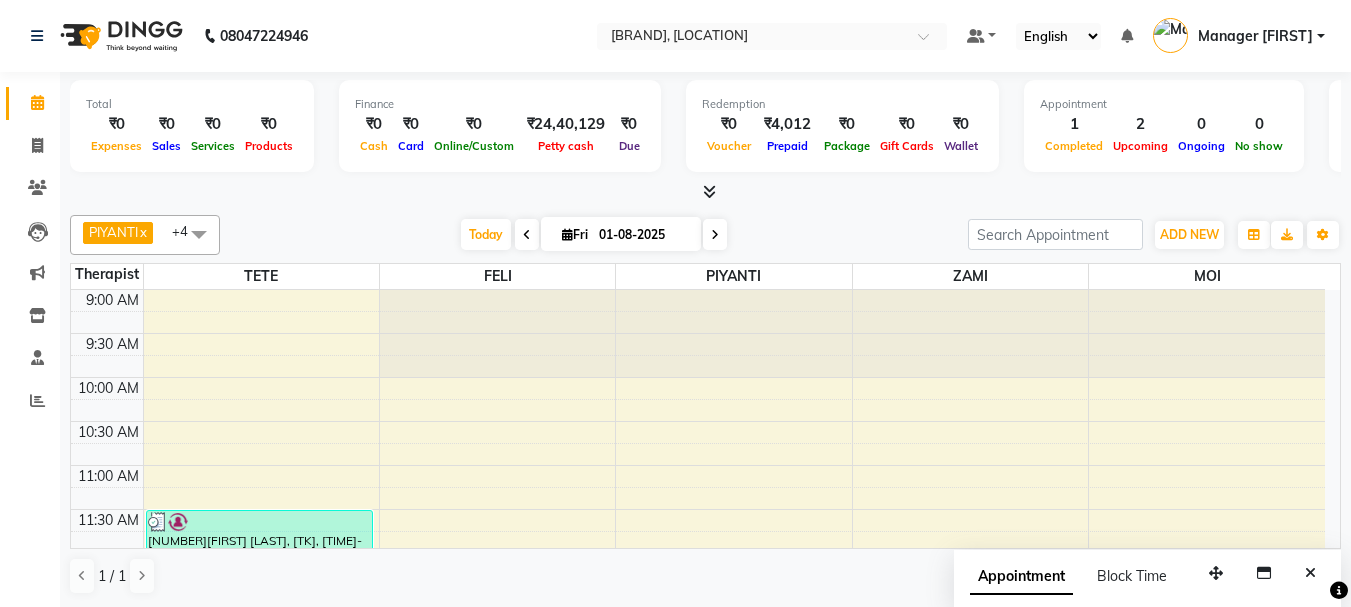 scroll, scrollTop: 0, scrollLeft: 0, axis: both 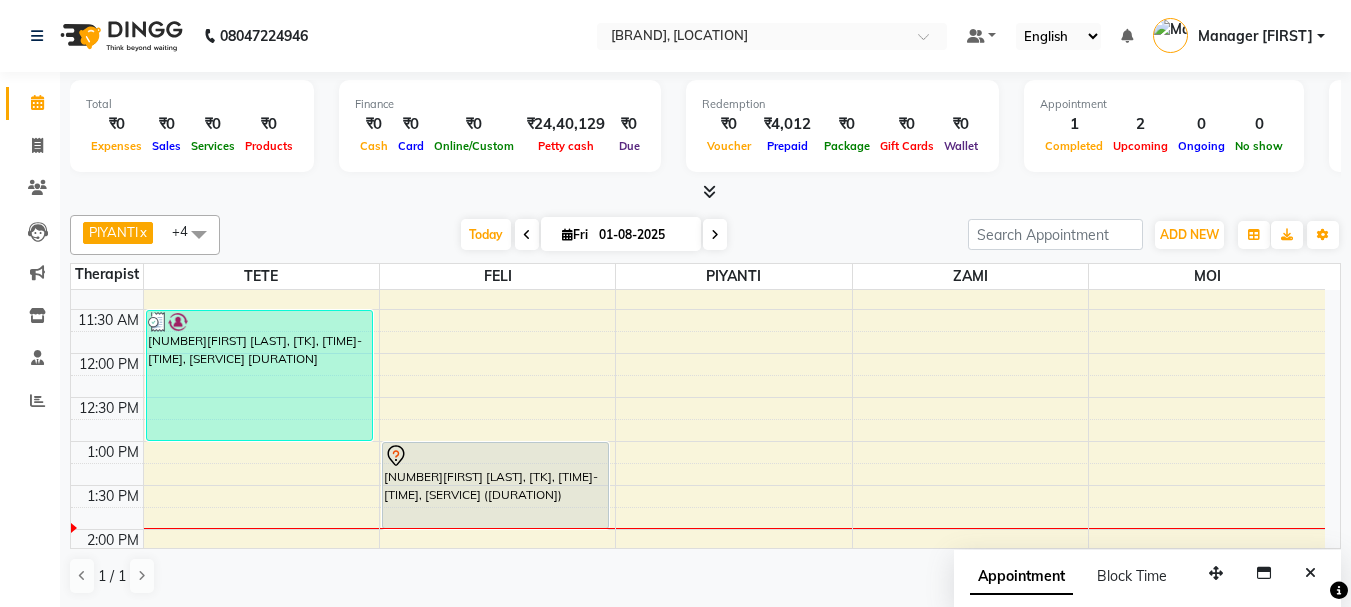 click at bounding box center [527, 234] 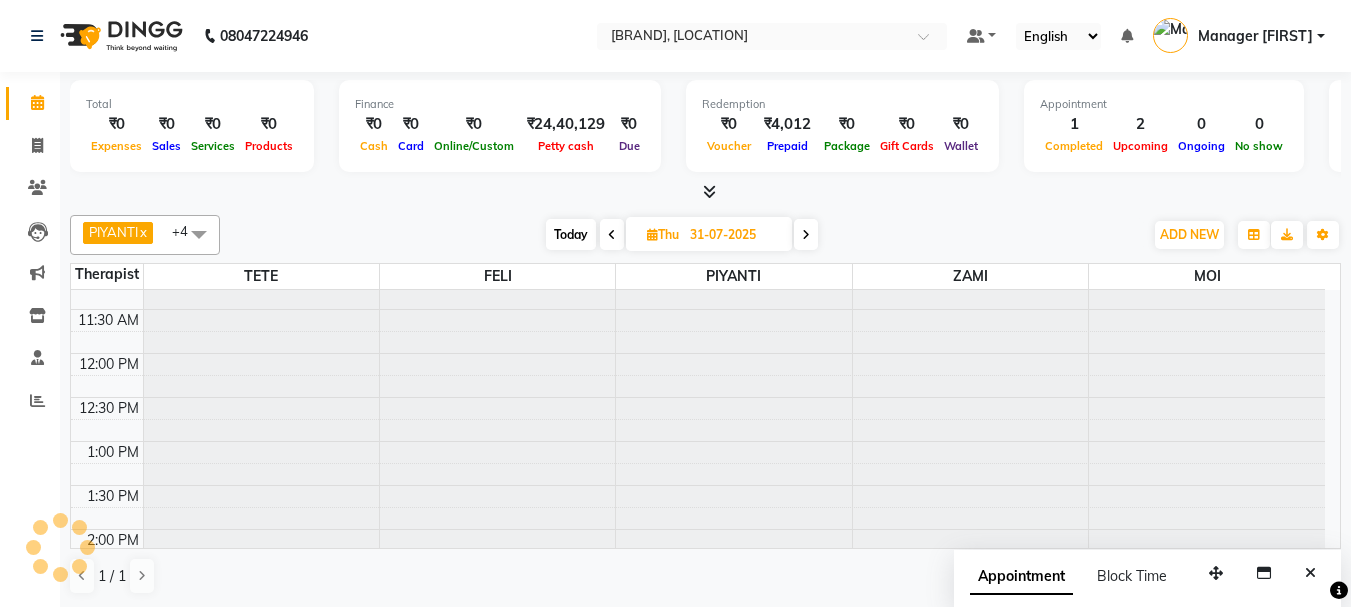 scroll, scrollTop: 0, scrollLeft: 0, axis: both 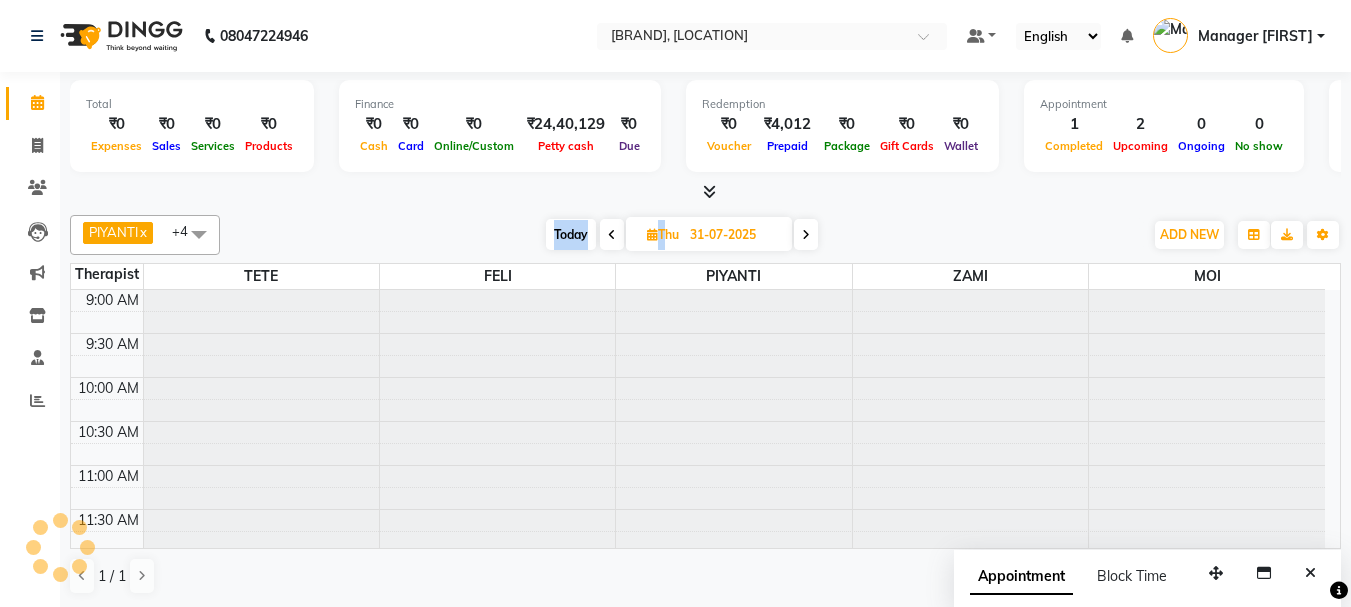 click on "Today  Thu 31-07-2025" at bounding box center (681, 235) 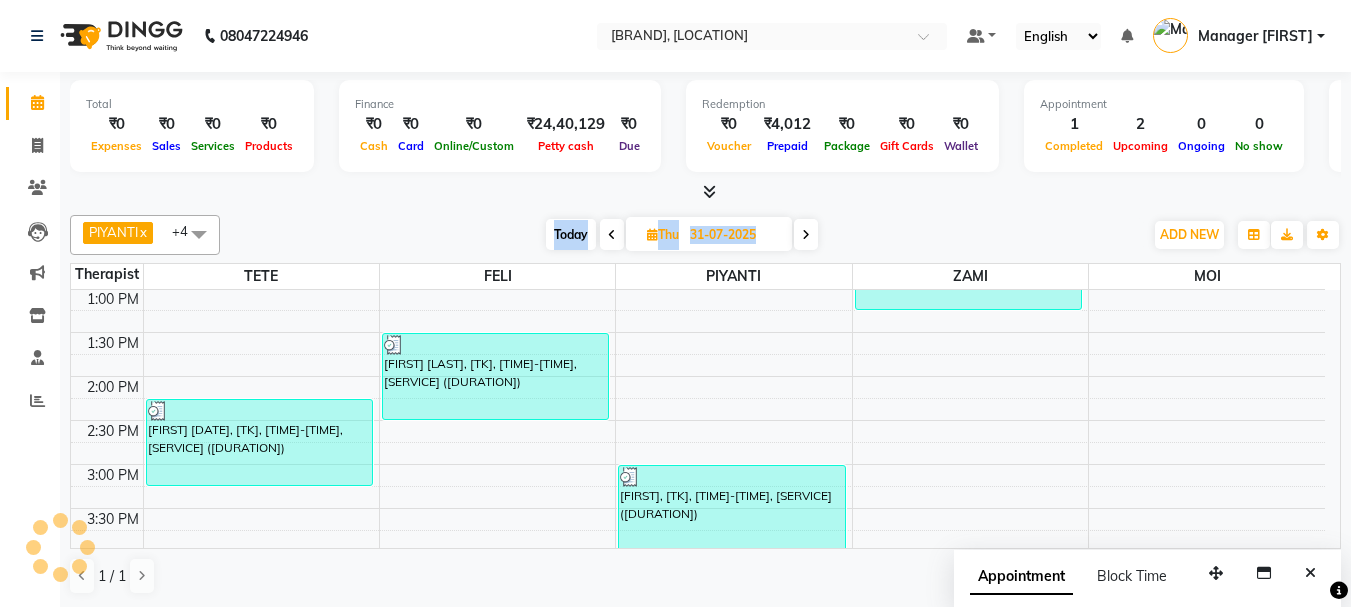click on "Today  Thu 31-07-2025" at bounding box center (681, 235) 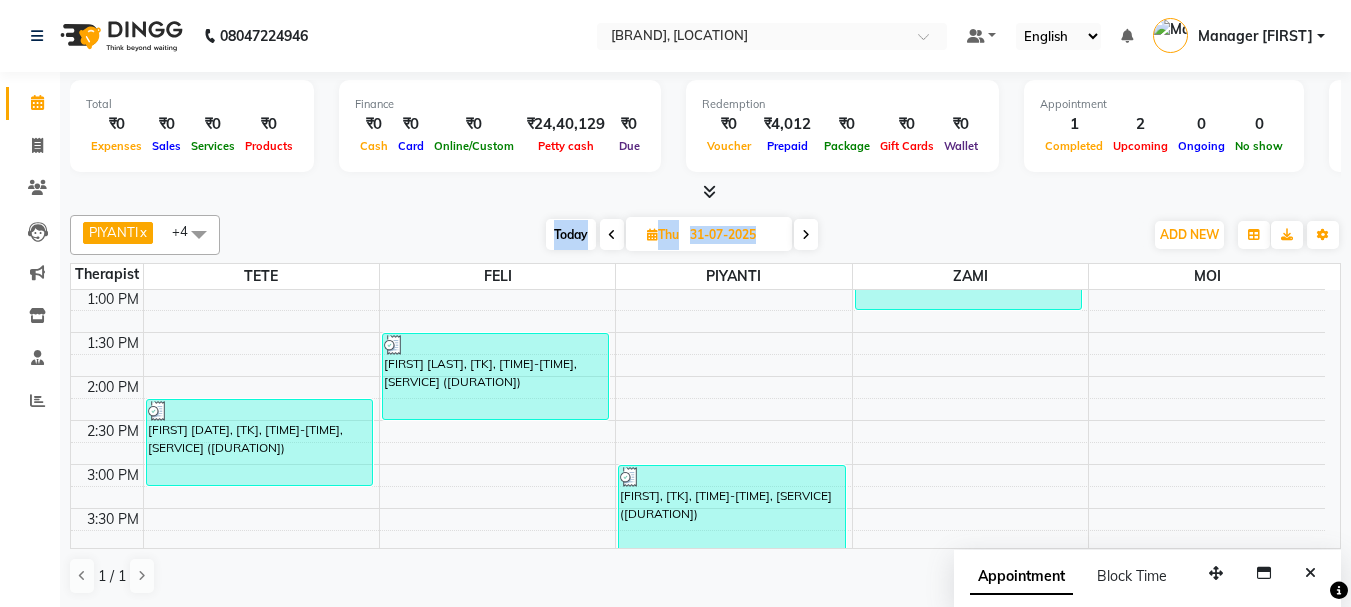 click on "Today  Thu 31-07-2025" at bounding box center [681, 235] 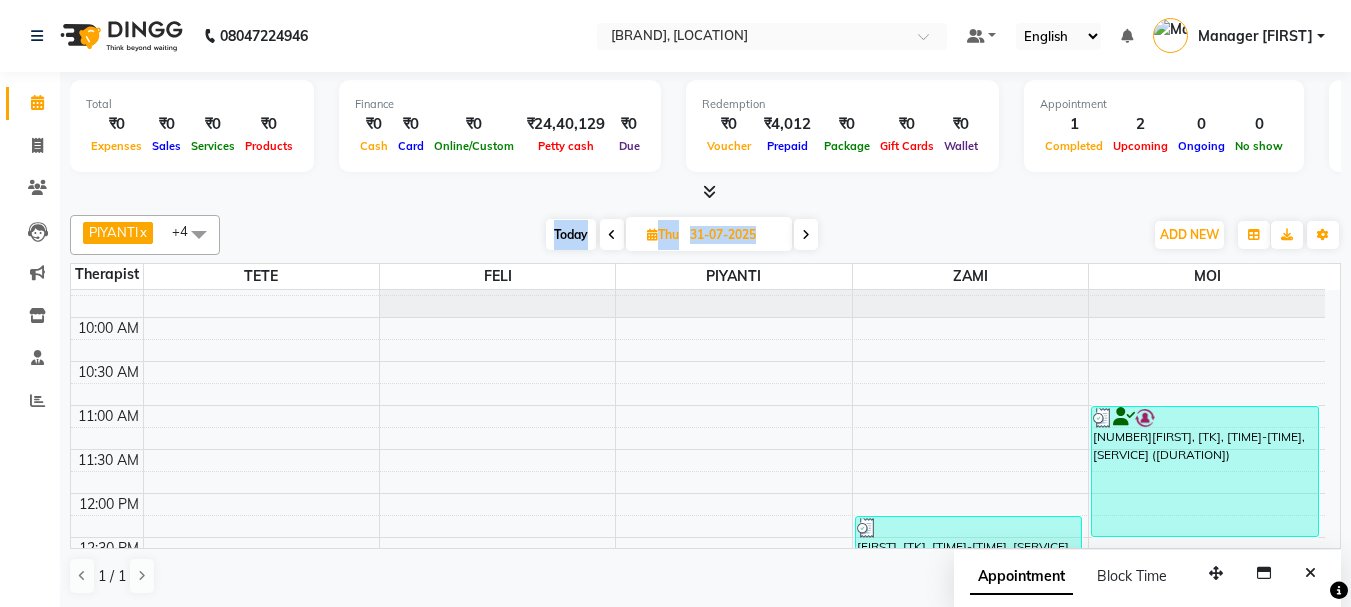 scroll, scrollTop: 53, scrollLeft: 0, axis: vertical 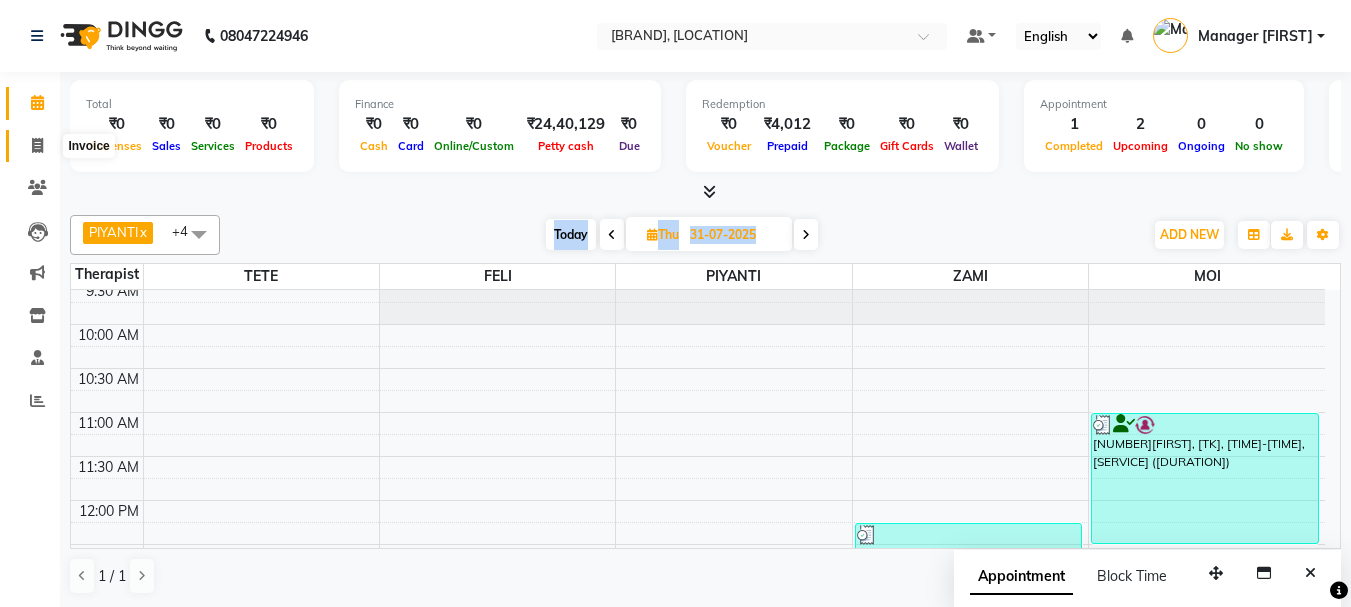 click 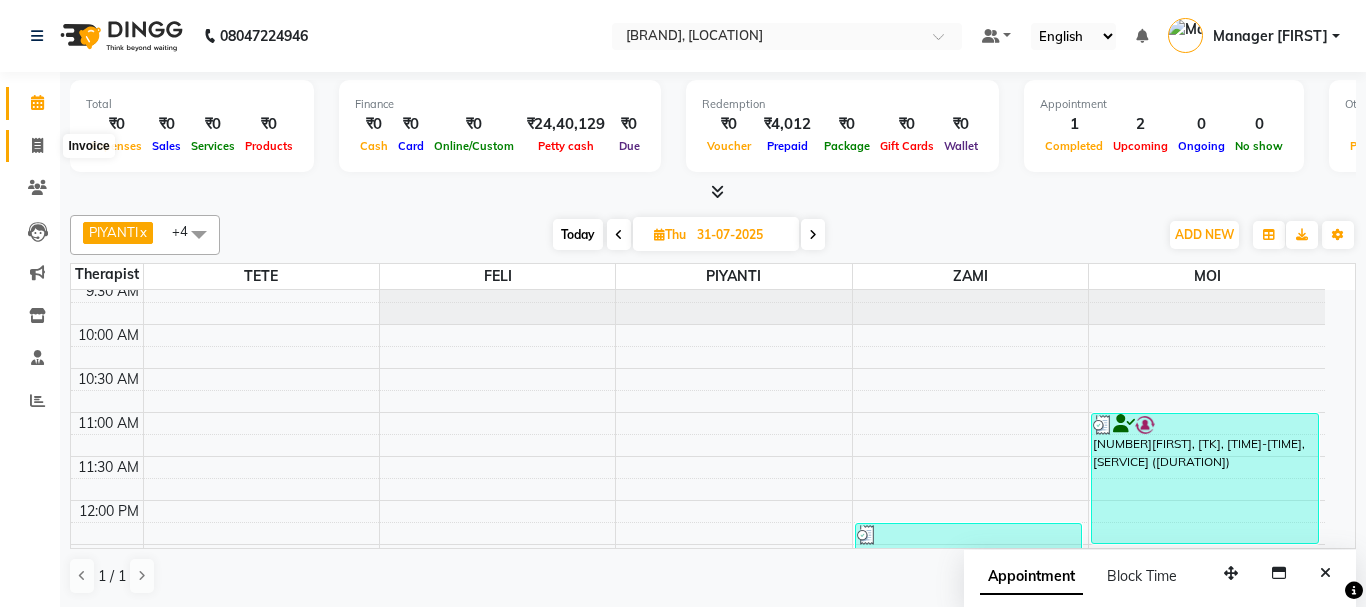 select on "5086" 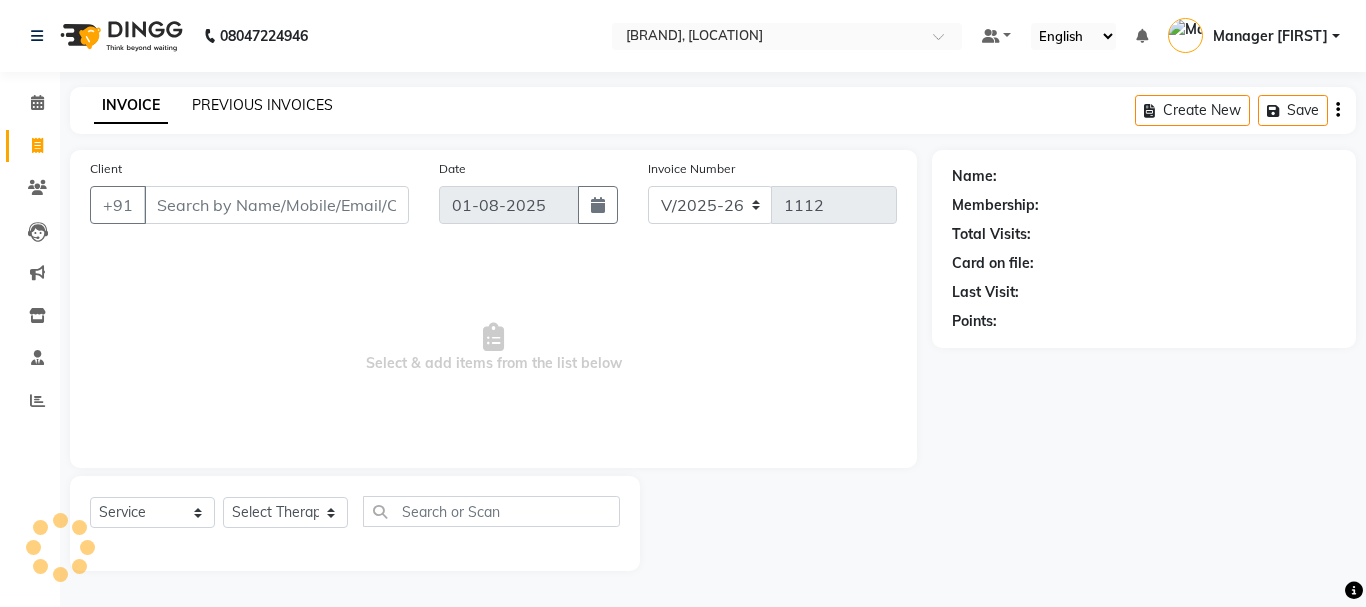 click on "PREVIOUS INVOICES" 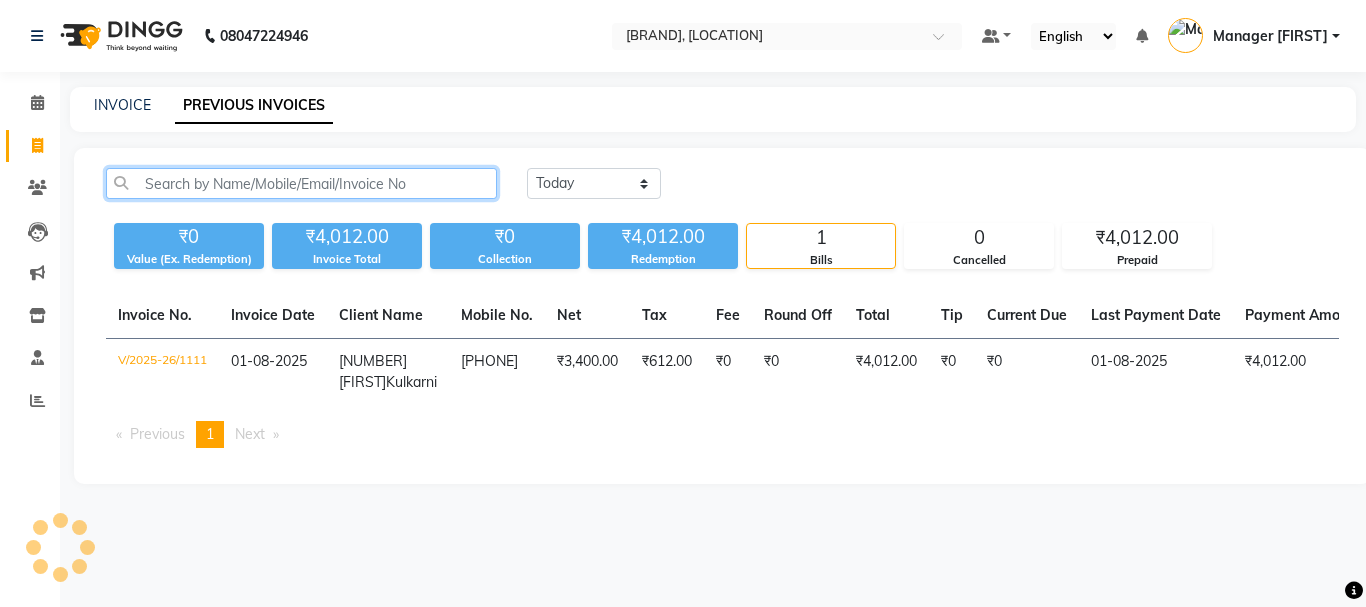 click 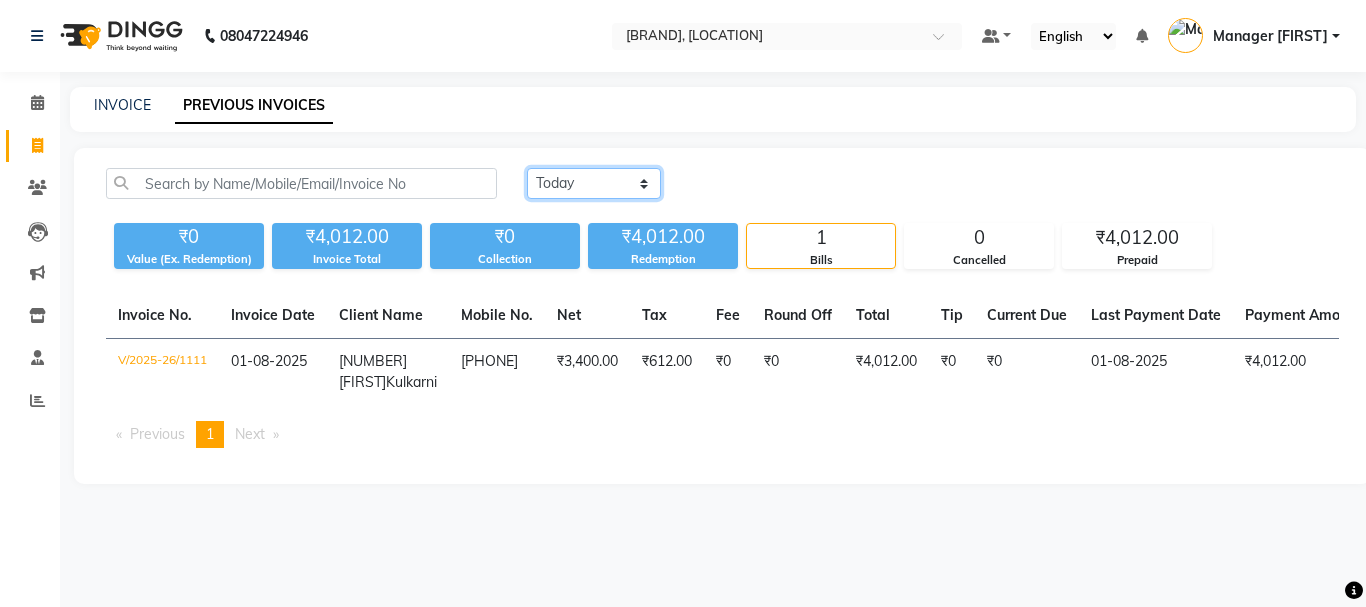click on "Today Yesterday Custom Range" 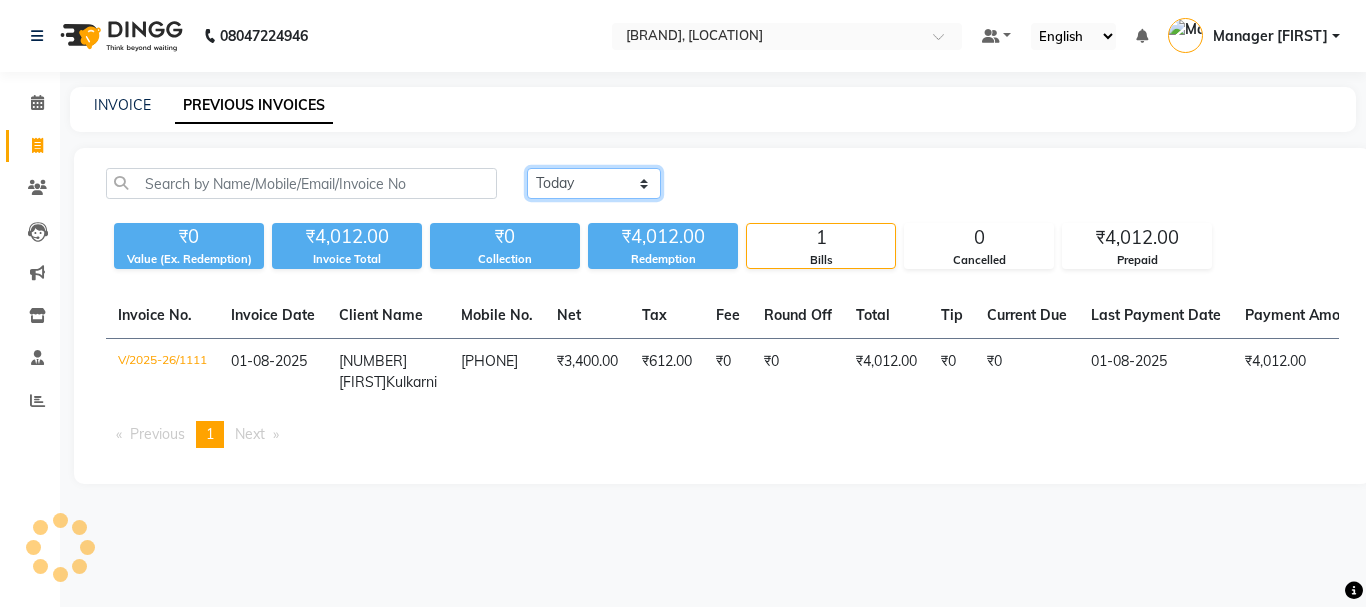 select on "range" 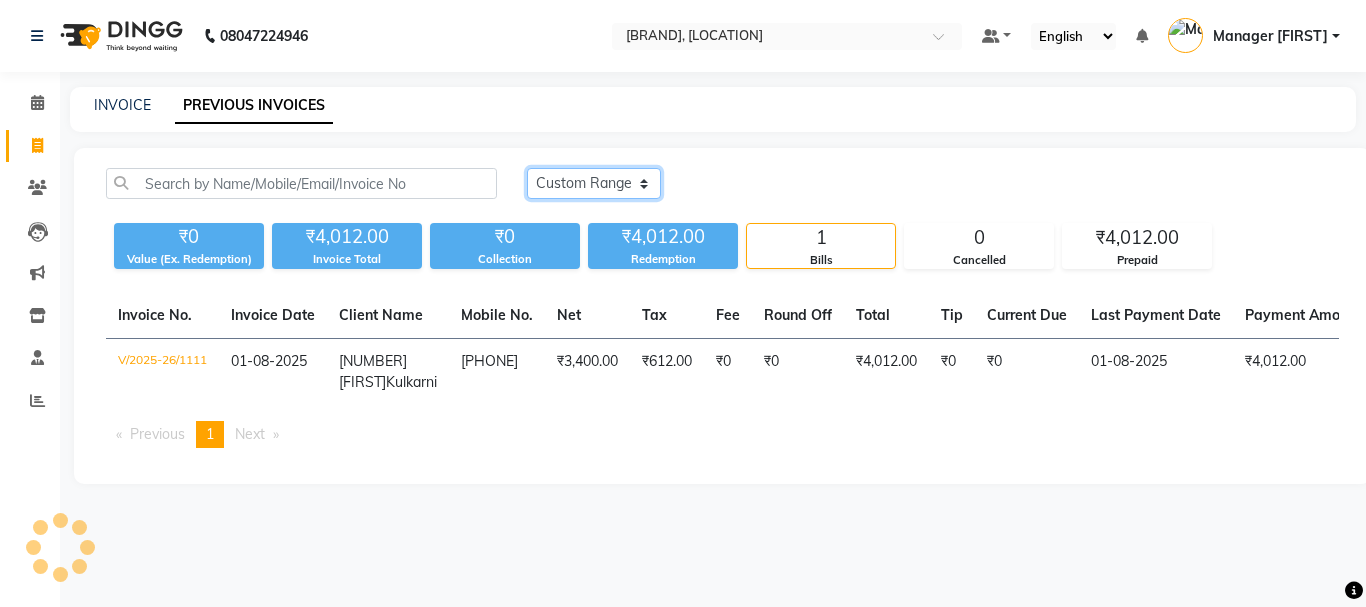 click on "Today Yesterday Custom Range" 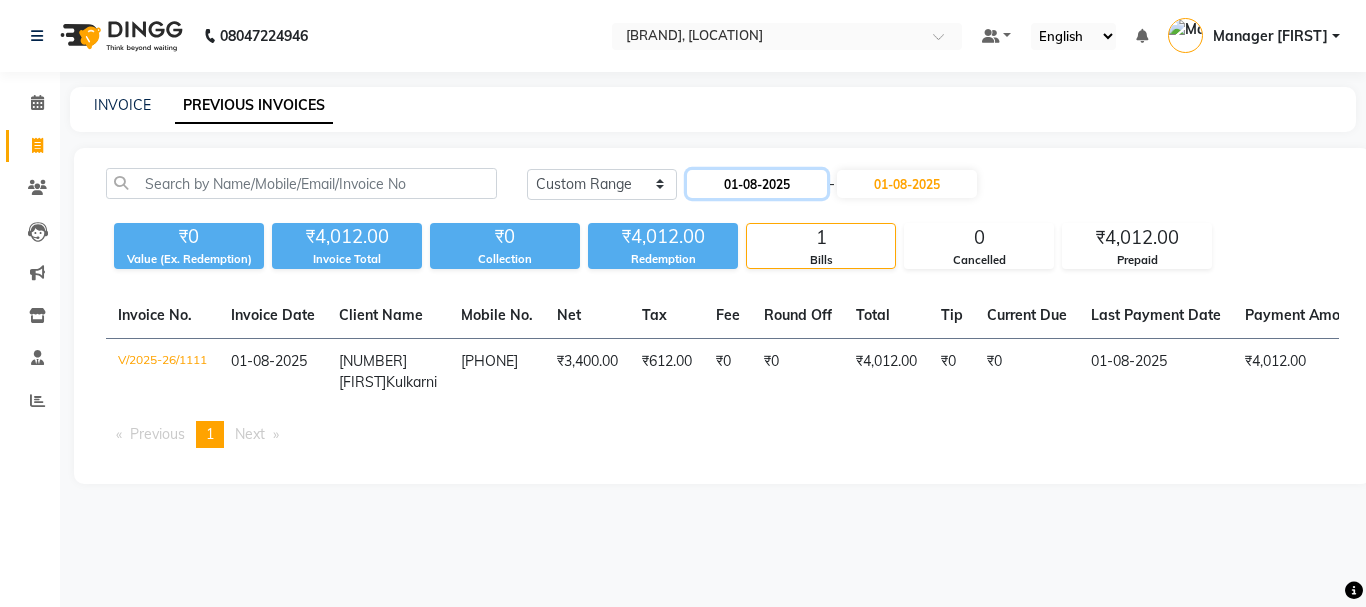 click on "01-08-2025" 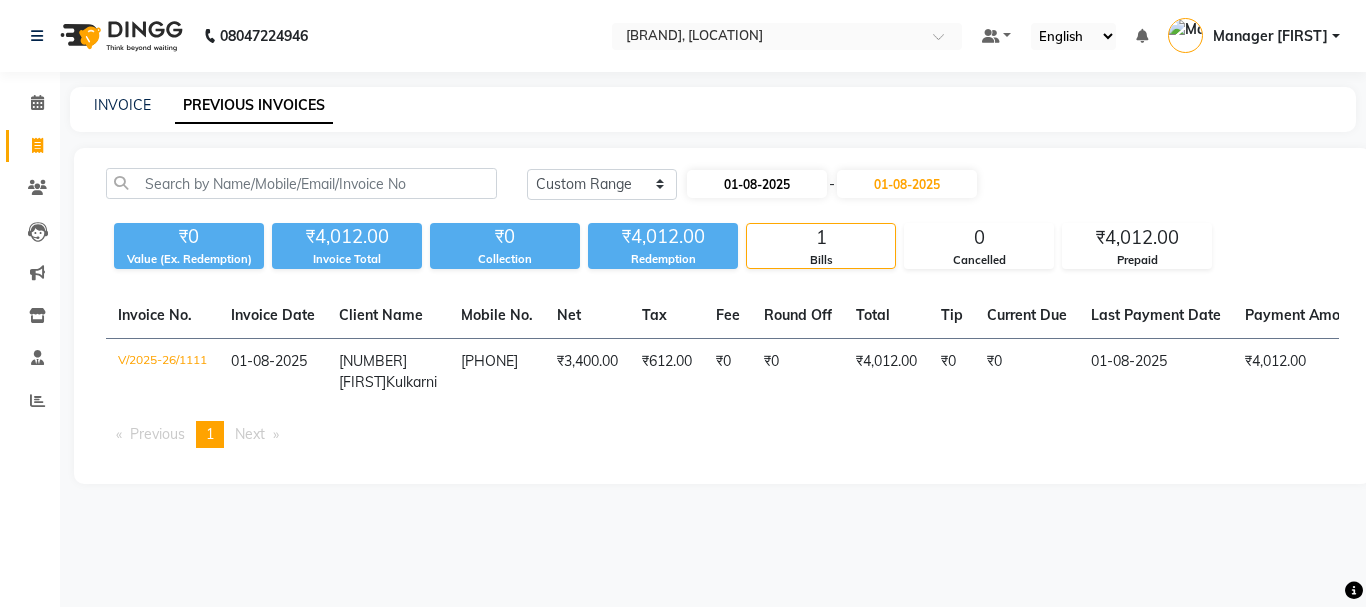 select on "8" 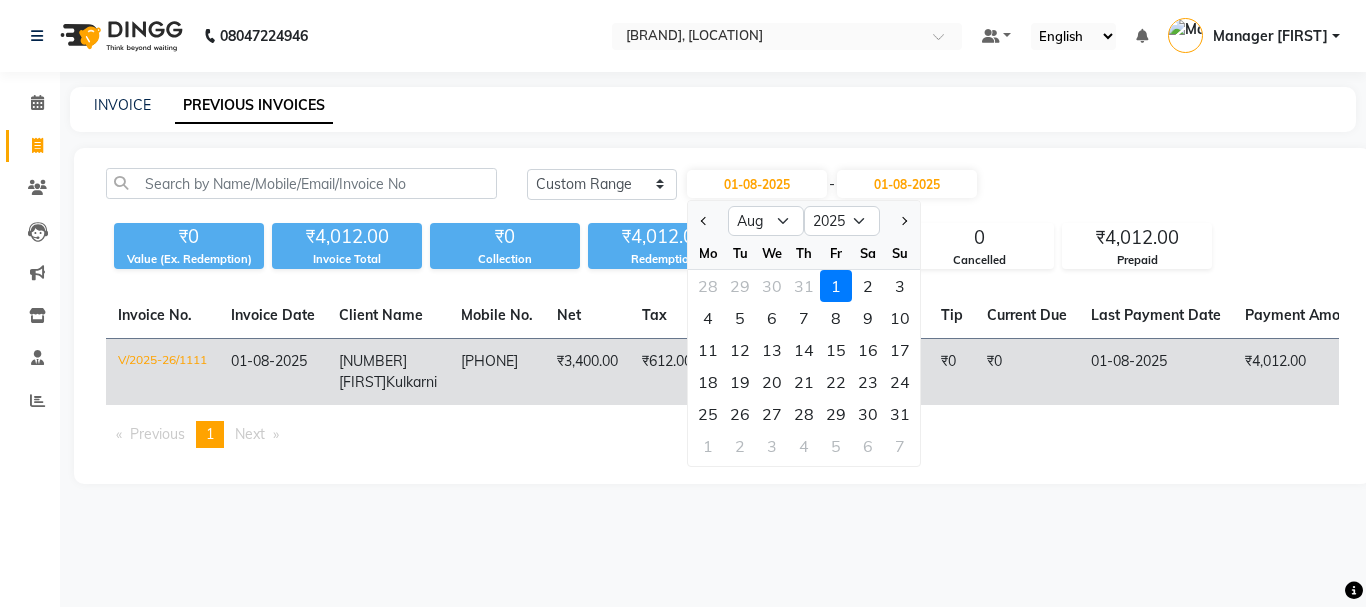 click on "11" 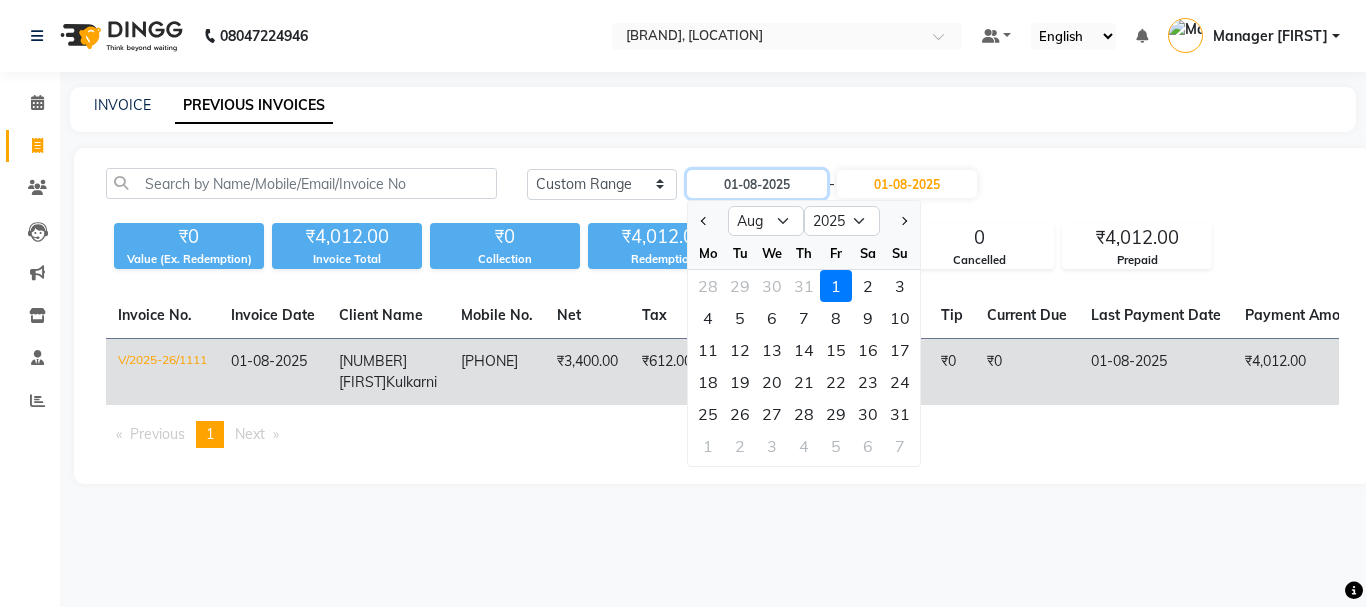 type on "11-08-2025" 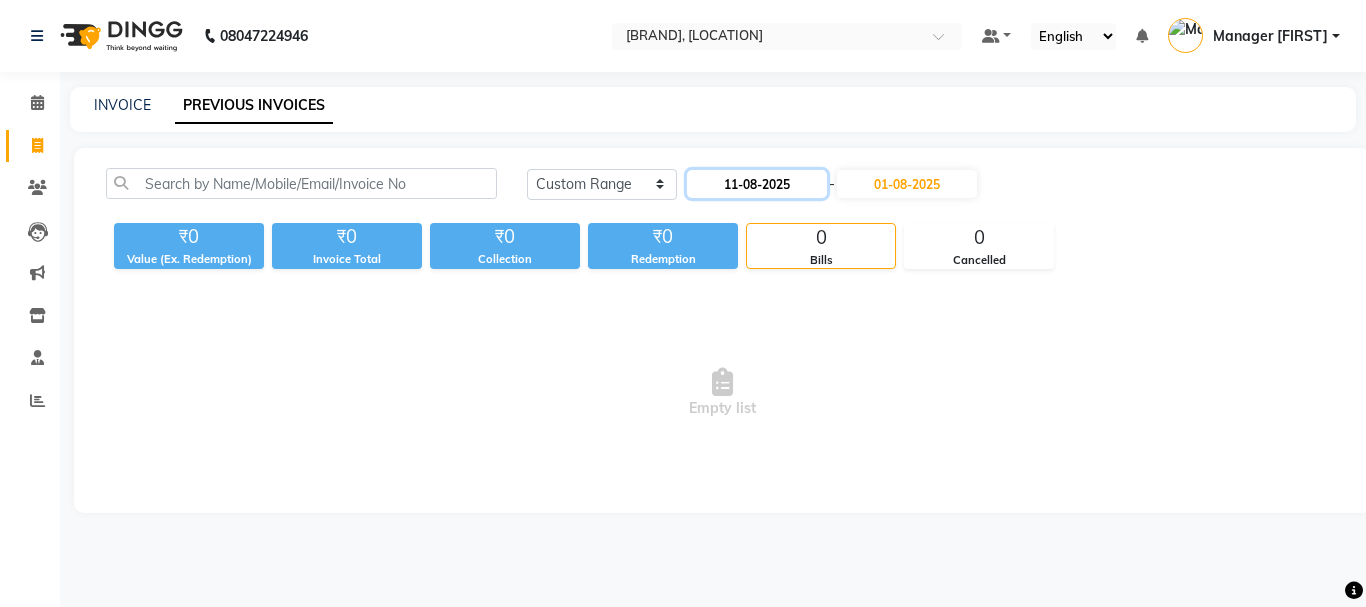 click on "11-08-2025" 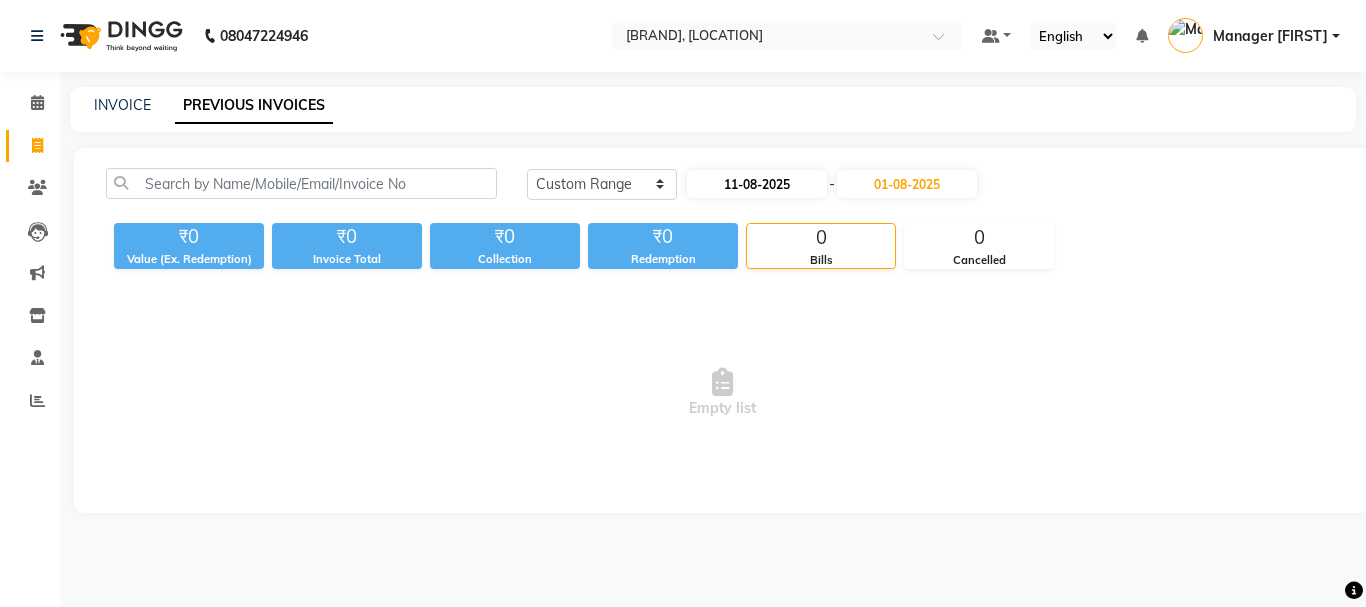 select on "8" 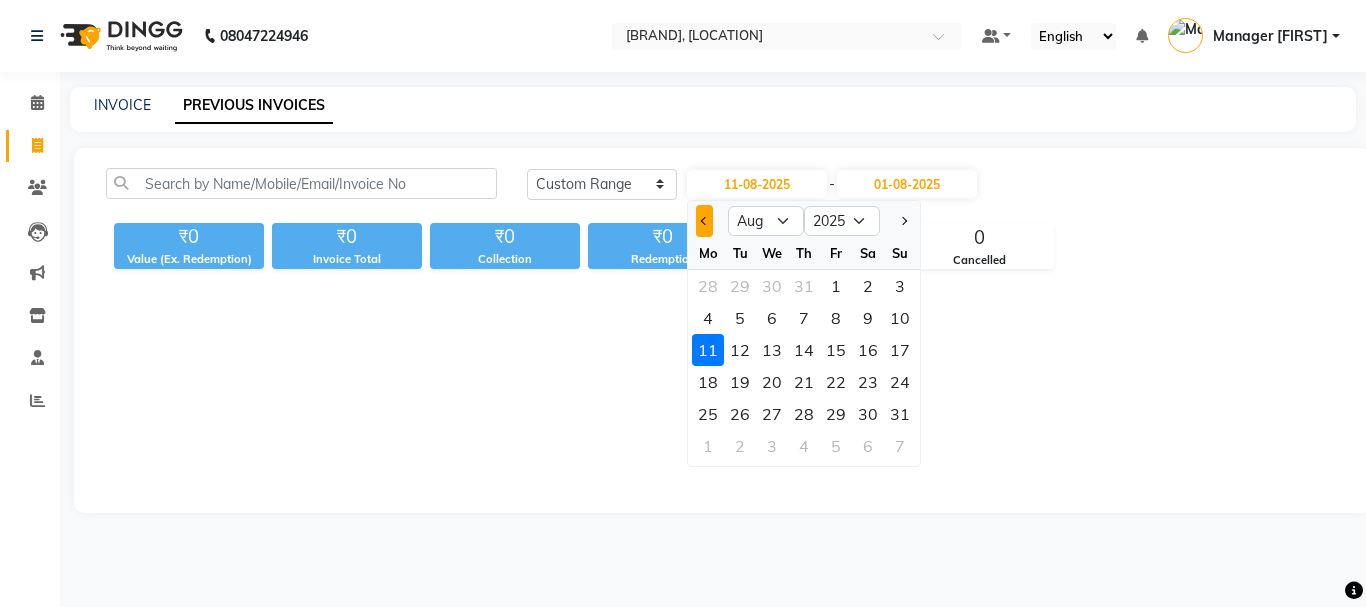 click 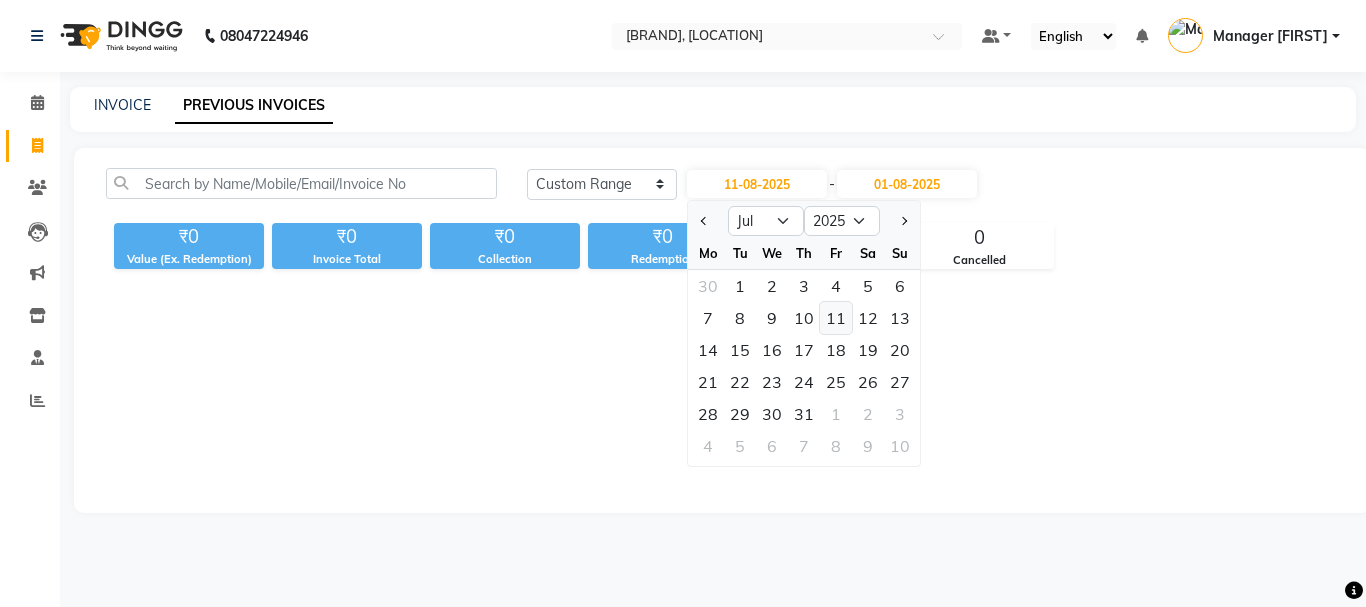 click on "11" 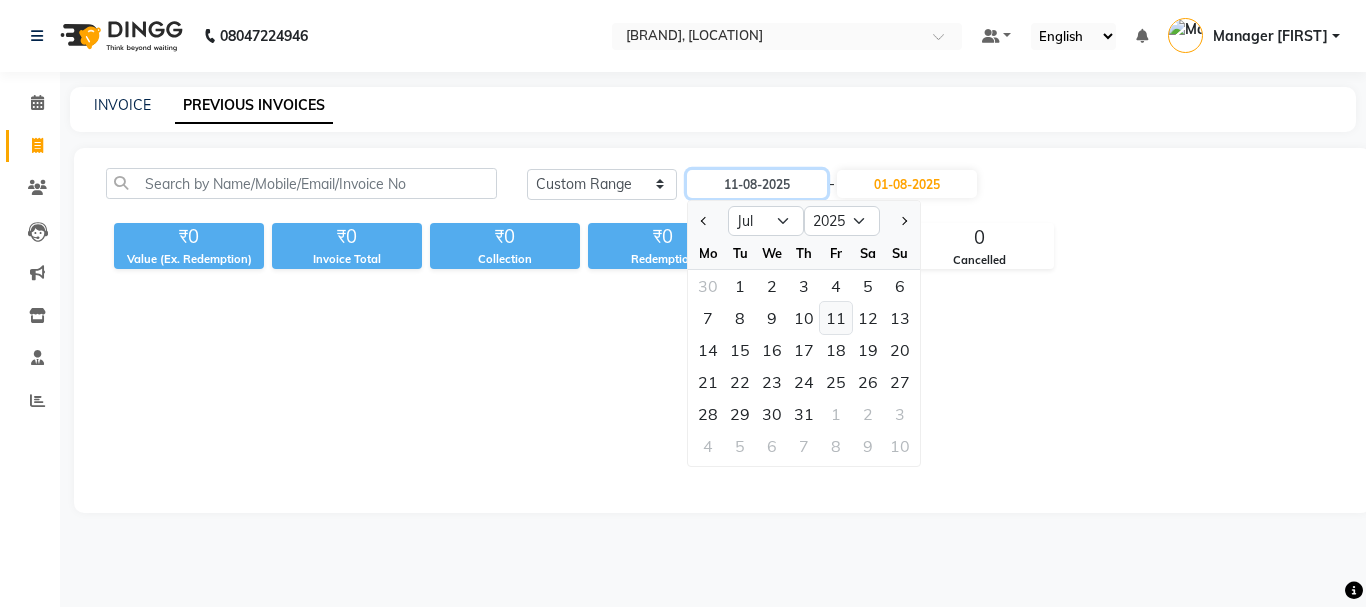 type on "11-07-2025" 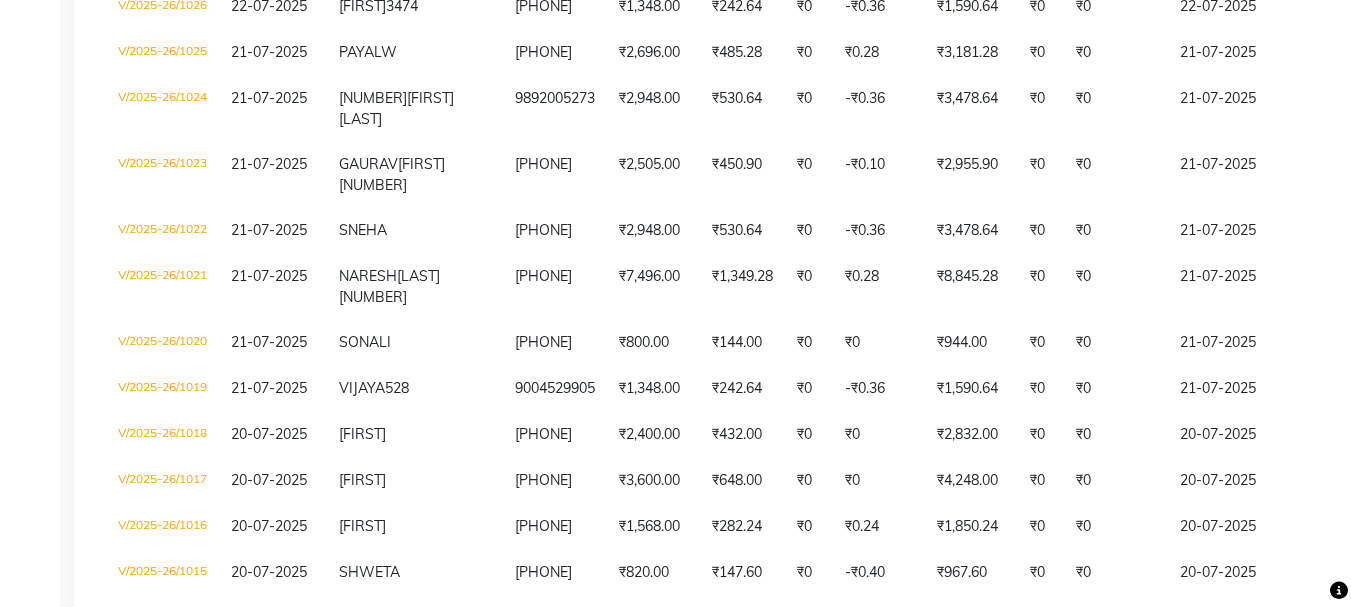 scroll, scrollTop: 5255, scrollLeft: 0, axis: vertical 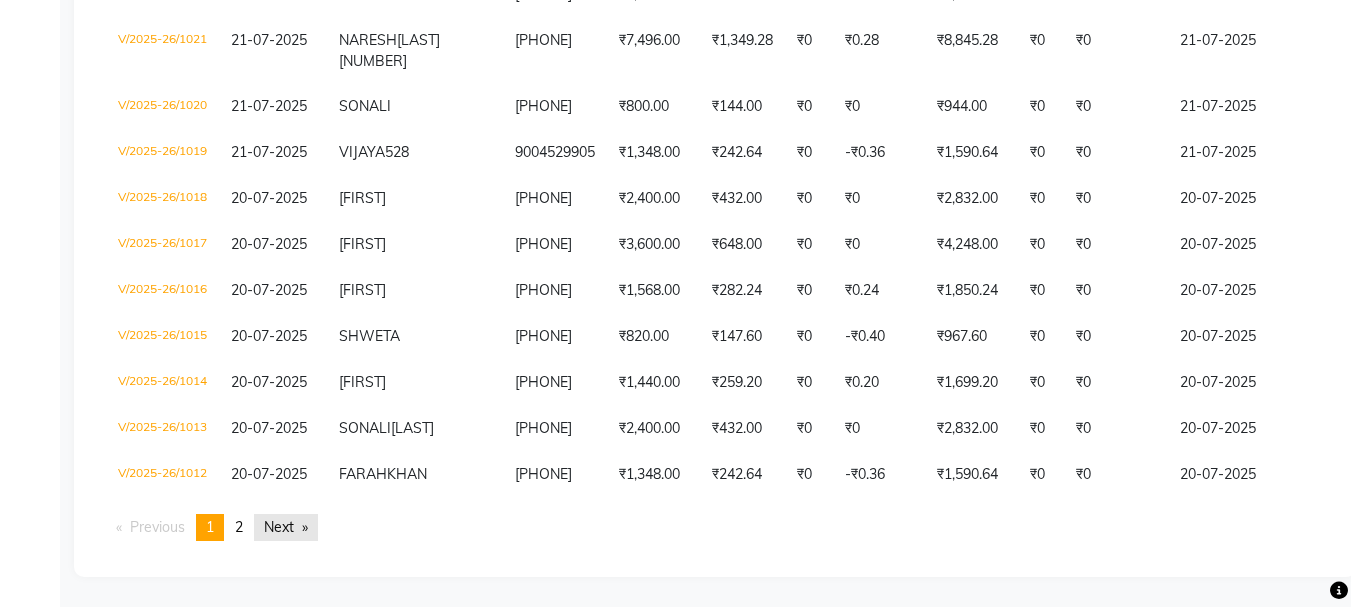 click on "Next  page" at bounding box center [286, 527] 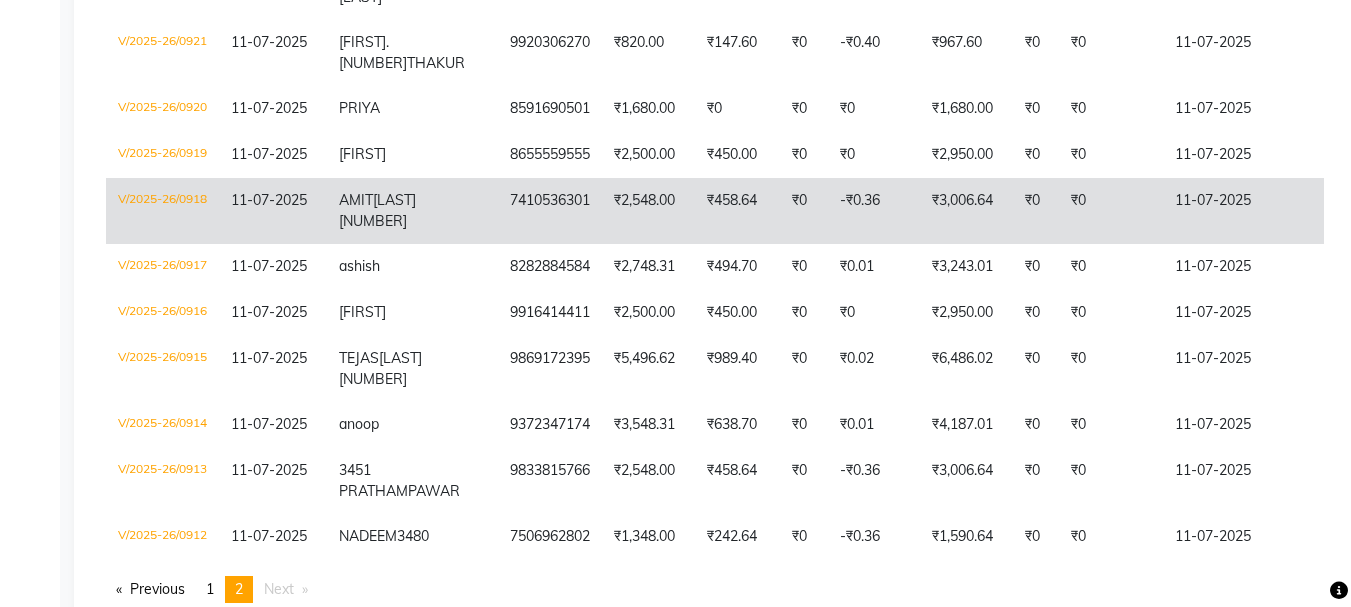 scroll, scrollTop: 4561, scrollLeft: 0, axis: vertical 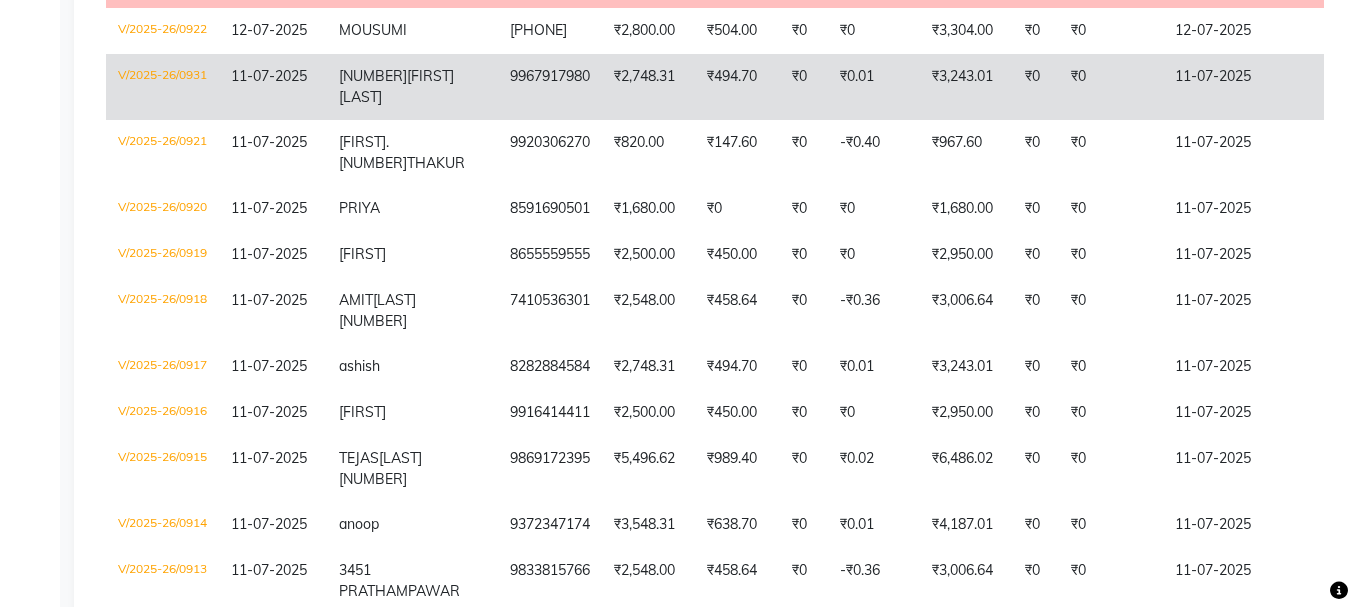 click on "2387VISHAL  TOTLANI" 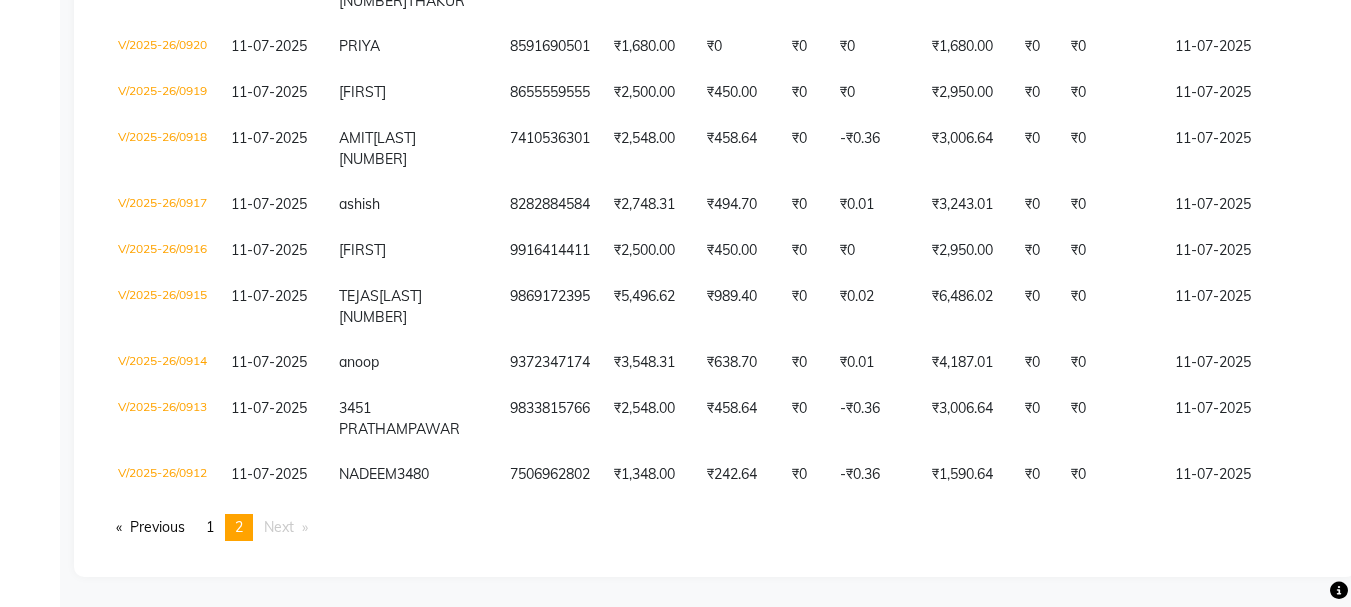 scroll, scrollTop: 4961, scrollLeft: 0, axis: vertical 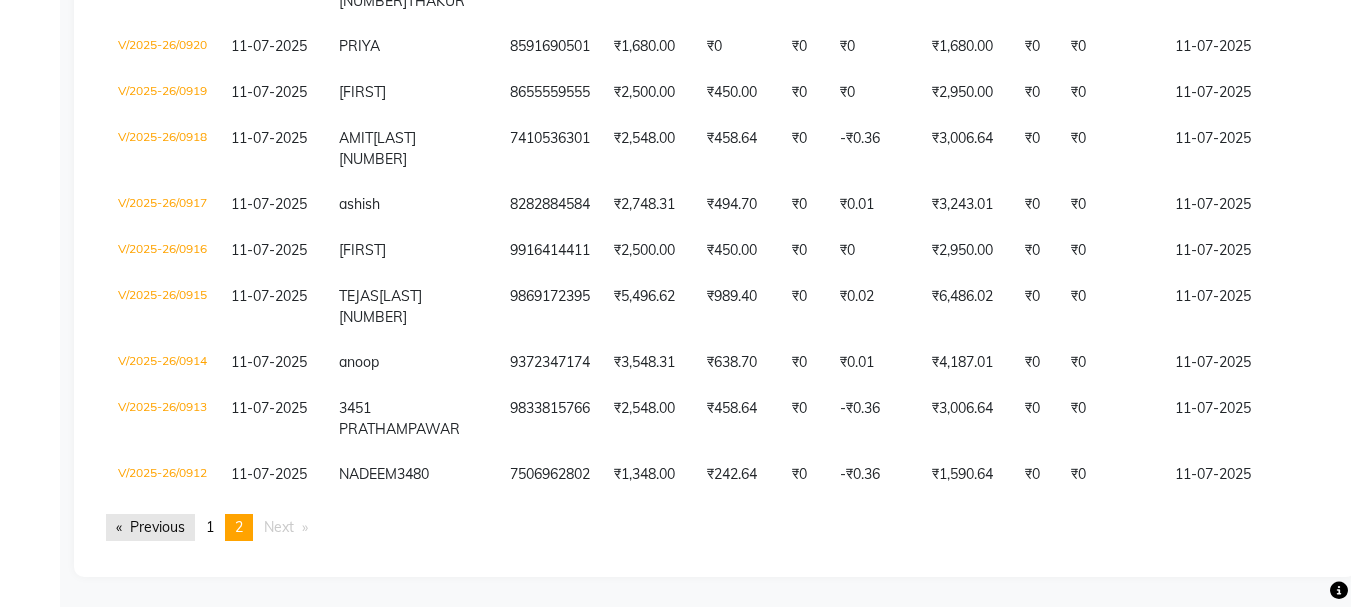 click on "Previous  page" at bounding box center (150, 527) 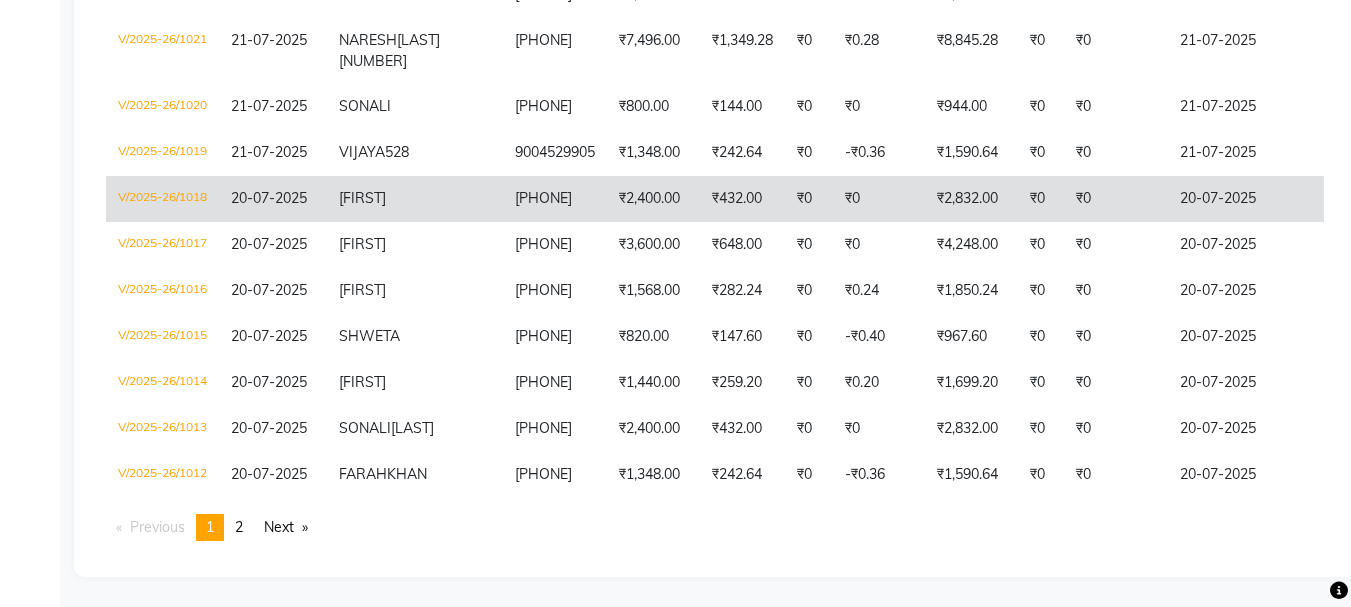 scroll, scrollTop: 5255, scrollLeft: 0, axis: vertical 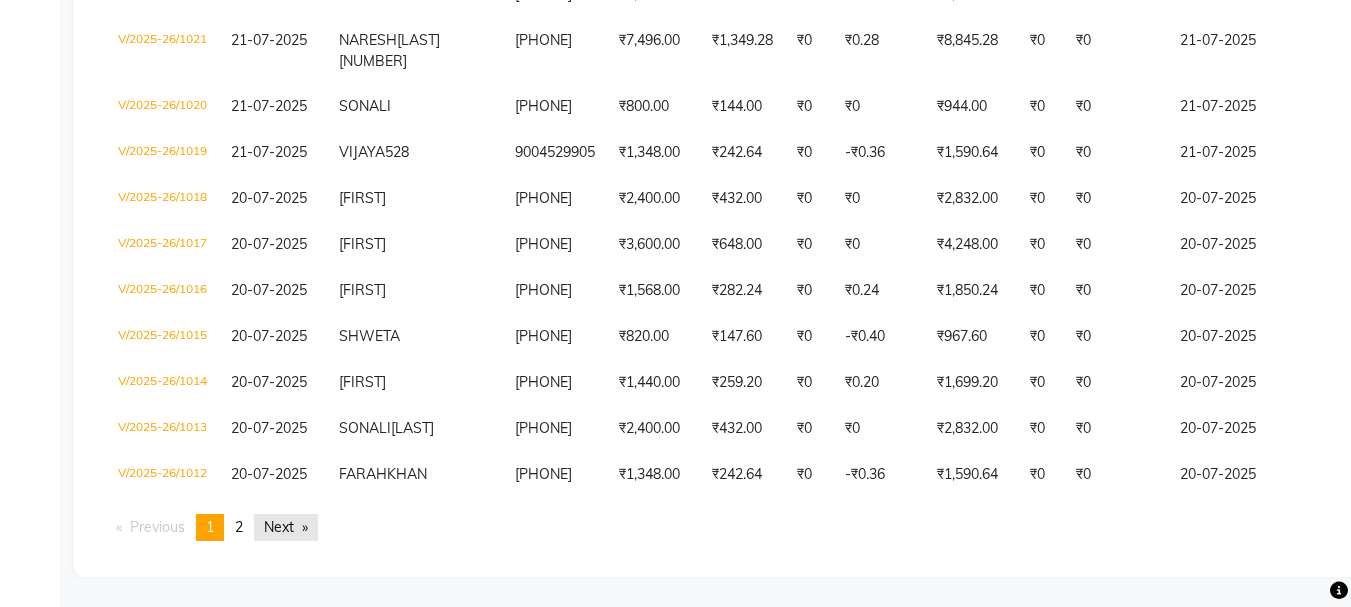 click on "Next  page" at bounding box center (286, 527) 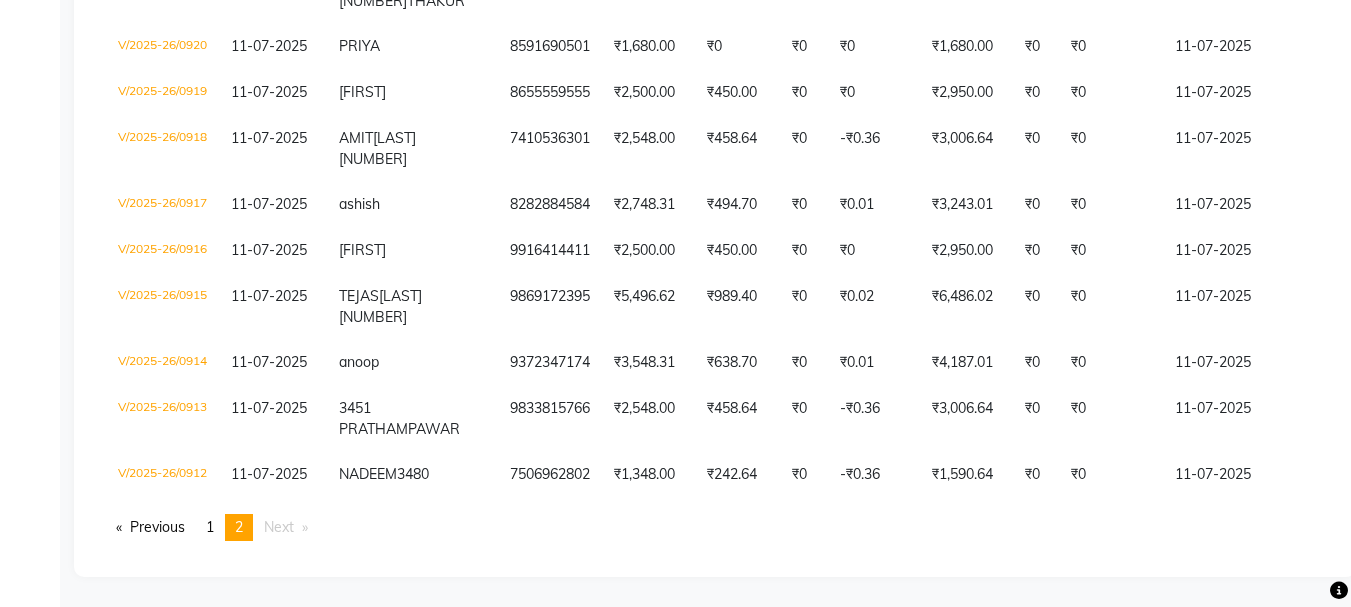 scroll, scrollTop: 4961, scrollLeft: 0, axis: vertical 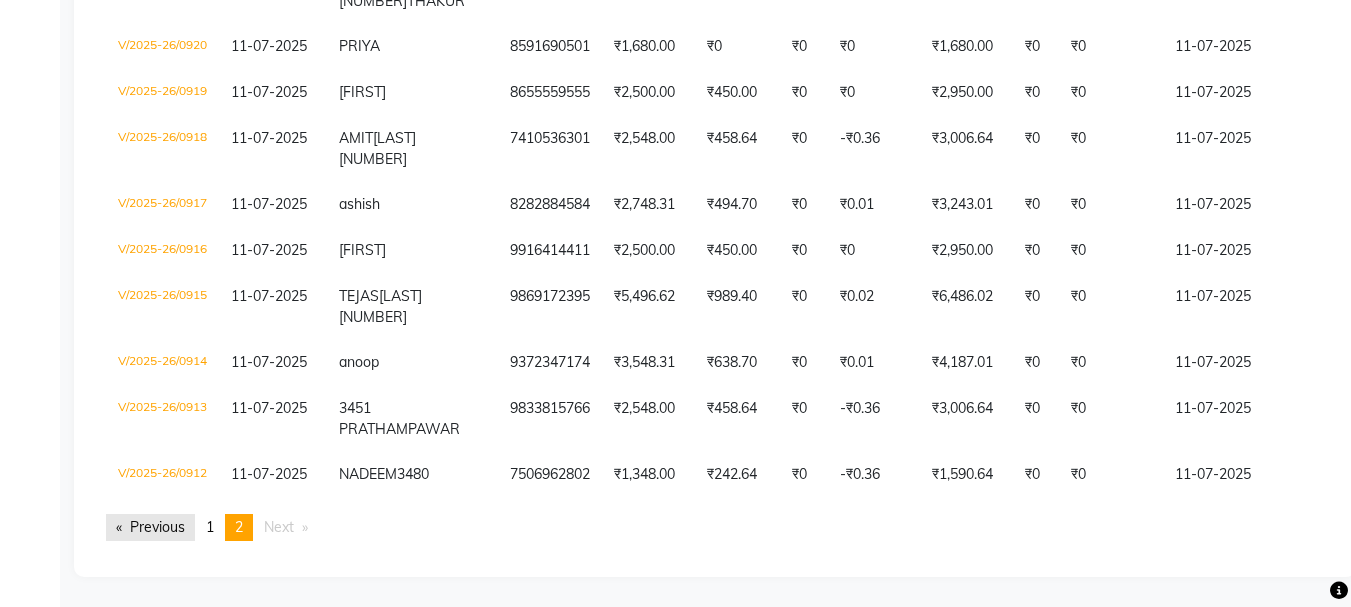 click on "Previous  page" at bounding box center (150, 527) 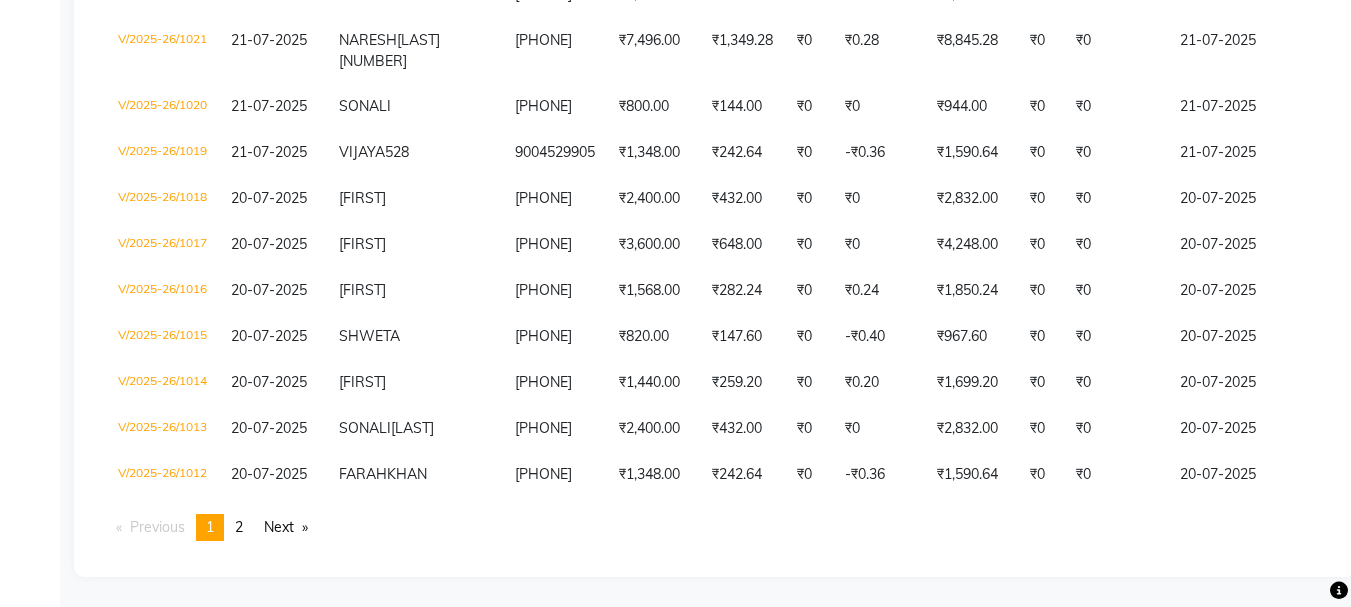 scroll, scrollTop: 5255, scrollLeft: 0, axis: vertical 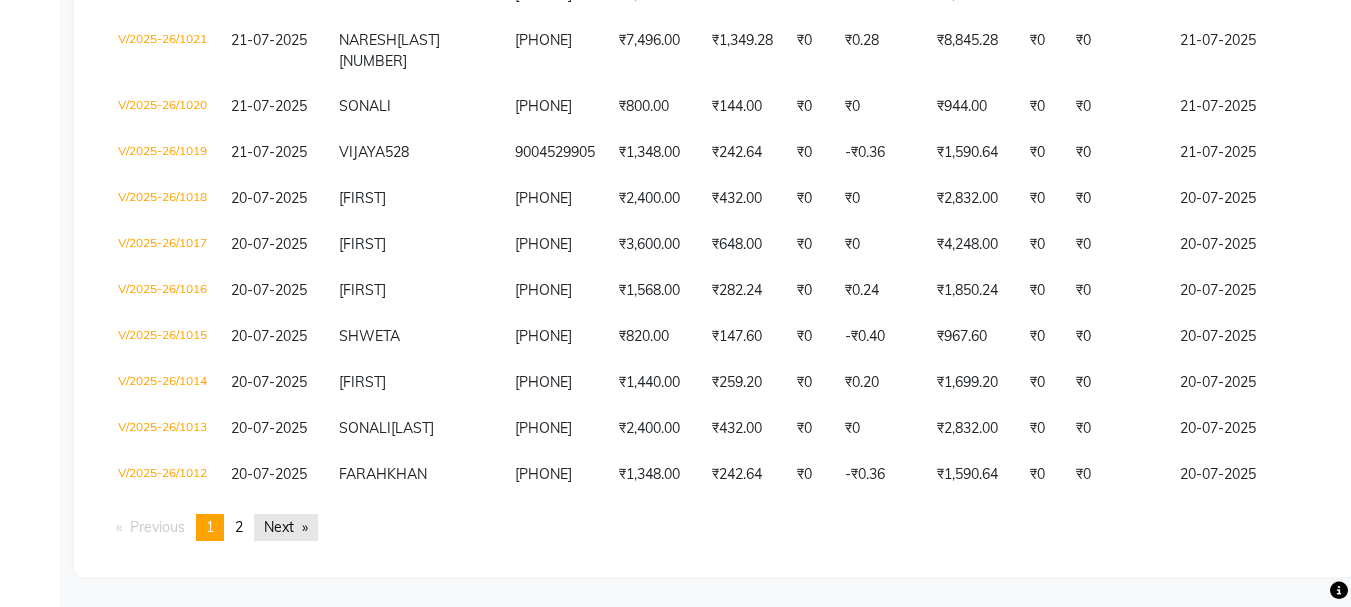 click on "Next  page" at bounding box center (286, 527) 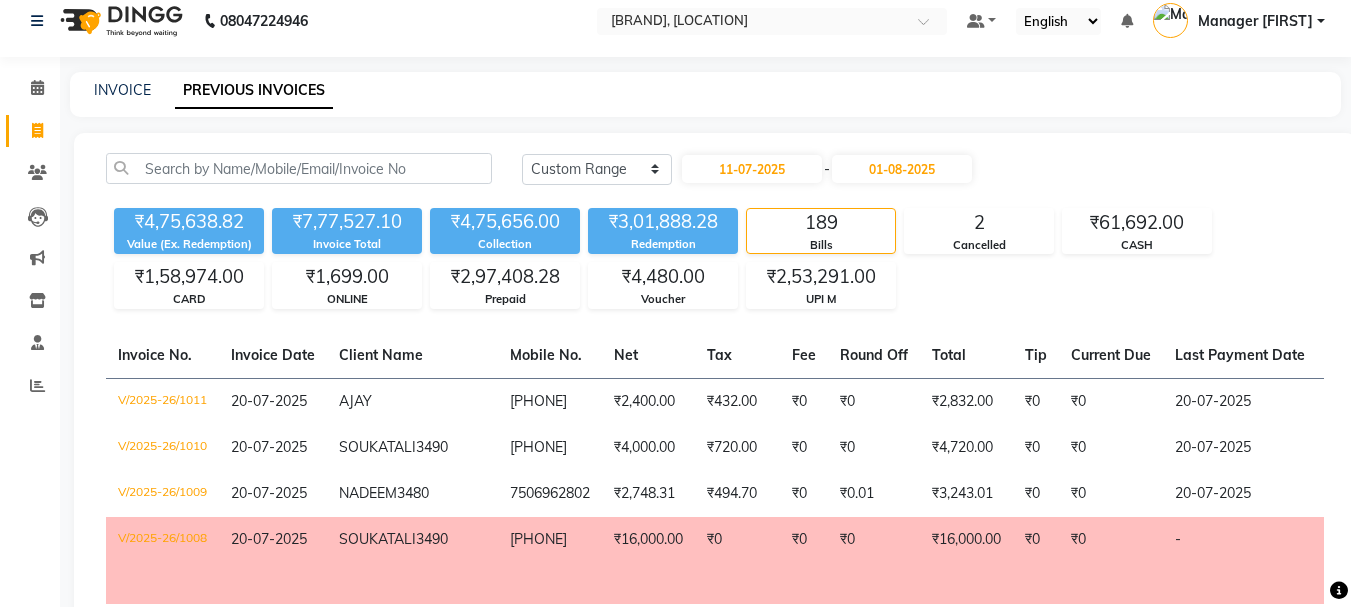 scroll, scrollTop: 0, scrollLeft: 0, axis: both 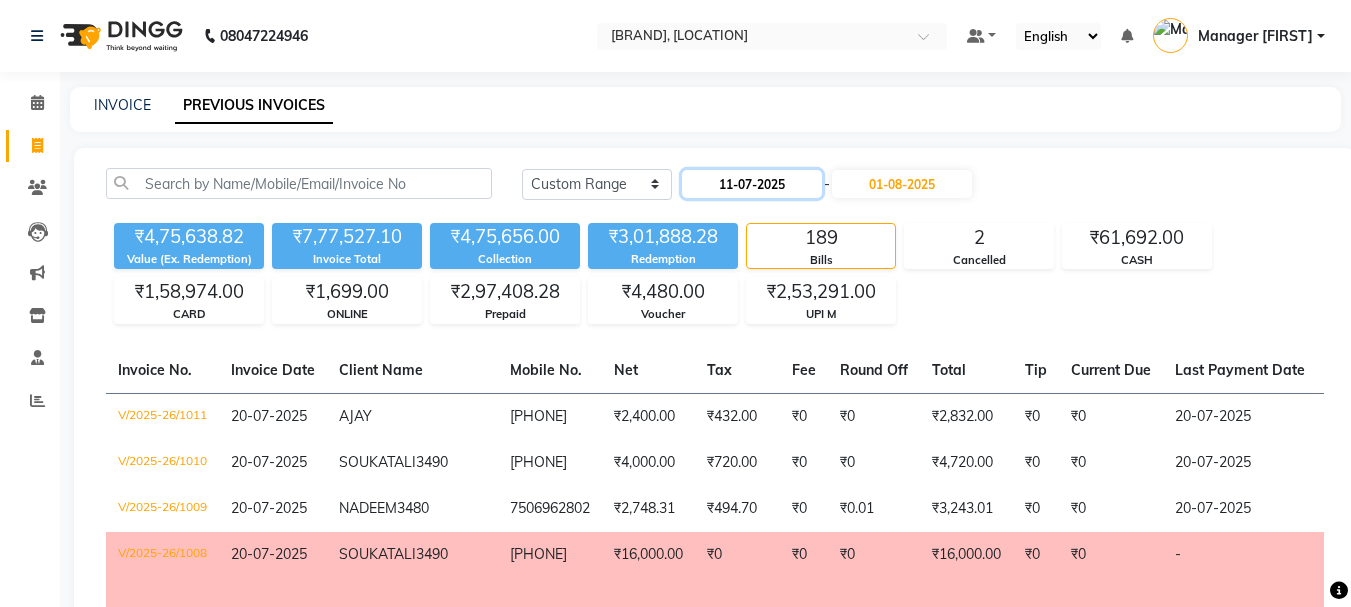 click on "11-07-2025" 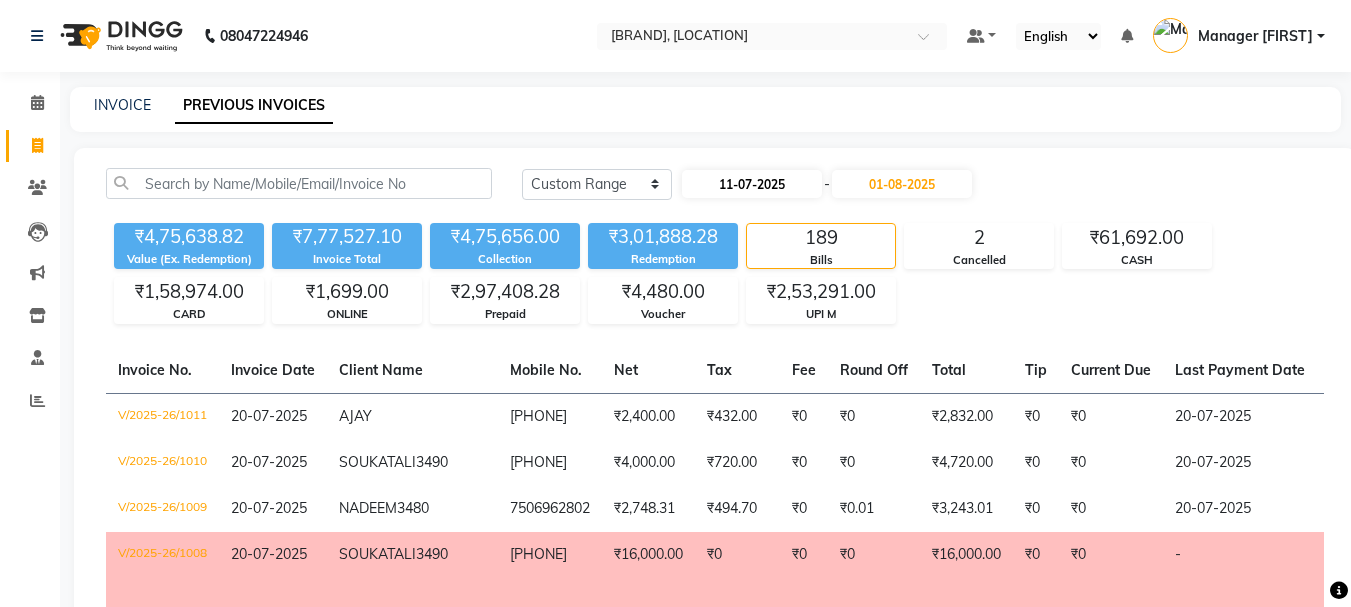 select on "7" 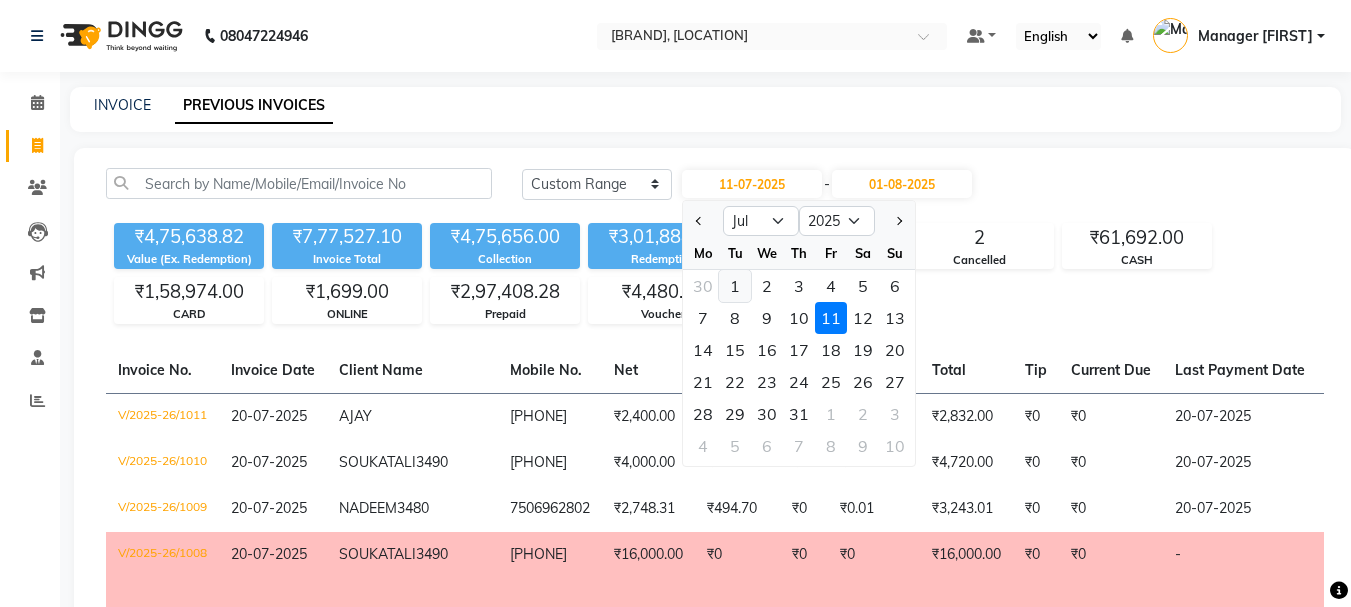 click on "1" 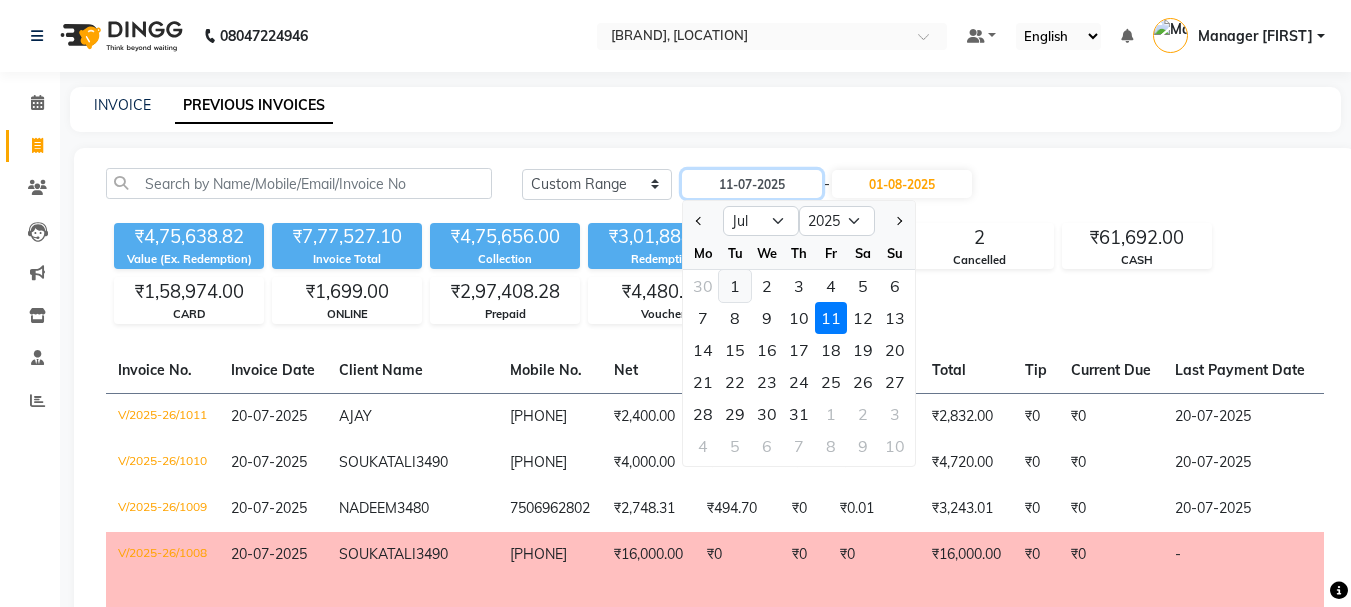 type on "01-07-2025" 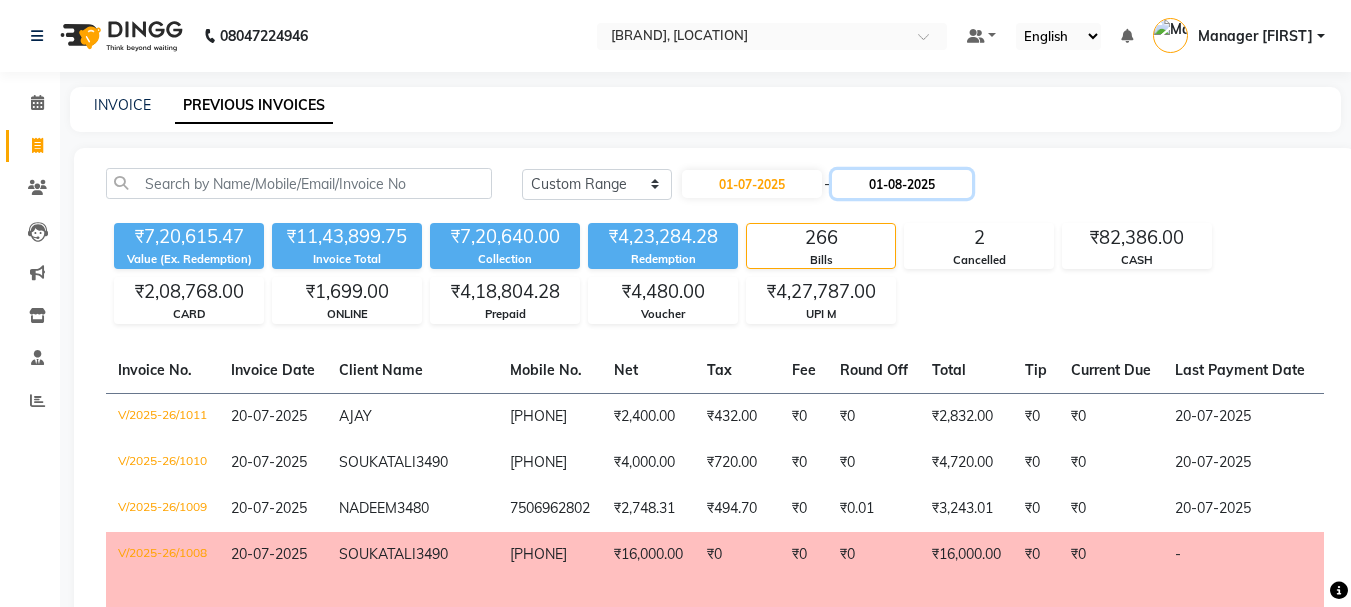 click on "01-08-2025" 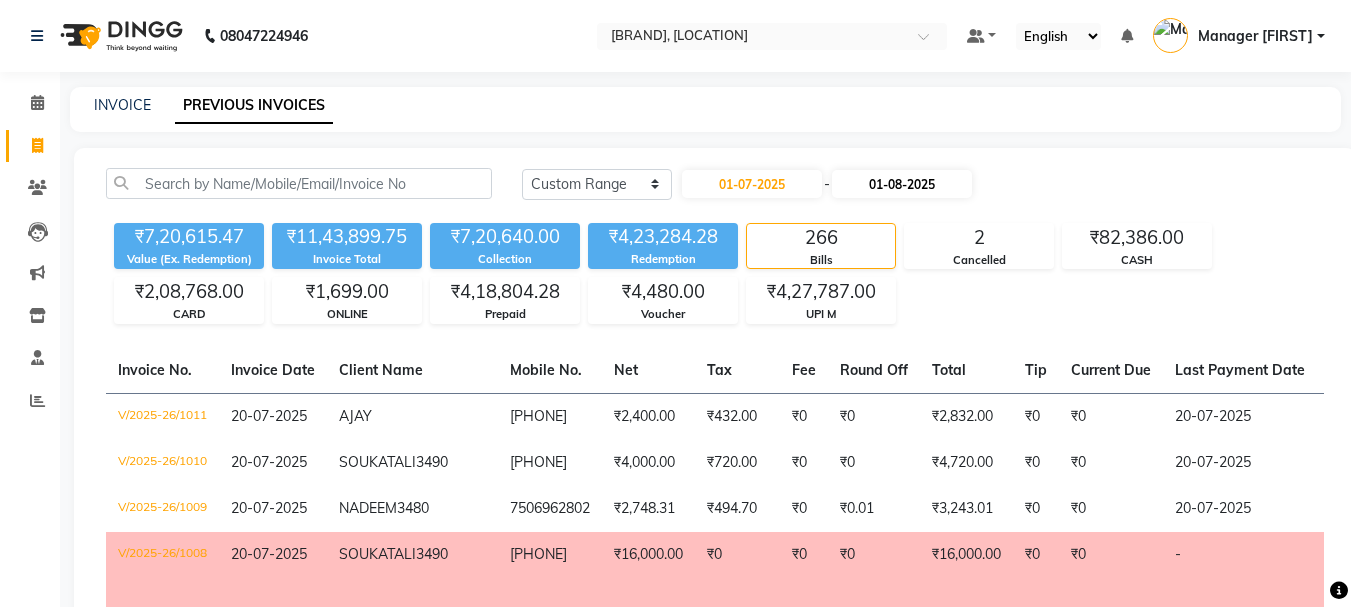 select on "8" 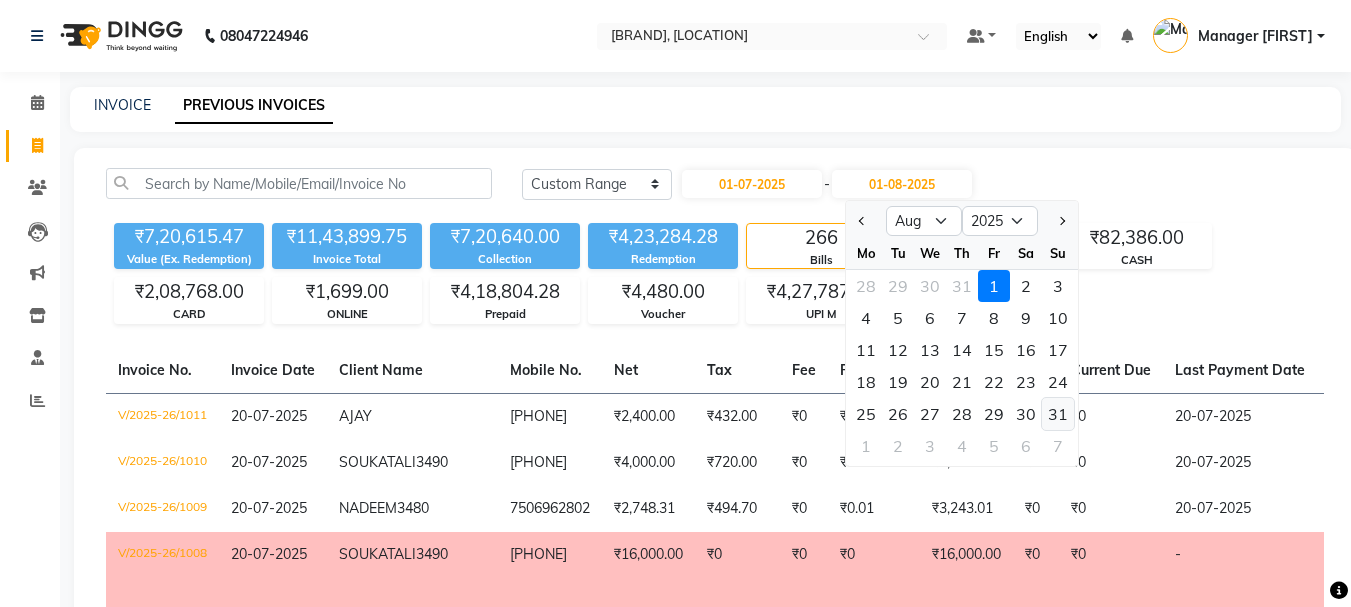 click on "31" 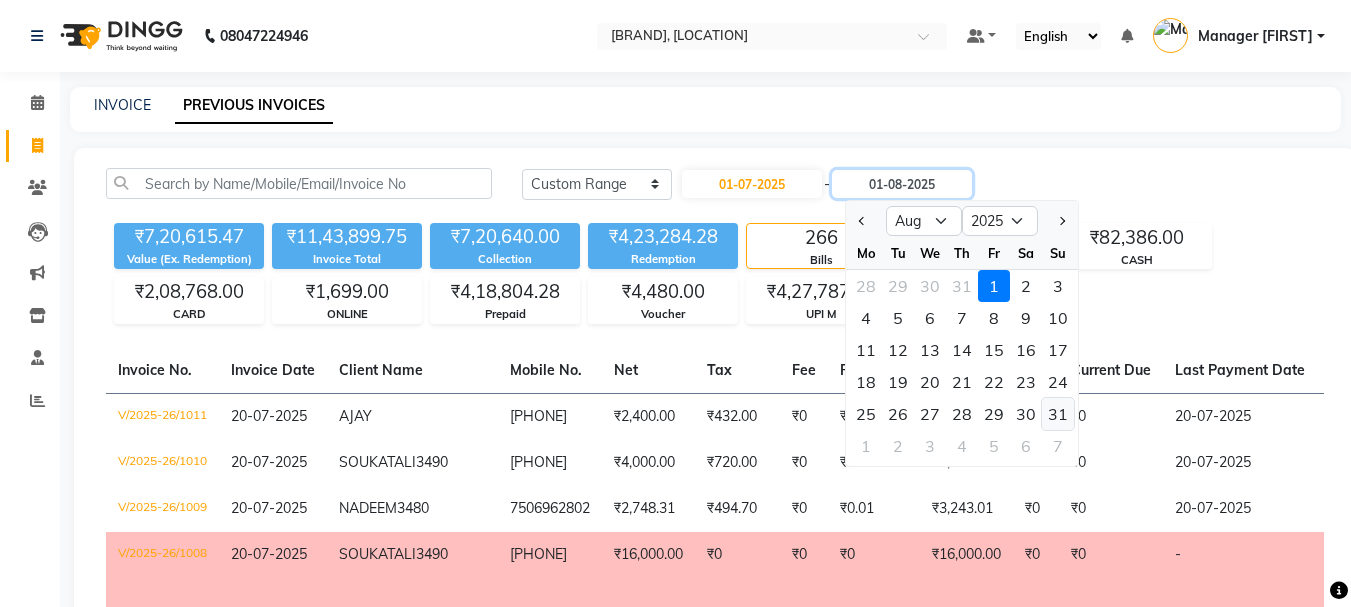 type on "31-08-2025" 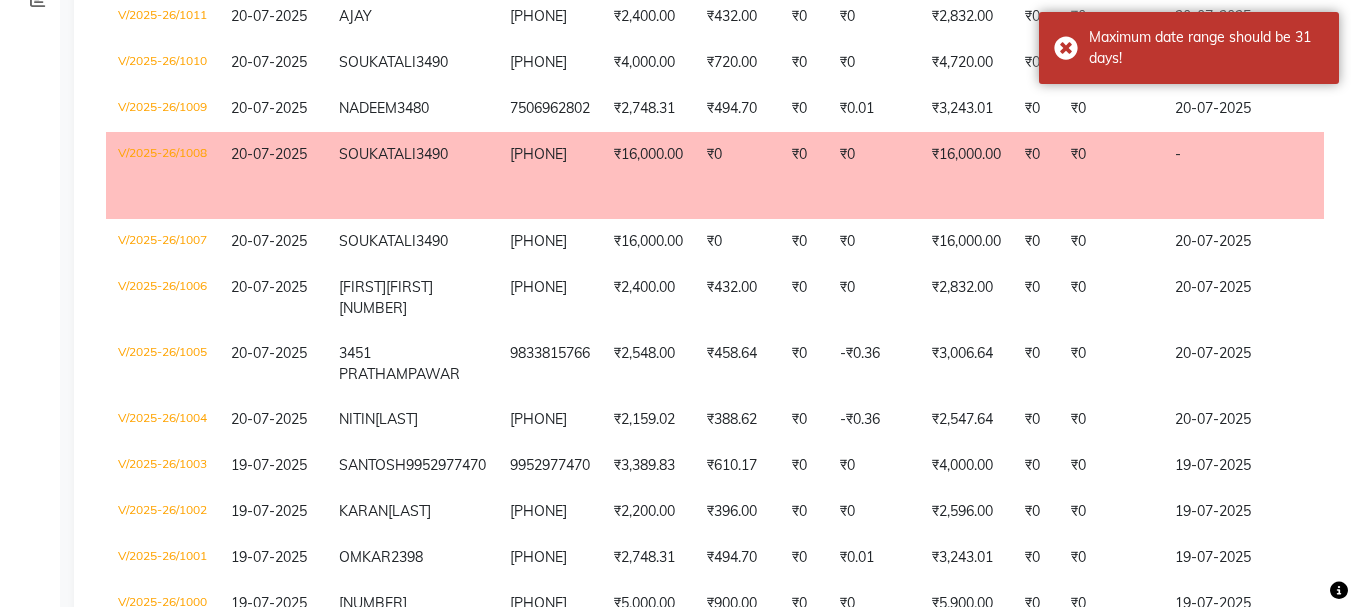 scroll, scrollTop: 0, scrollLeft: 0, axis: both 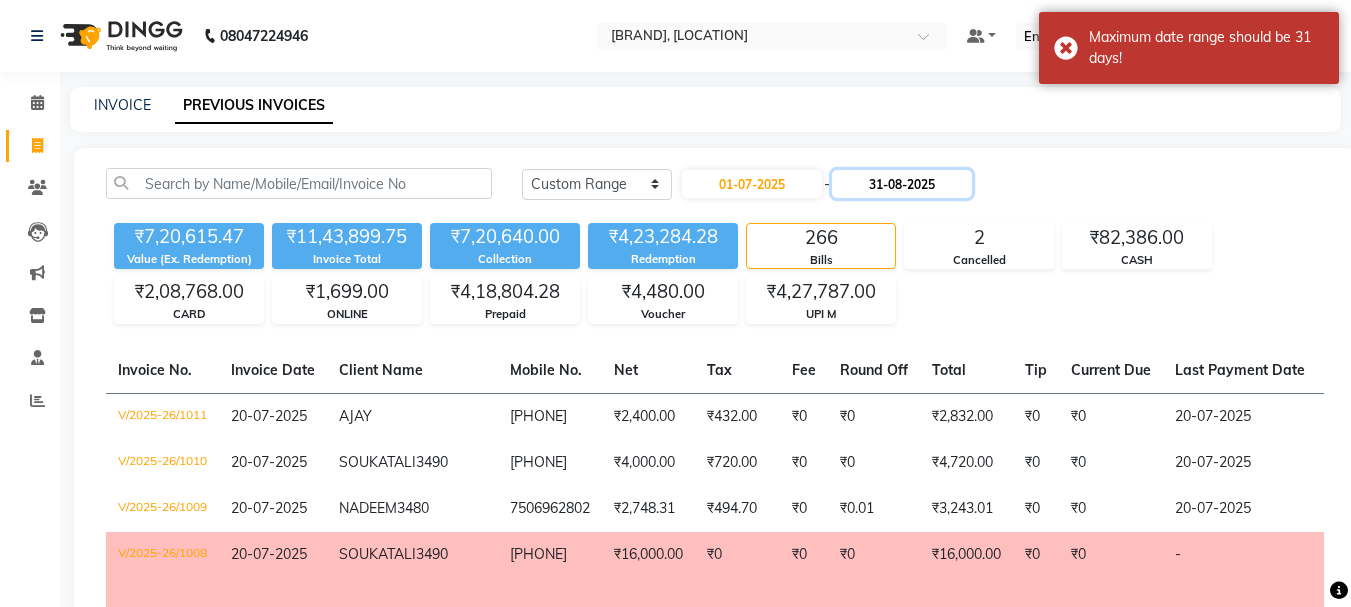 click on "31-08-2025" 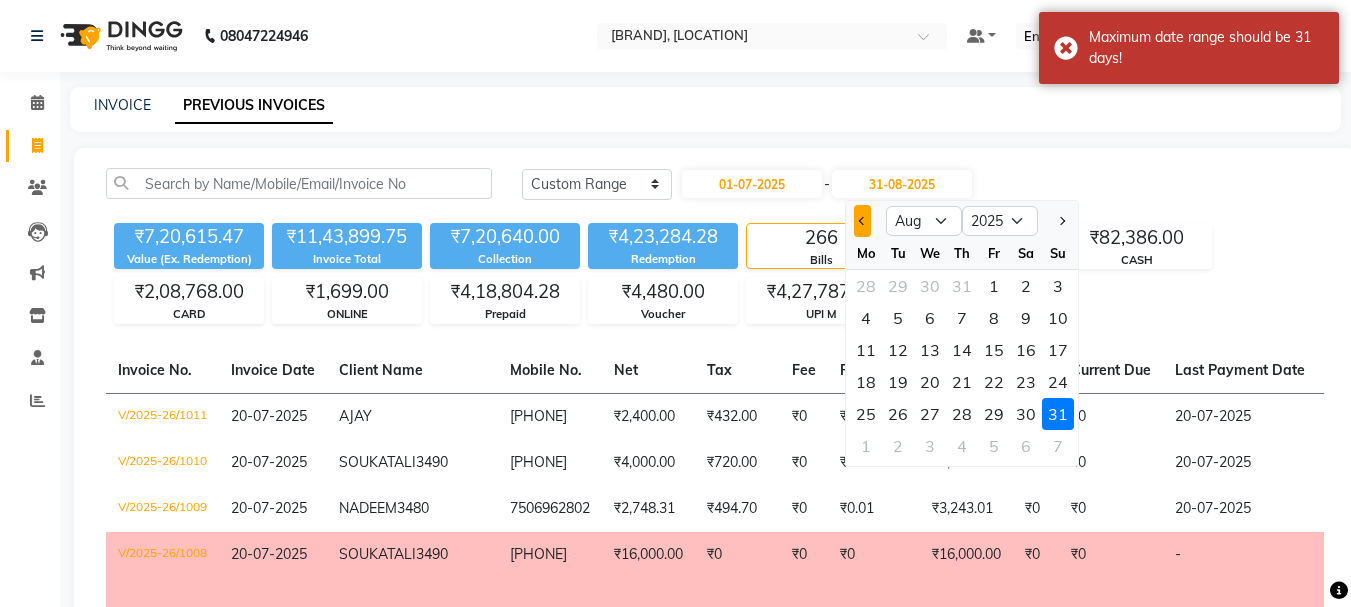 click 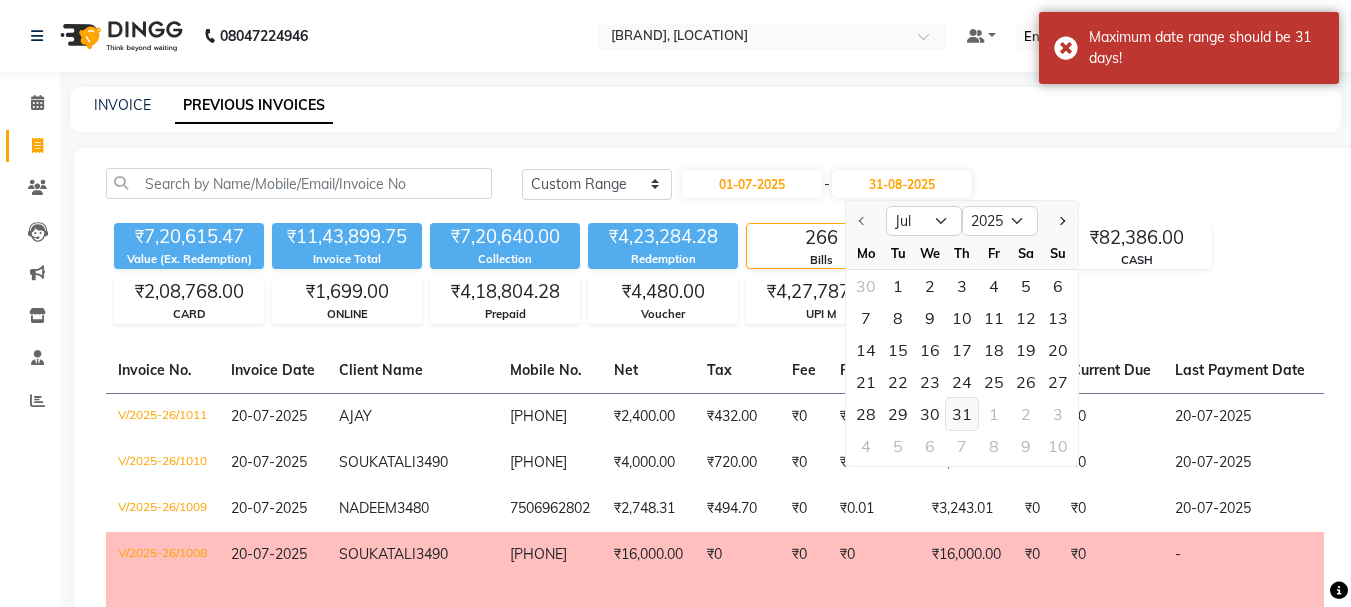 click on "31" 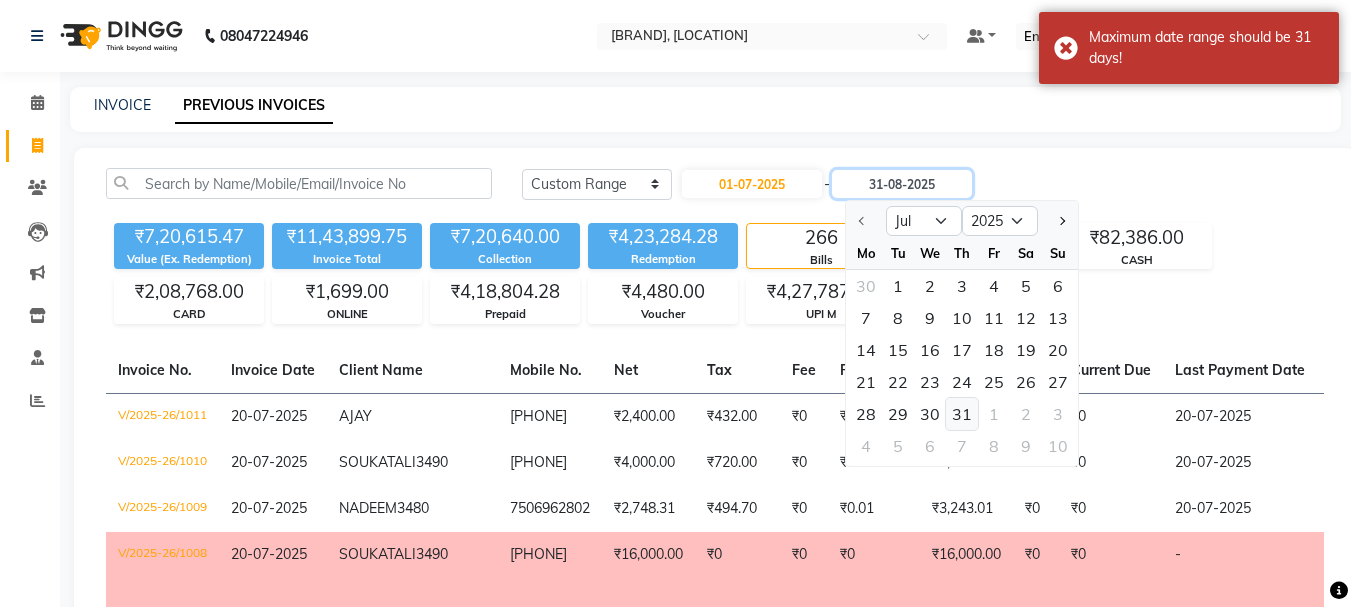 type on "31-07-2025" 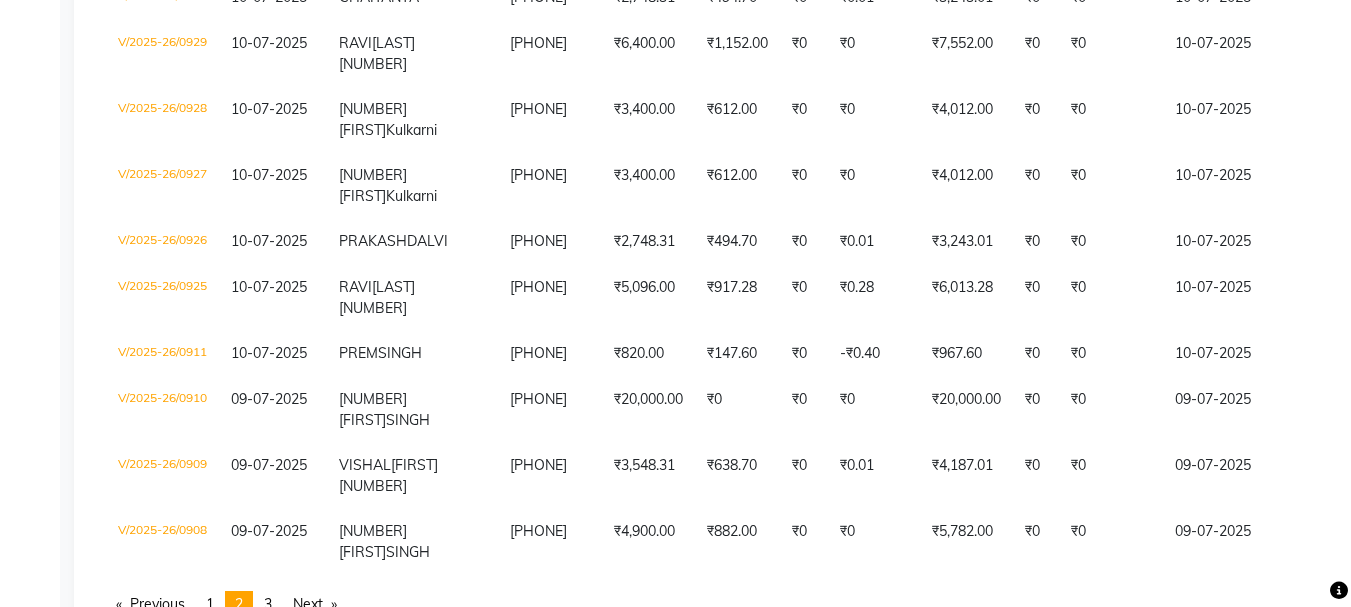 scroll, scrollTop: 5598, scrollLeft: 0, axis: vertical 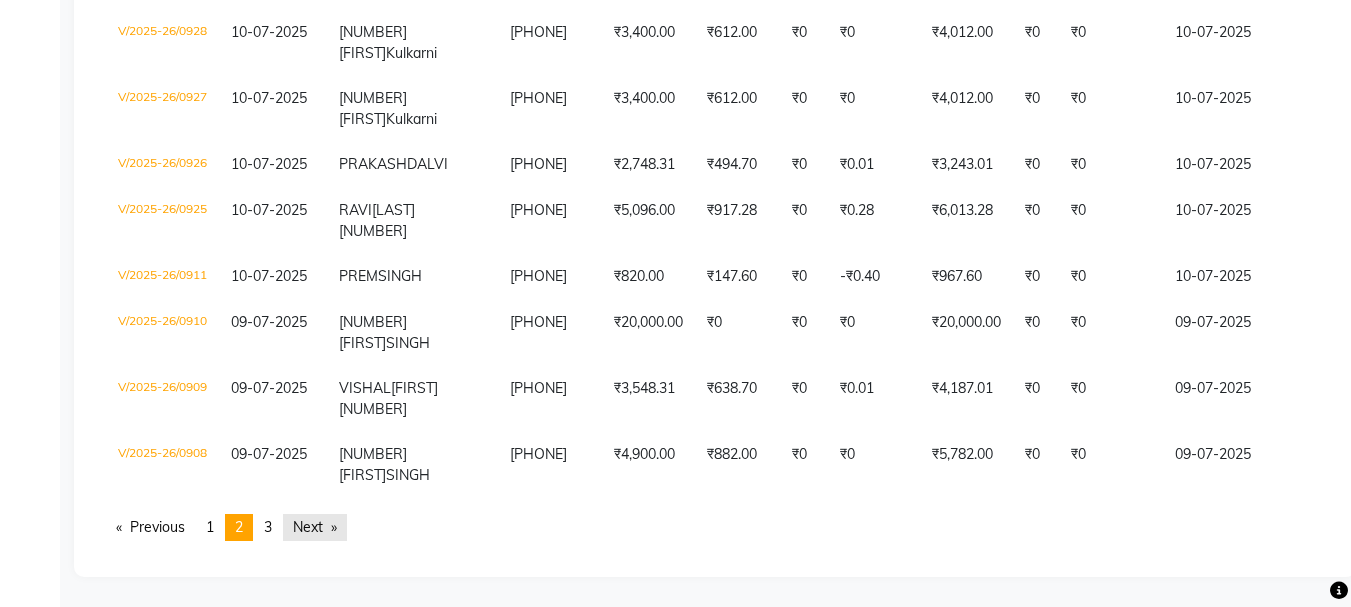 click on "Next  page" at bounding box center [315, 527] 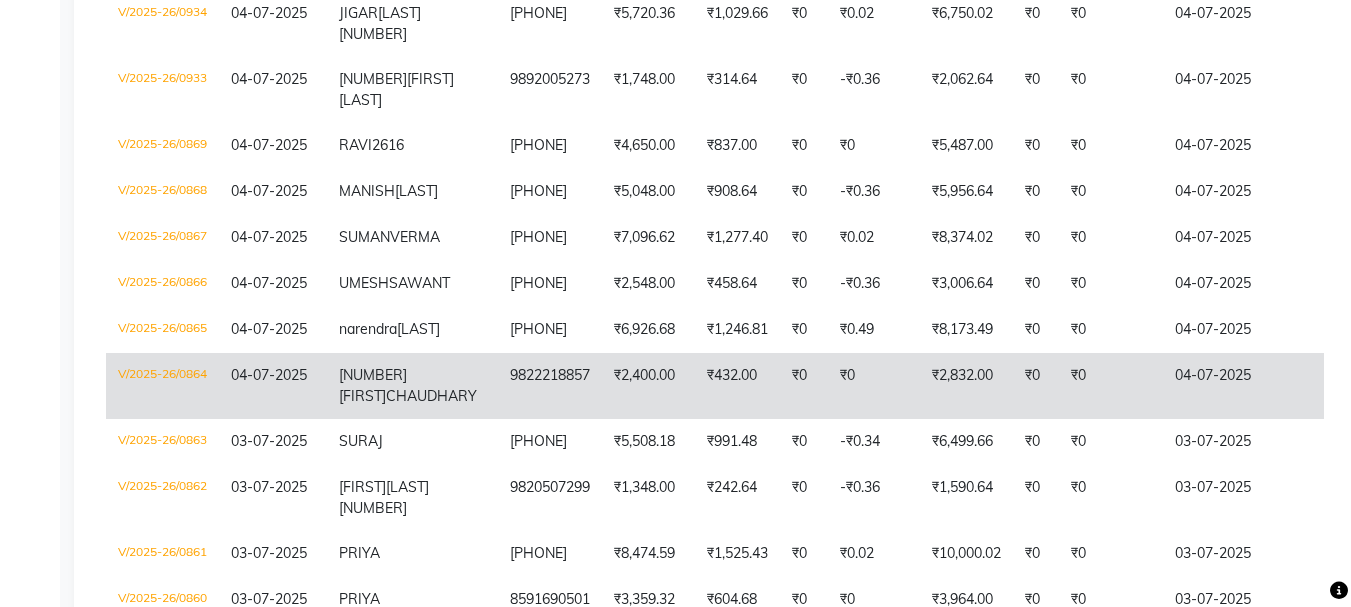 scroll, scrollTop: 2356, scrollLeft: 0, axis: vertical 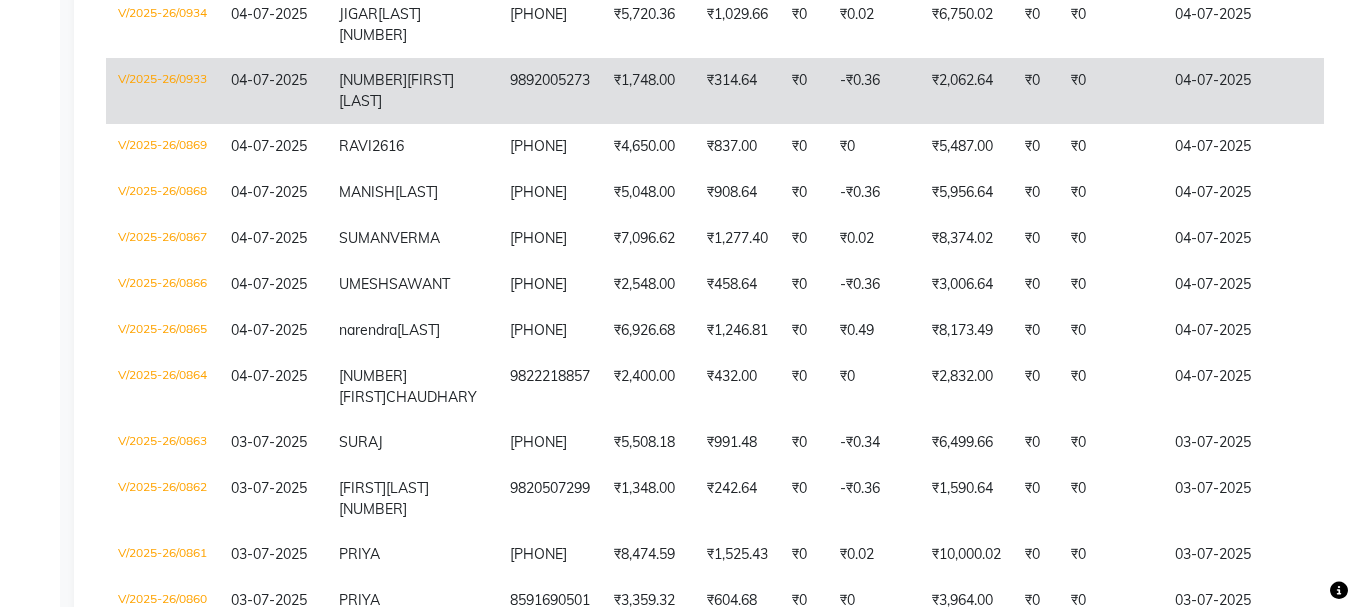 click on "9892005273" 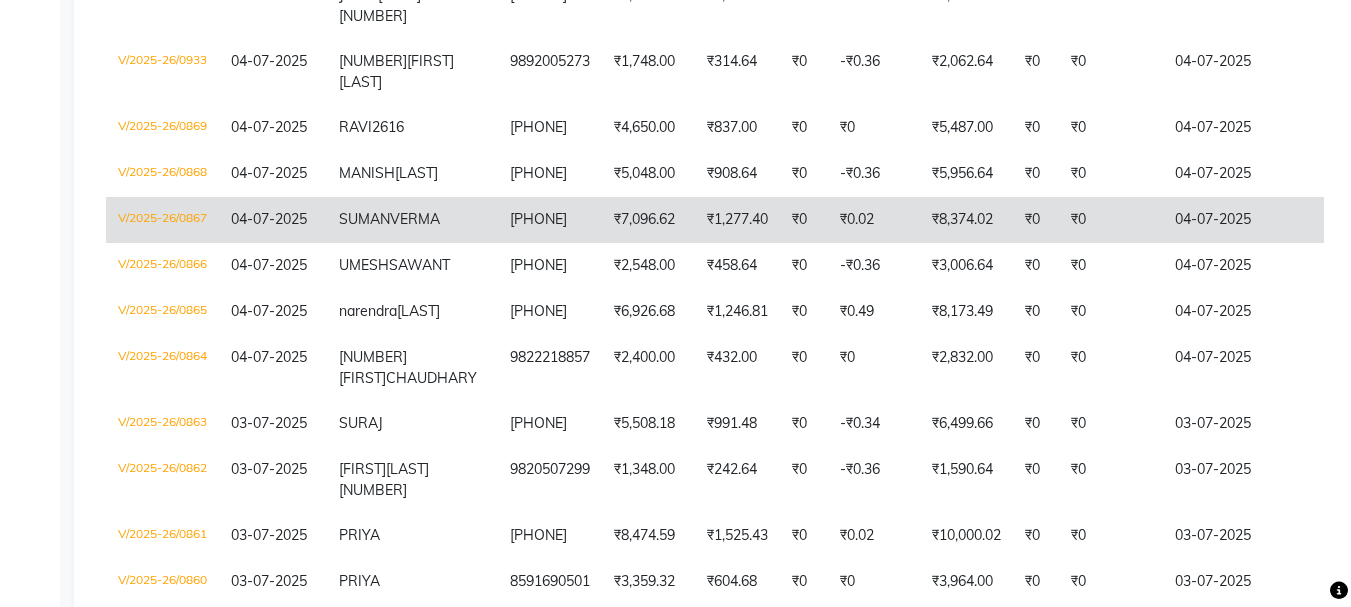 scroll, scrollTop: 2356, scrollLeft: 0, axis: vertical 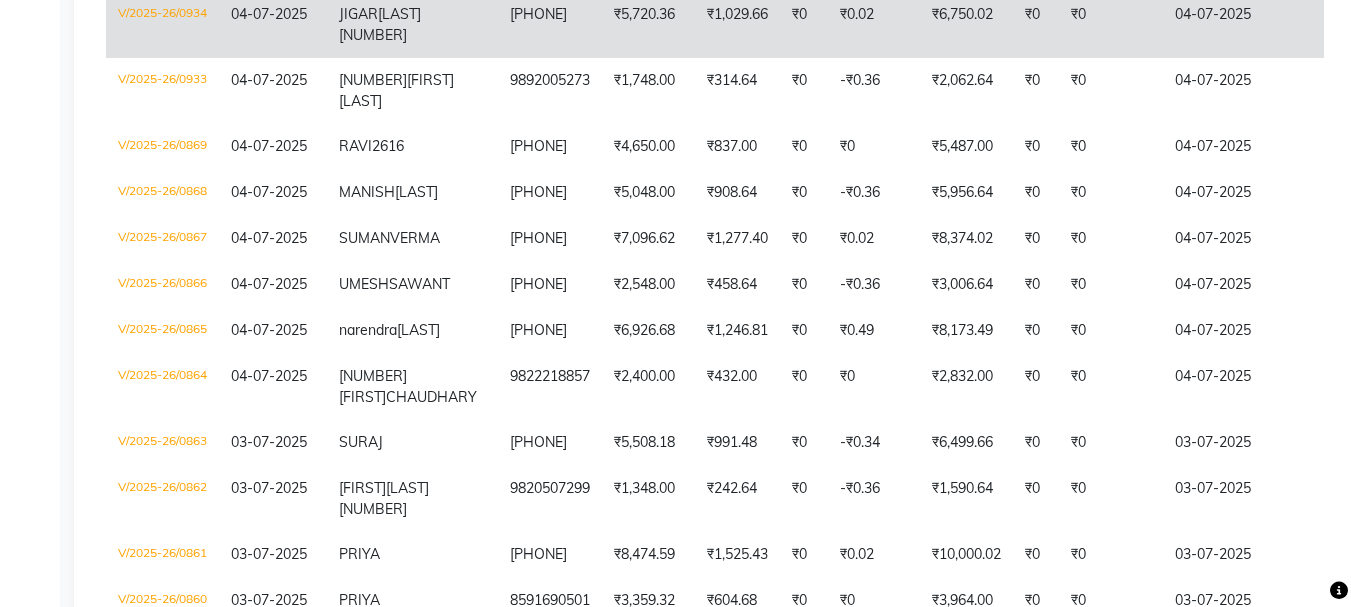 click on "[LAST]" 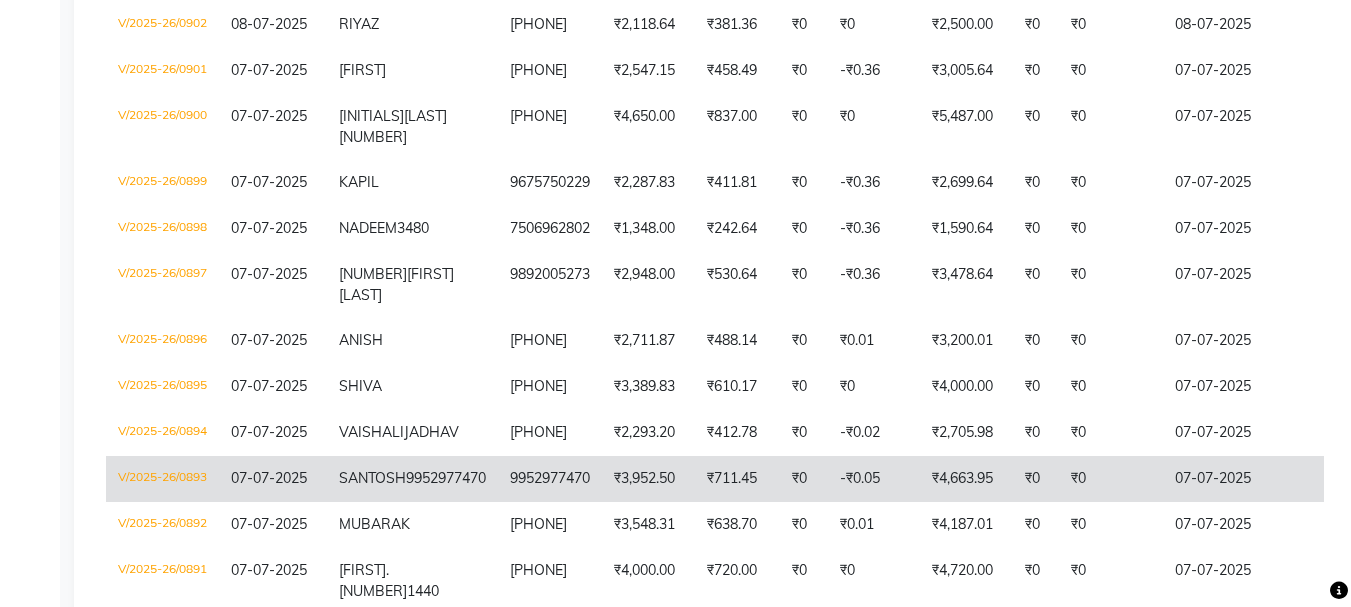 scroll, scrollTop: 656, scrollLeft: 0, axis: vertical 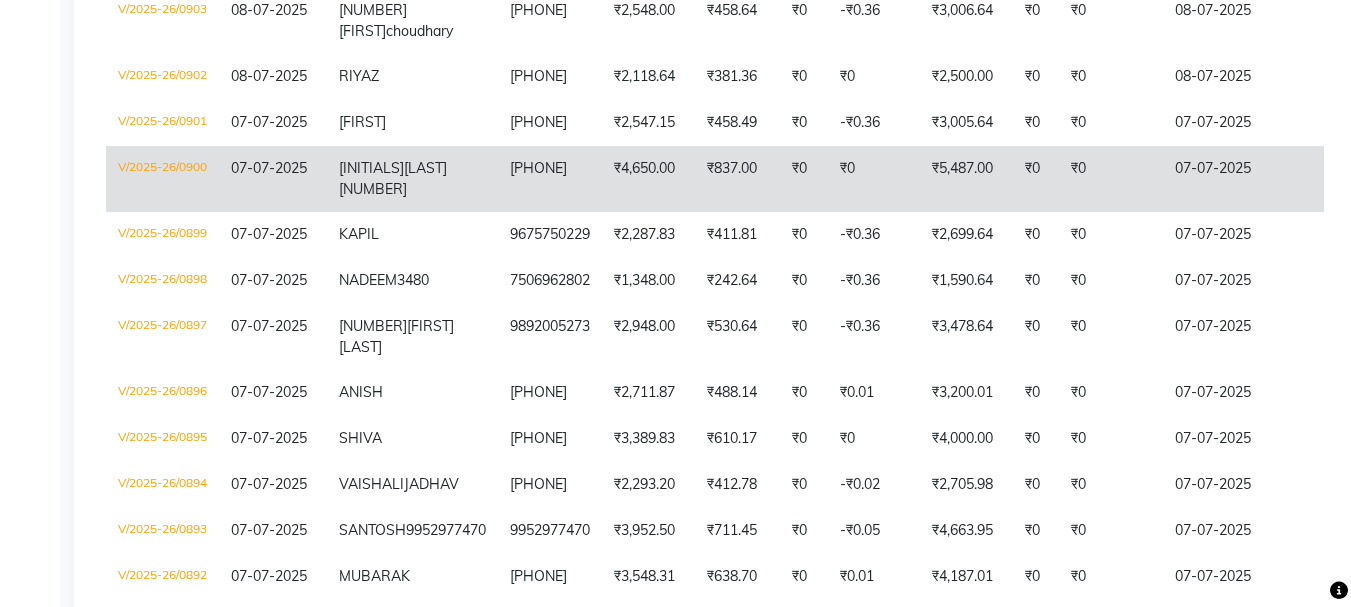 click on "L.R  MISHRA 2375" 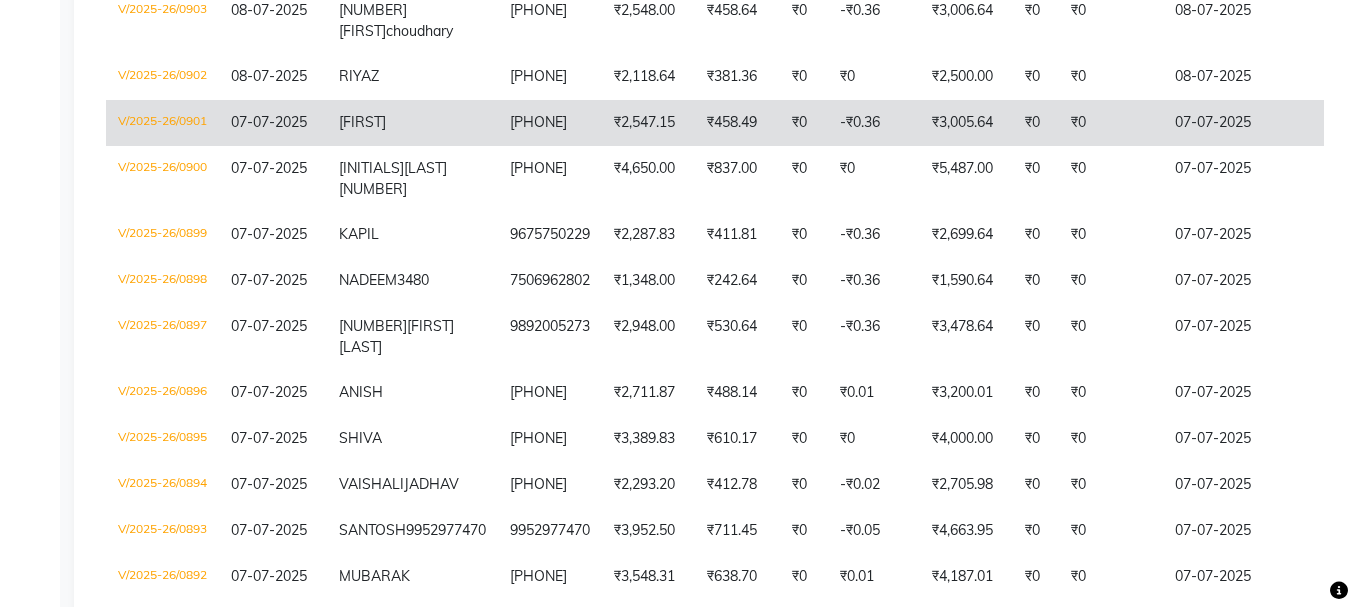 click on "HAFIZ" 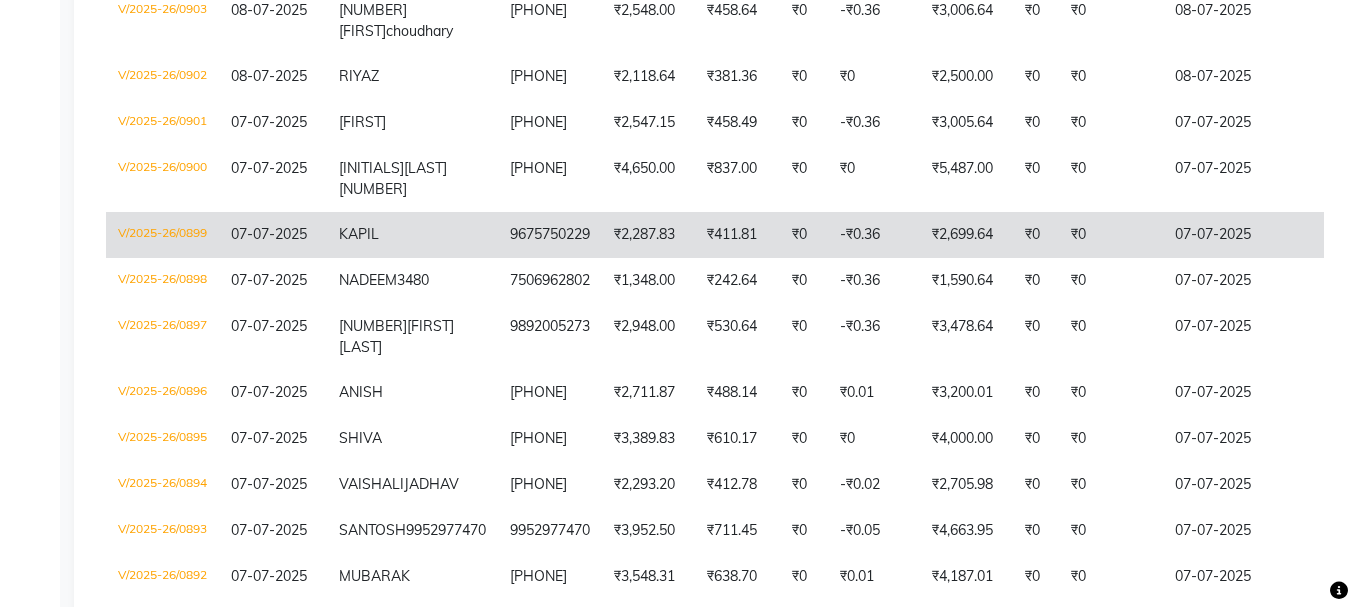 click on "KAPIL" 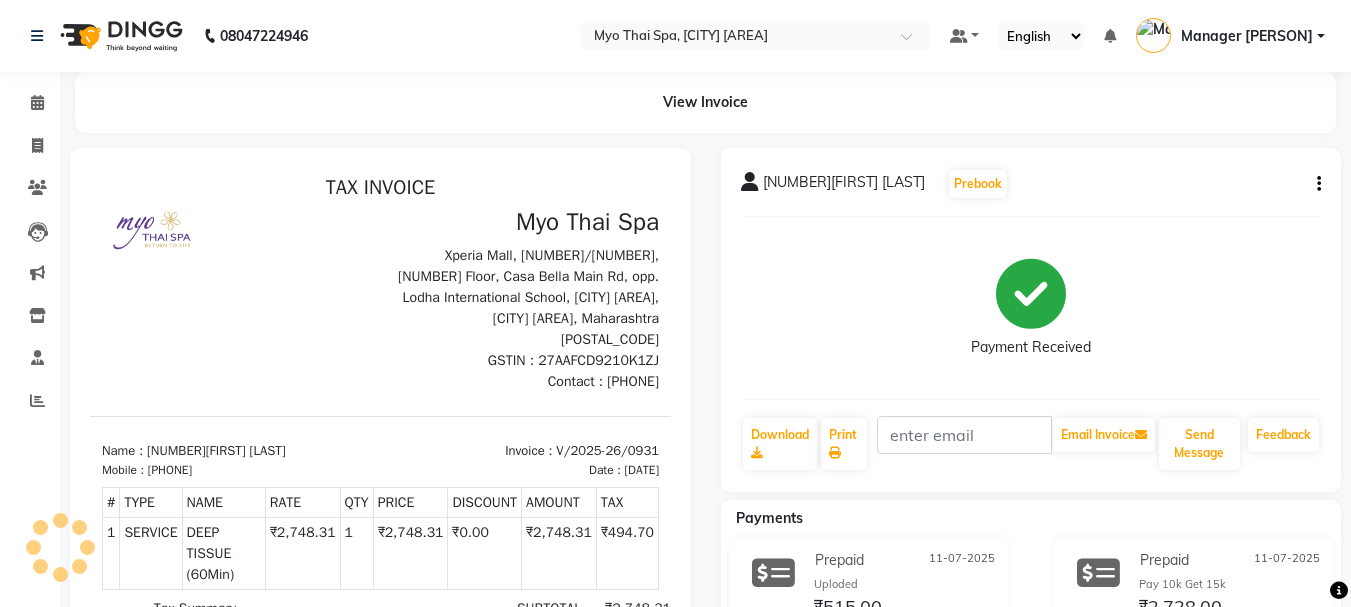 scroll, scrollTop: 0, scrollLeft: 0, axis: both 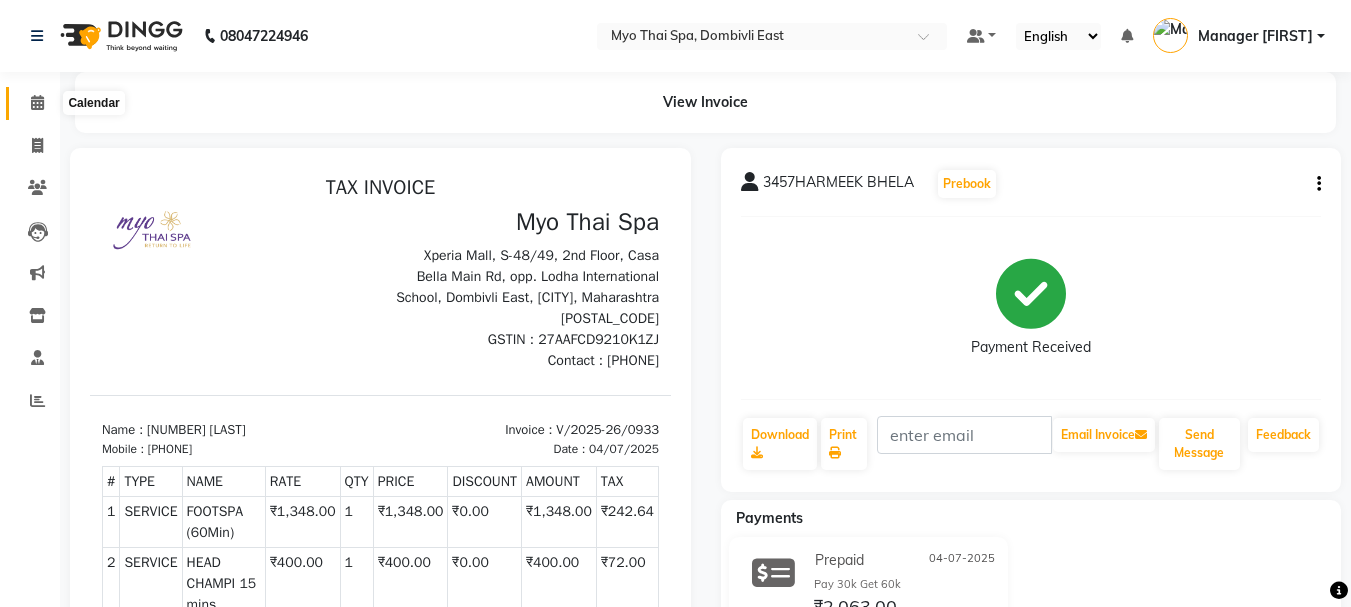 click 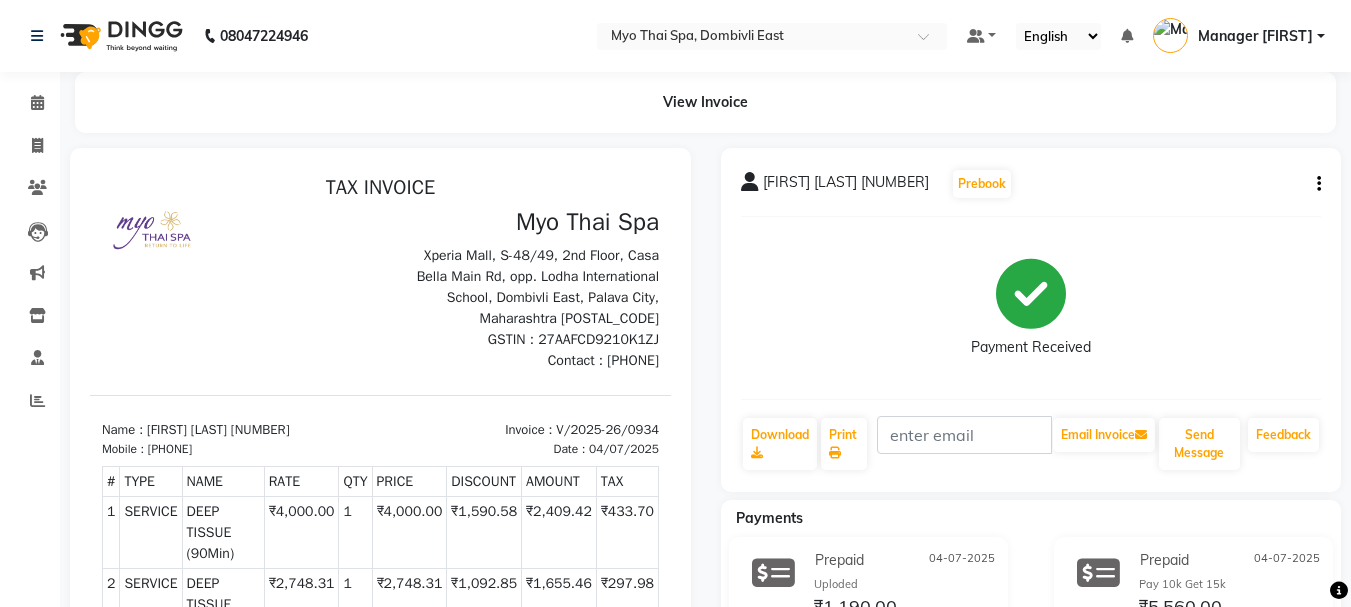 scroll, scrollTop: 0, scrollLeft: 0, axis: both 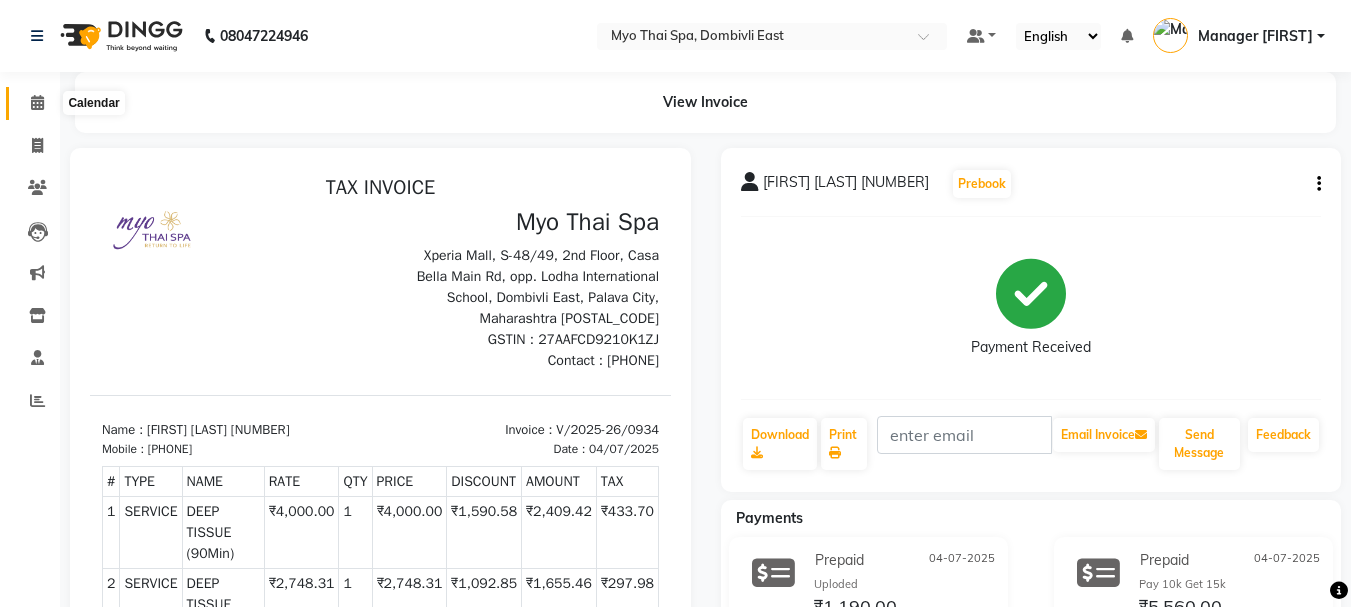 click 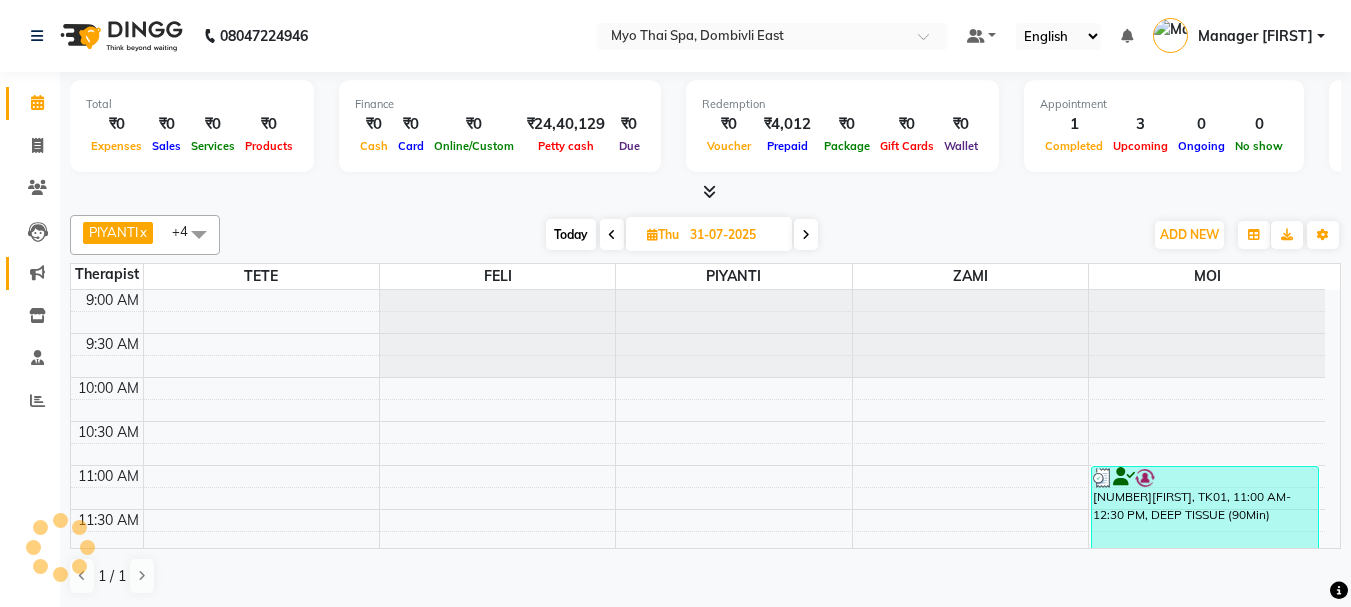 scroll, scrollTop: 0, scrollLeft: 0, axis: both 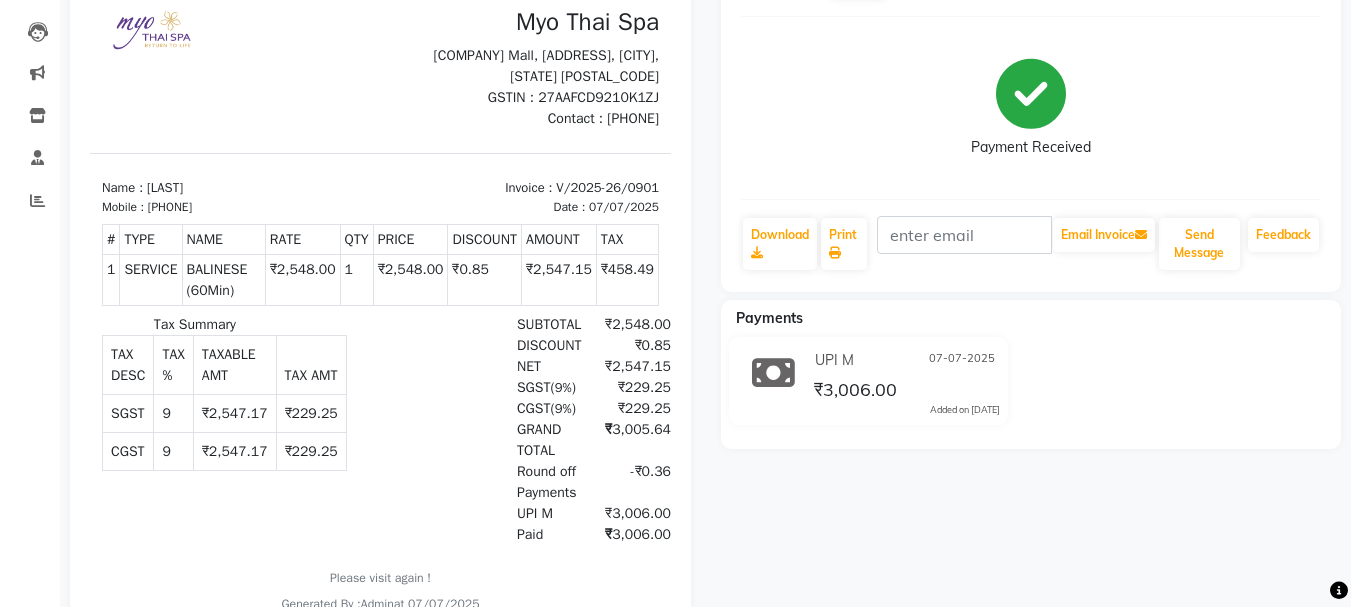 drag, startPoint x: 369, startPoint y: 88, endPoint x: 343, endPoint y: 66, distance: 34.058773 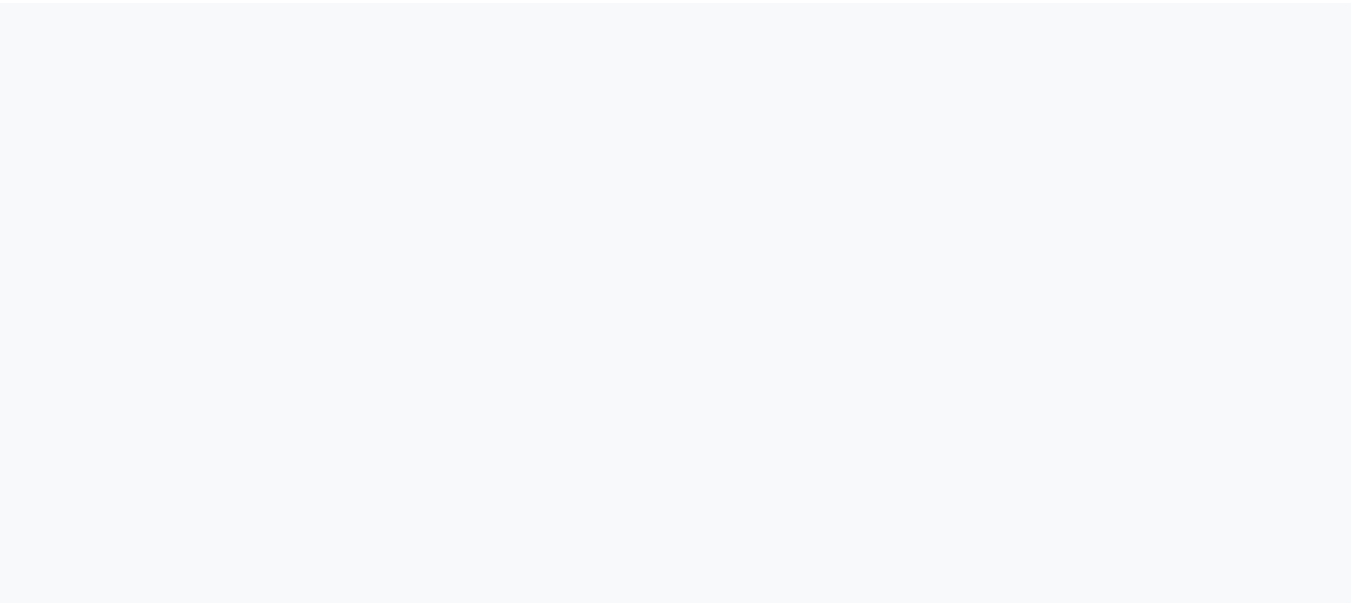 scroll, scrollTop: 0, scrollLeft: 0, axis: both 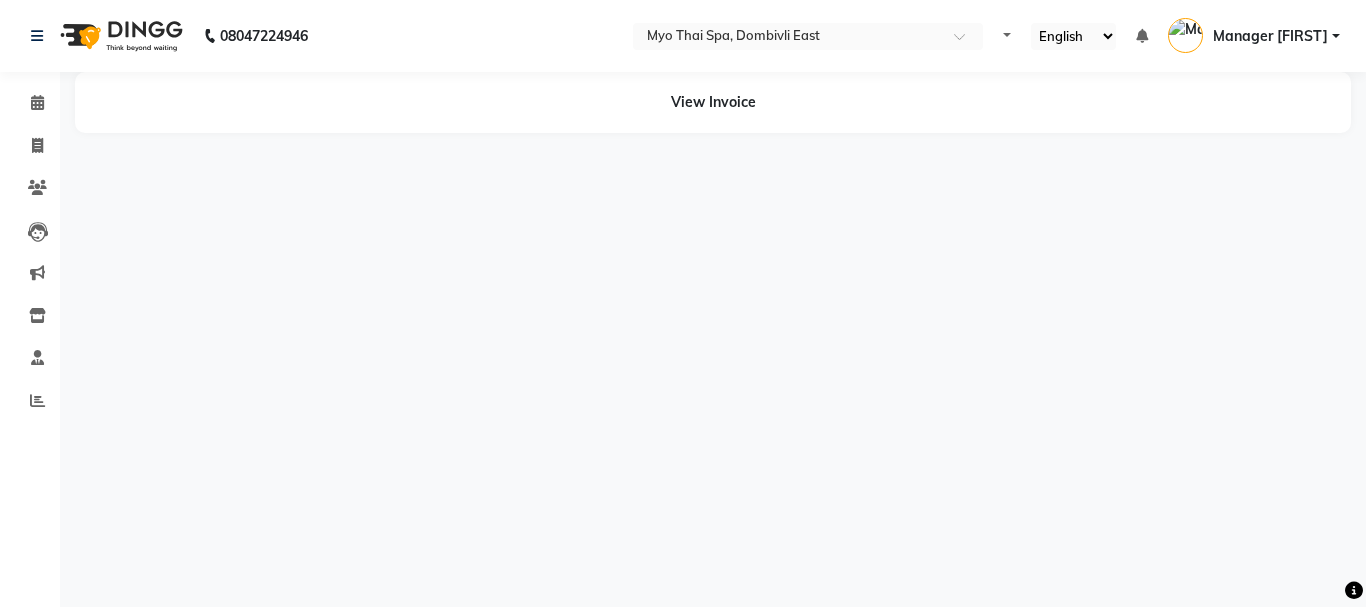 select on "en" 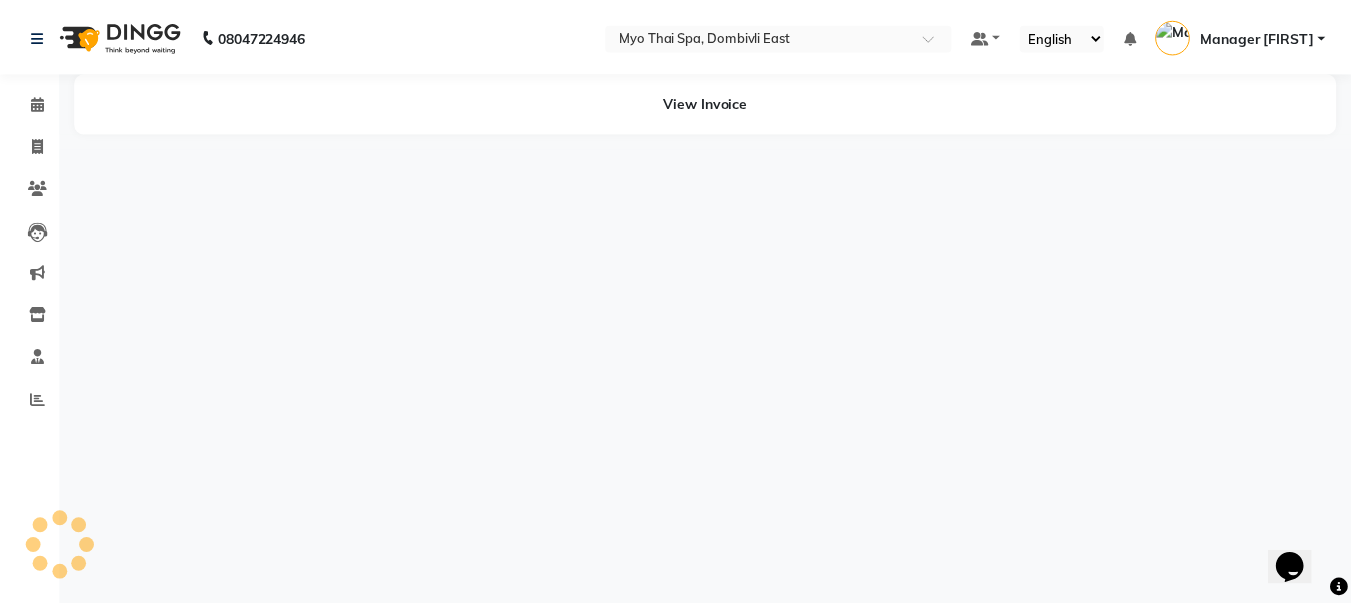 scroll, scrollTop: 0, scrollLeft: 0, axis: both 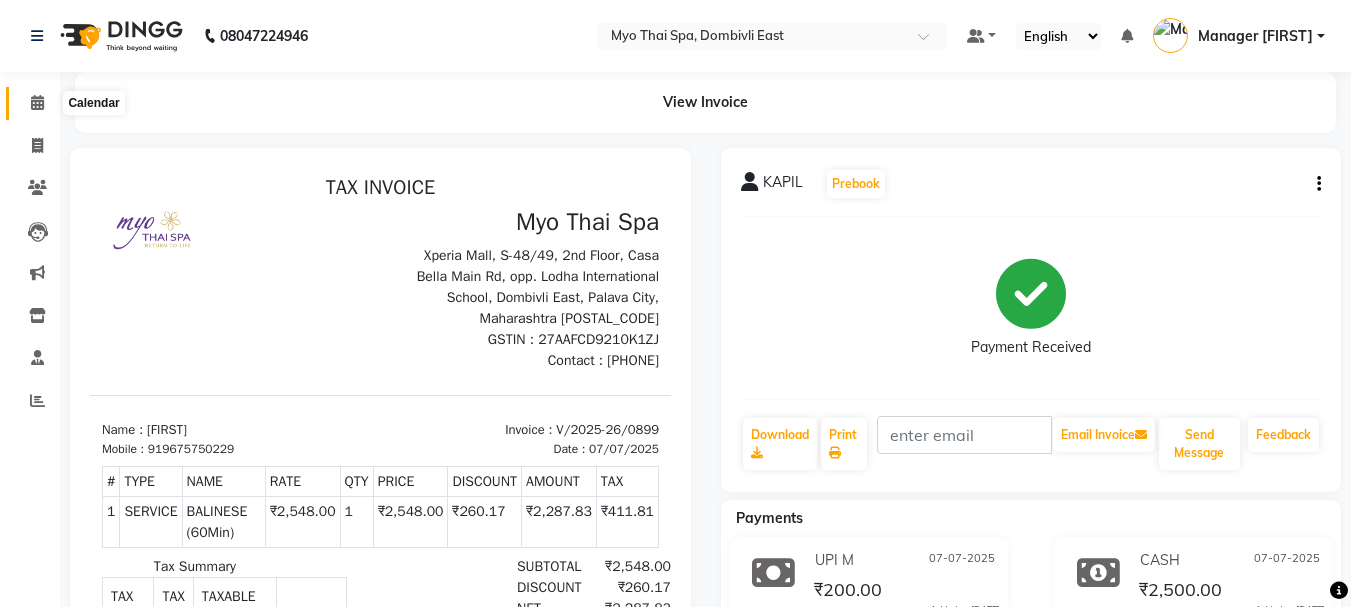 click 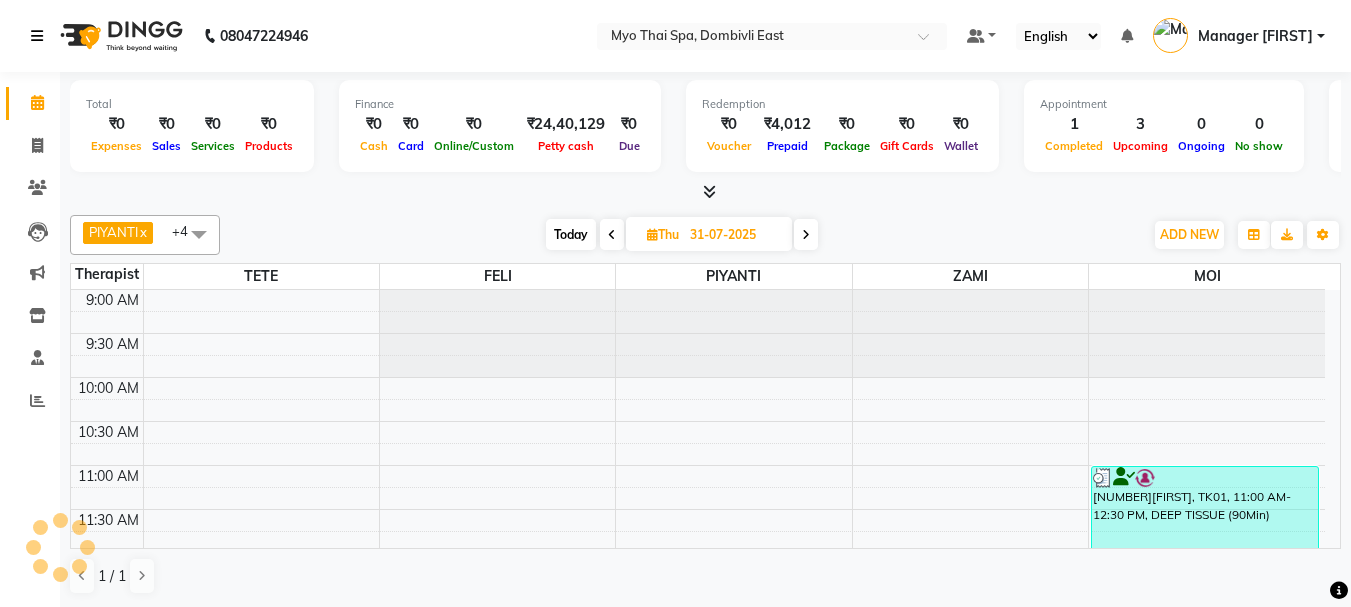scroll, scrollTop: 0, scrollLeft: 0, axis: both 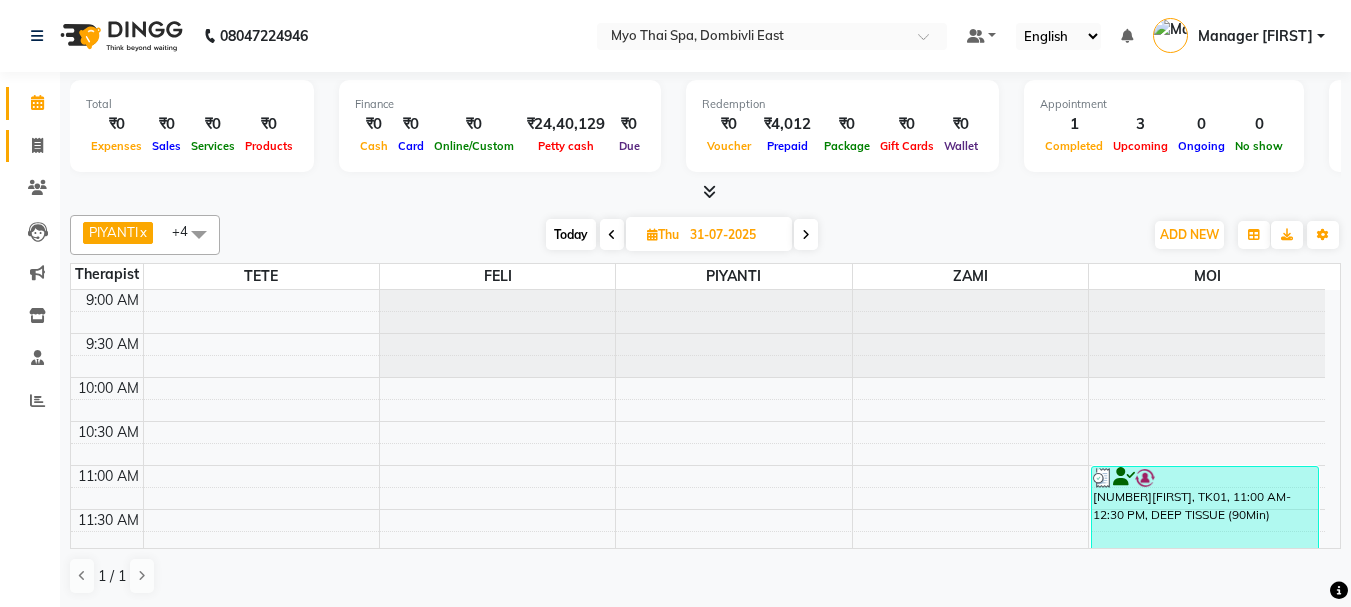click 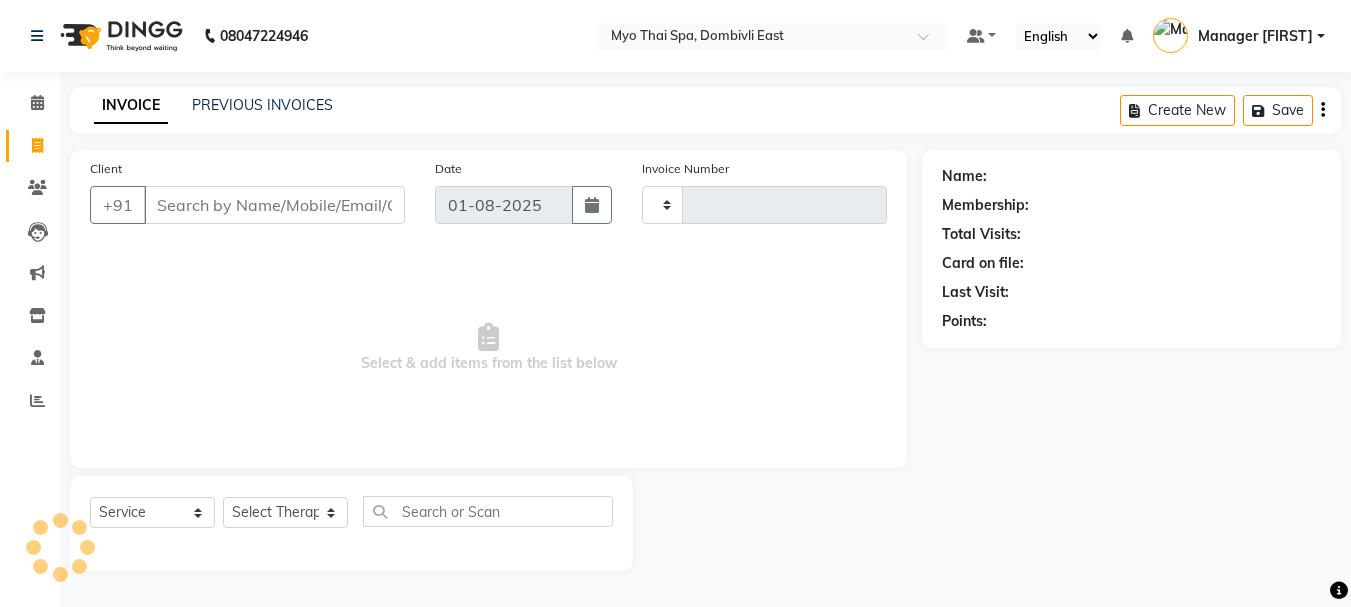 type on "1112" 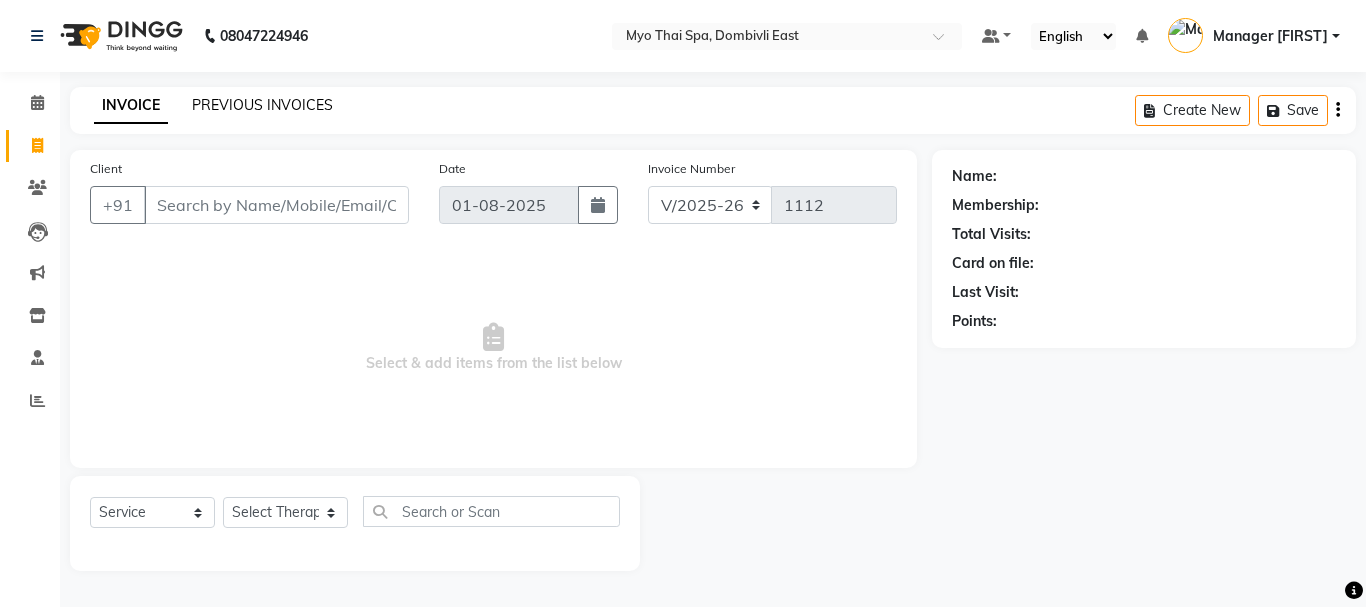 click on "PREVIOUS INVOICES" 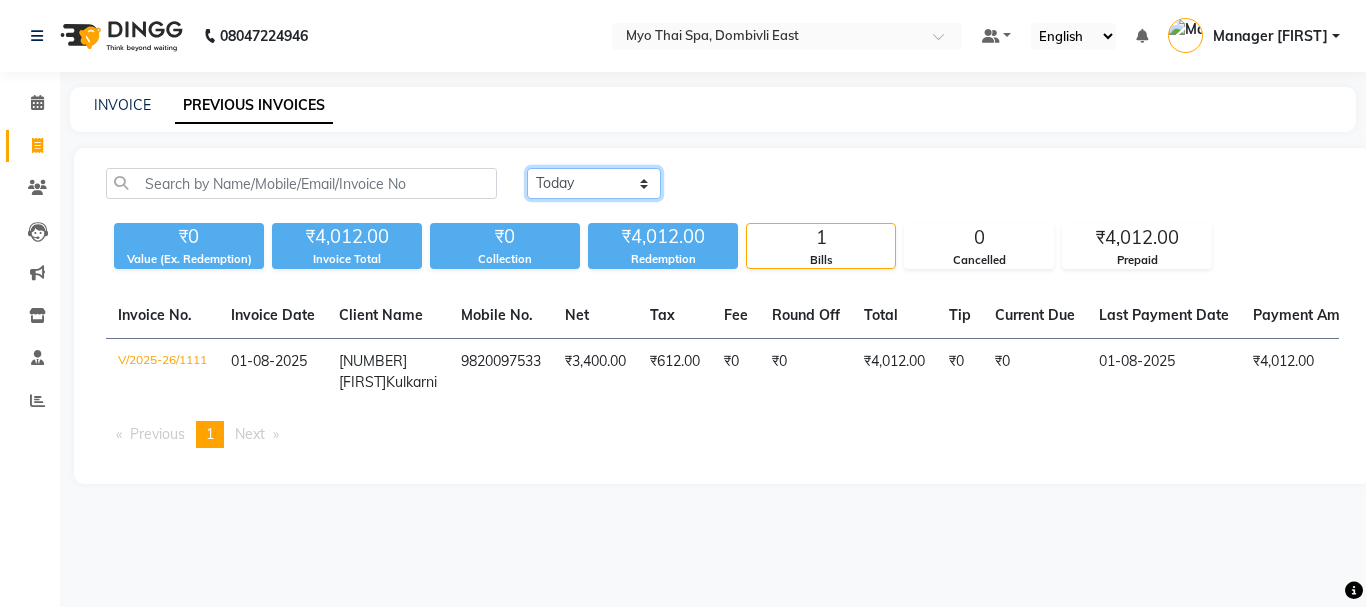 click on "Today Yesterday Custom Range" 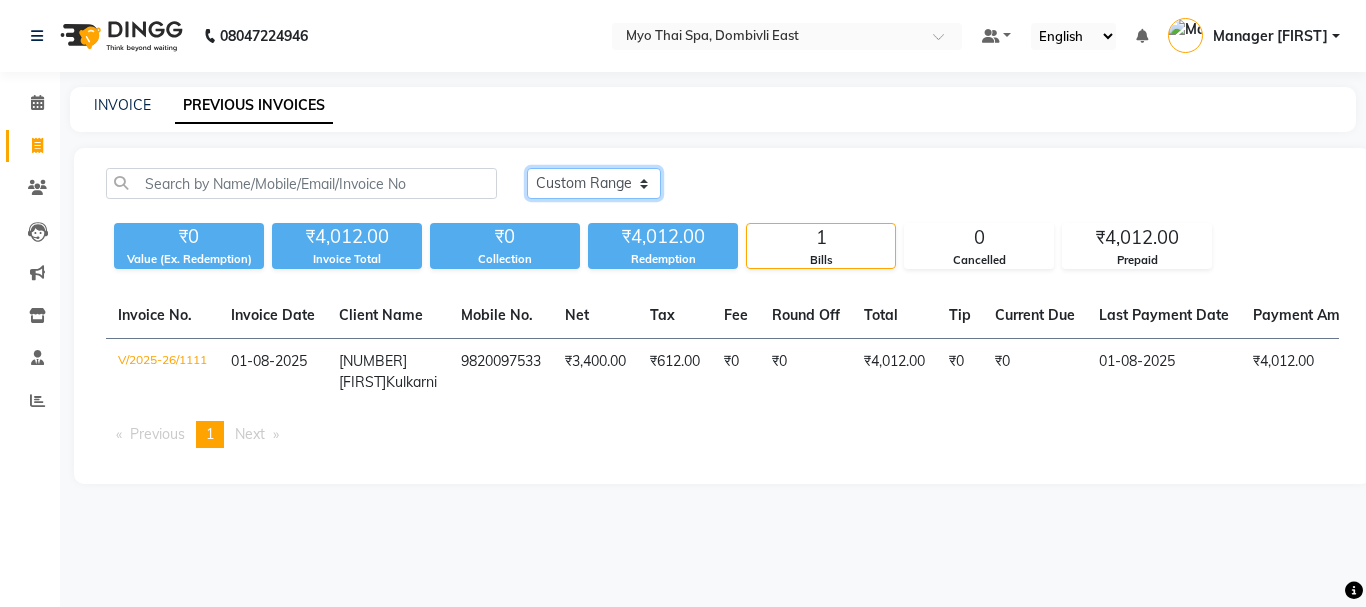 click on "Today Yesterday Custom Range" 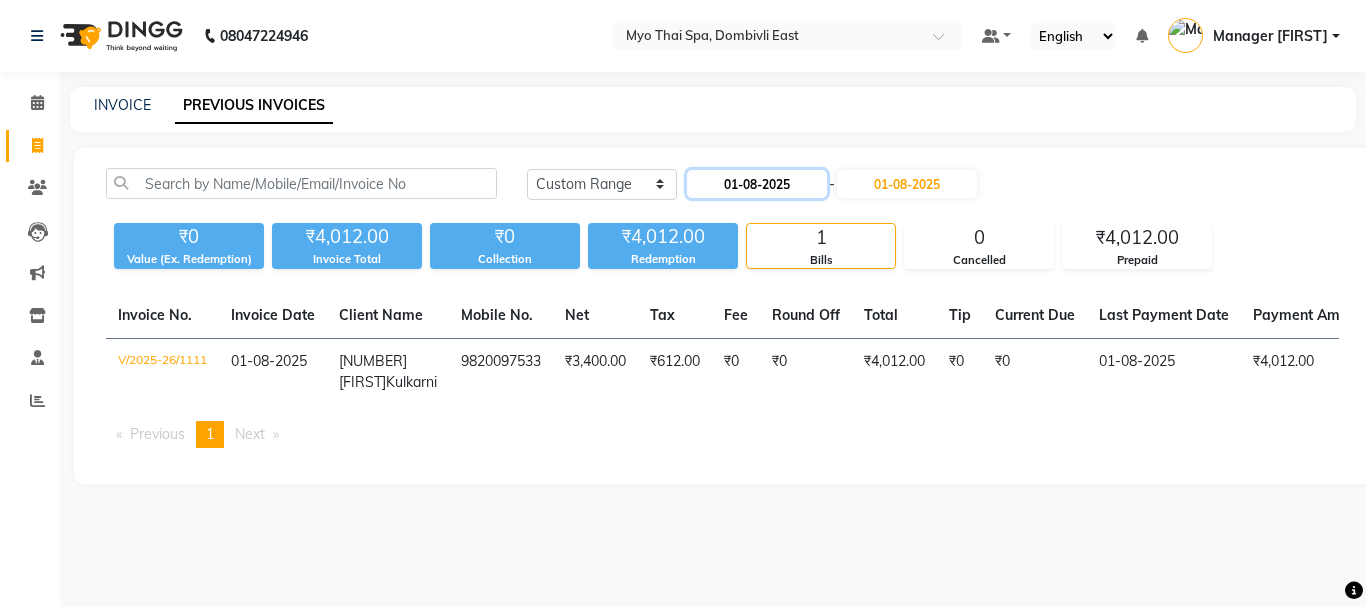 click on "01-08-2025" 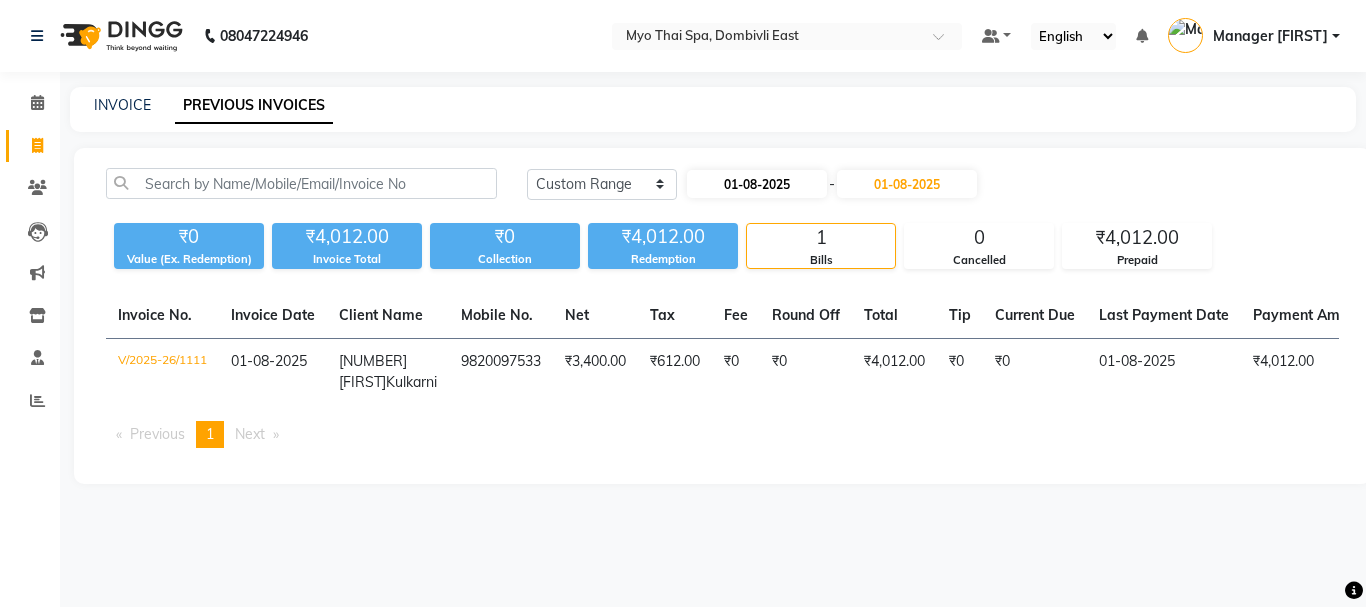 select on "8" 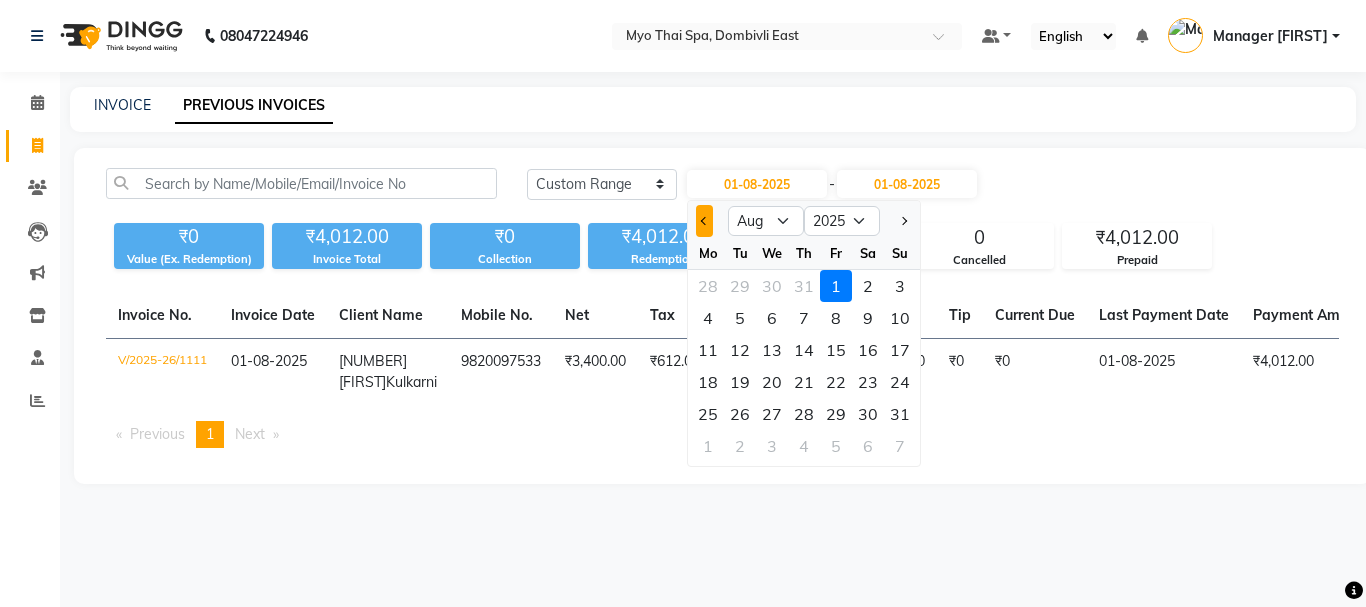 click 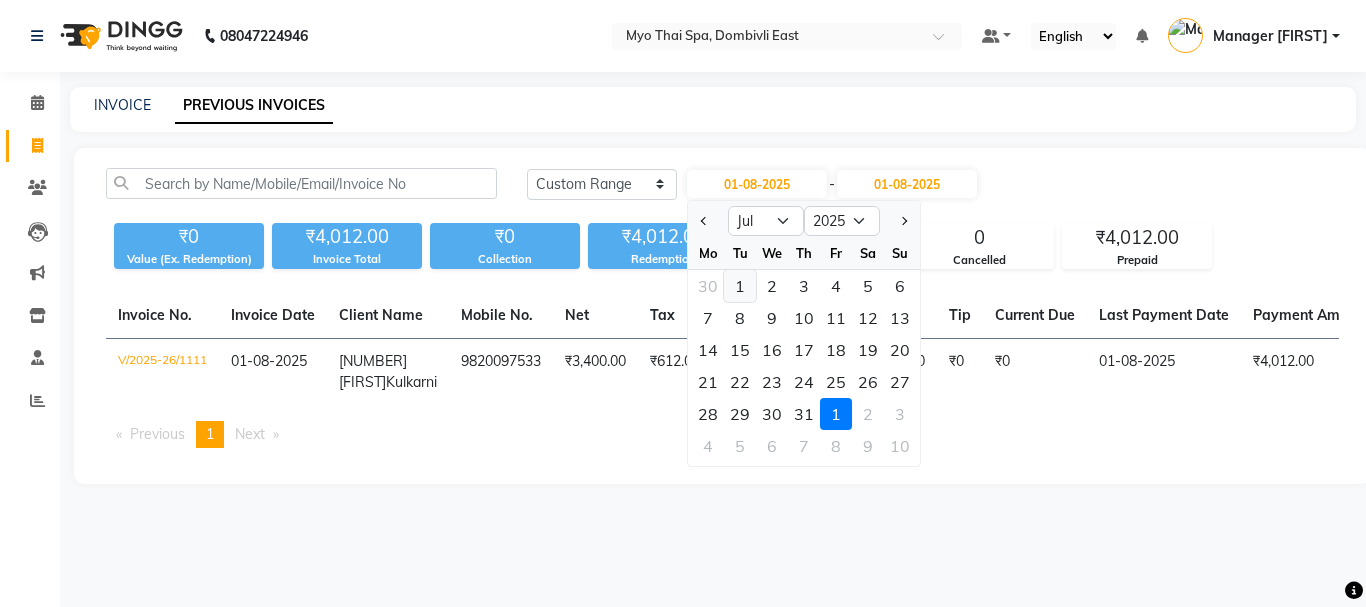 click on "1" 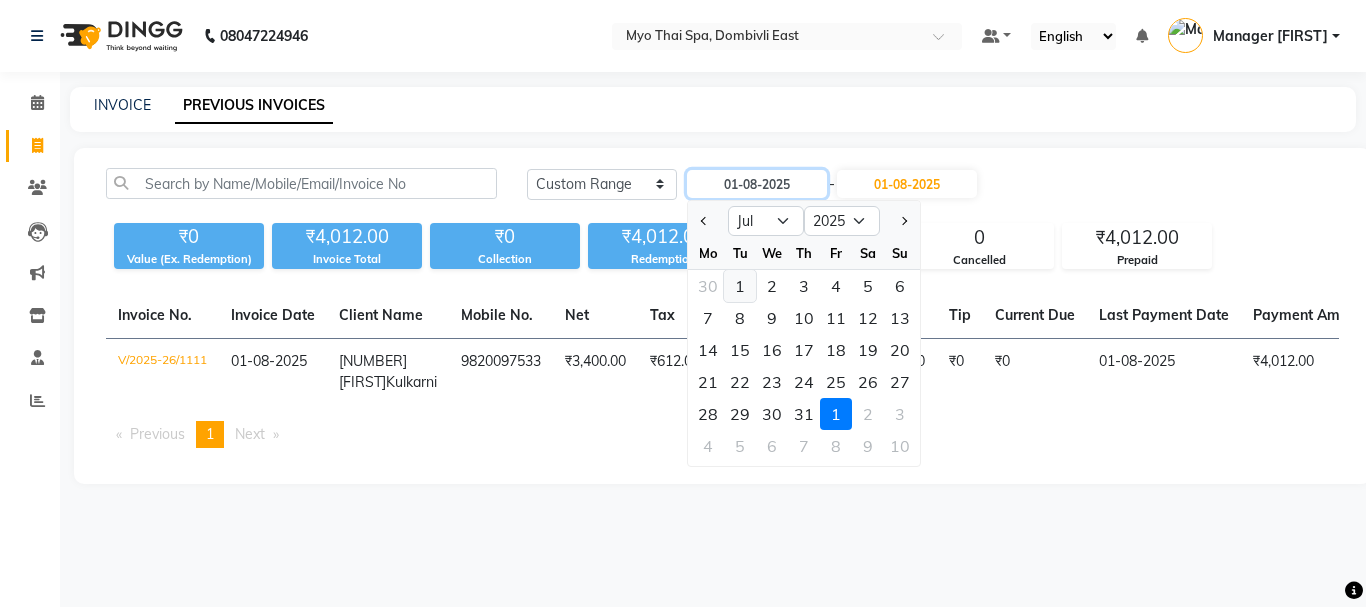 type on "01-07-2025" 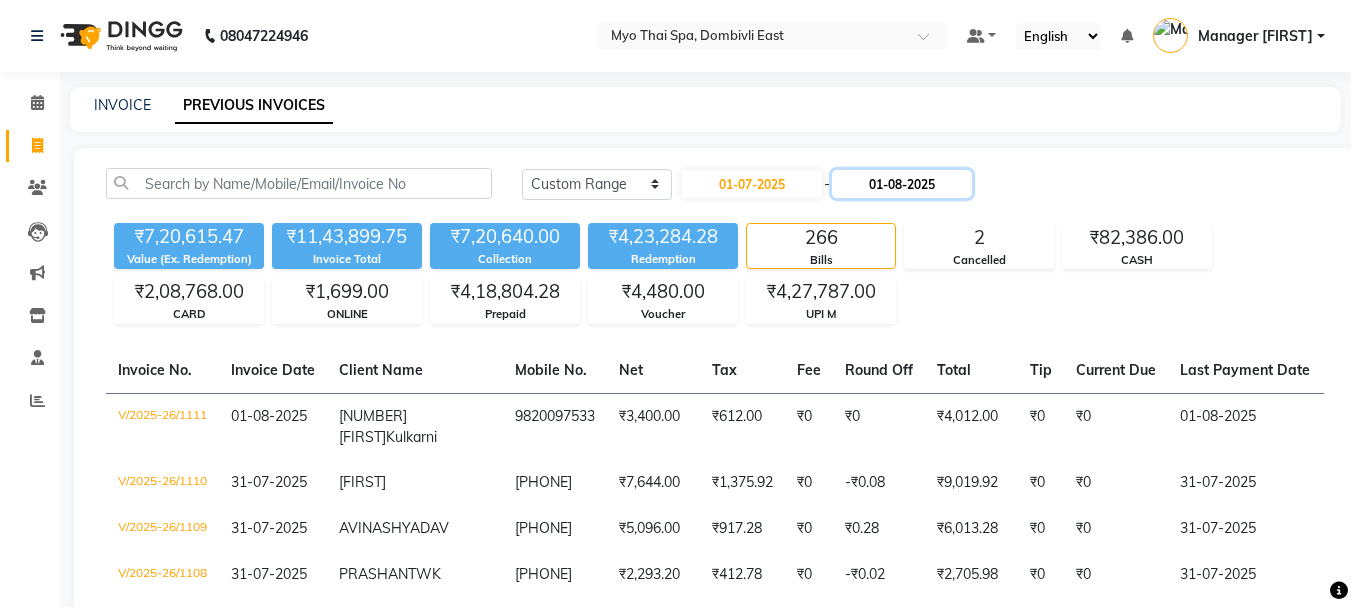 click on "01-08-2025" 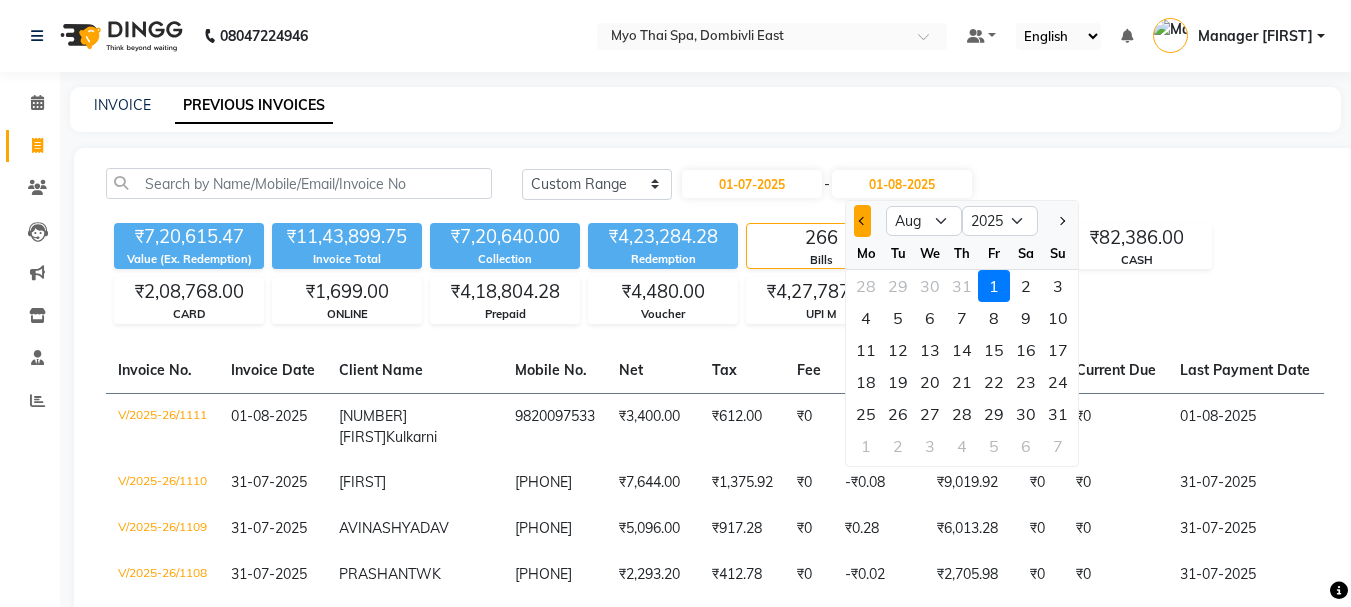 click 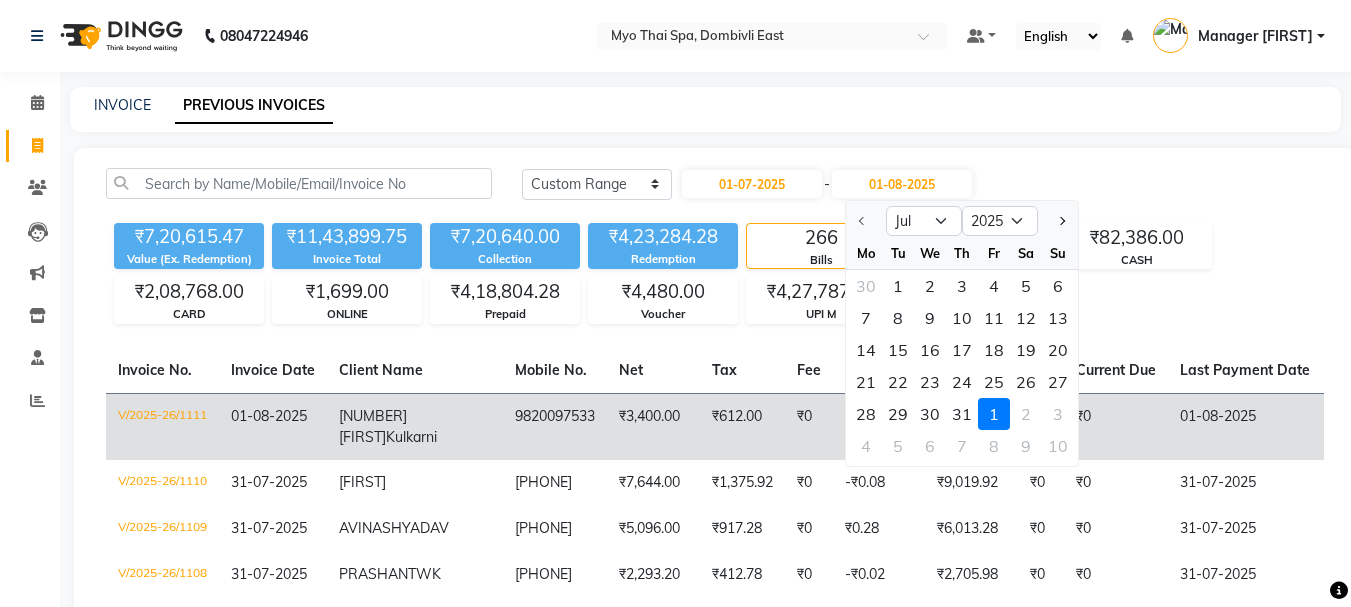 drag, startPoint x: 996, startPoint y: 408, endPoint x: 978, endPoint y: 408, distance: 18 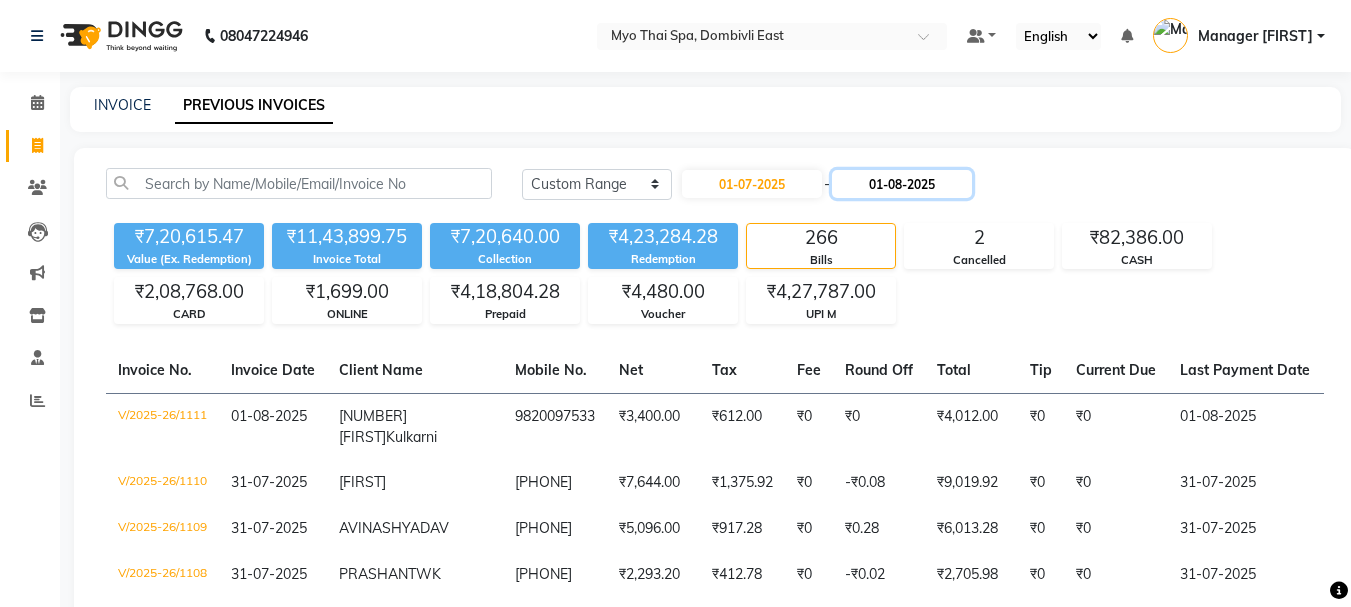 click on "01-08-2025" 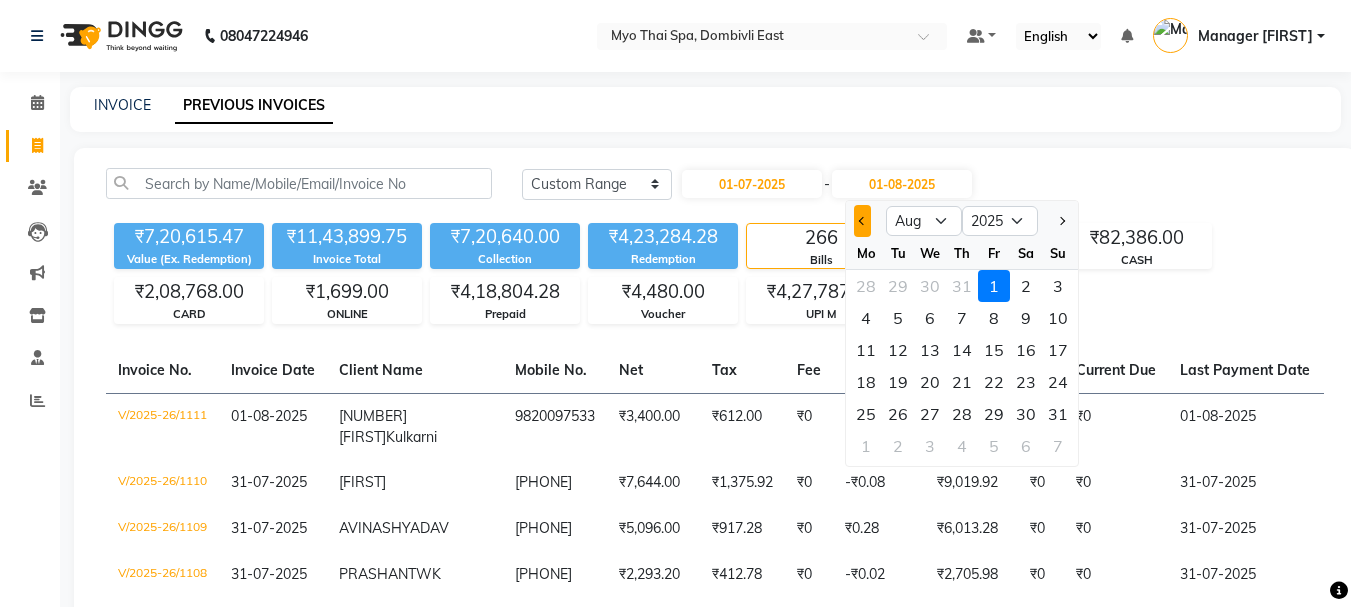 click 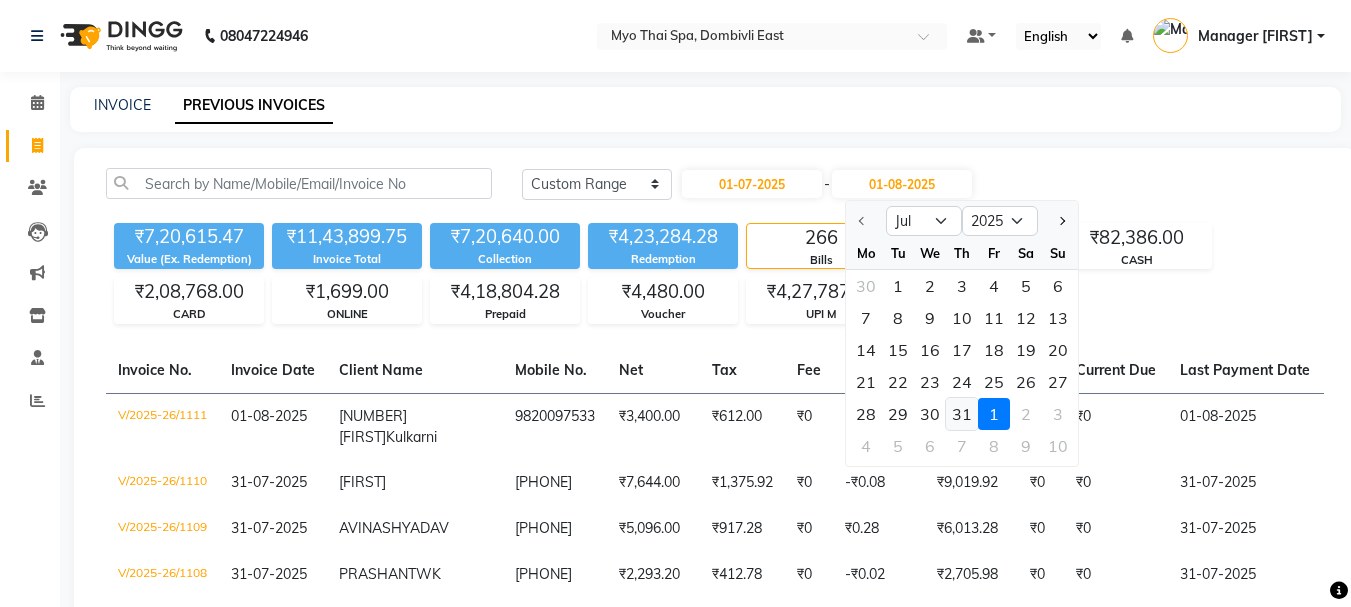 click on "31" 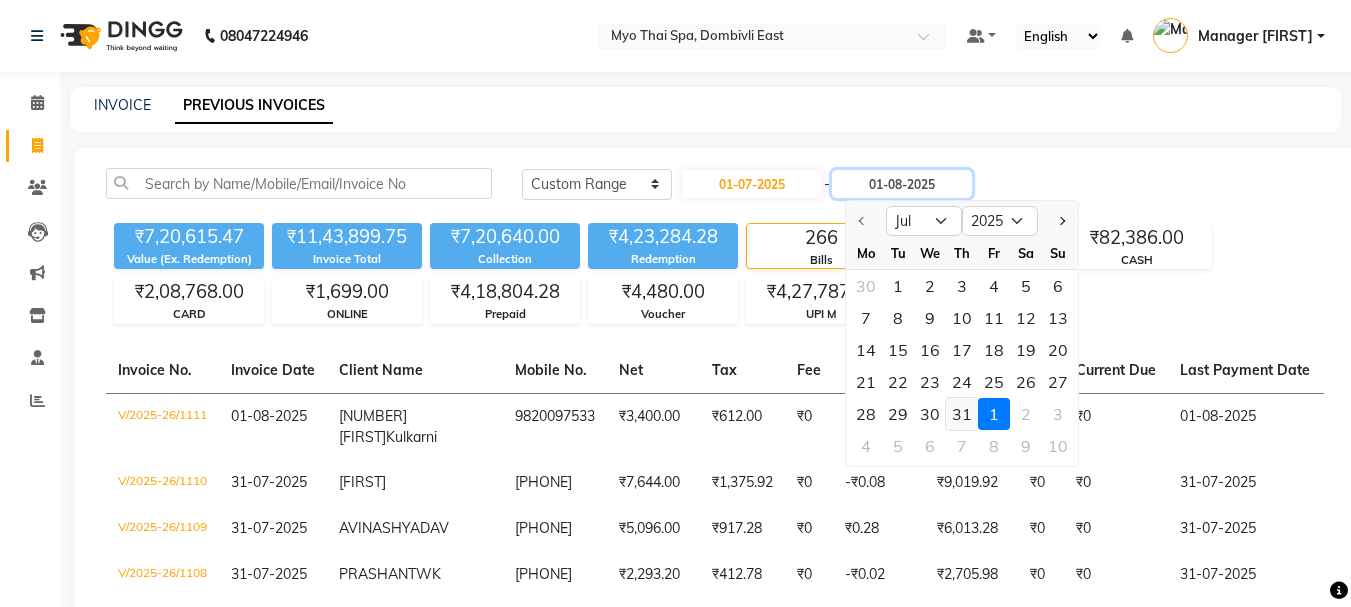 type on "31-07-2025" 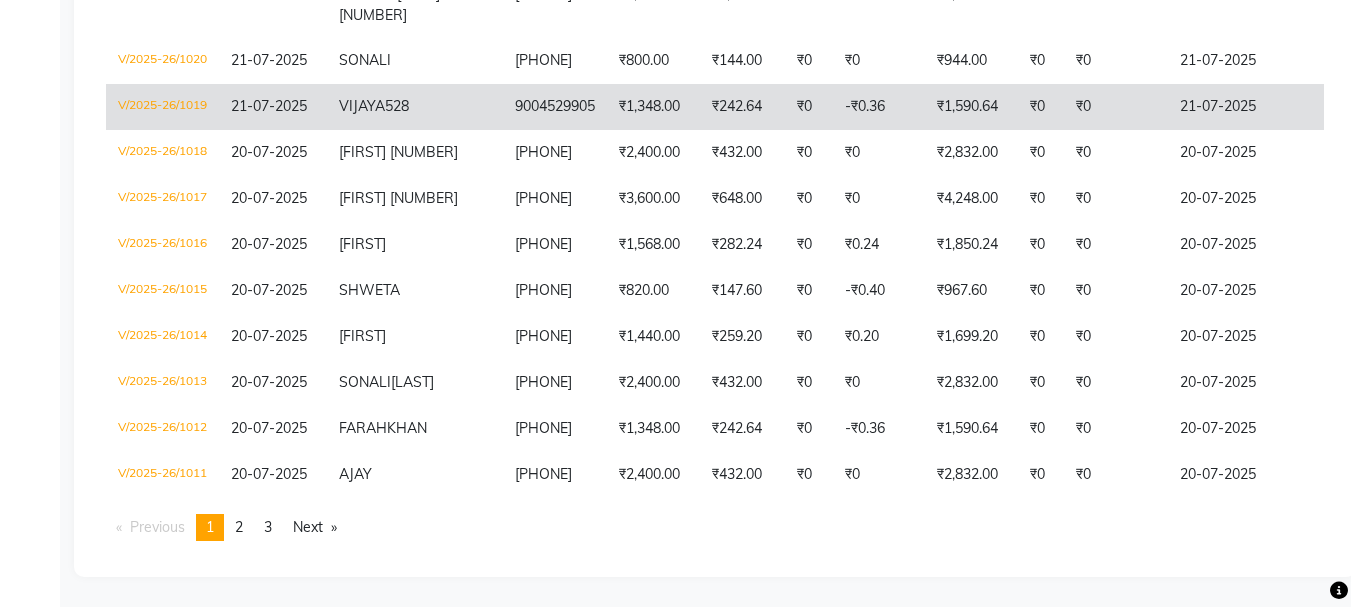 scroll, scrollTop: 5235, scrollLeft: 0, axis: vertical 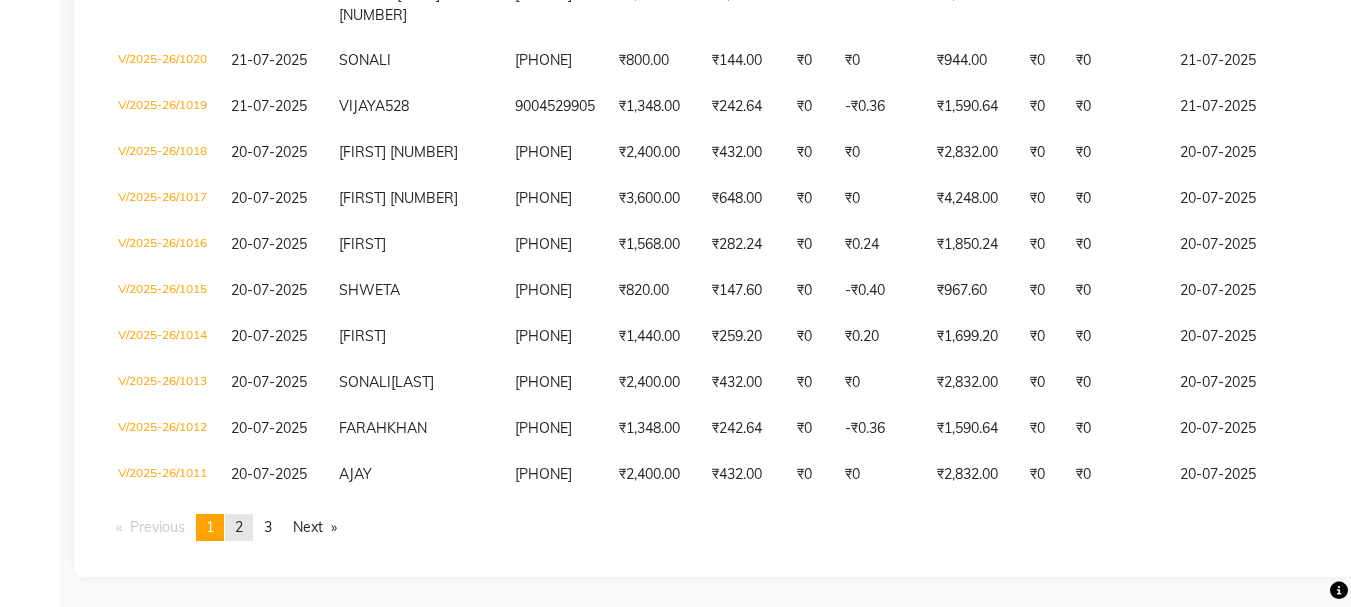 click on "2" at bounding box center [239, 527] 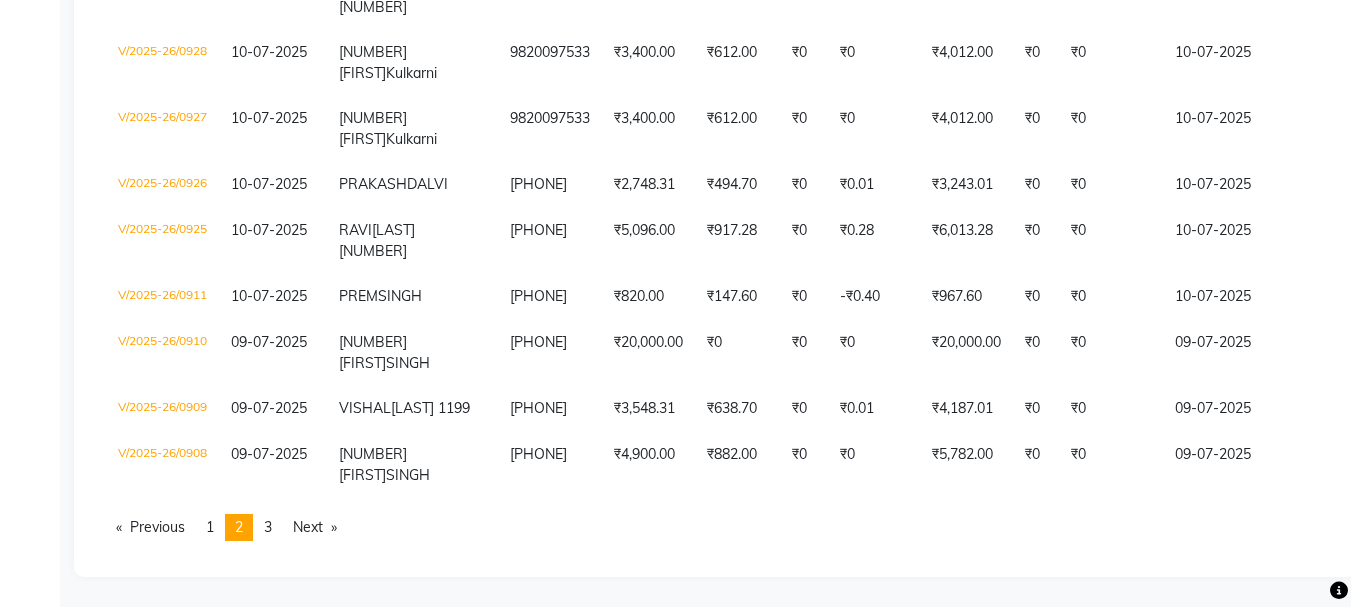 scroll, scrollTop: 5598, scrollLeft: 0, axis: vertical 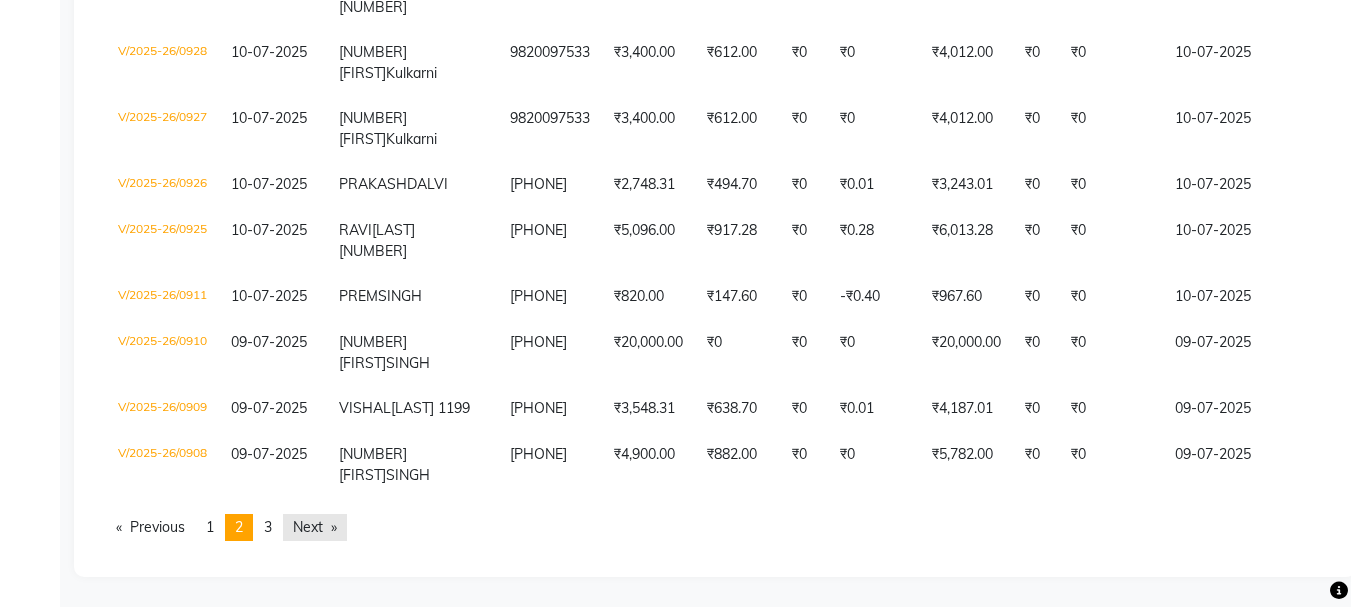 click on "Next  page" at bounding box center [315, 527] 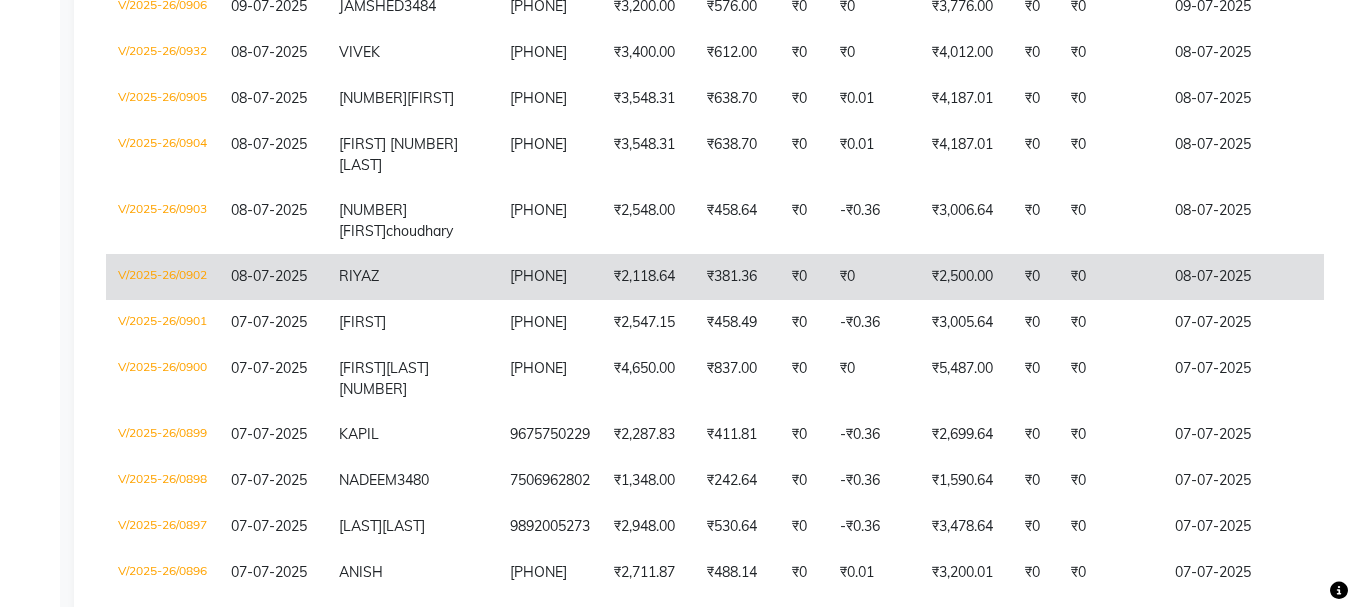 scroll, scrollTop: 256, scrollLeft: 0, axis: vertical 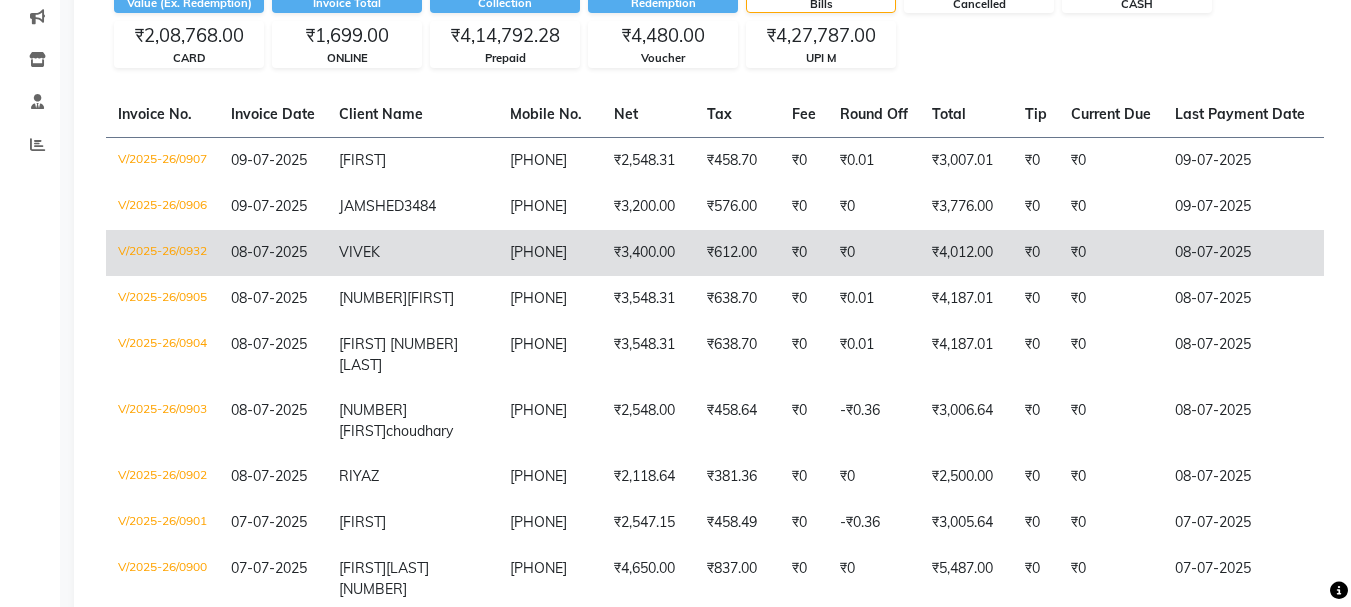 click on "VIVEK" 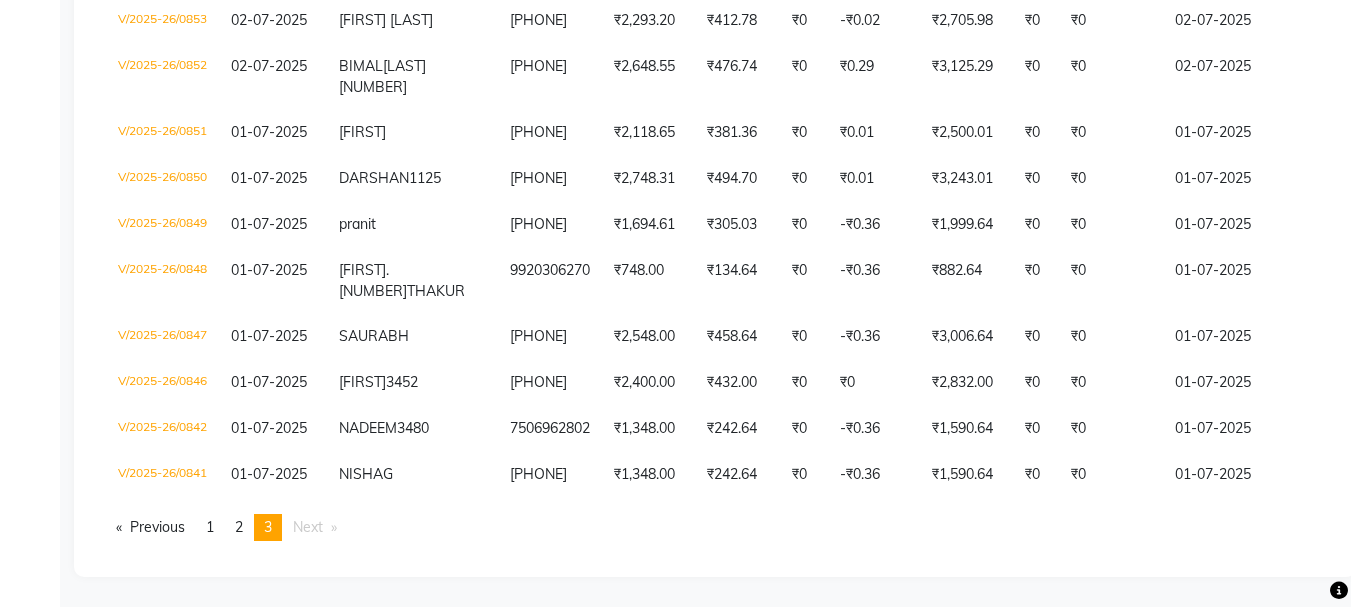 scroll, scrollTop: 3556, scrollLeft: 0, axis: vertical 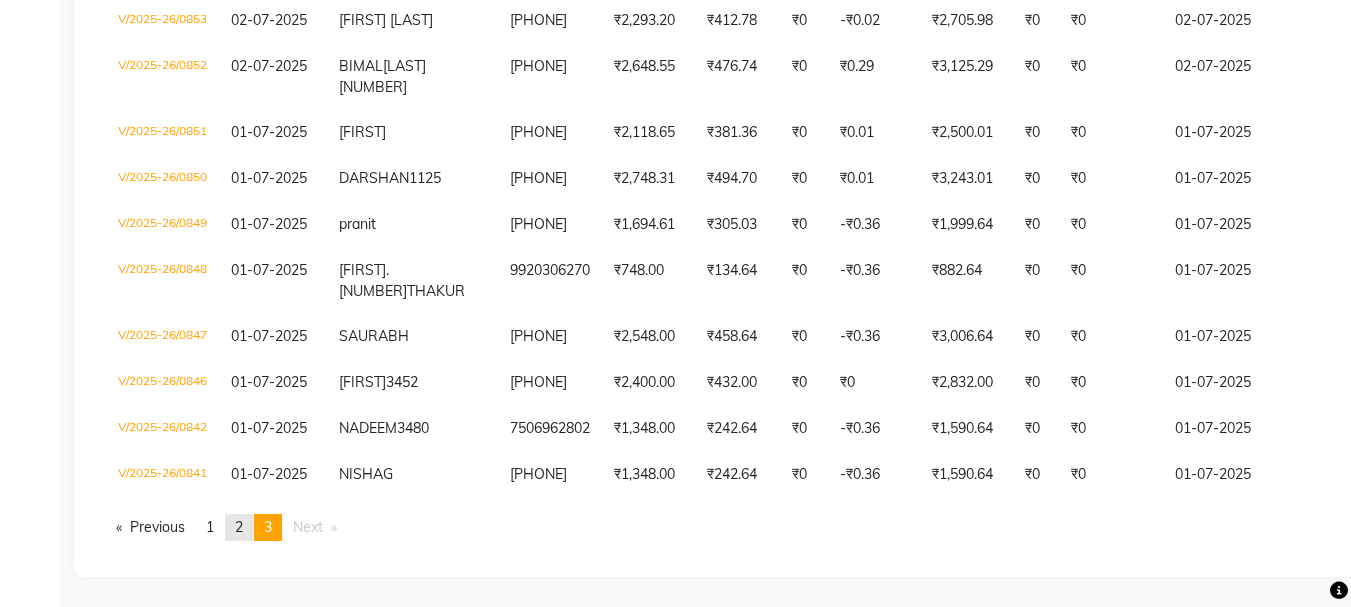 click on "page  2" at bounding box center [239, 527] 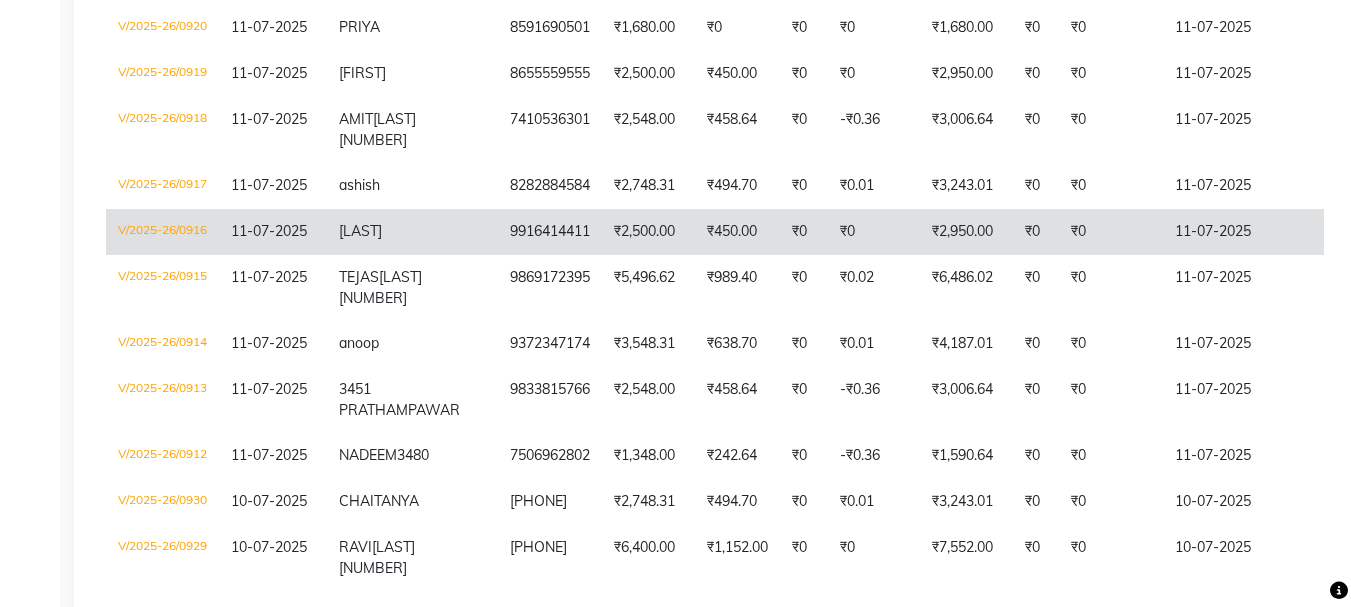 scroll, scrollTop: 4556, scrollLeft: 0, axis: vertical 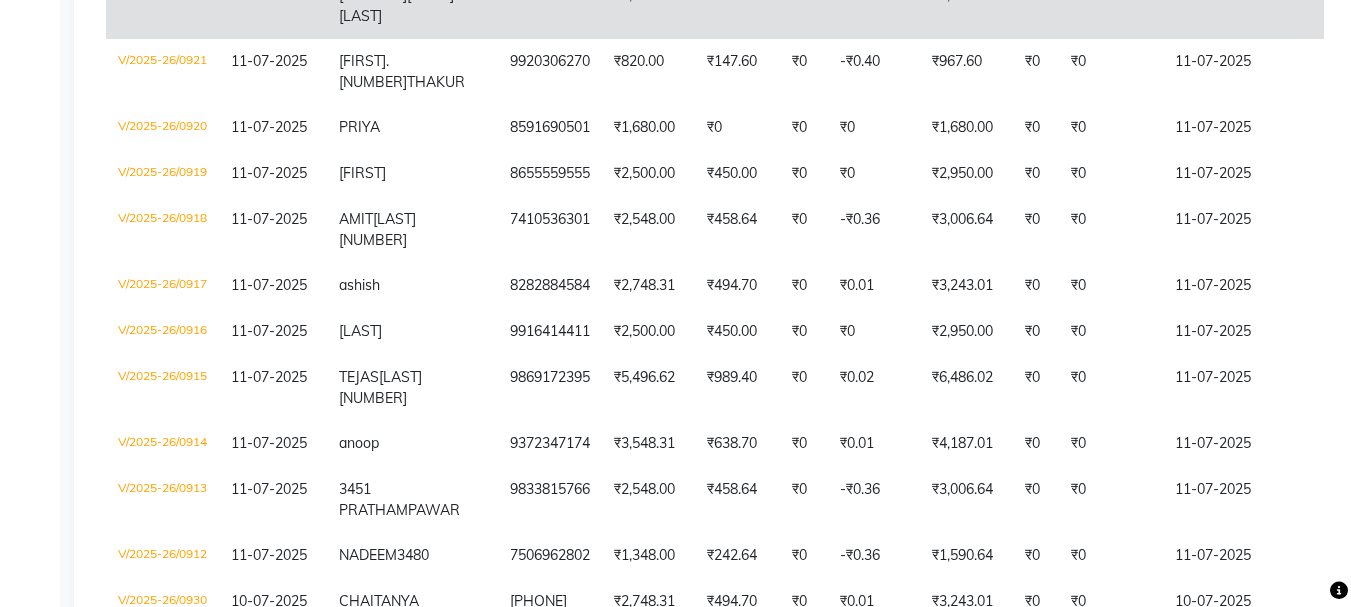 click on "2387VISHAL" 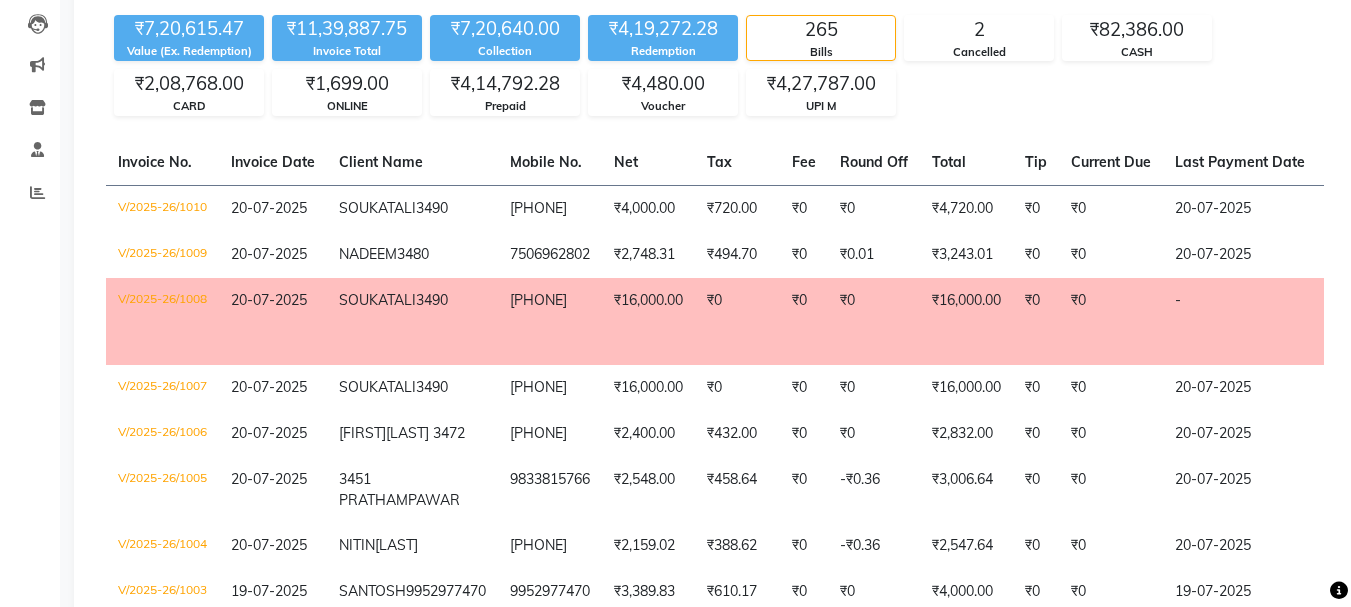 scroll, scrollTop: 0, scrollLeft: 0, axis: both 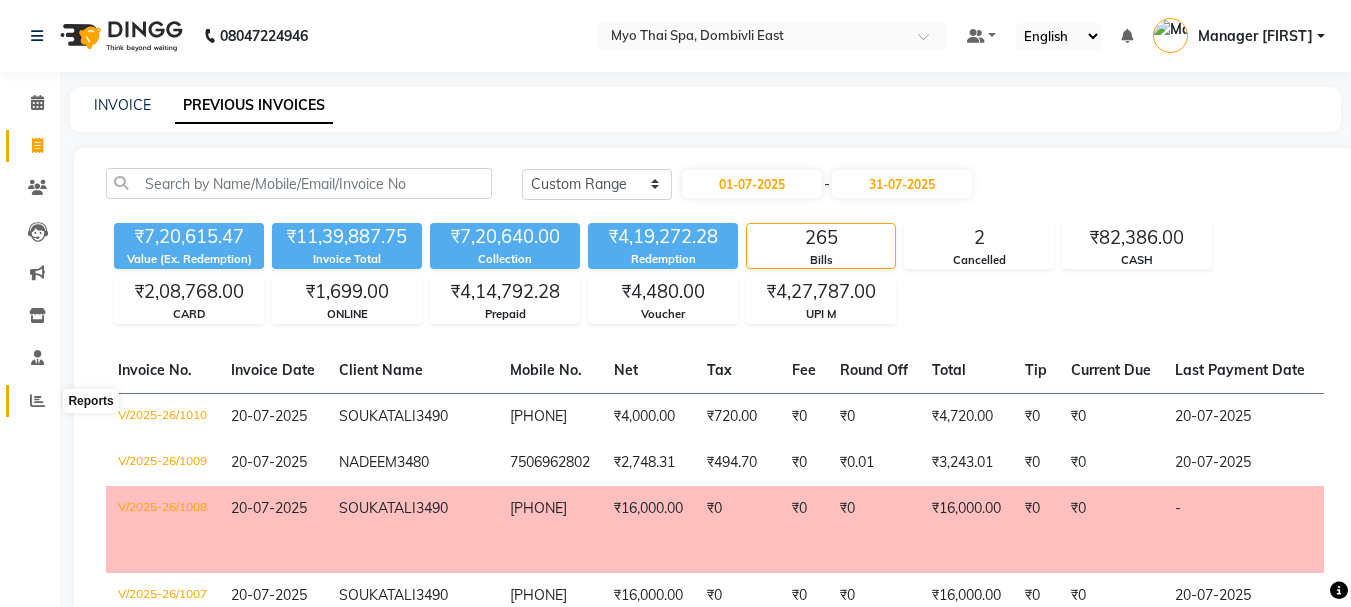 click 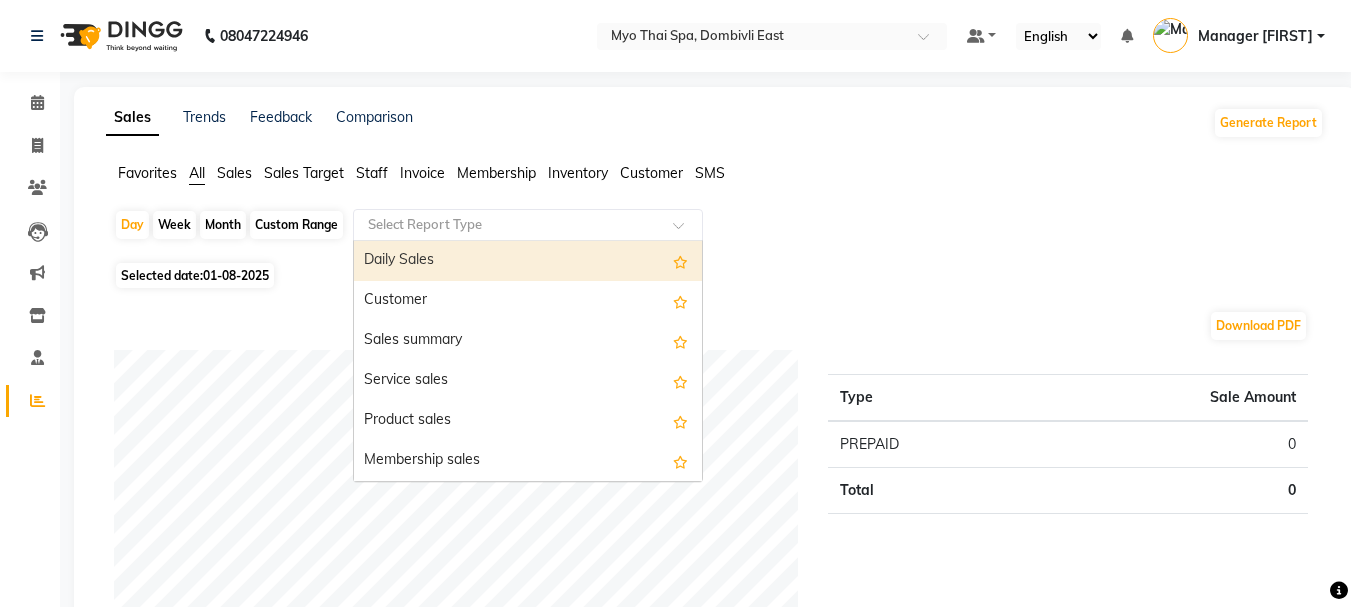 click on "Select Report Type" 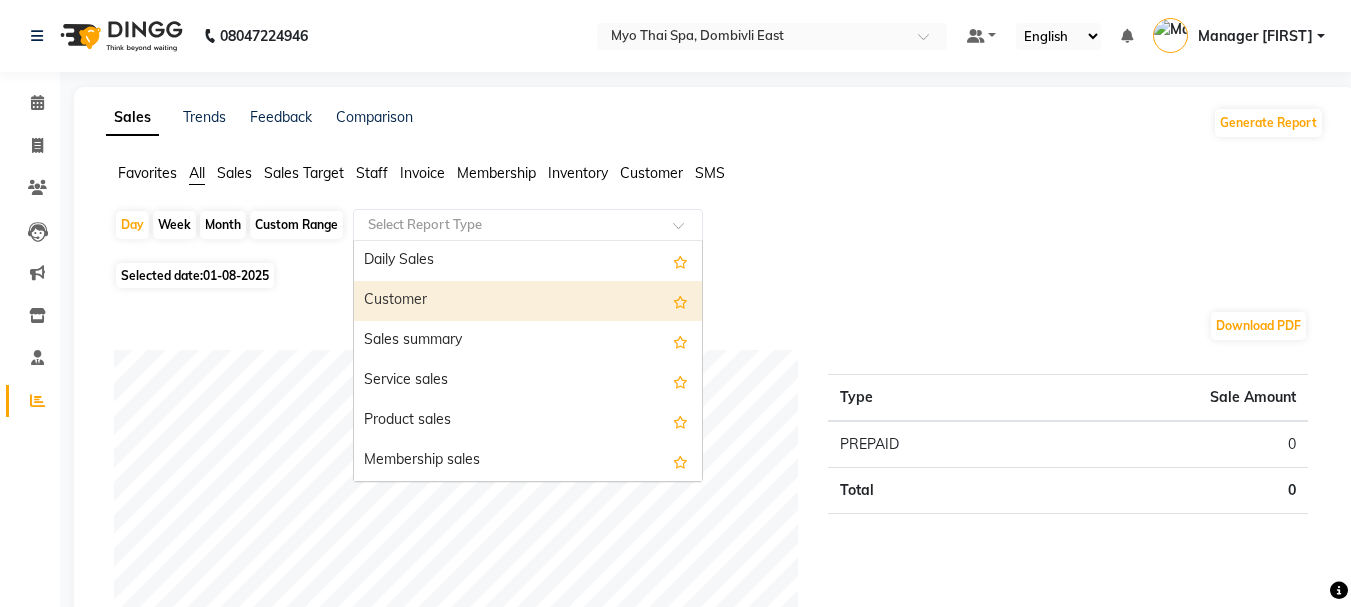 click on "Sales" 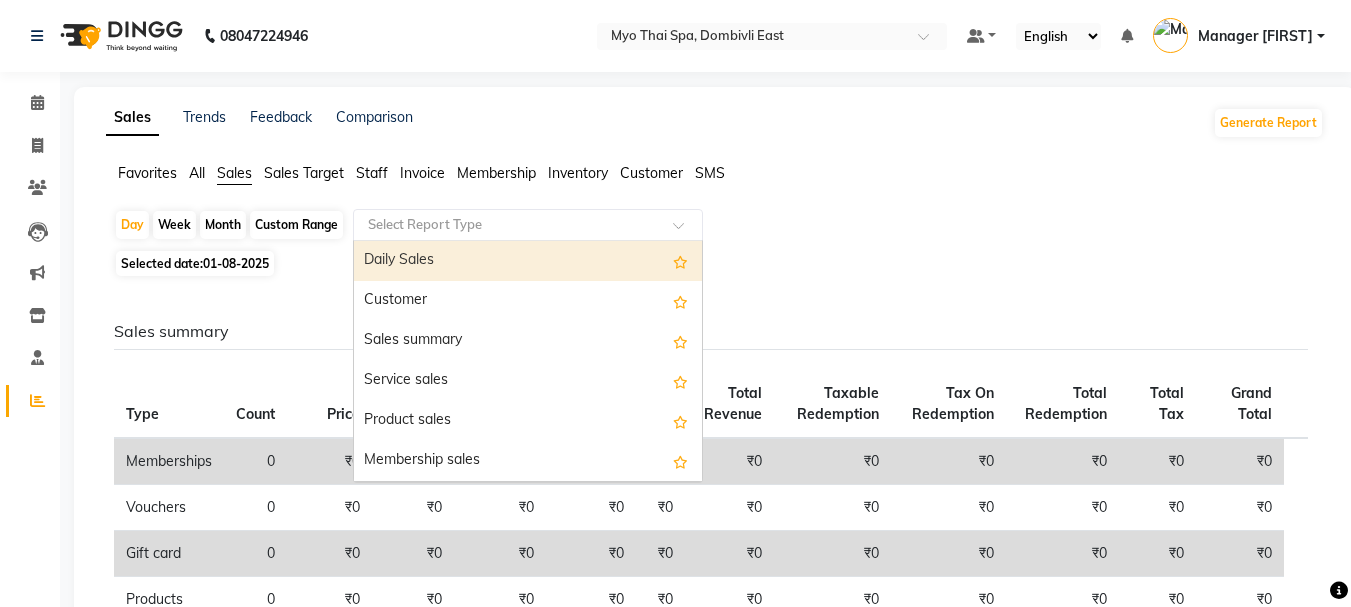 click 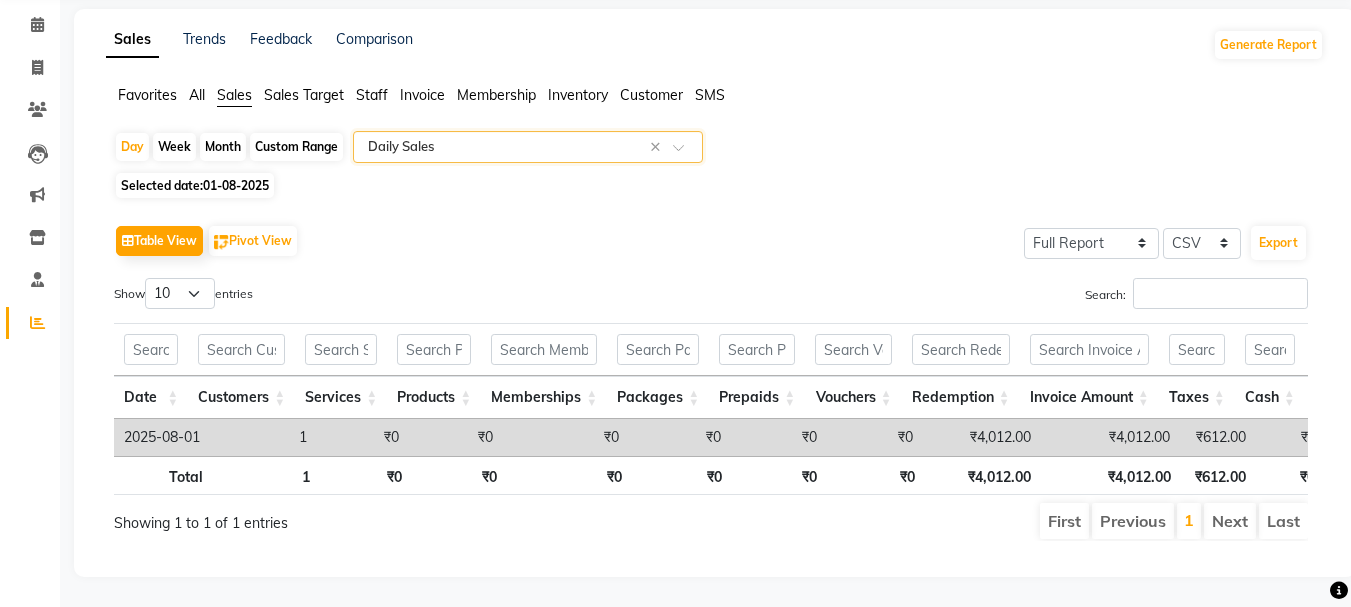 scroll, scrollTop: 108, scrollLeft: 0, axis: vertical 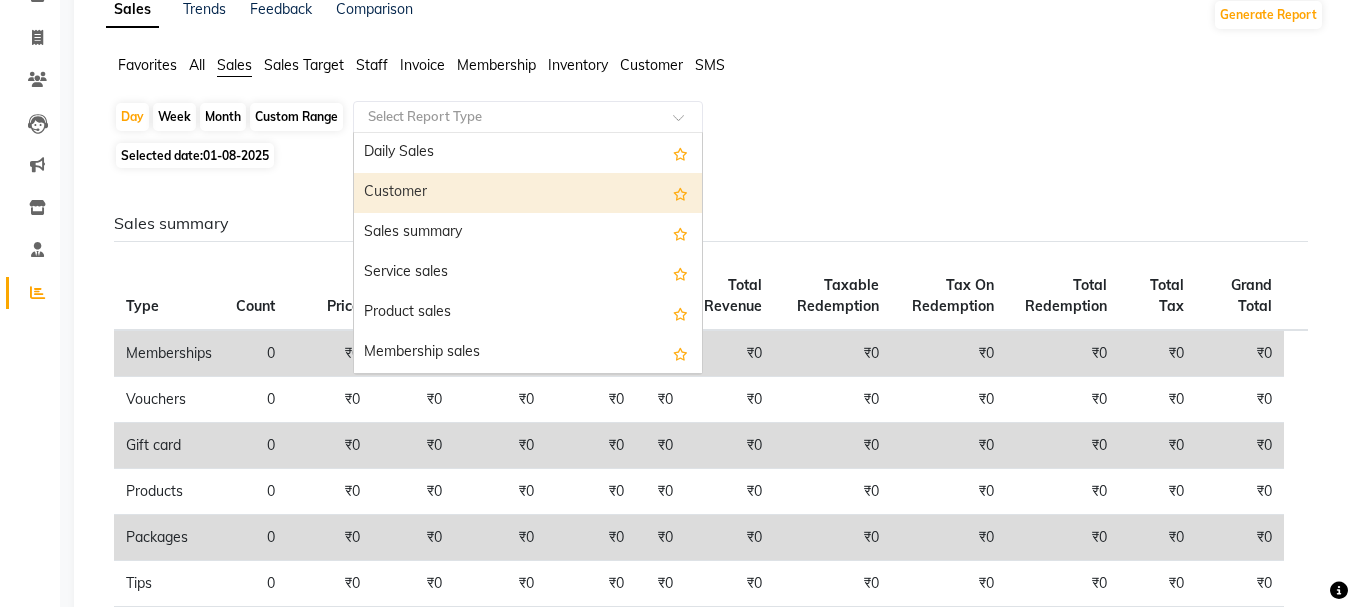 click on "Favorites All Sales Sales Target Staff Invoice Membership Inventory Customer SMS" 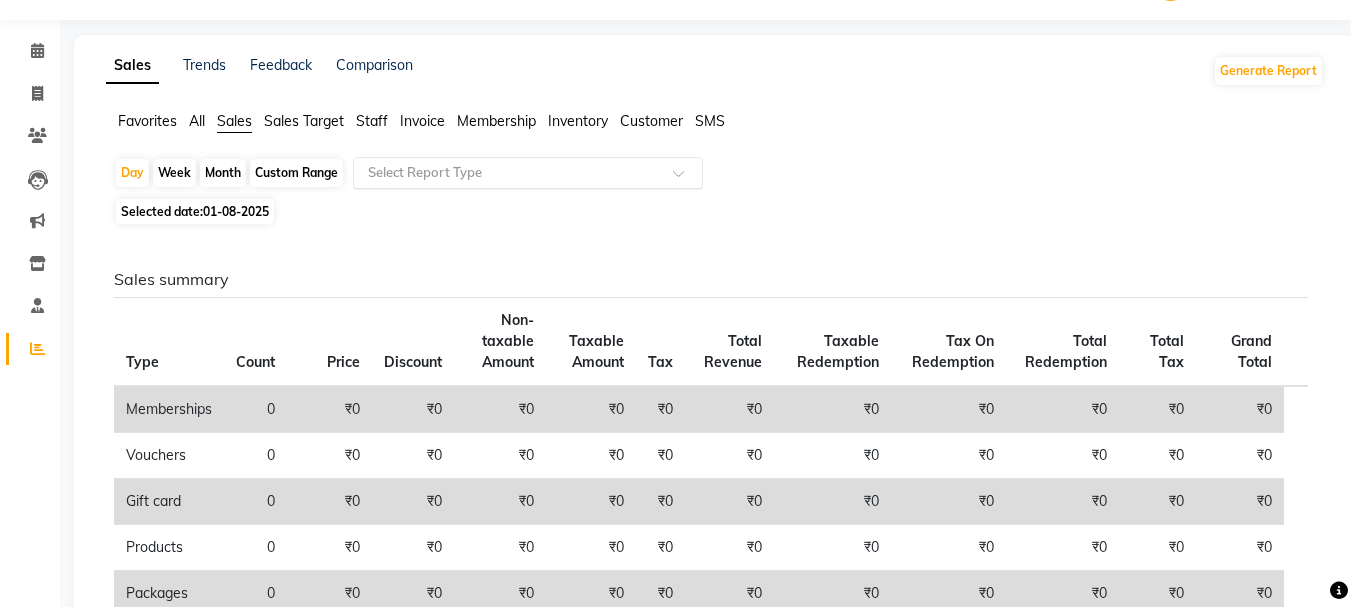 scroll, scrollTop: 8, scrollLeft: 0, axis: vertical 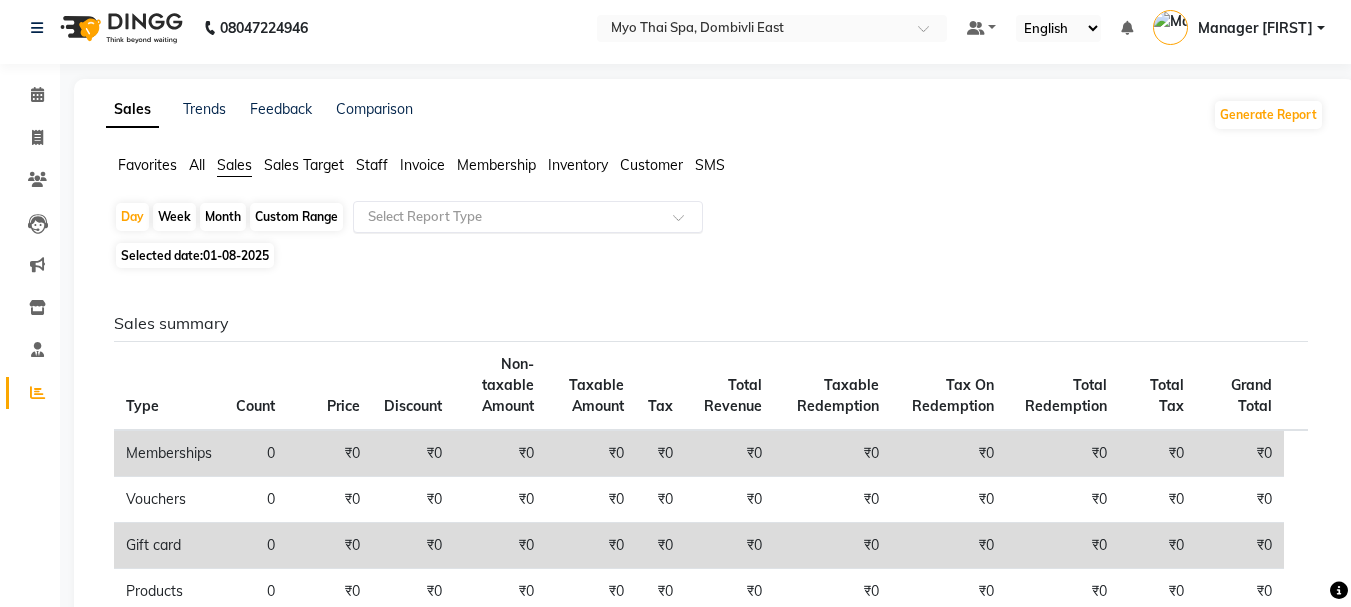 click on "Selected date:  01-08-2025" 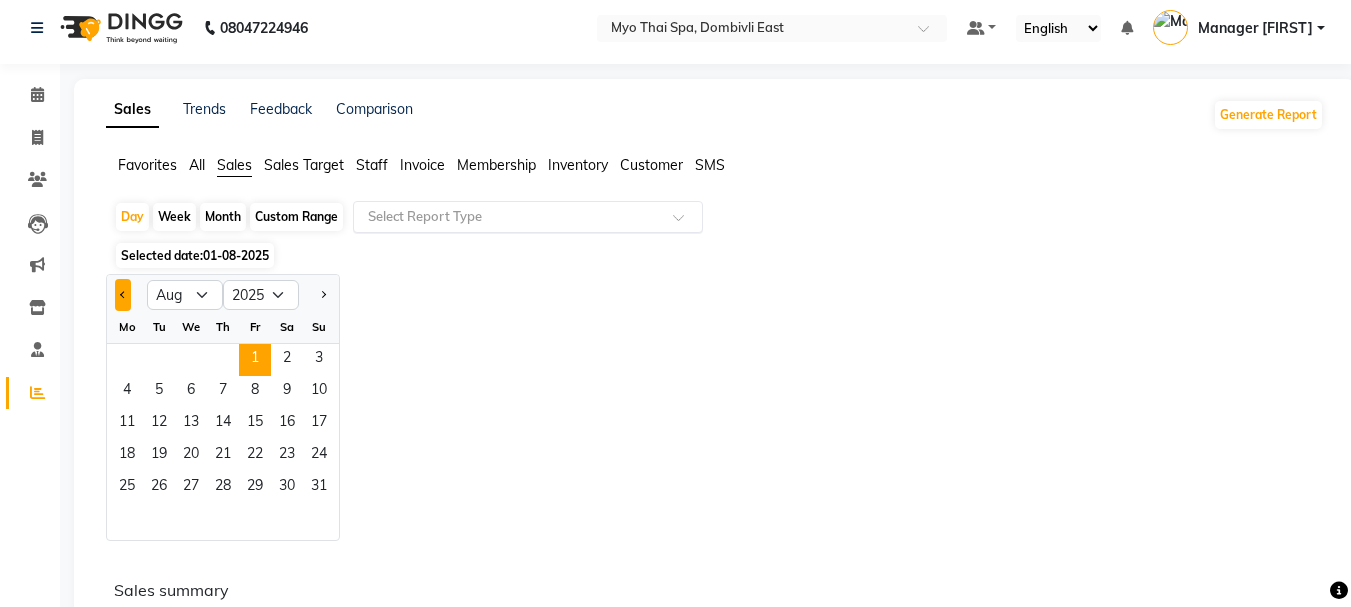 click 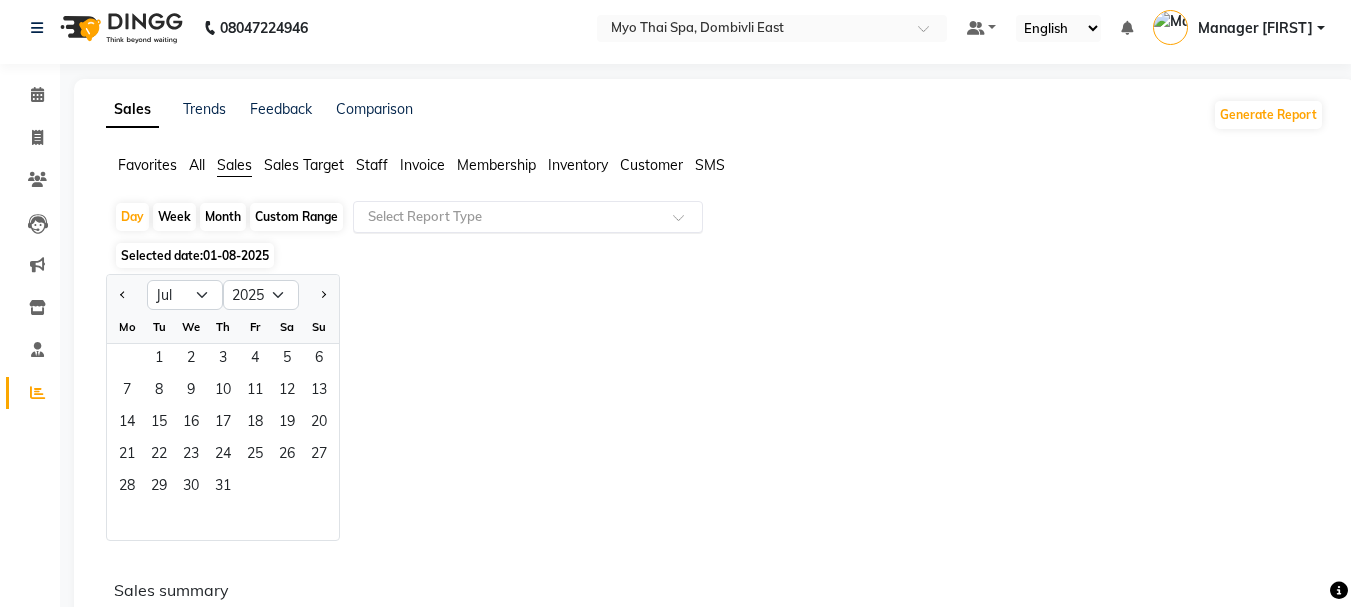 click on "Custom Range" 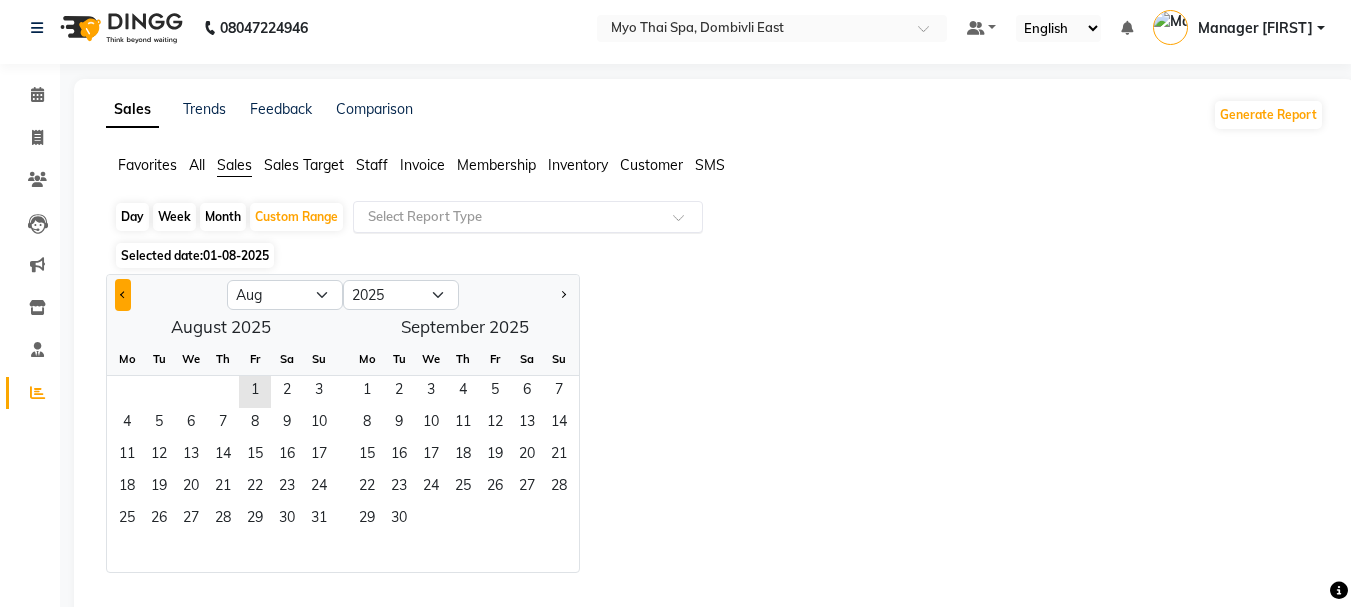 click 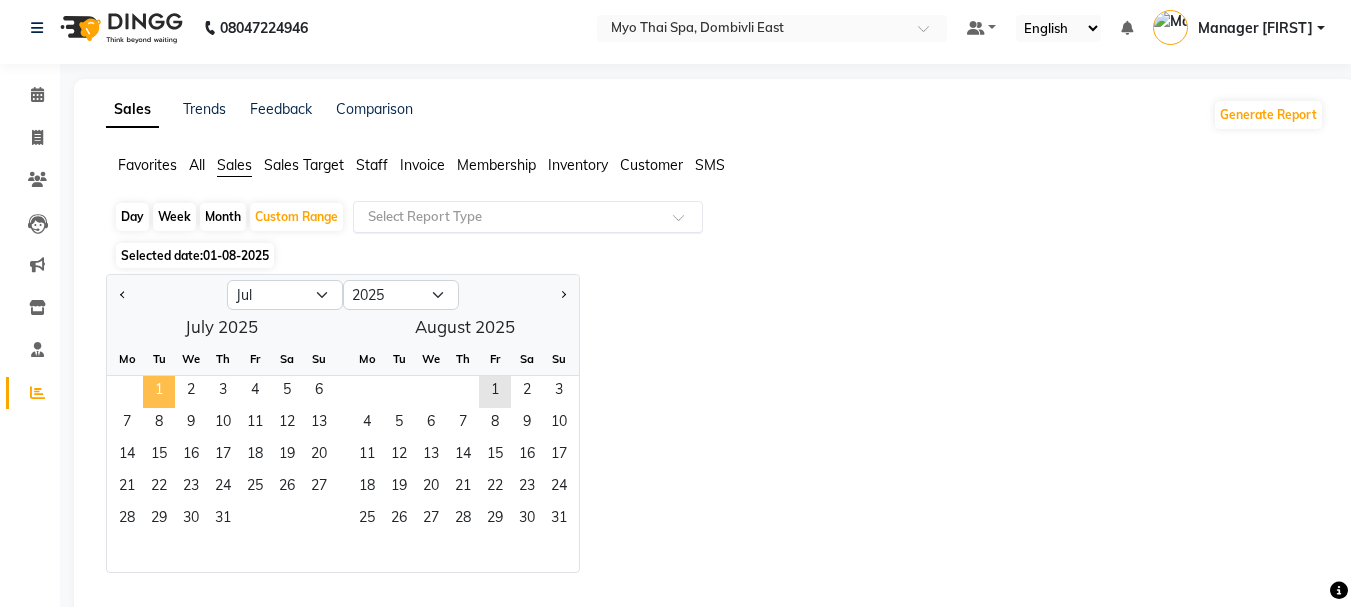 click on "1" 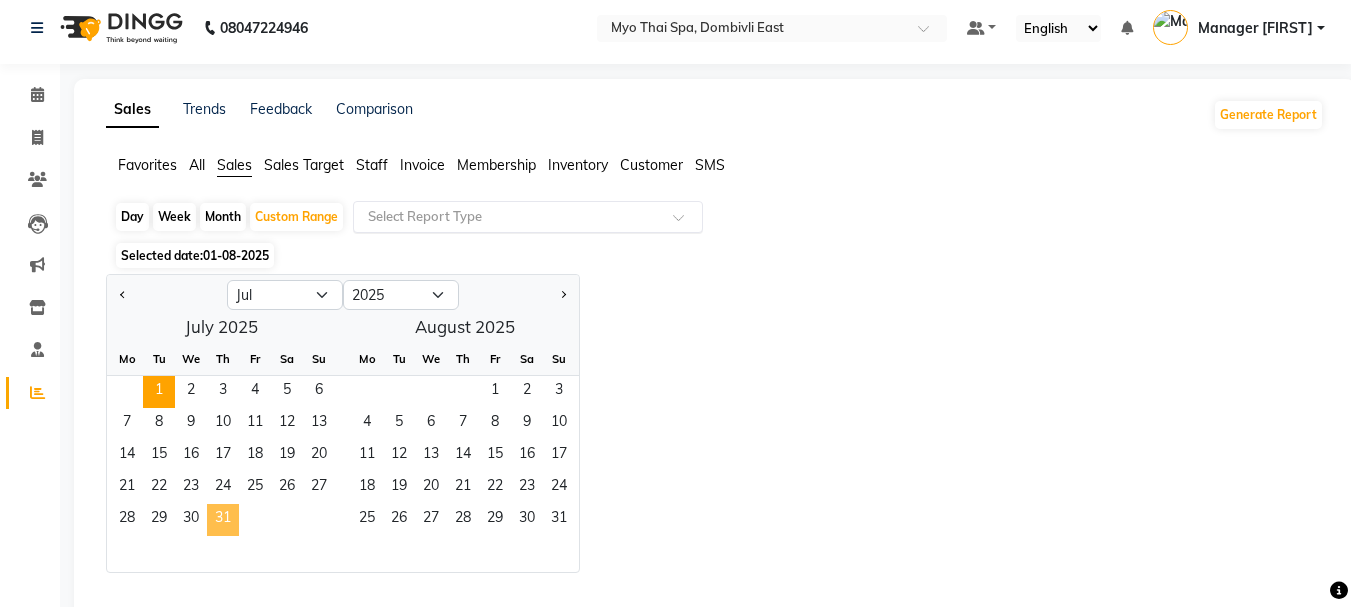click on "31" 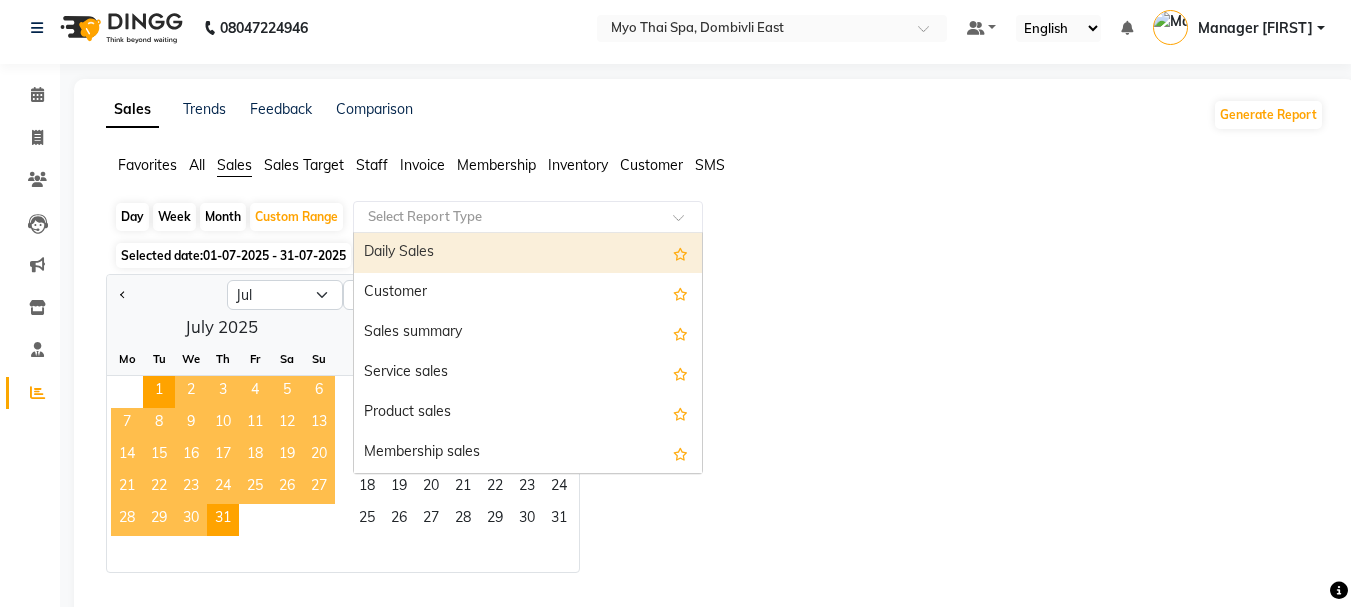 click 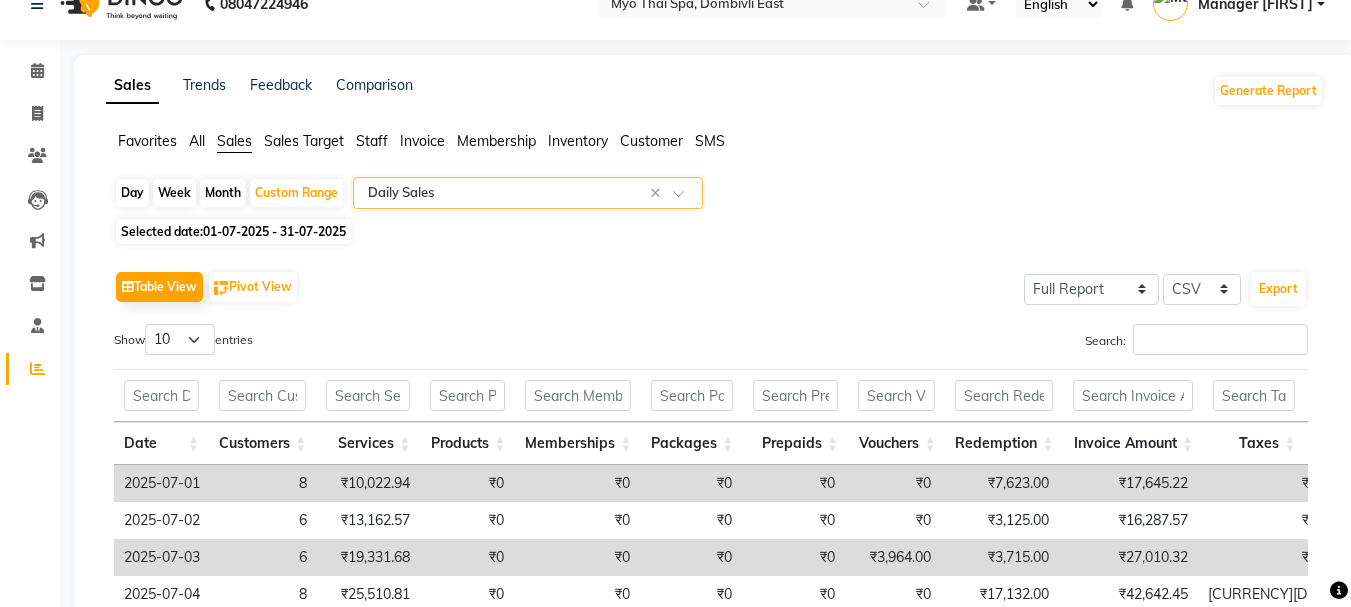 scroll, scrollTop: 0, scrollLeft: 0, axis: both 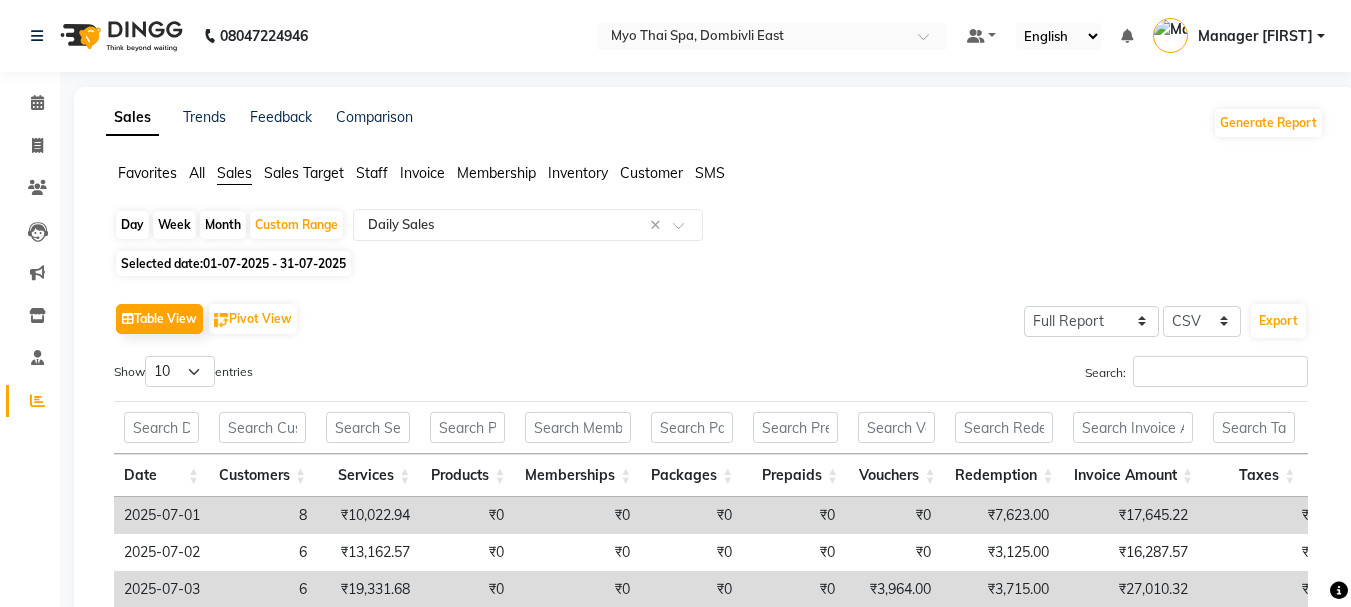 click on "Reports" 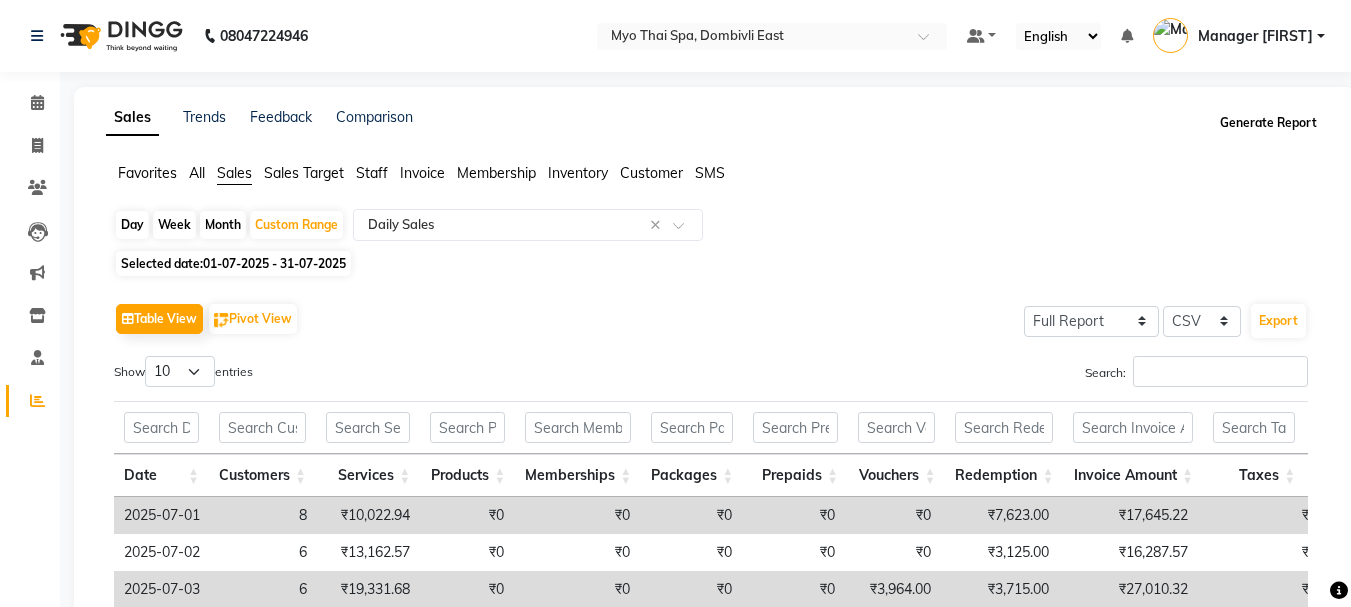 click on "Generate Report" 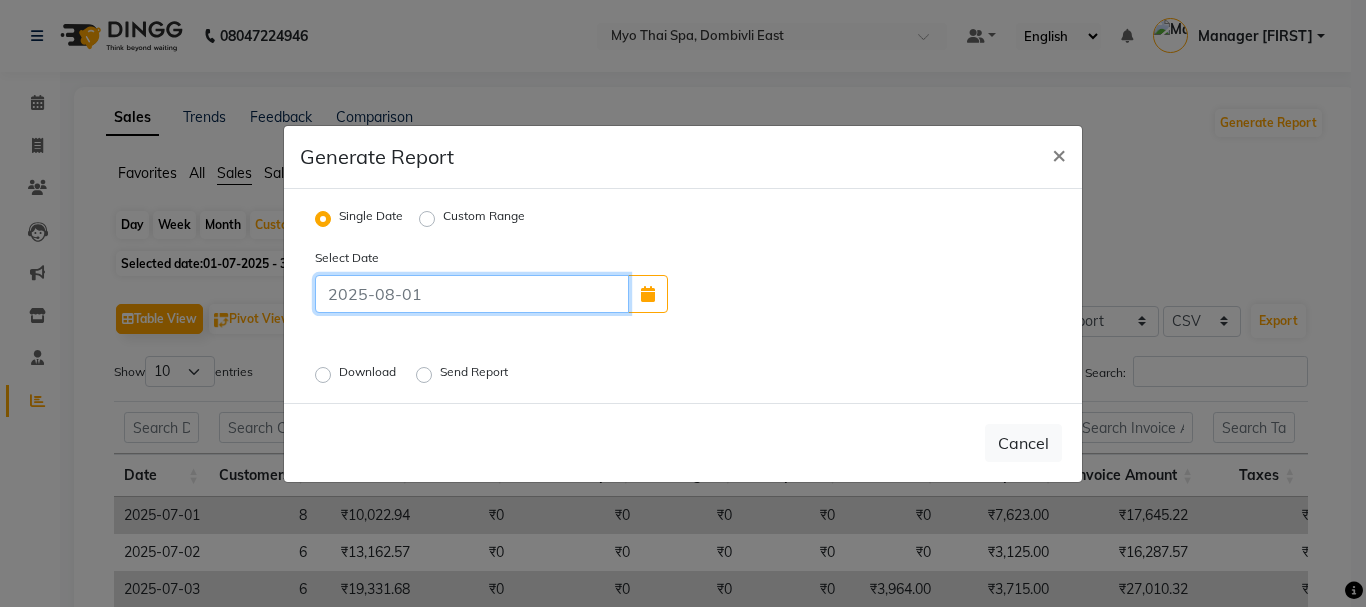 click 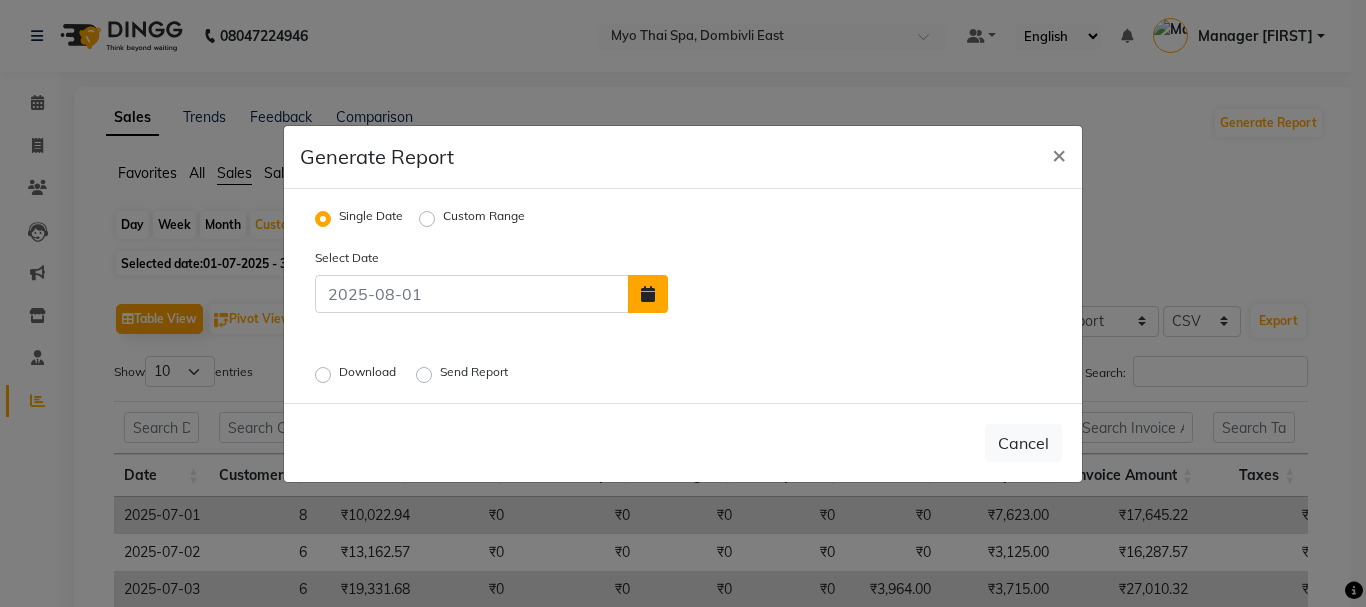 click 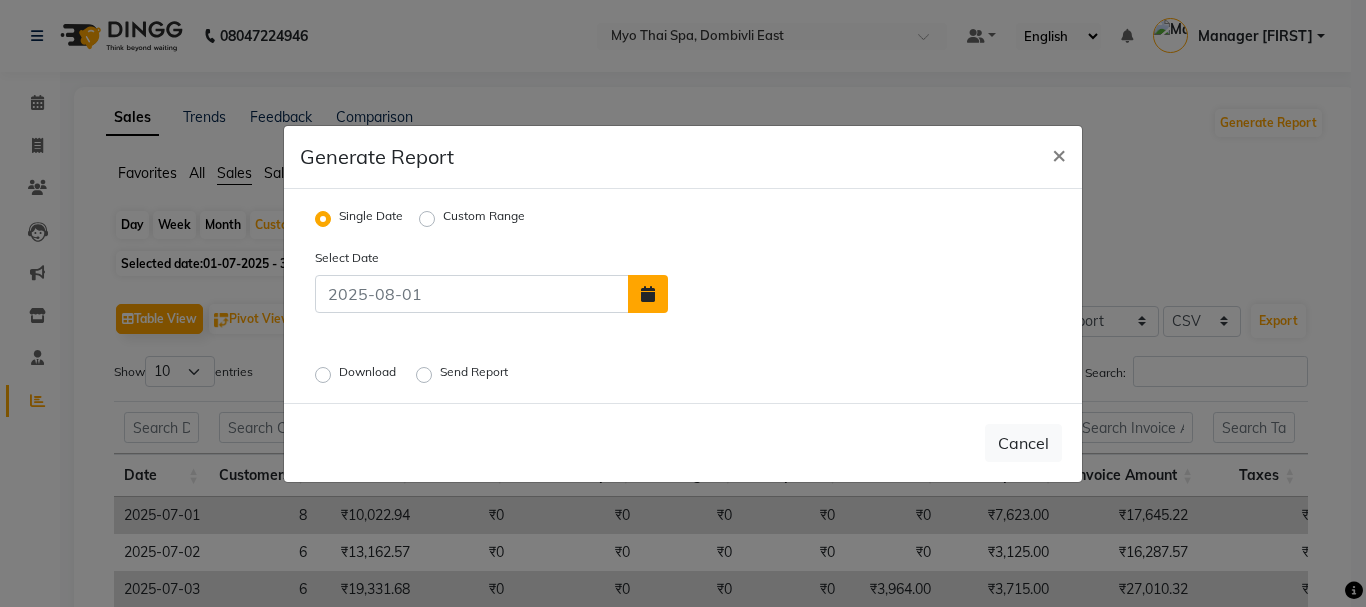 select on "8" 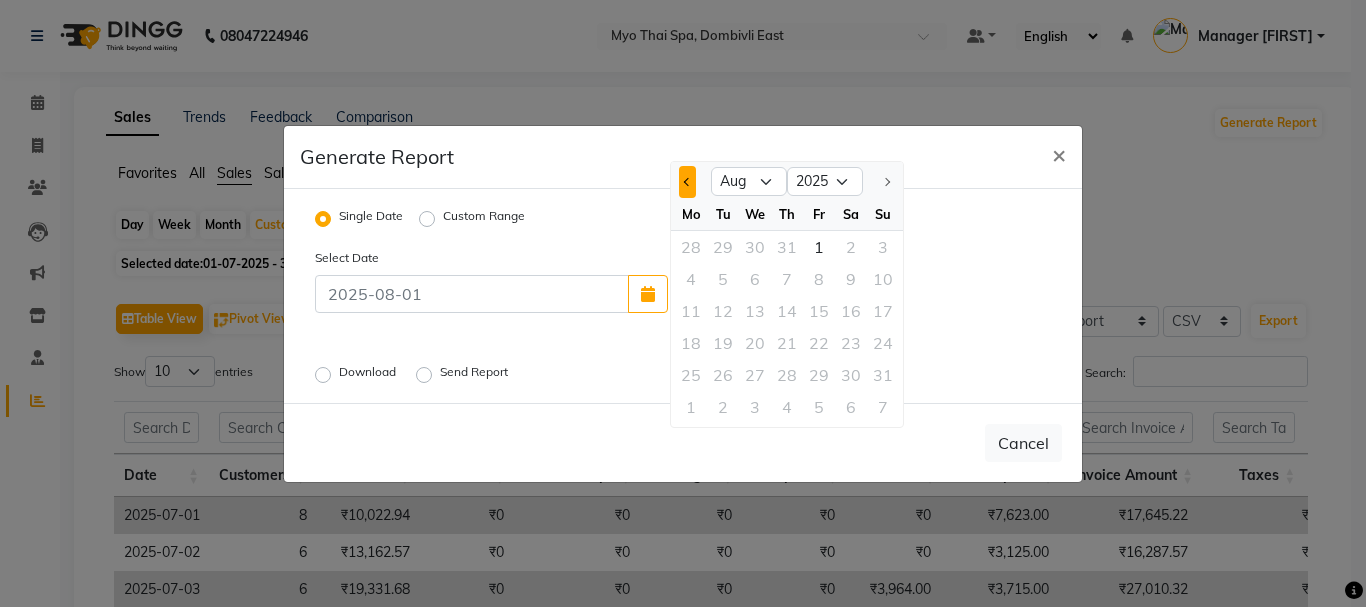 click 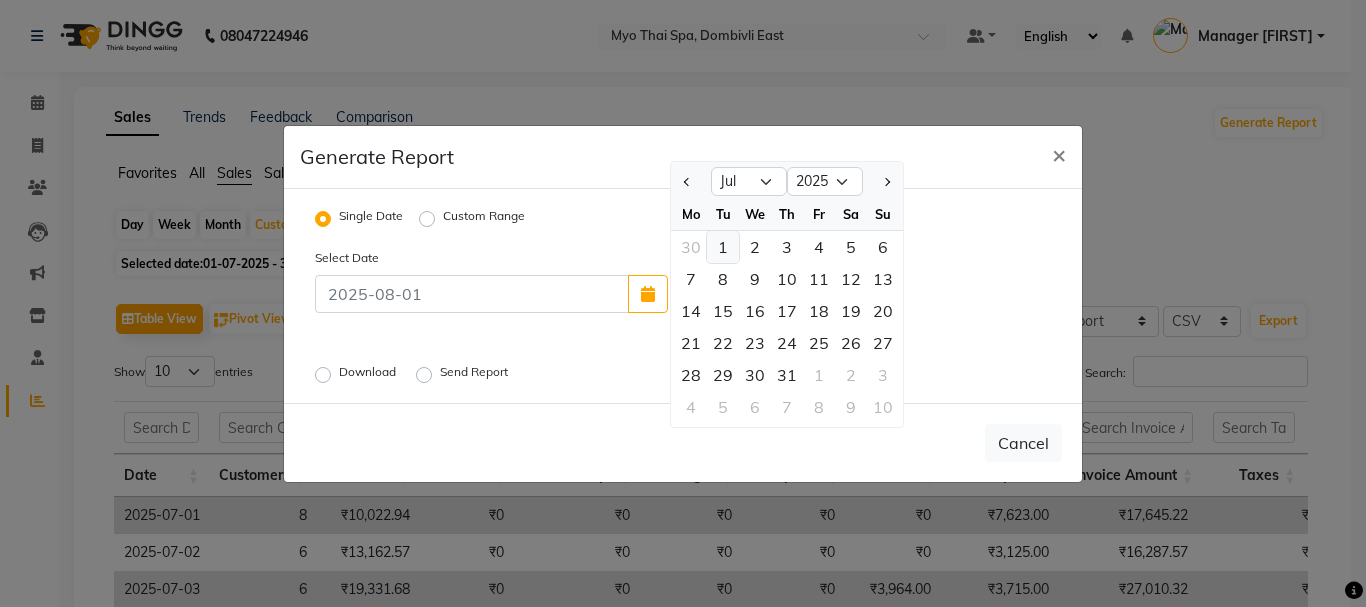 click on "1" 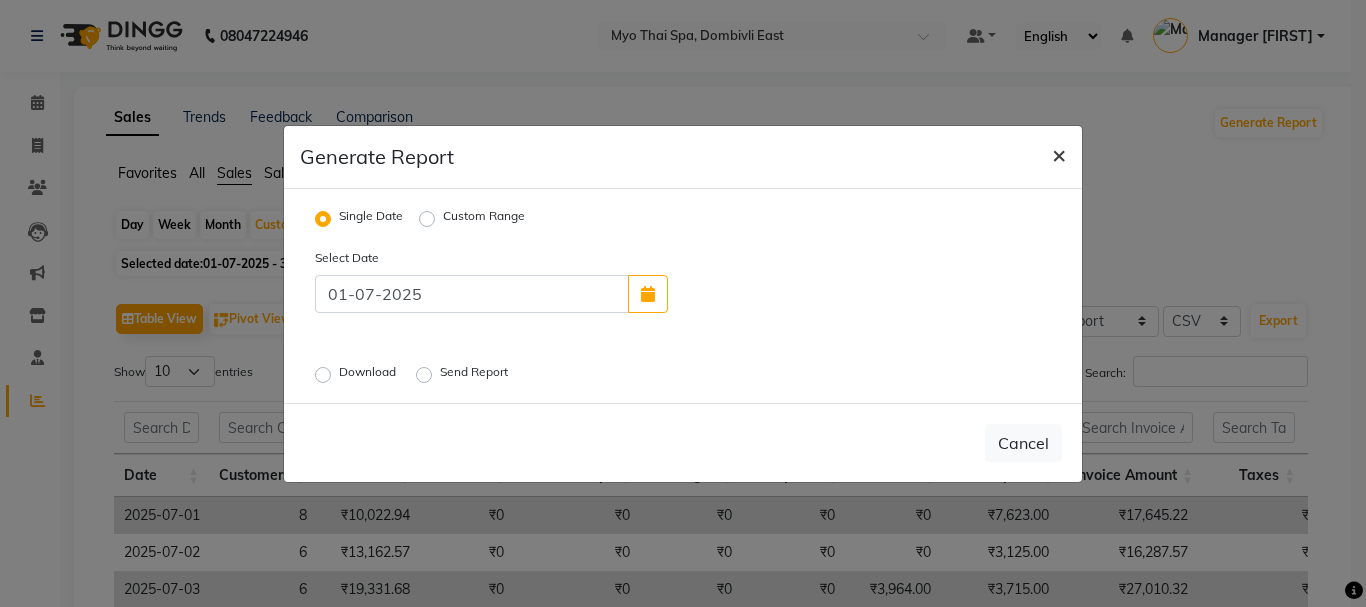 click on "×" 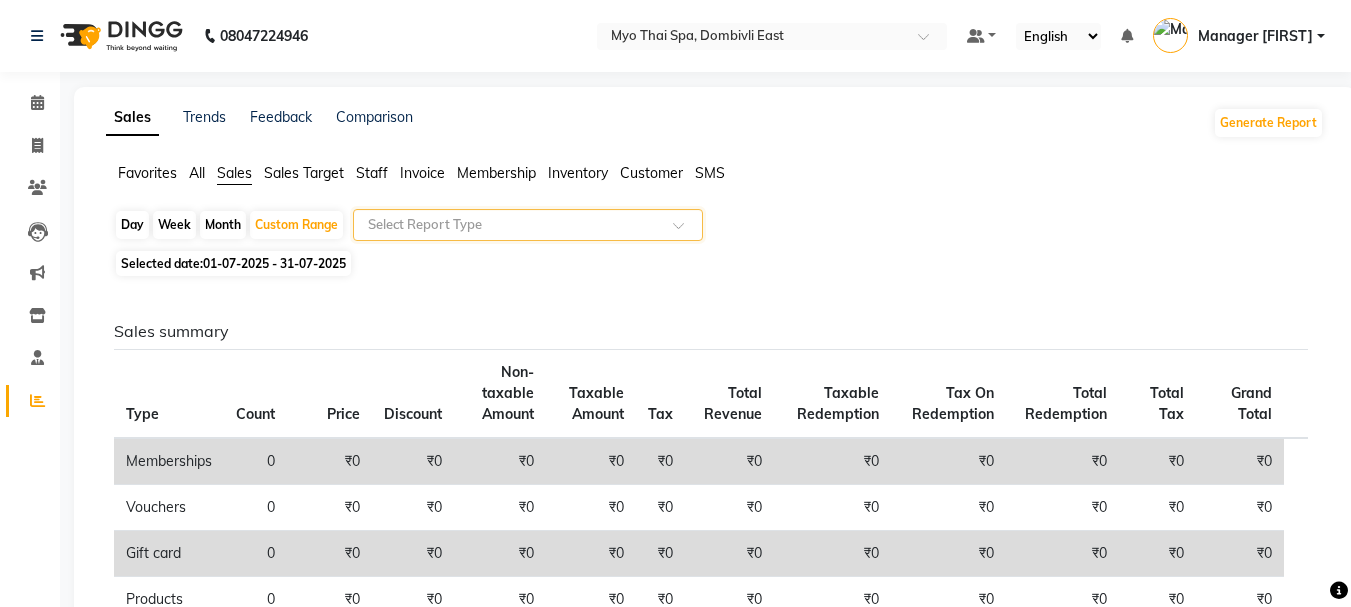 click 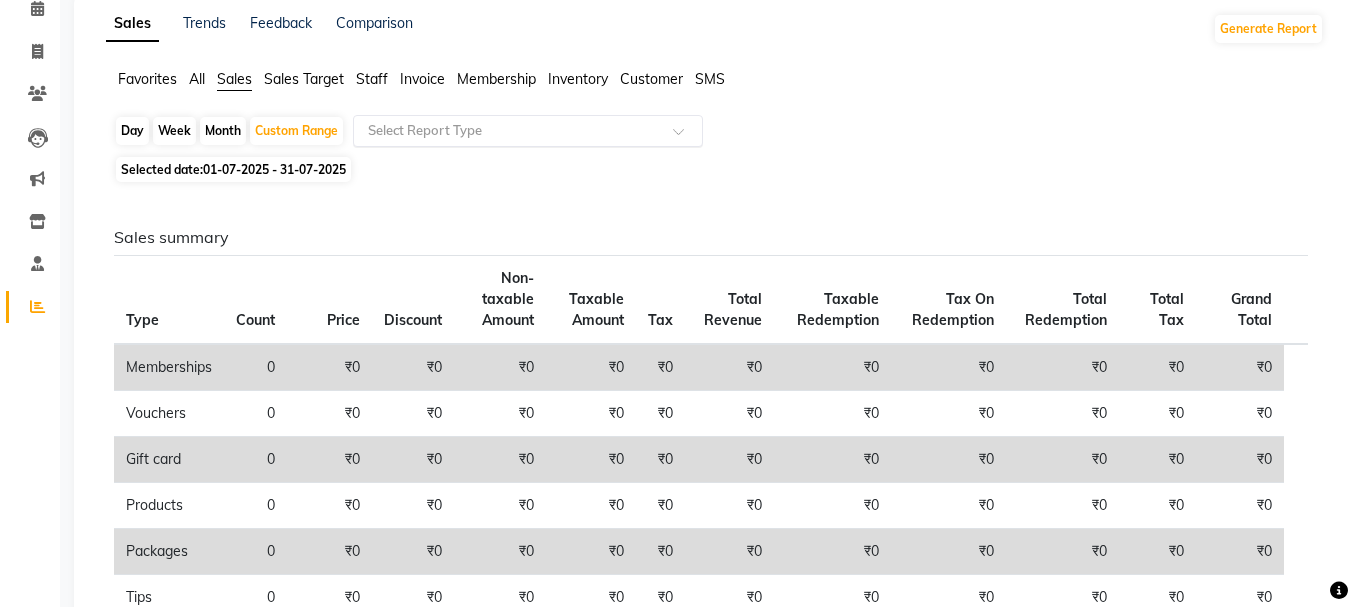 scroll, scrollTop: 0, scrollLeft: 0, axis: both 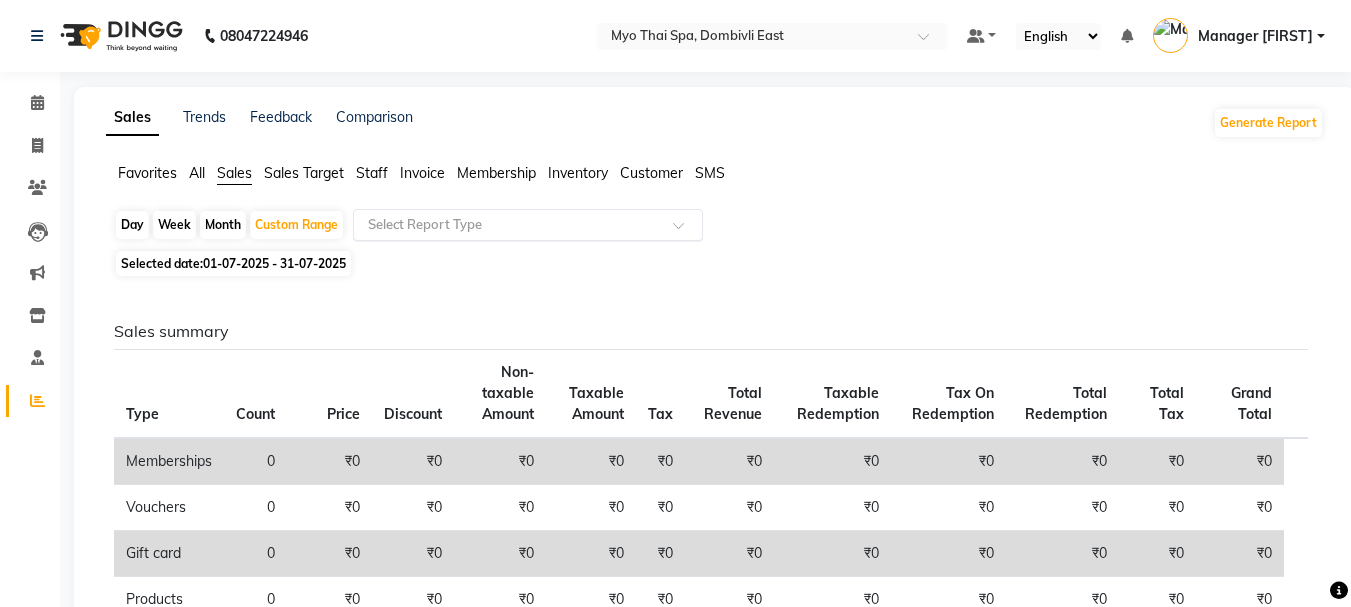 click on "All" 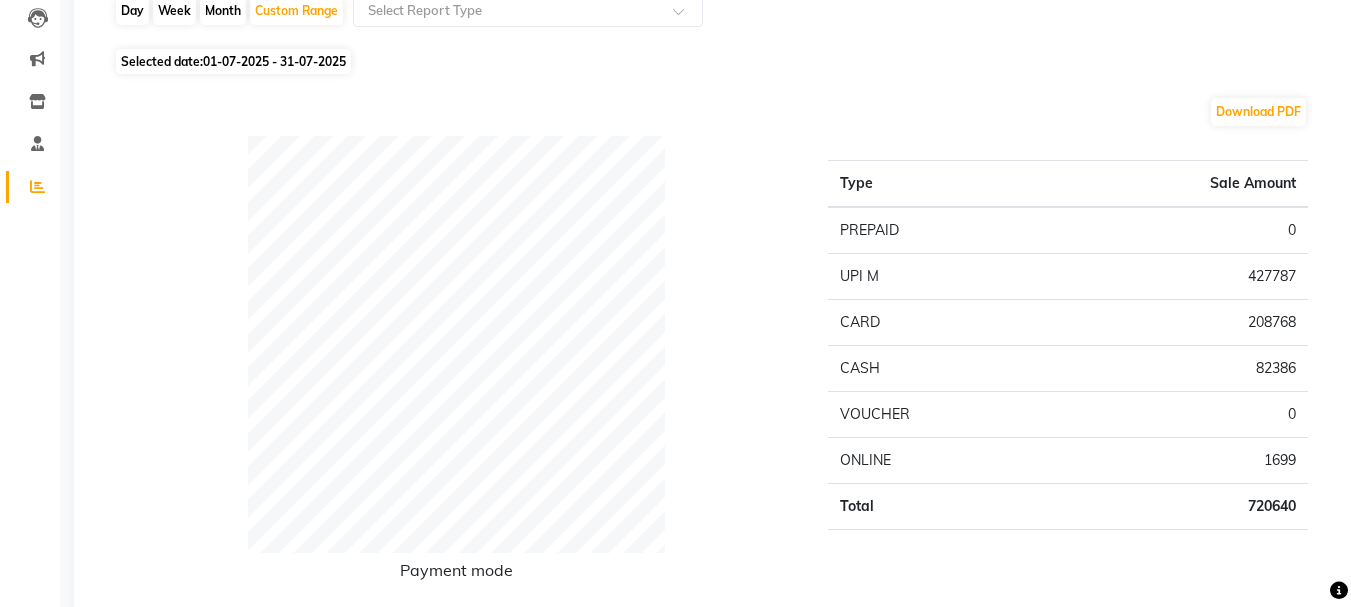 scroll, scrollTop: 0, scrollLeft: 0, axis: both 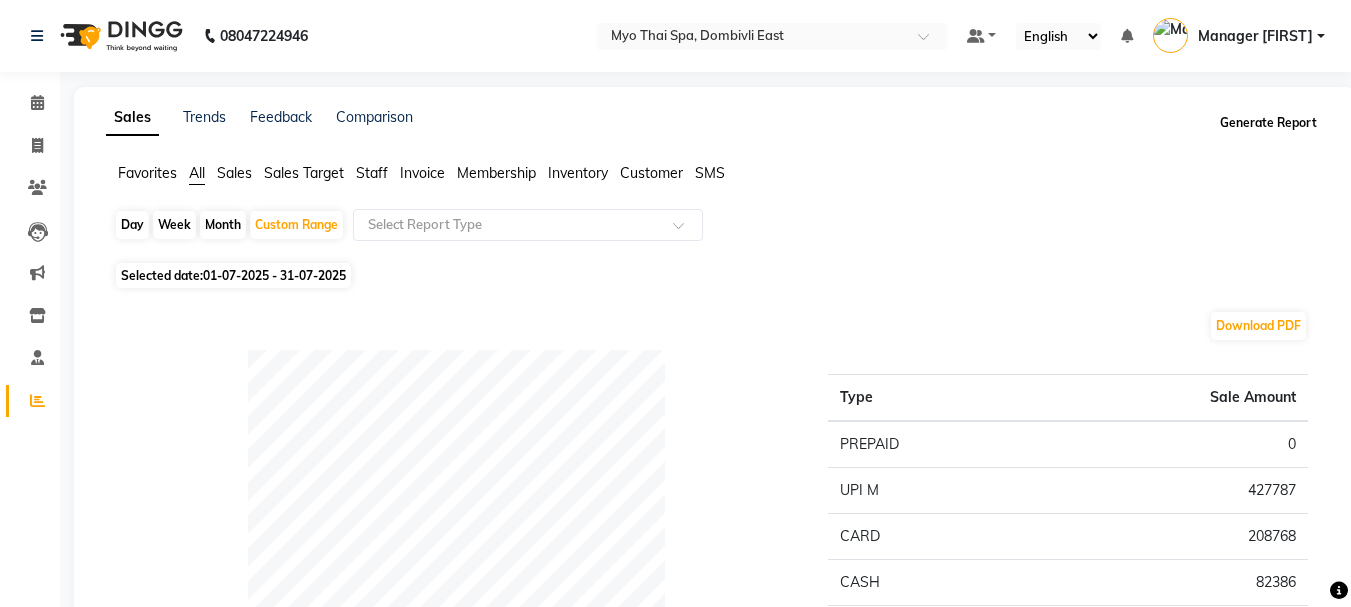 click on "Generate Report" 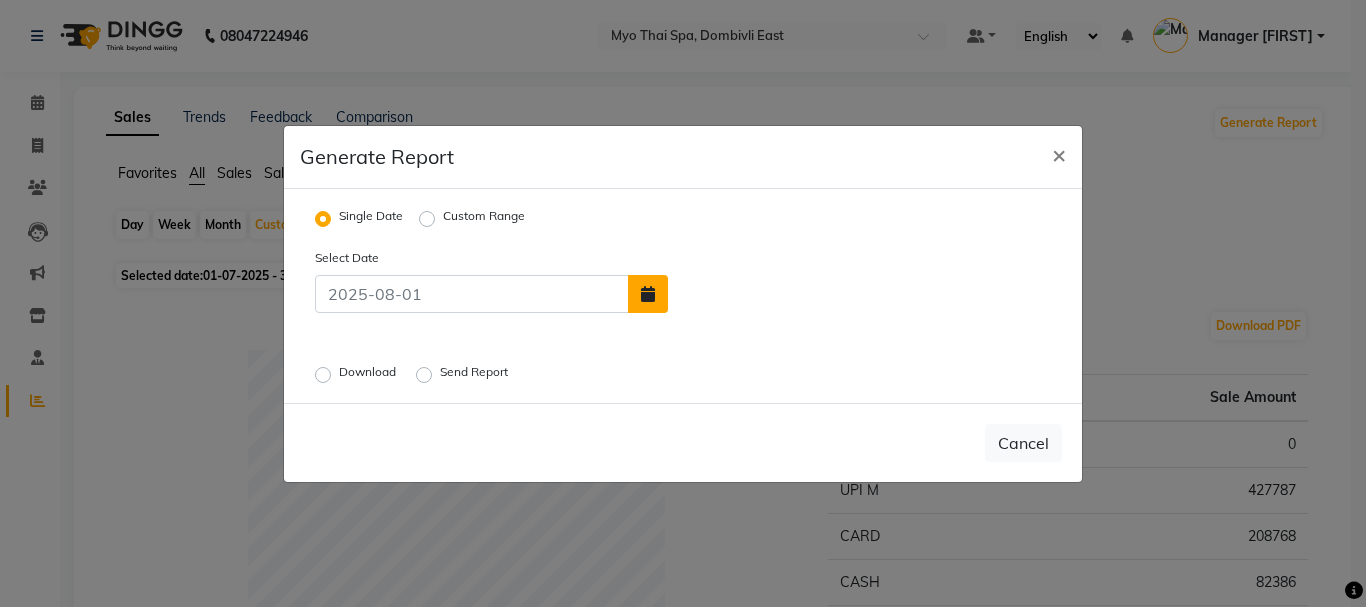 click 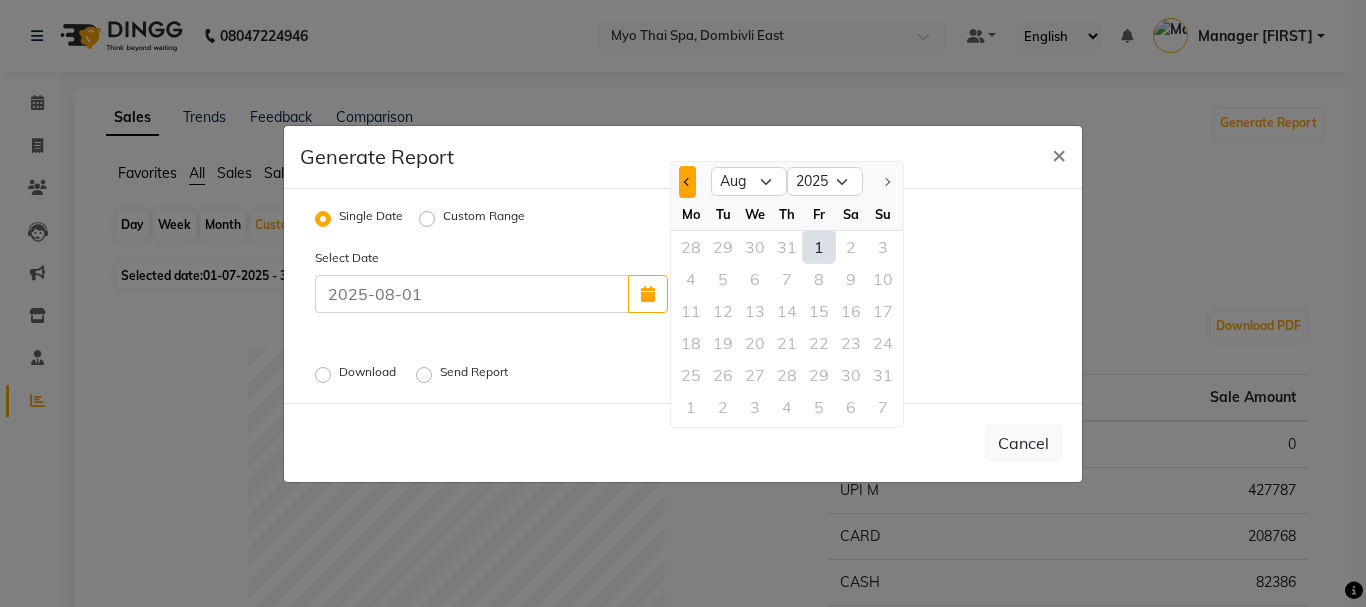 click 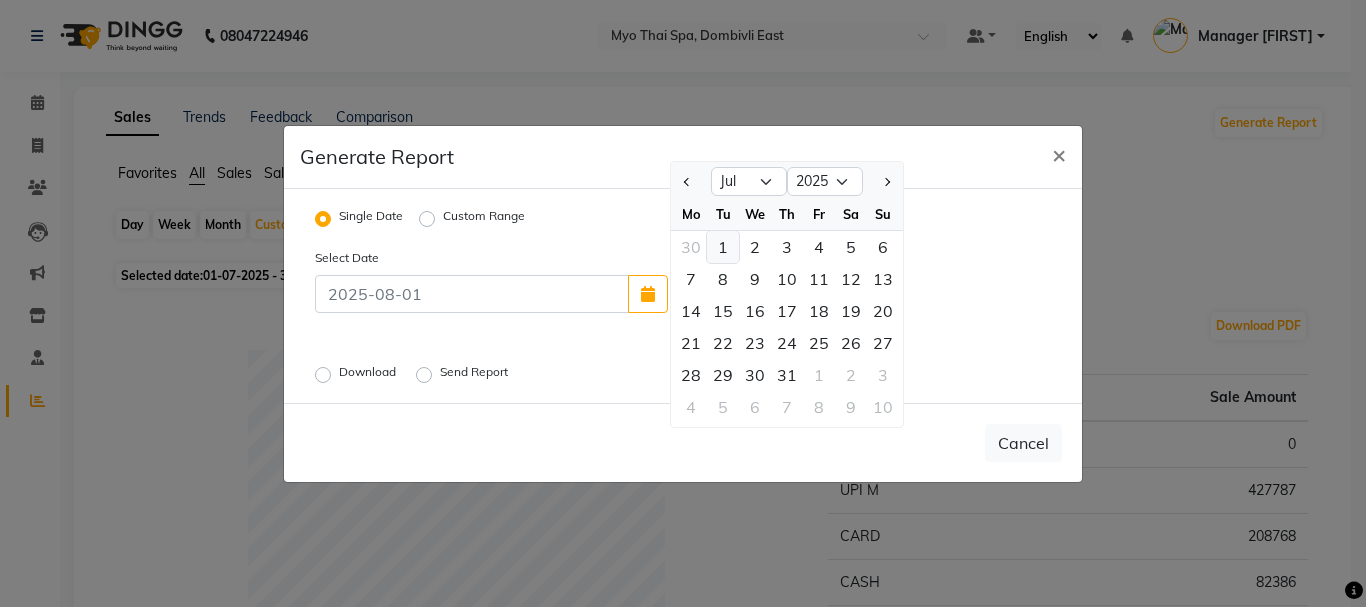 click on "1" 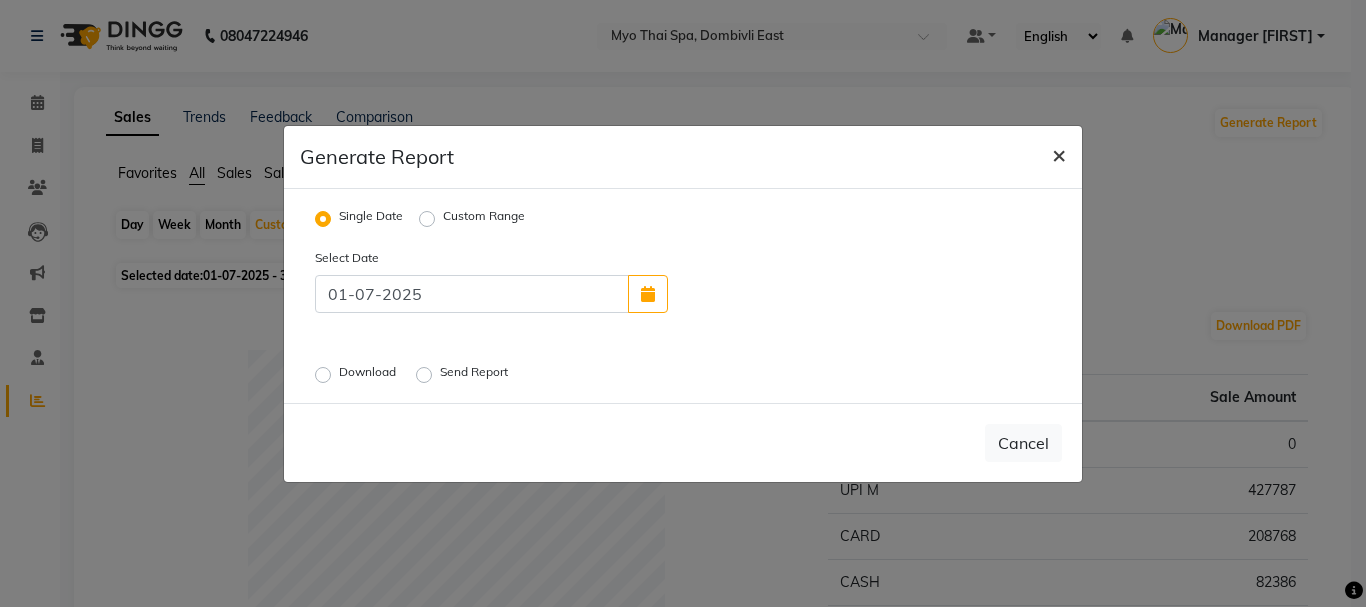 click on "×" 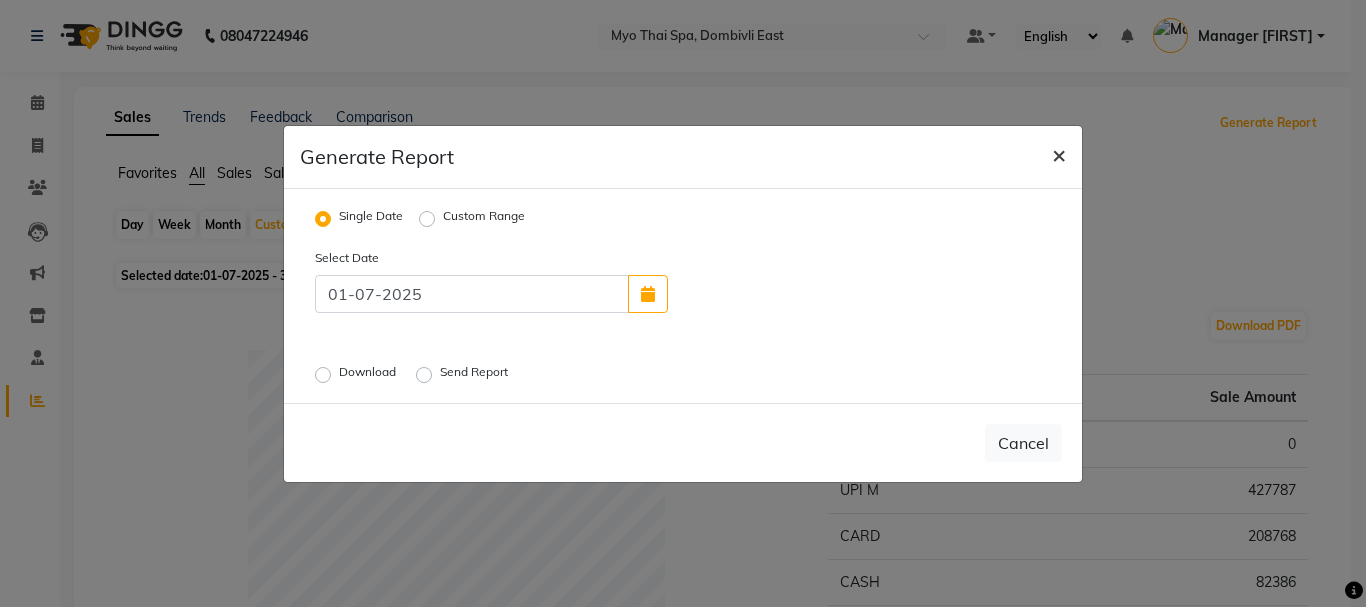 type 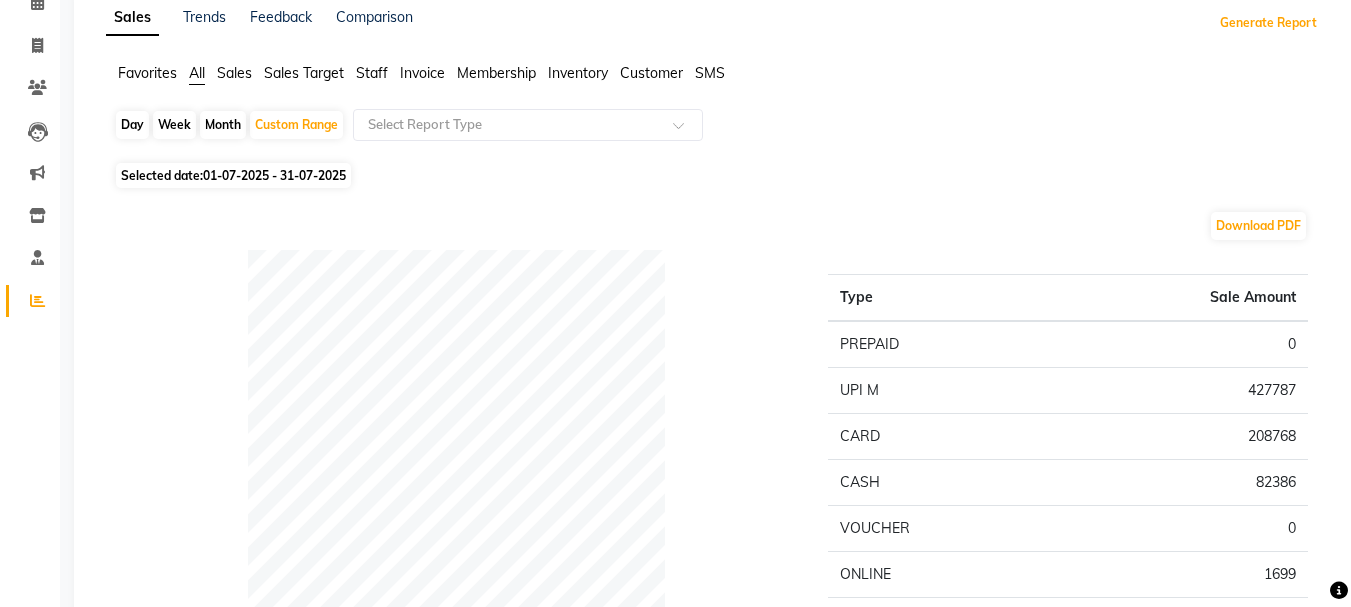 scroll, scrollTop: 200, scrollLeft: 0, axis: vertical 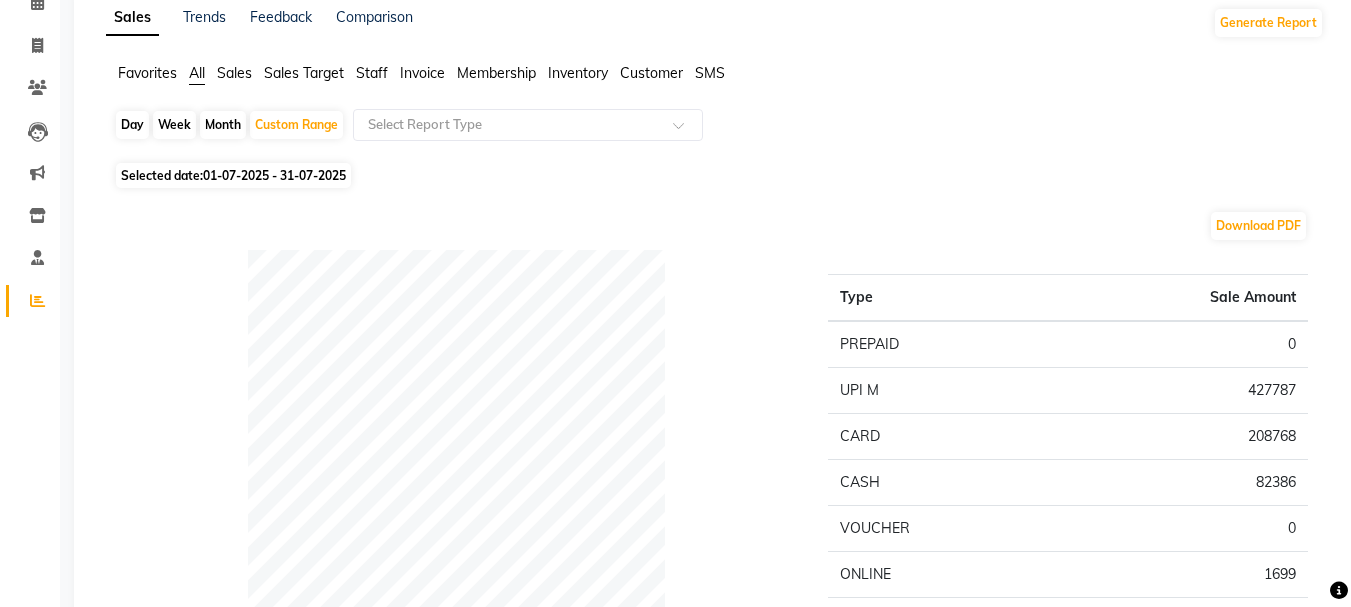 click on "Day" 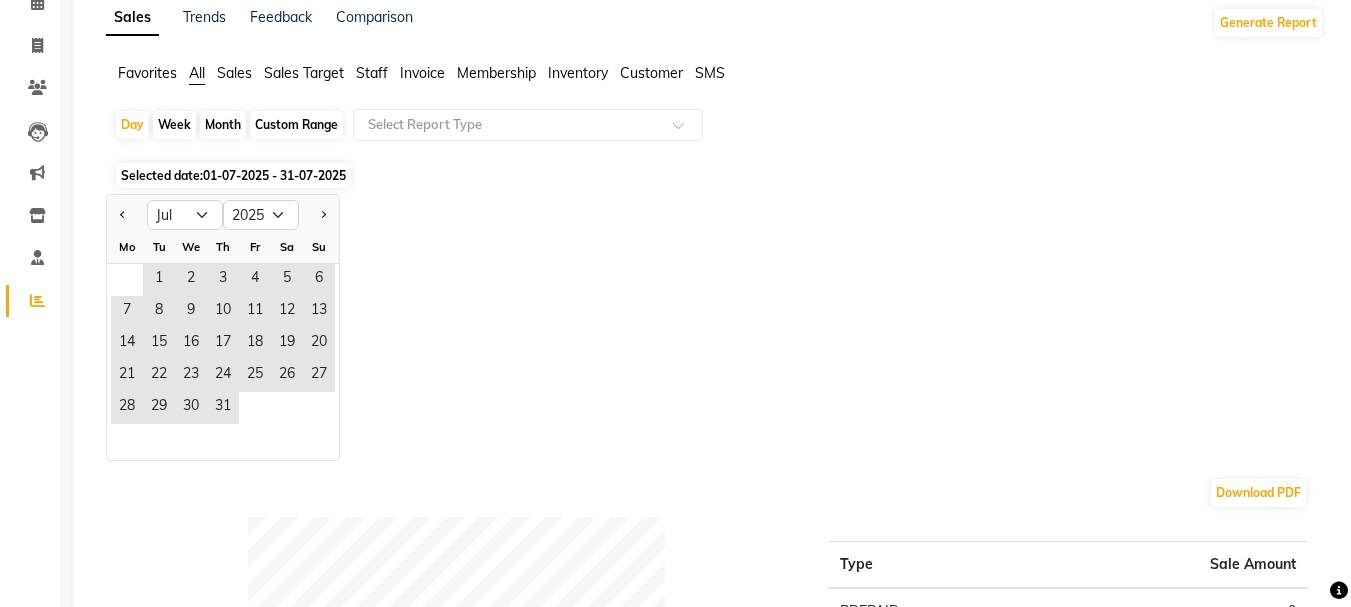 click on "Month" 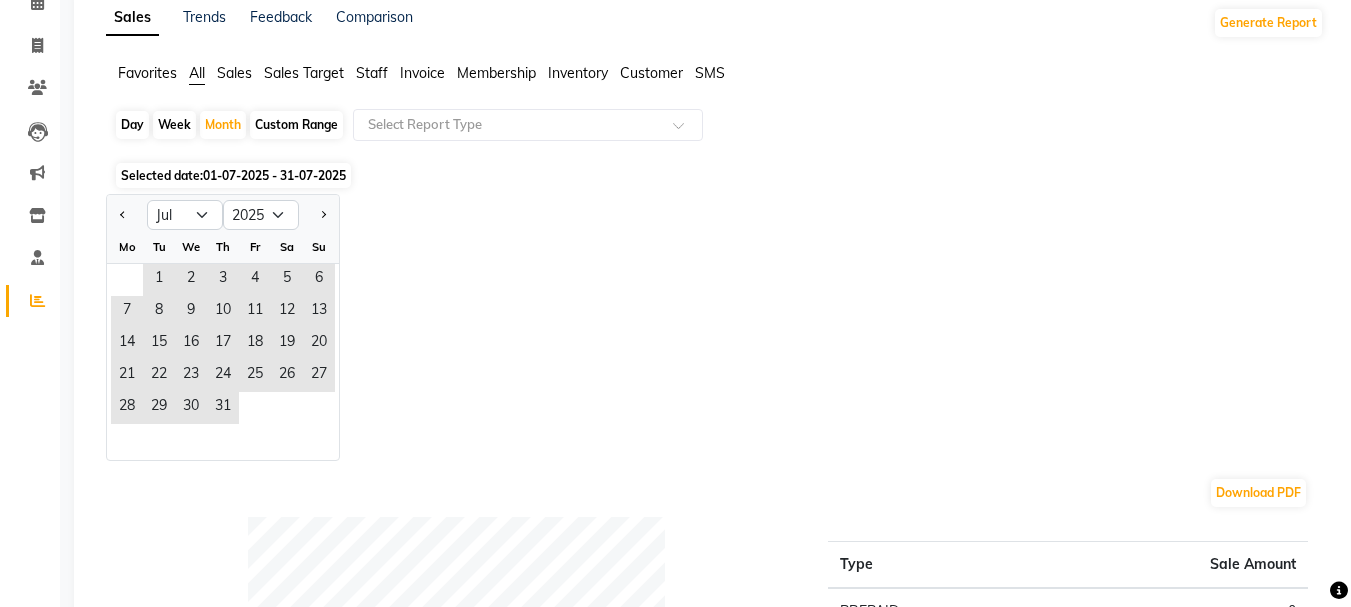 click on "Custom Range" 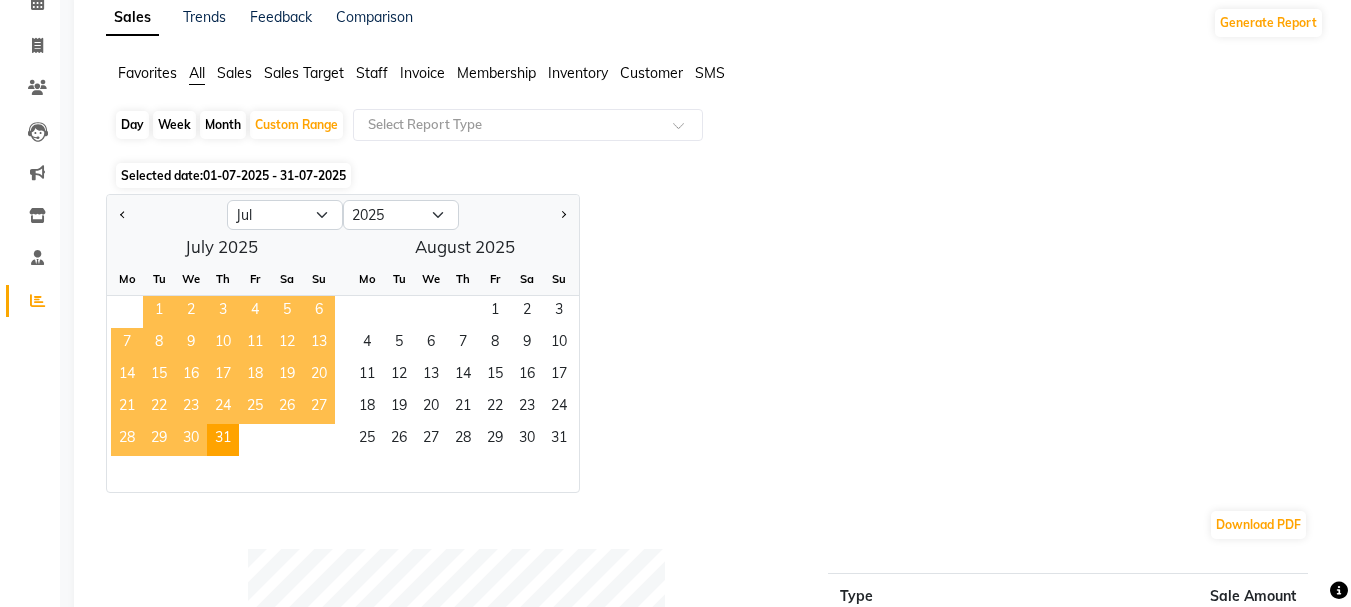 click on "1" 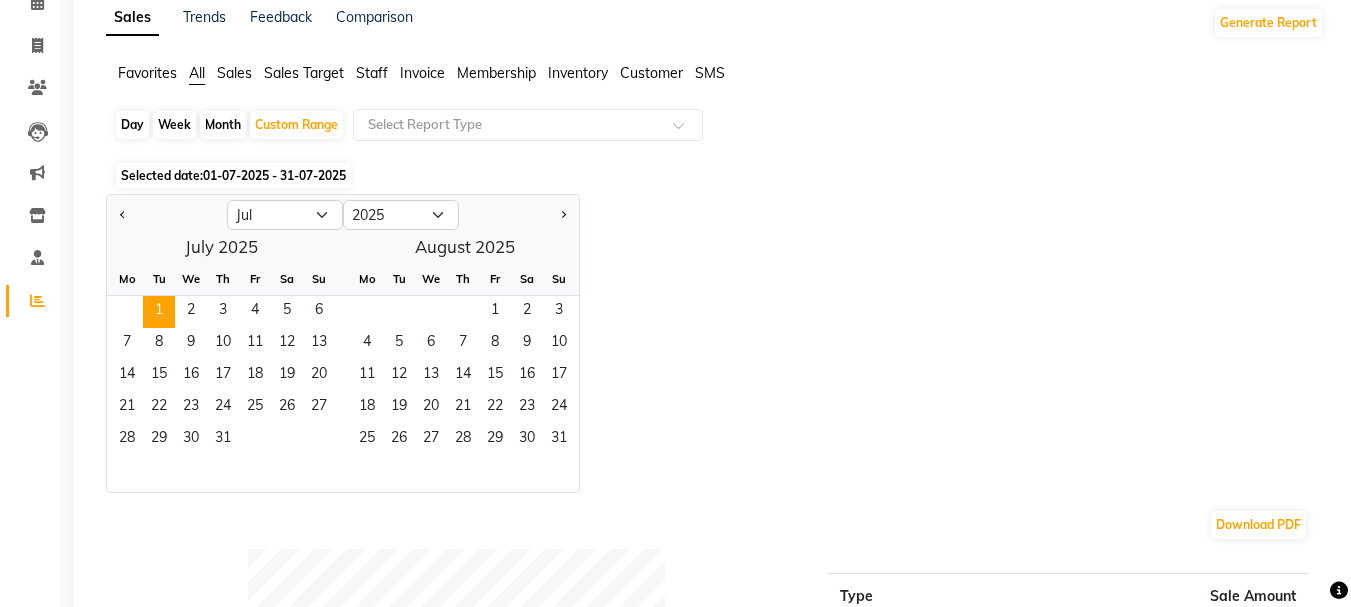 click on "Jan Feb Mar Apr May Jun Jul Aug Sep Oct Nov Dec 2015 2016 2017 2018 2019 2020 2021 2022 2023 2024 2025 2026 2027 2028 2029 2030 2031 2032 2033 2034 2035  July 2025  Mo Tu We Th Fr Sa Su  1   2   3   4   5   6   7   8   9   10   11   12   13   14   15   16   17   18   19   20   21   22   23   24   25   26   27   28   29   30   31   August 2025  Mo Tu We Th Fr Sa Su  1   2   3   4   5   6   7   8   9   10   11   12   13   14   15   16   17   18   19   20   21   22   23   24   25   26   27   28   29   30   31" 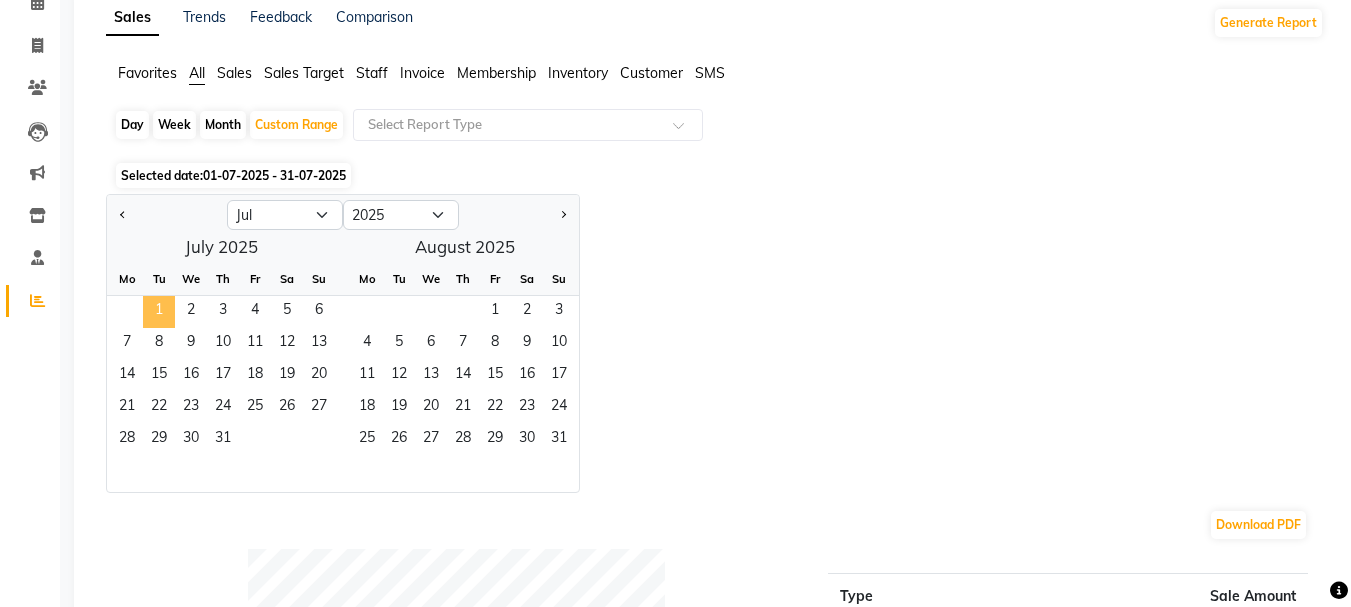 click on "1" 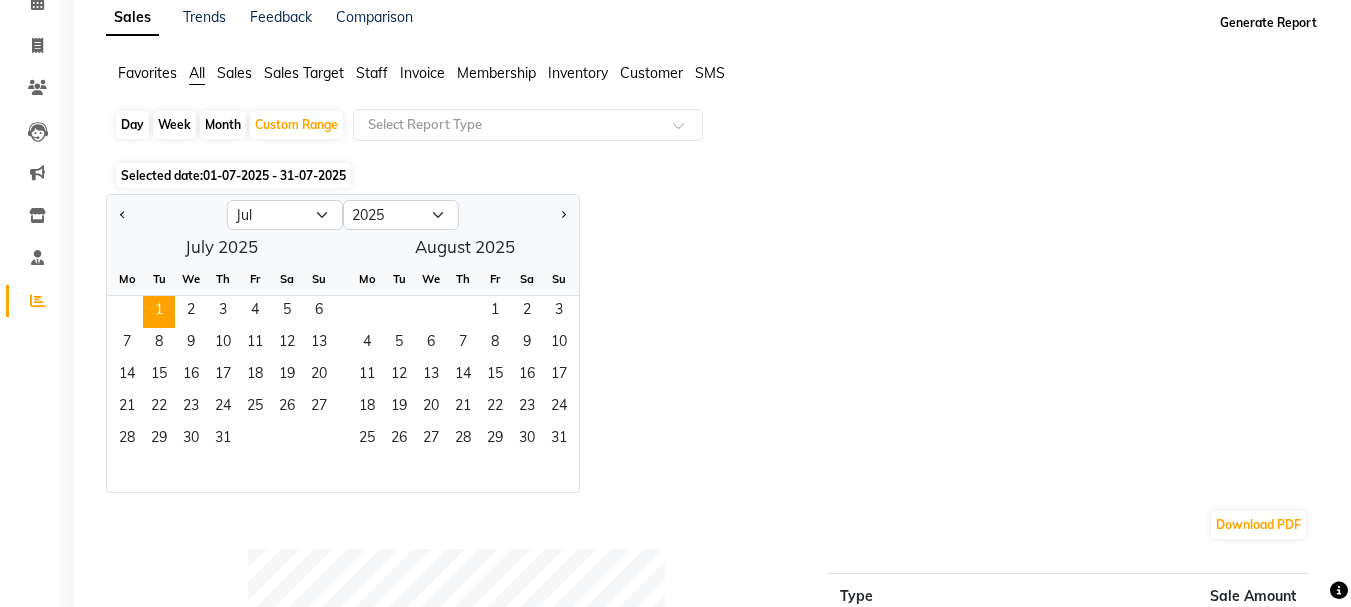 click on "Generate Report" 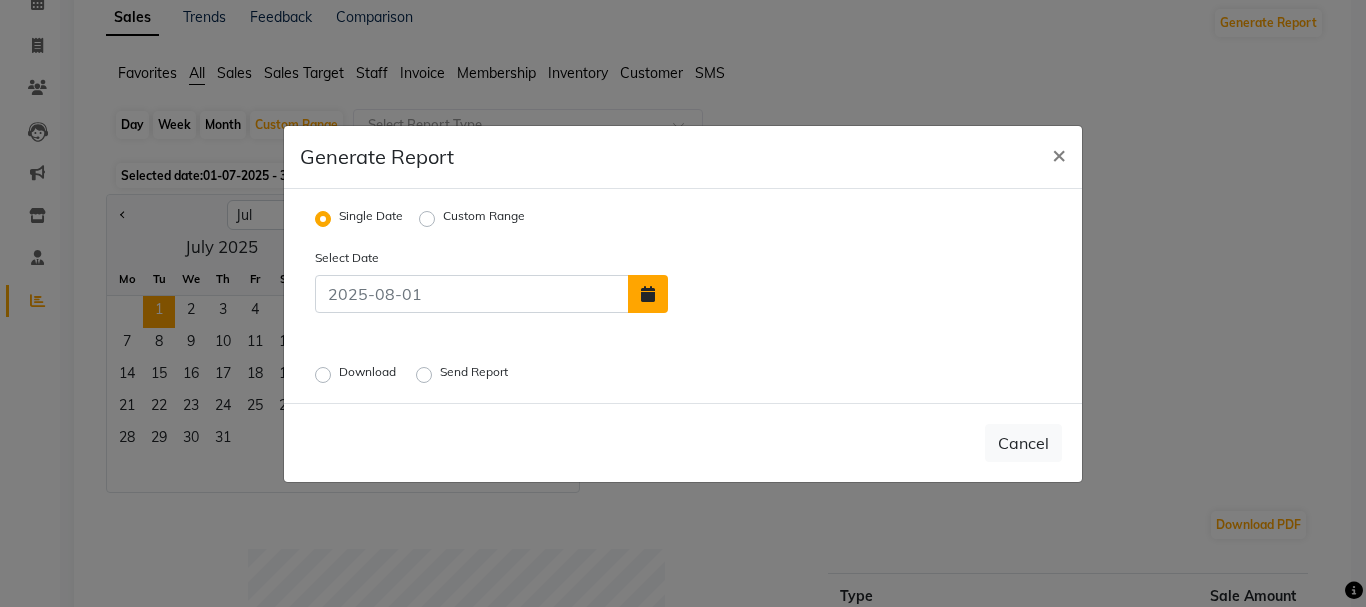 click 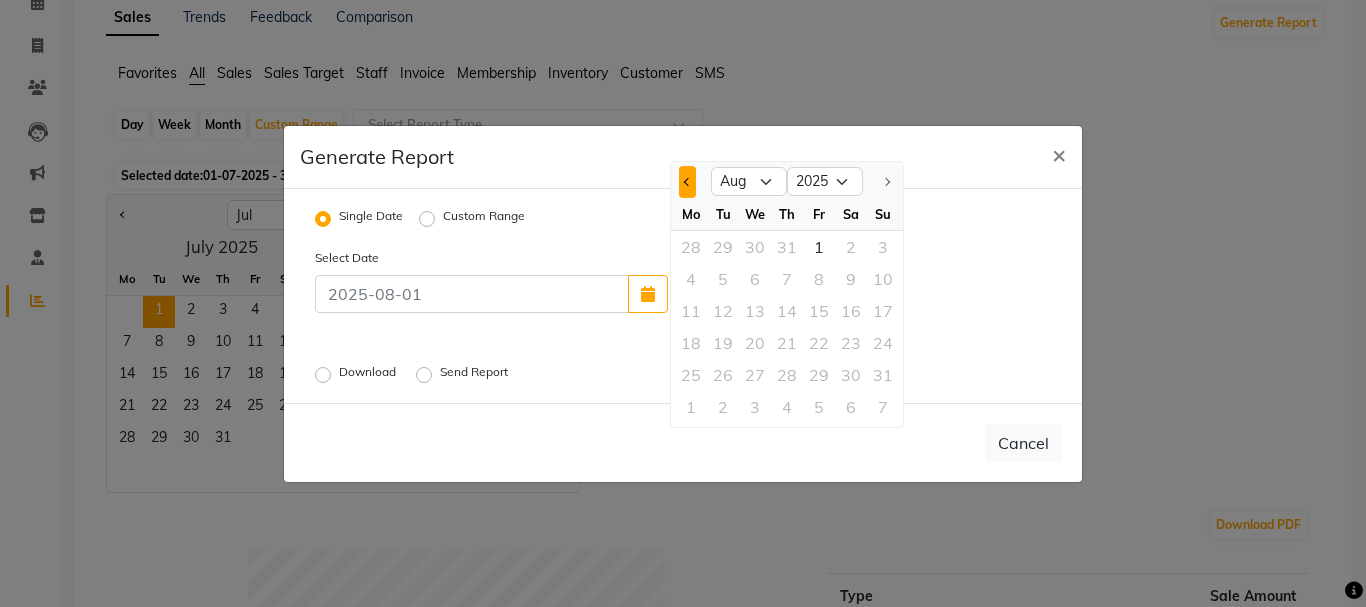 click 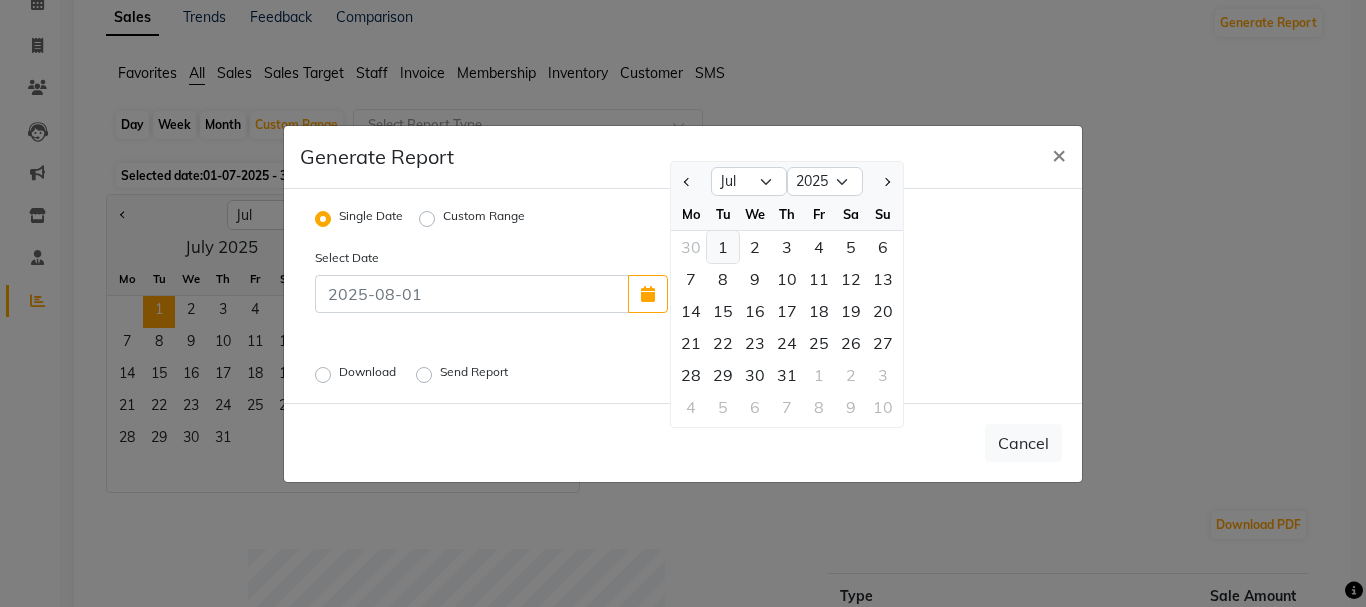 click on "1" 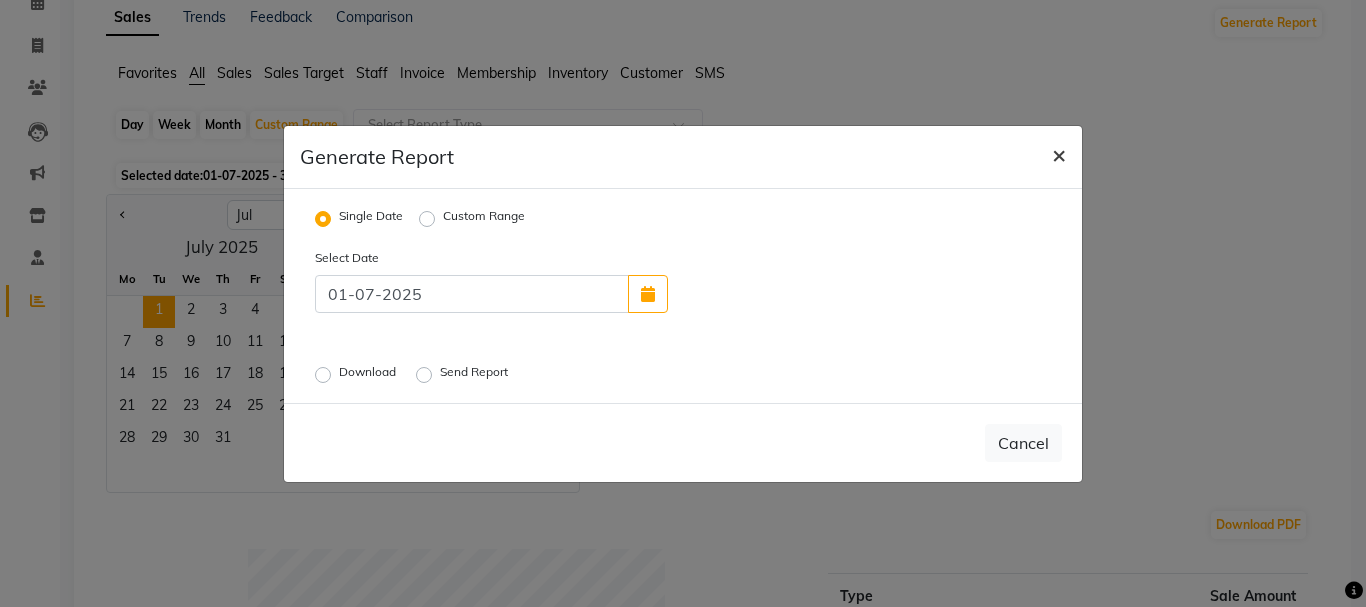 click on "×" 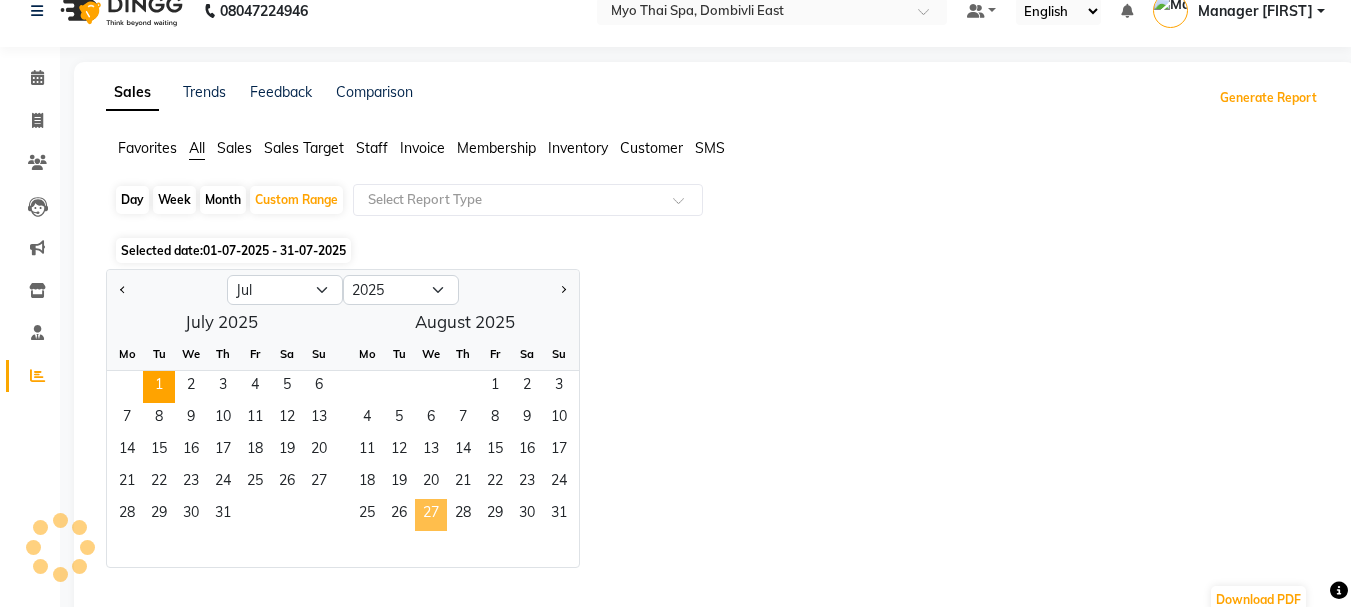 scroll, scrollTop: 0, scrollLeft: 0, axis: both 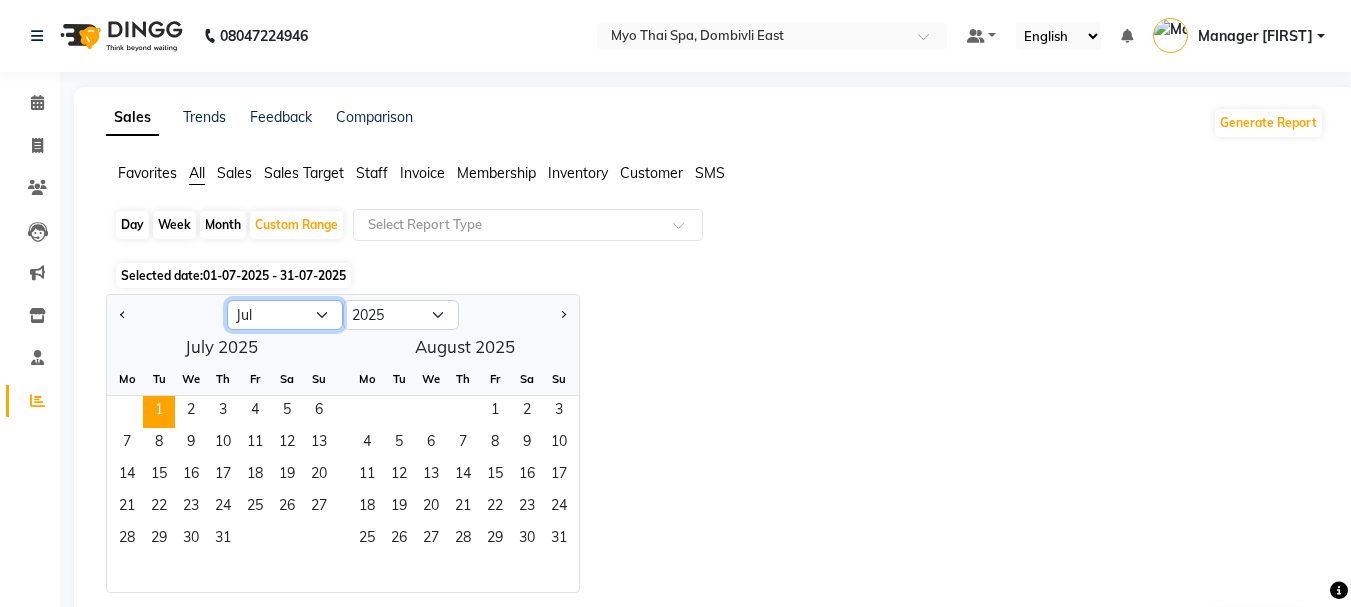 click on "Jan Feb Mar Apr May Jun Jul Aug Sep Oct Nov Dec" 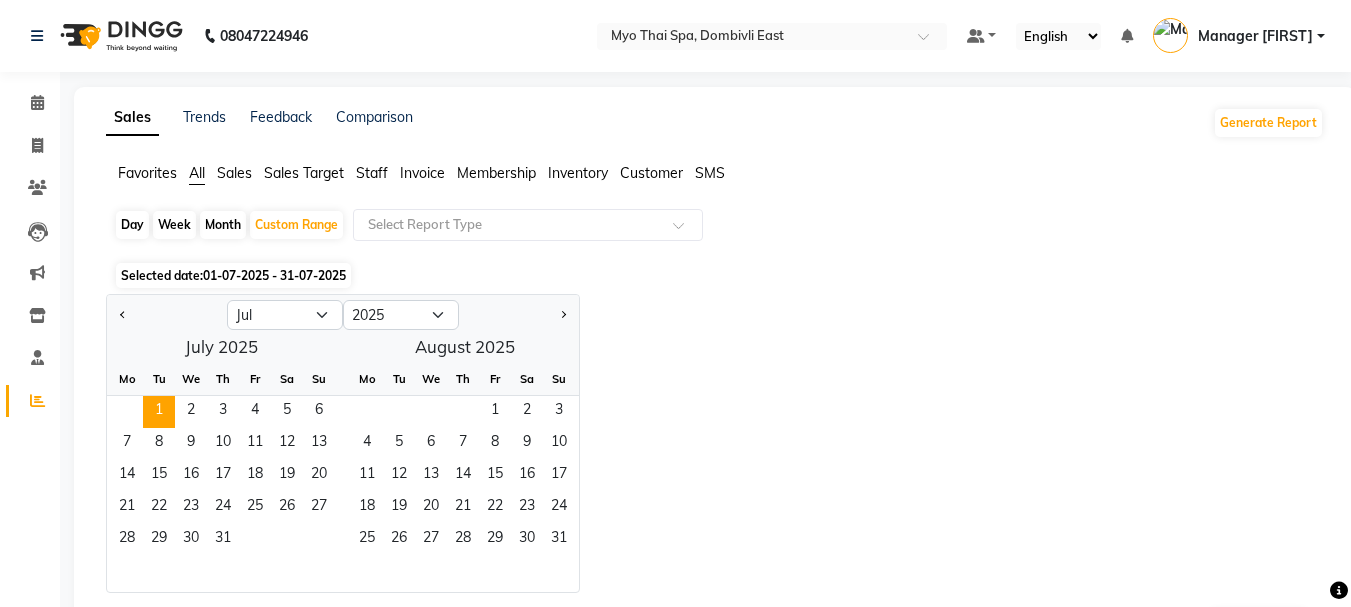 click on "Day   Week   Month   Custom Range  Select Report Type" 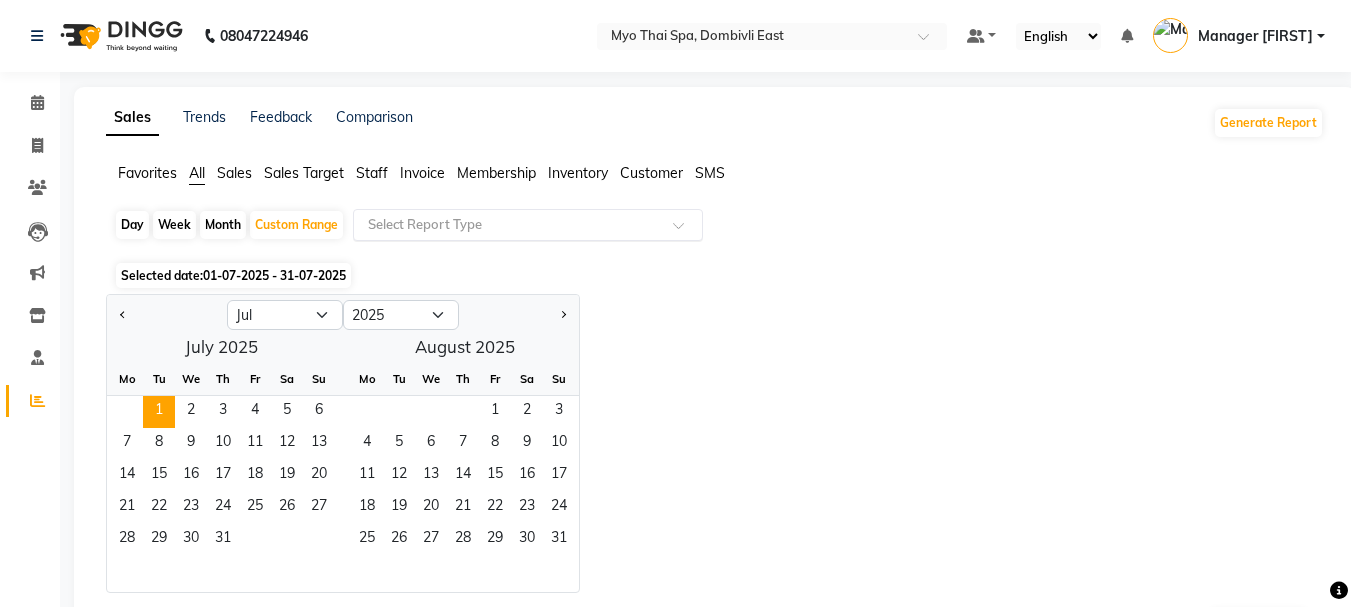 click 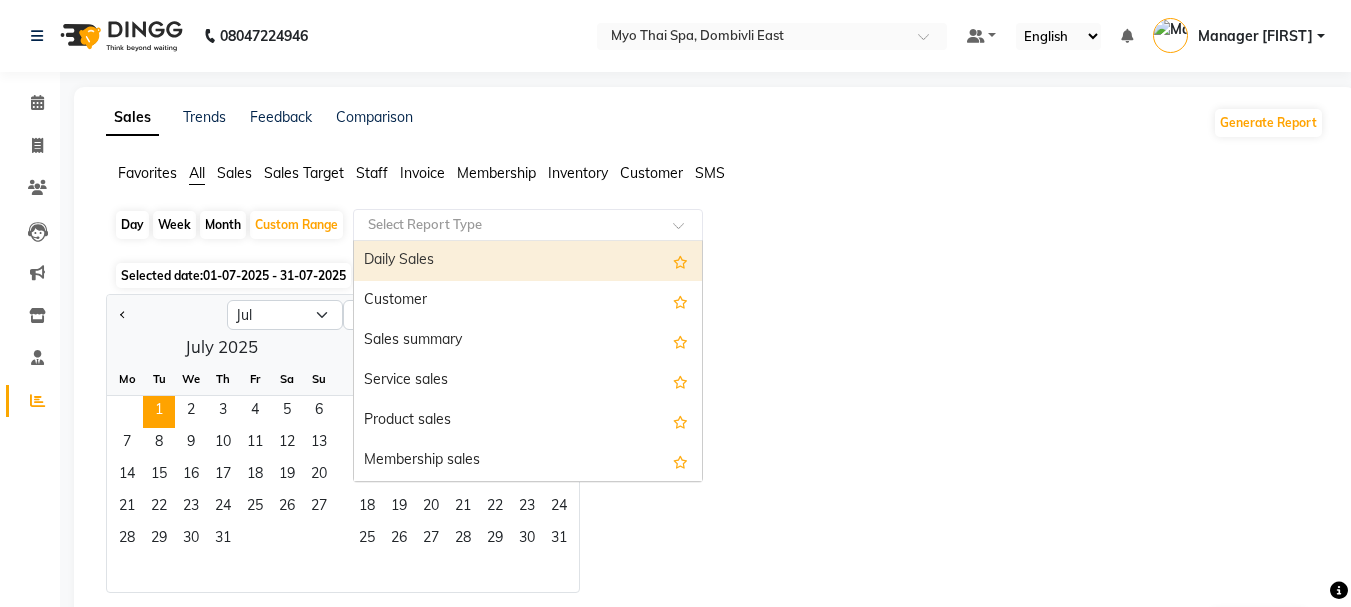 click on "Daily Sales" at bounding box center [528, 261] 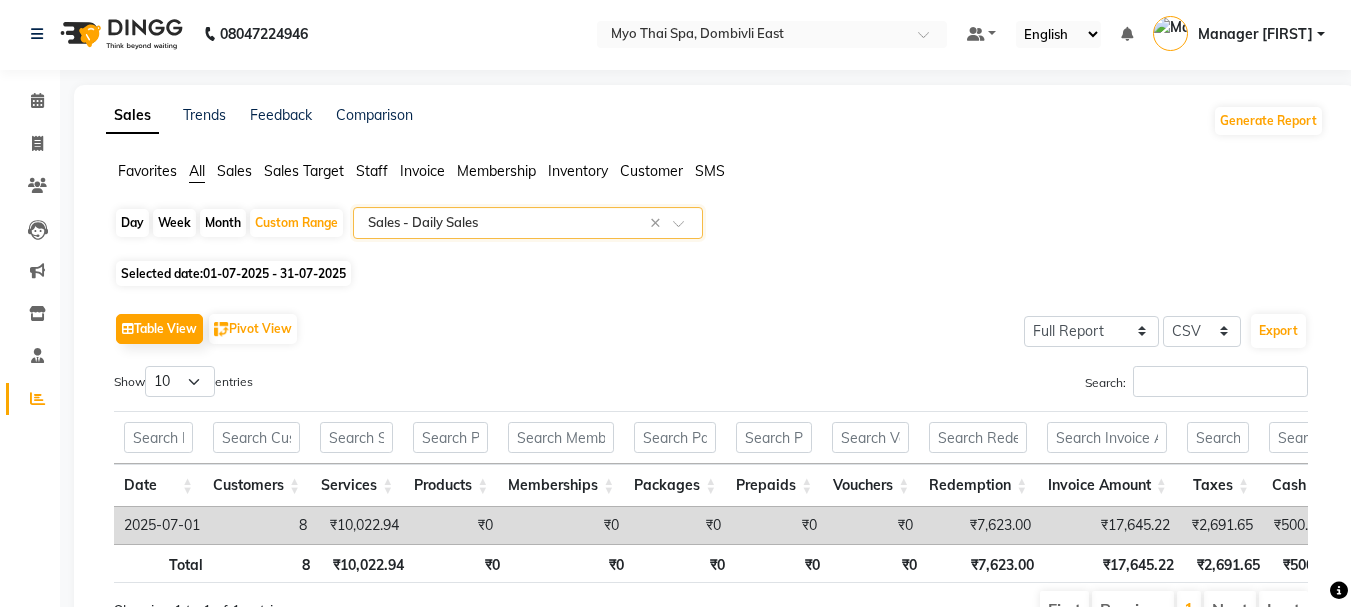 scroll, scrollTop: 0, scrollLeft: 0, axis: both 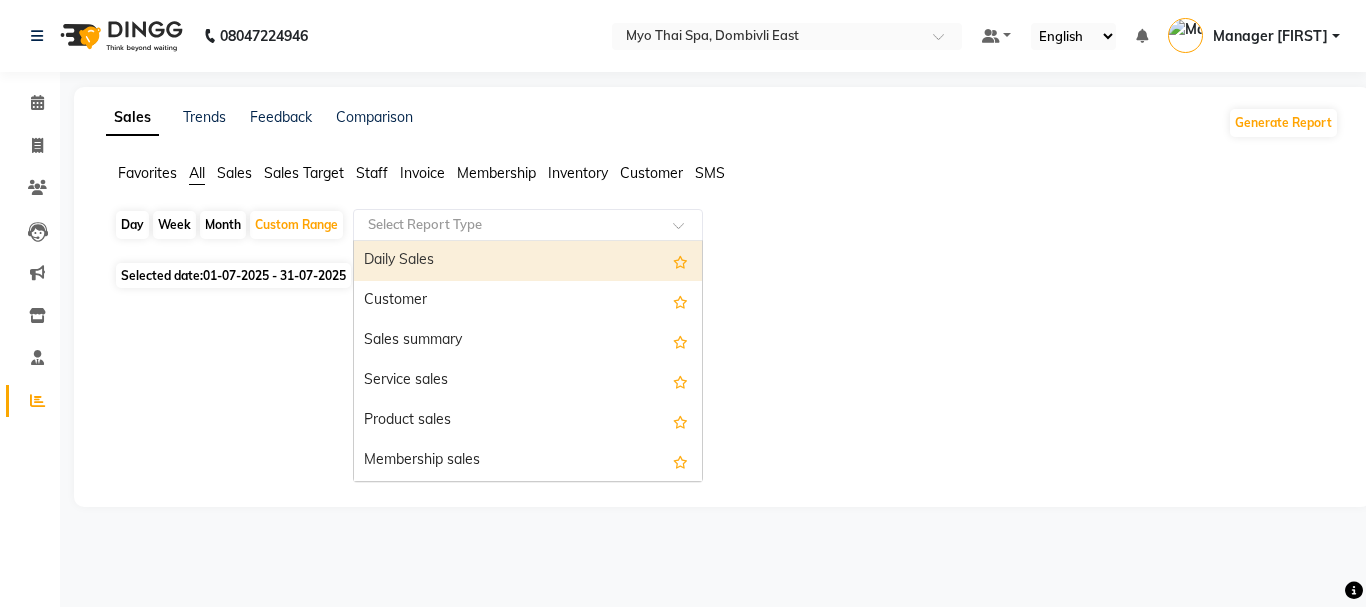 click 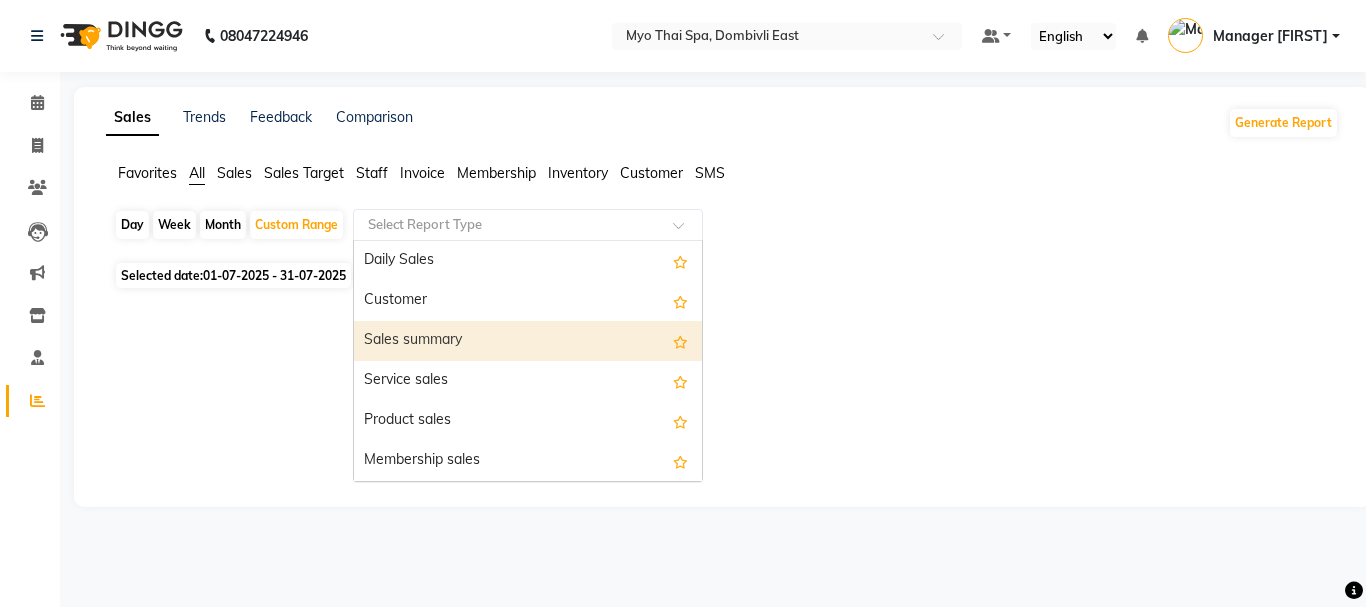 click on "Sales summary" at bounding box center [528, 341] 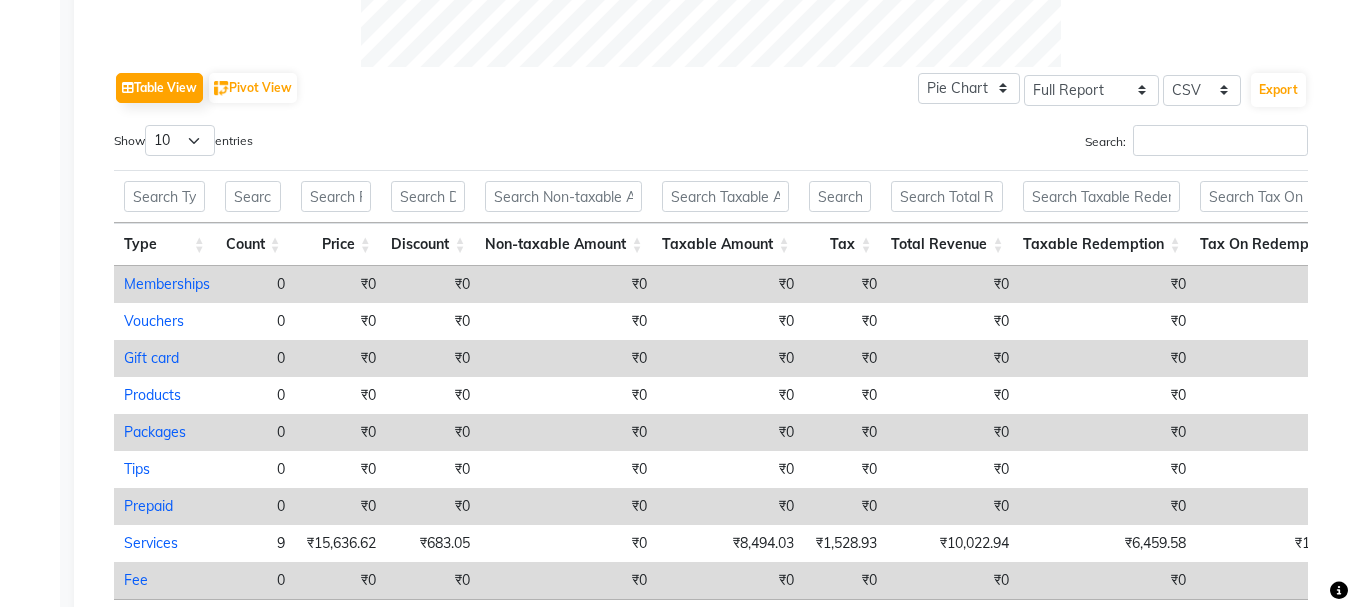 scroll, scrollTop: 1000, scrollLeft: 0, axis: vertical 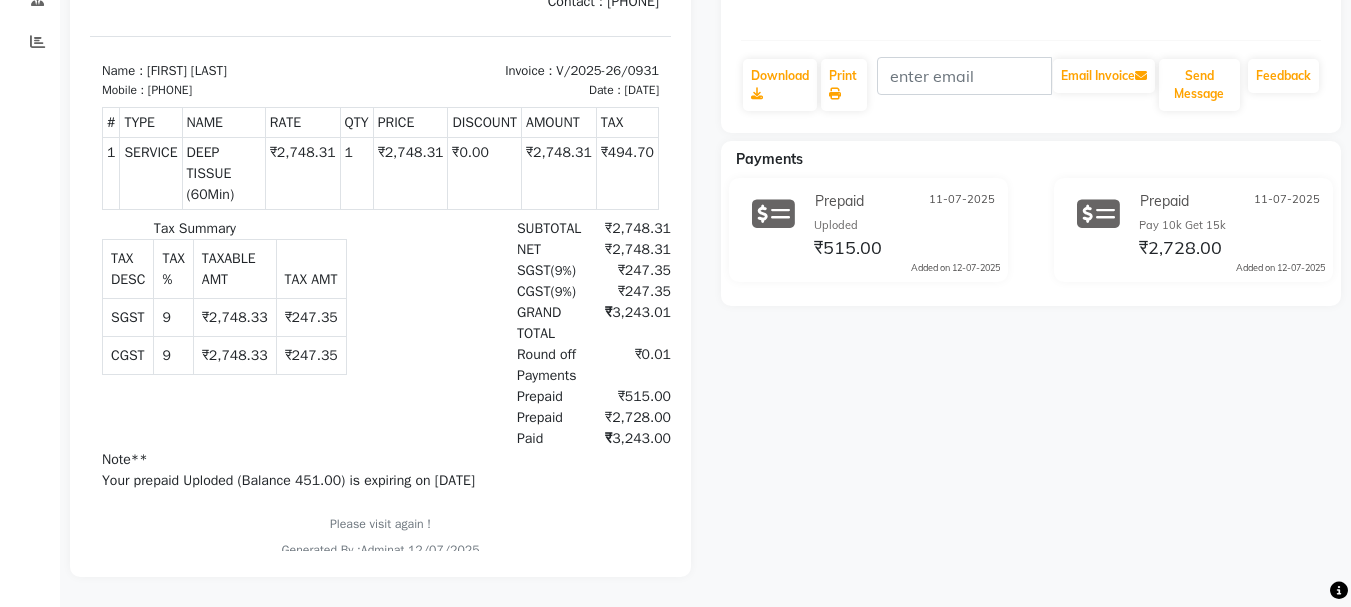 click on "Prepaid [DATE] Uploded ₹515.00  Added on [DATE]  Prepaid [DATE] Pay 10k Get 15k ₹2,728.00  Added on [DATE]" 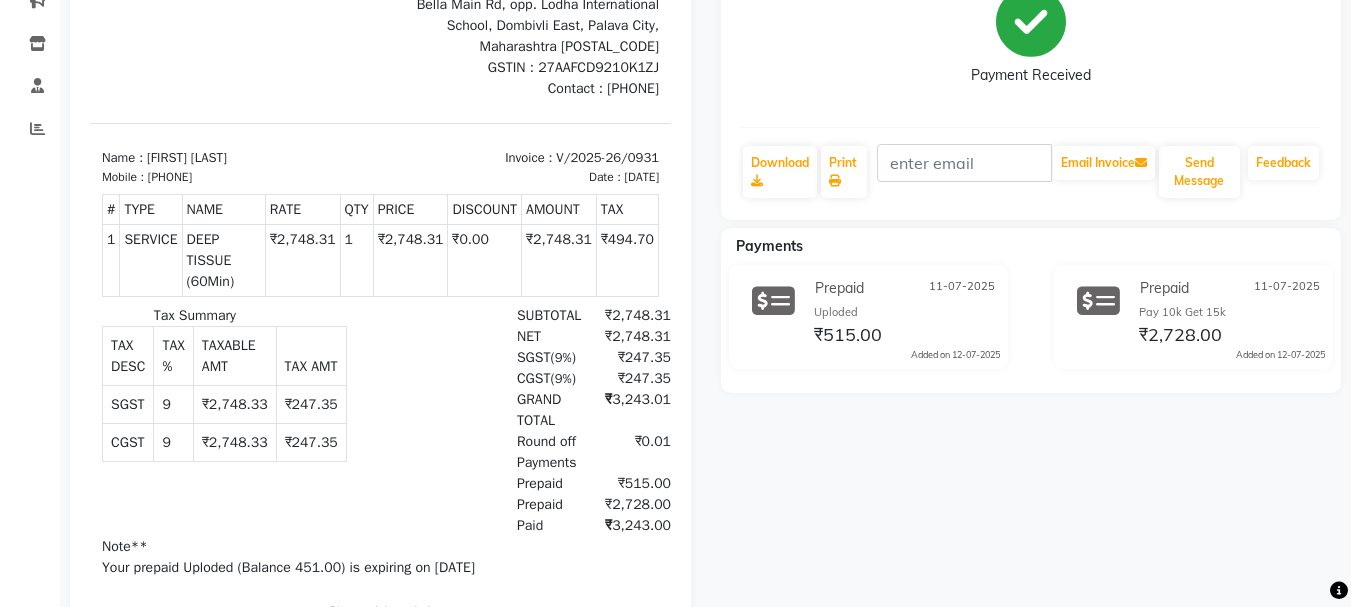 scroll, scrollTop: 74, scrollLeft: 0, axis: vertical 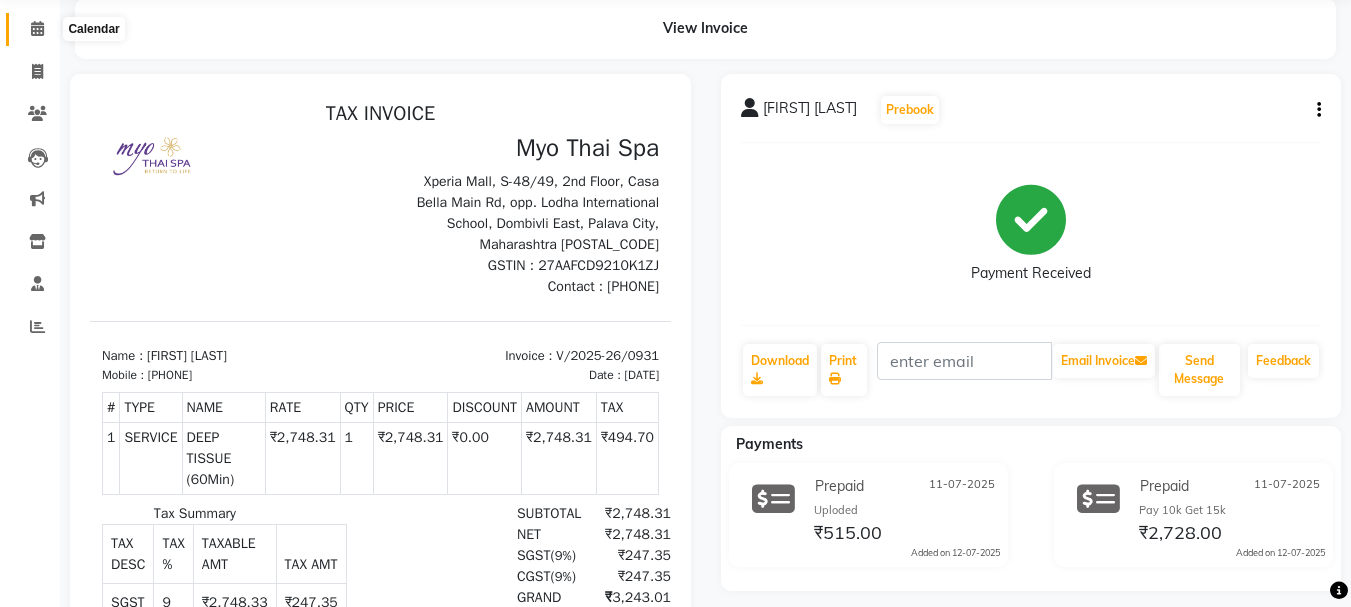 click 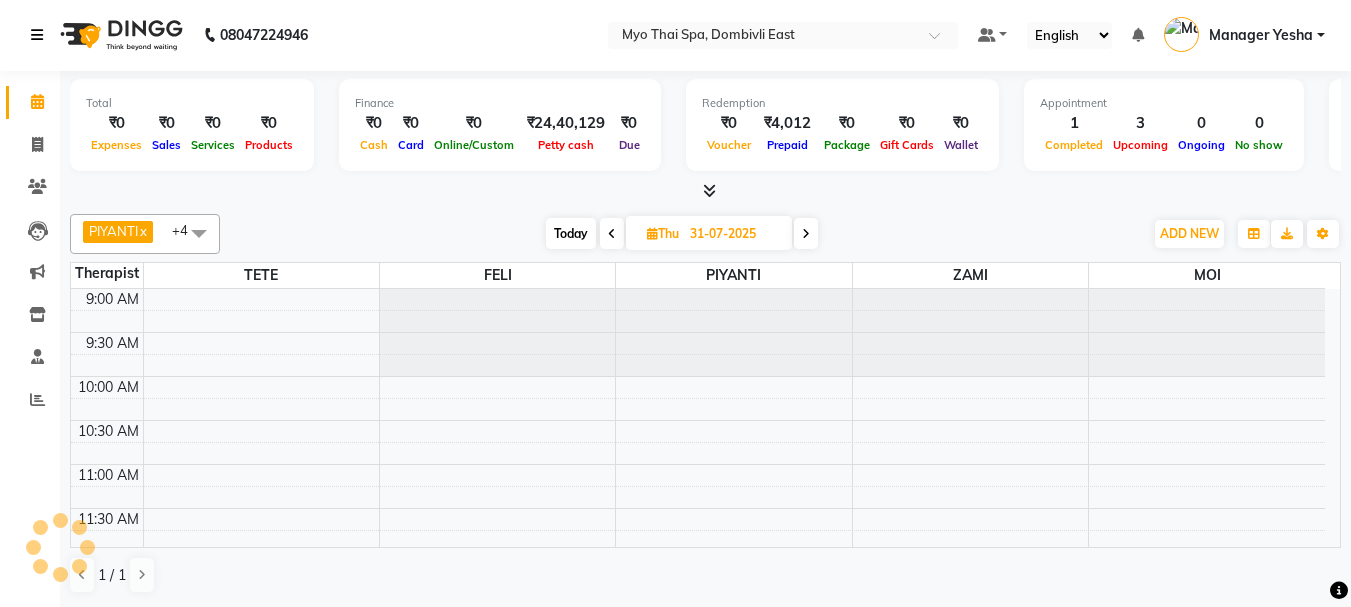 scroll, scrollTop: 0, scrollLeft: 0, axis: both 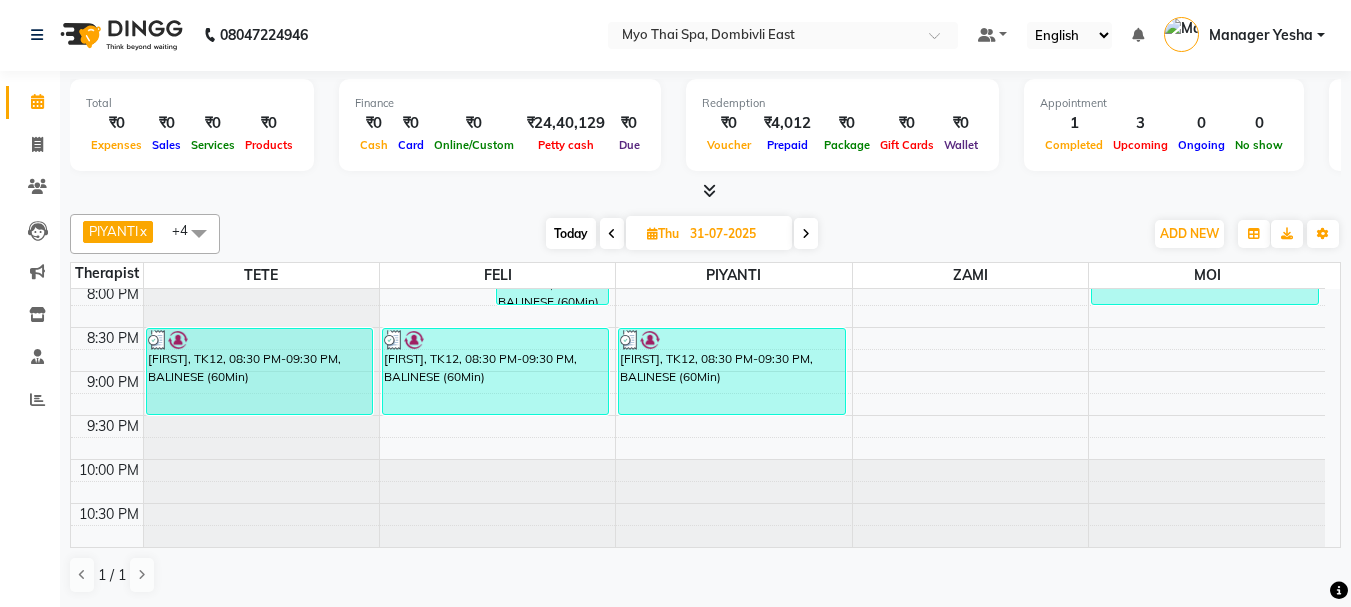 click at bounding box center [806, 234] 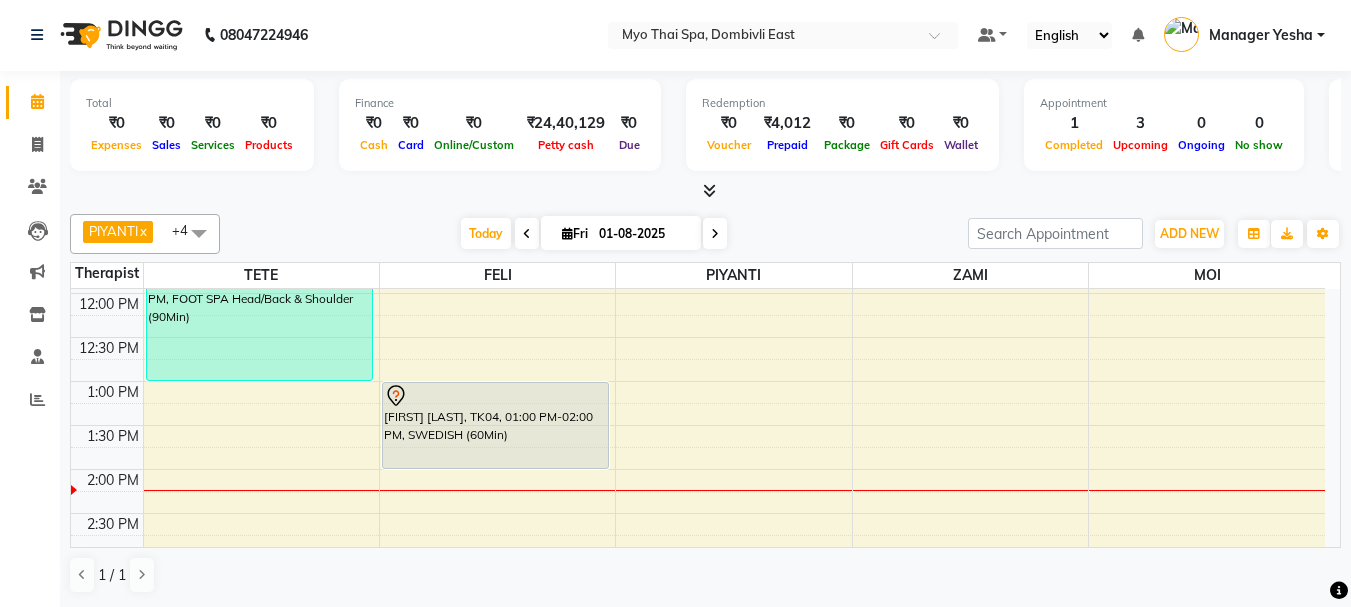scroll, scrollTop: 241, scrollLeft: 0, axis: vertical 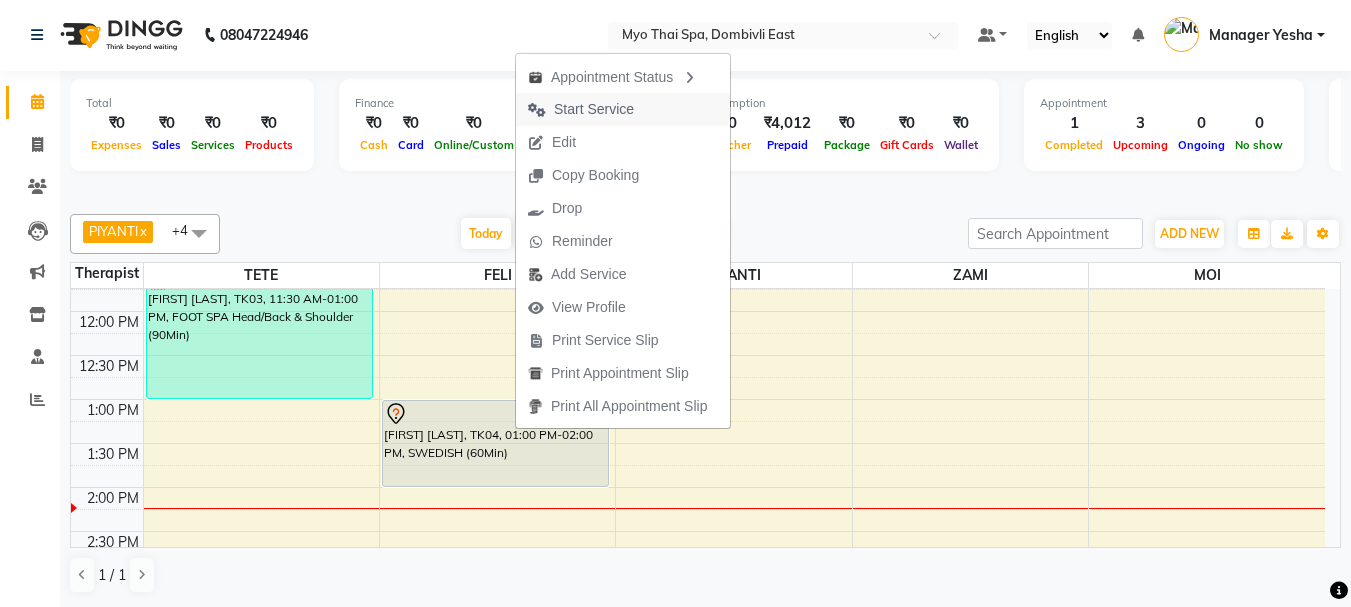 click on "Start Service" at bounding box center [594, 109] 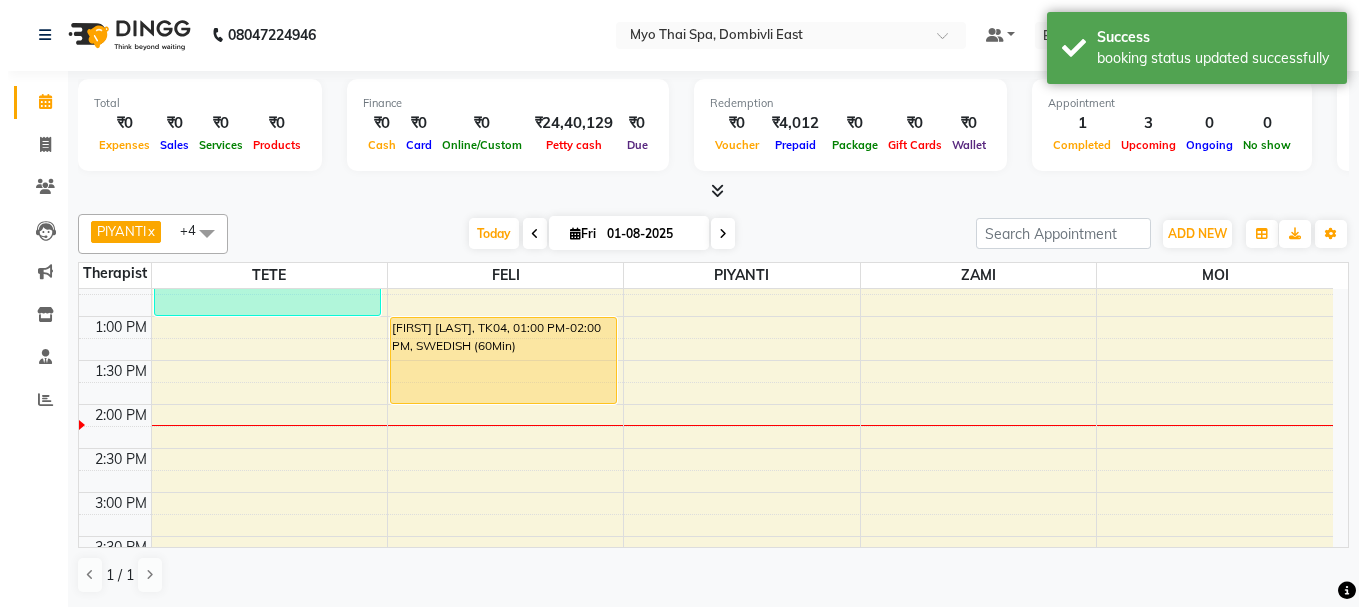 scroll, scrollTop: 341, scrollLeft: 0, axis: vertical 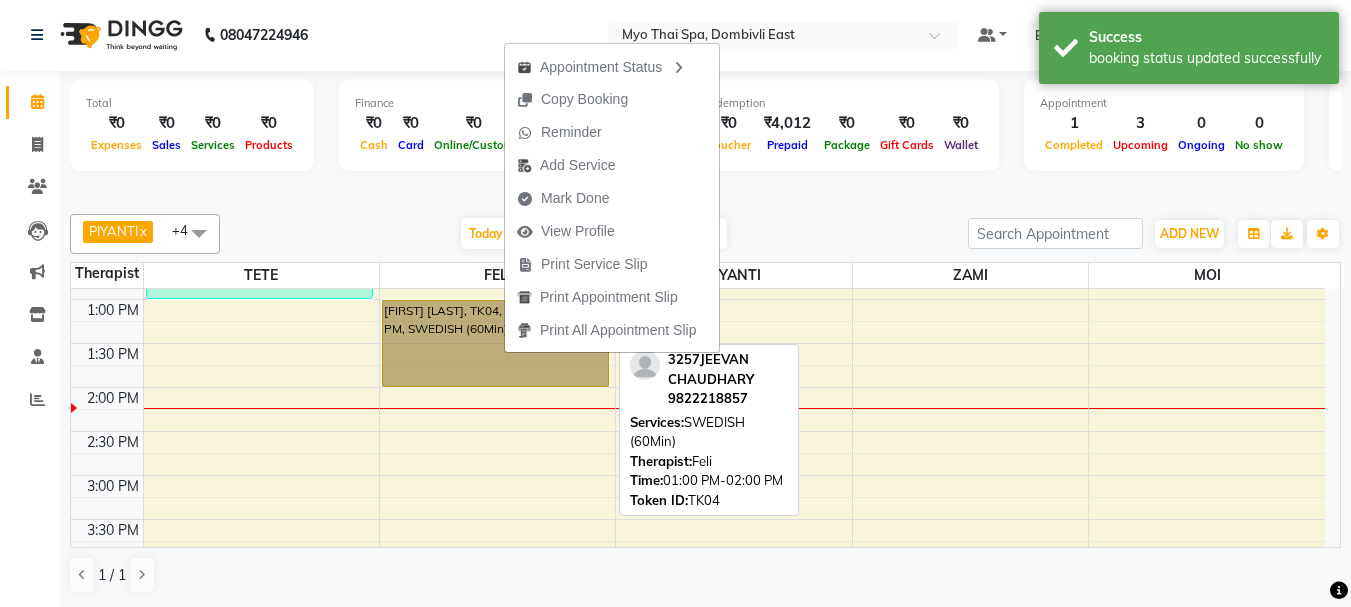click on "[FIRST] [LAST], TK04, 01:00 PM-02:00 PM, SWEDISH (60Min)" at bounding box center [496, 343] 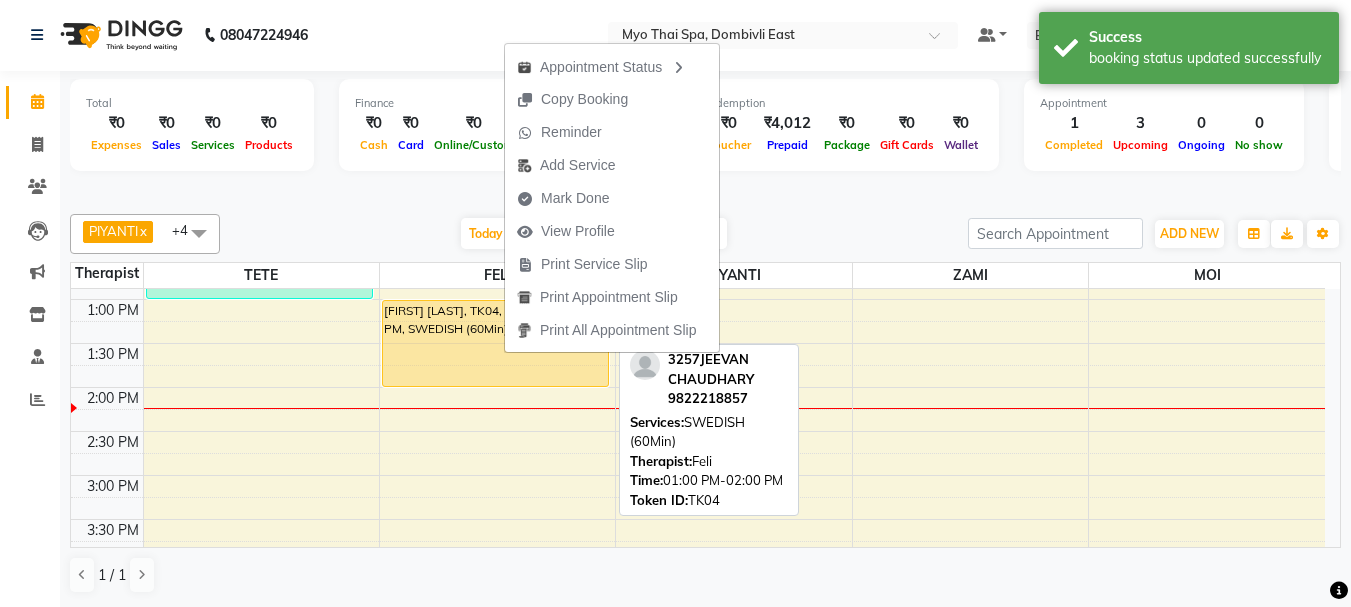 select on "1" 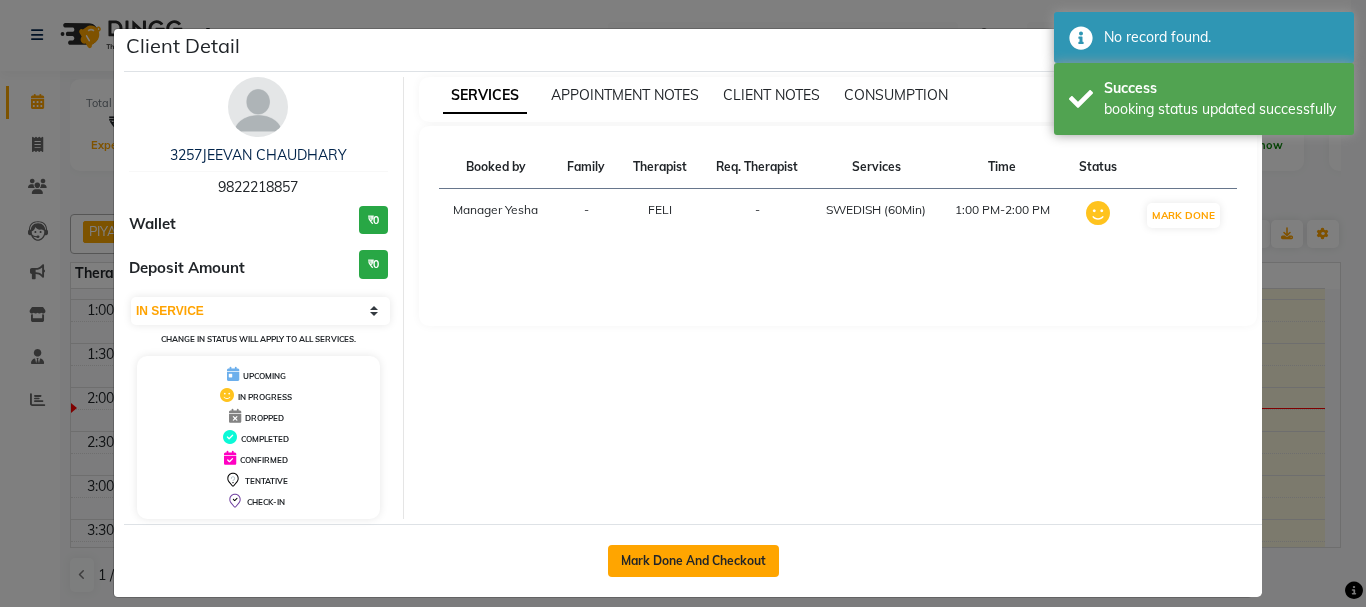 click on "Mark Done And Checkout" 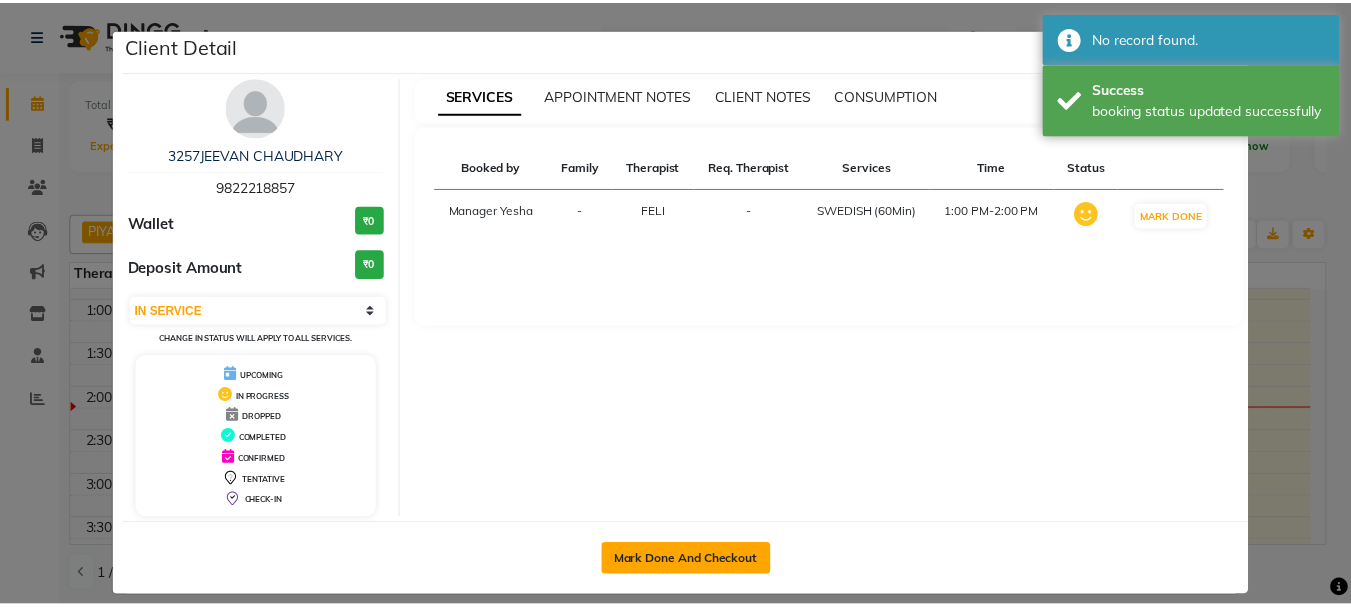 scroll, scrollTop: 0, scrollLeft: 0, axis: both 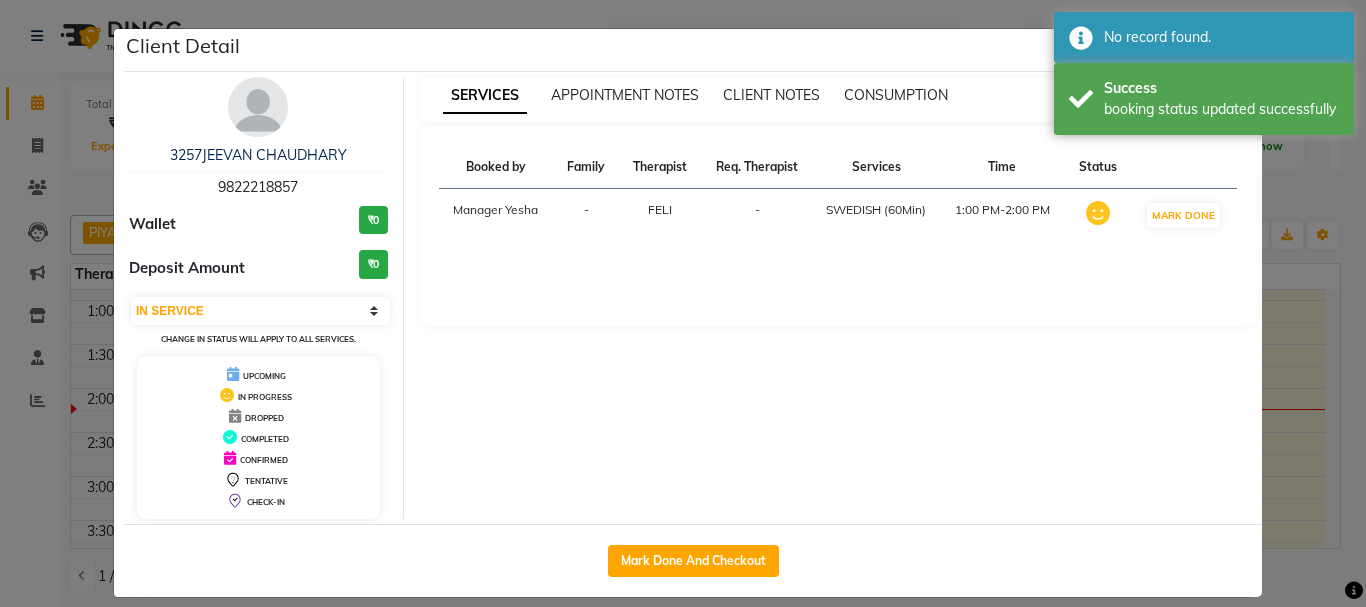 select on "5086" 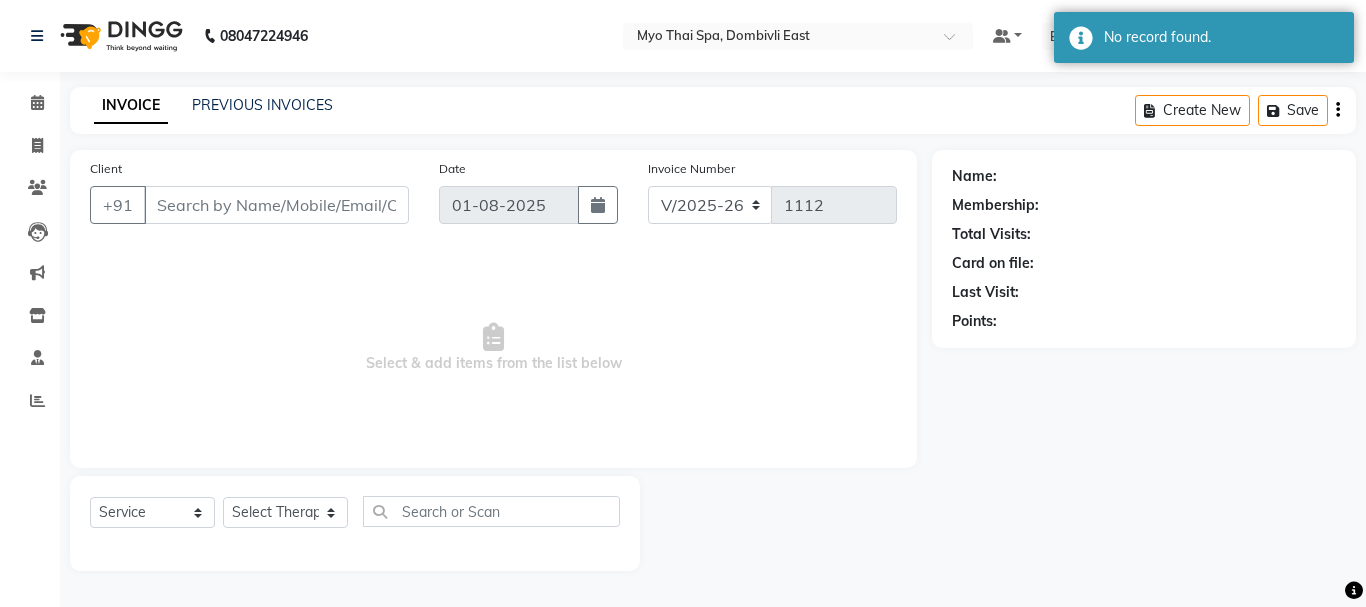 type on "9822218857" 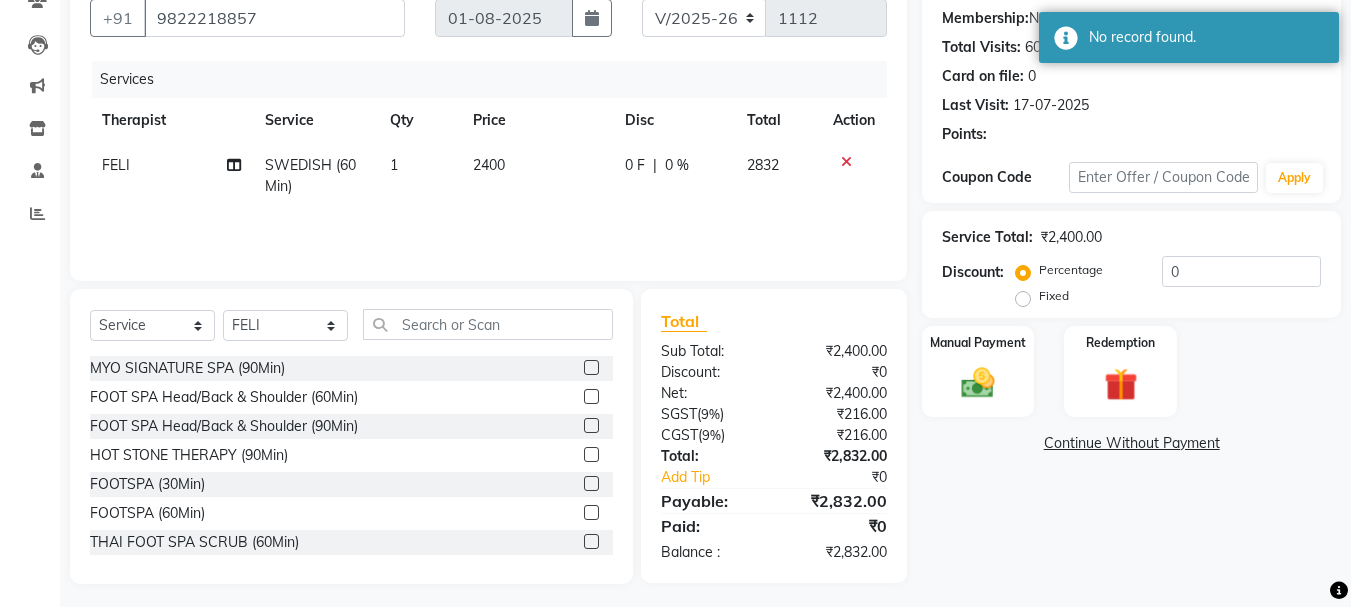 scroll, scrollTop: 194, scrollLeft: 0, axis: vertical 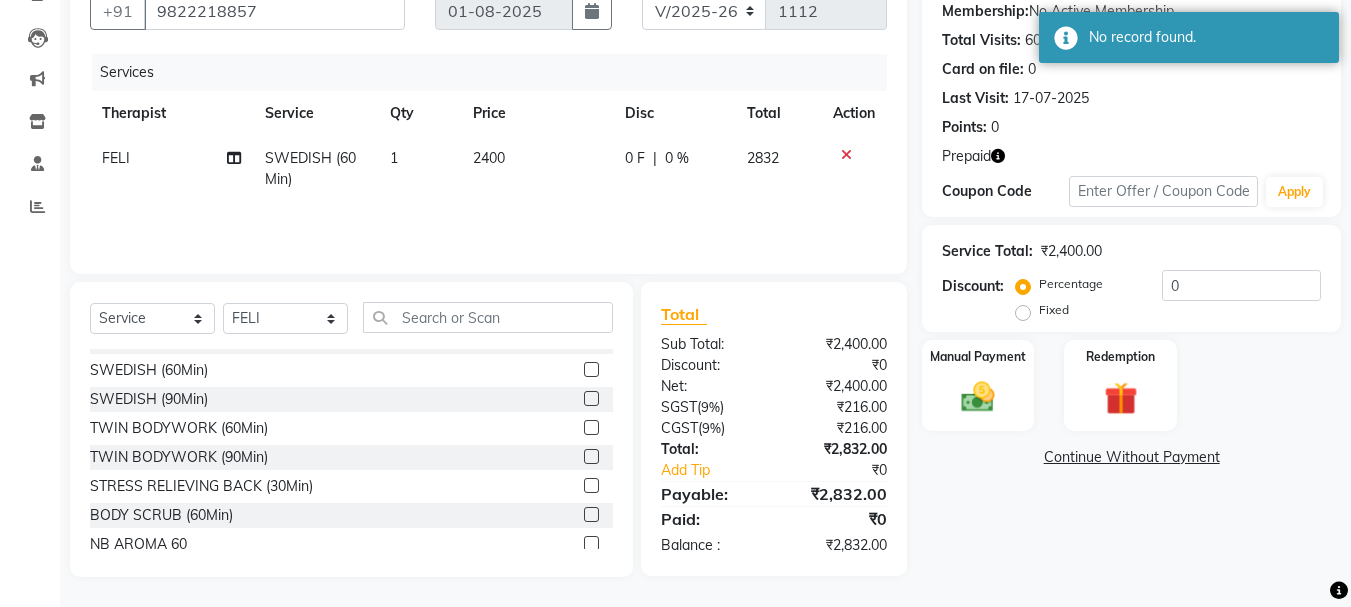 click 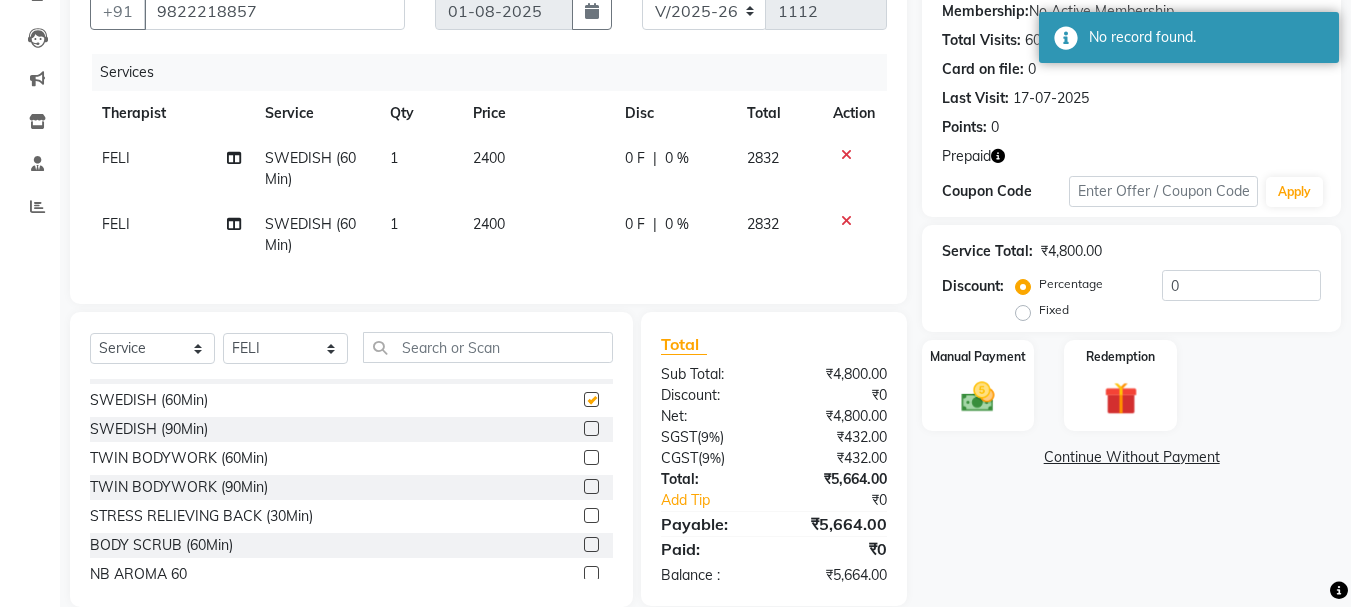 checkbox on "false" 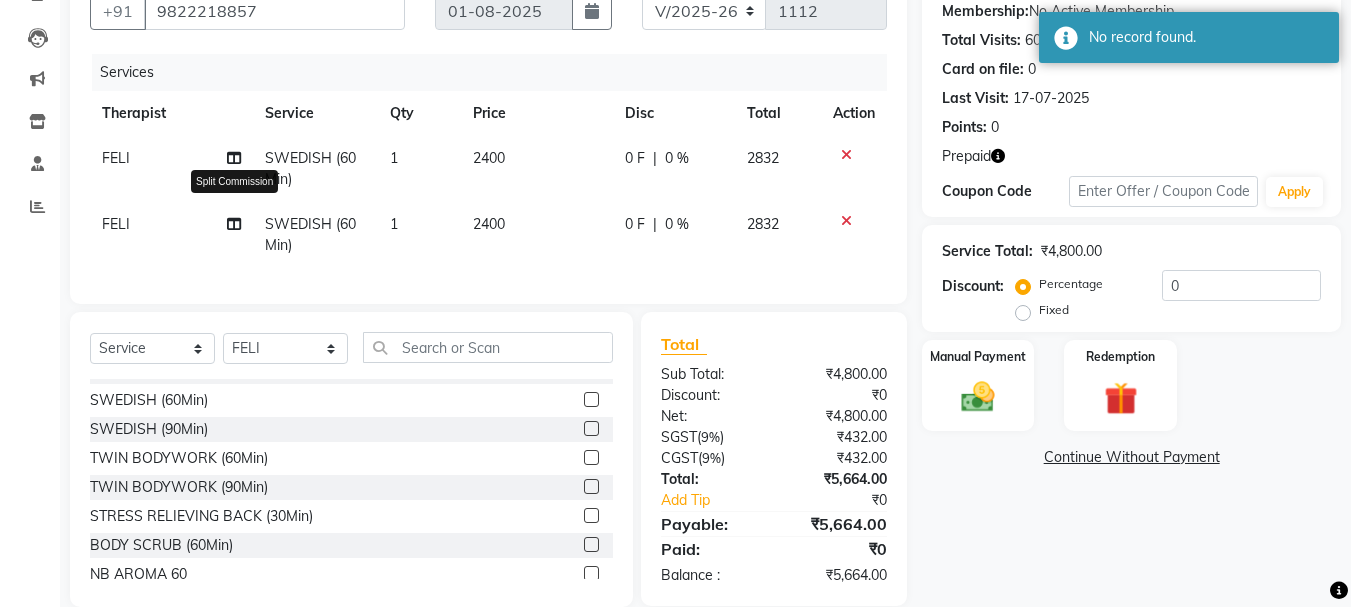 click 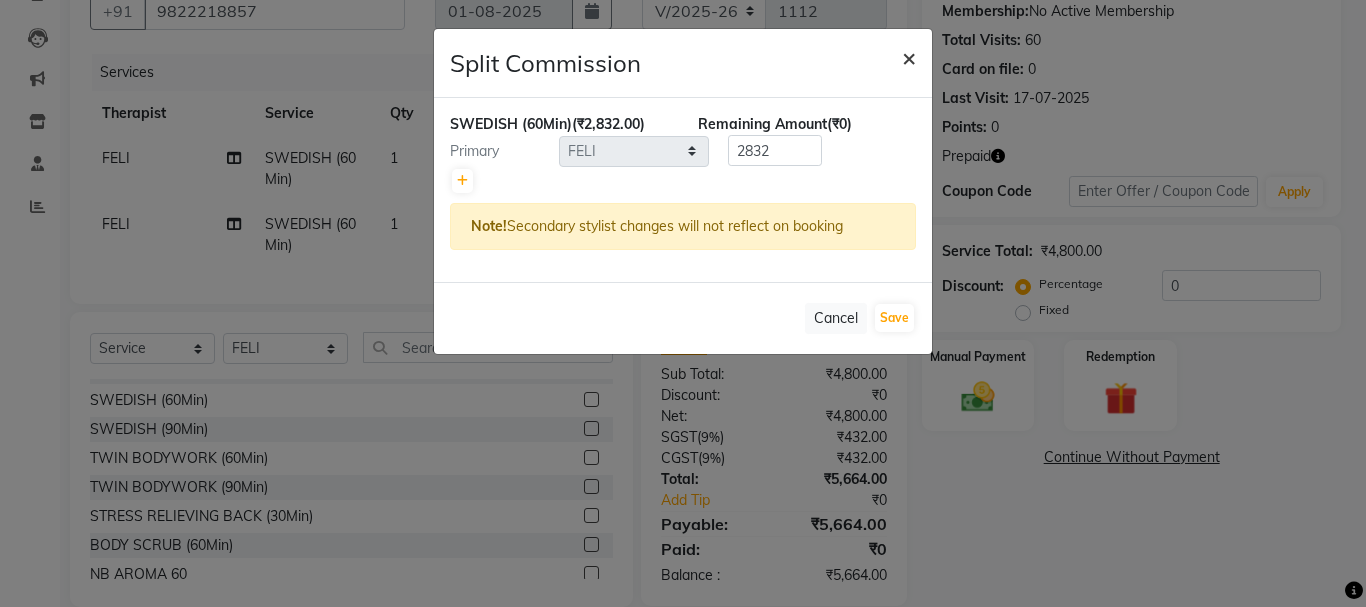 click on "×" 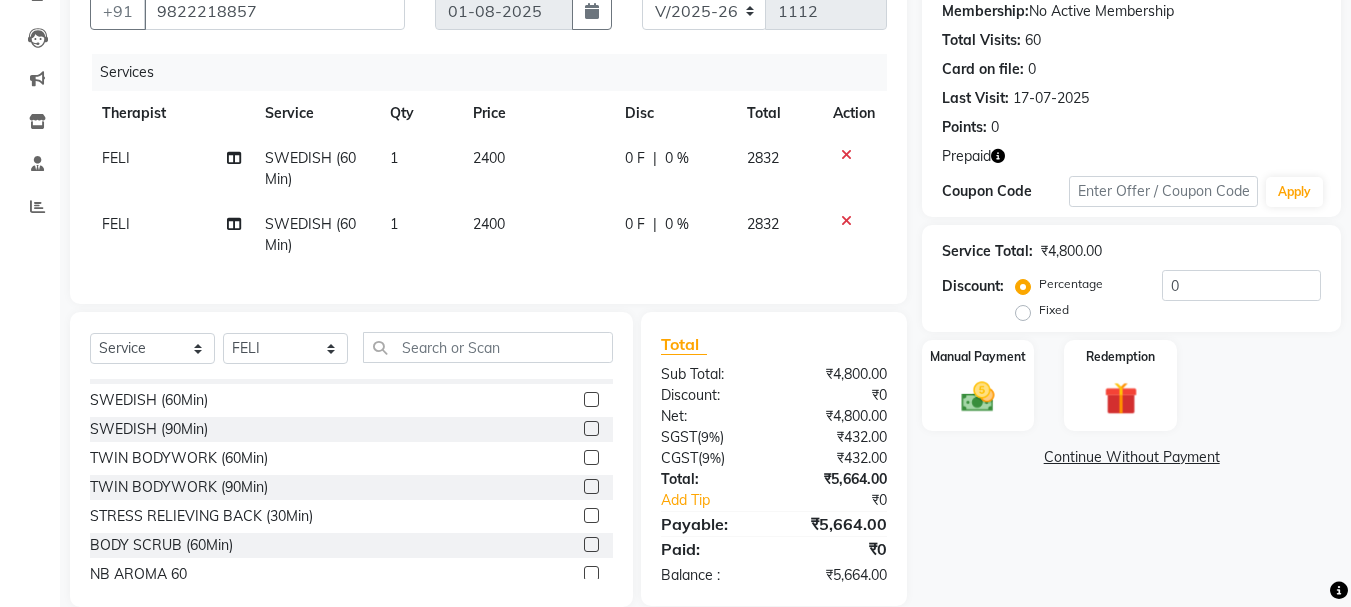 click on "FELI" 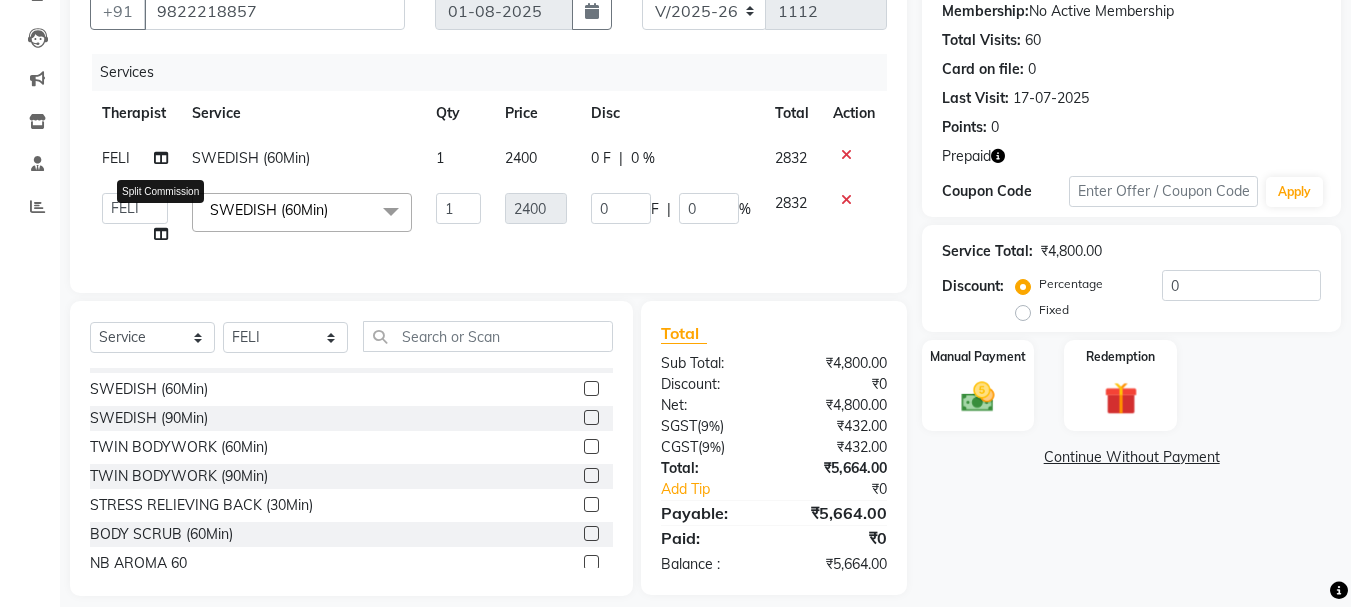 click 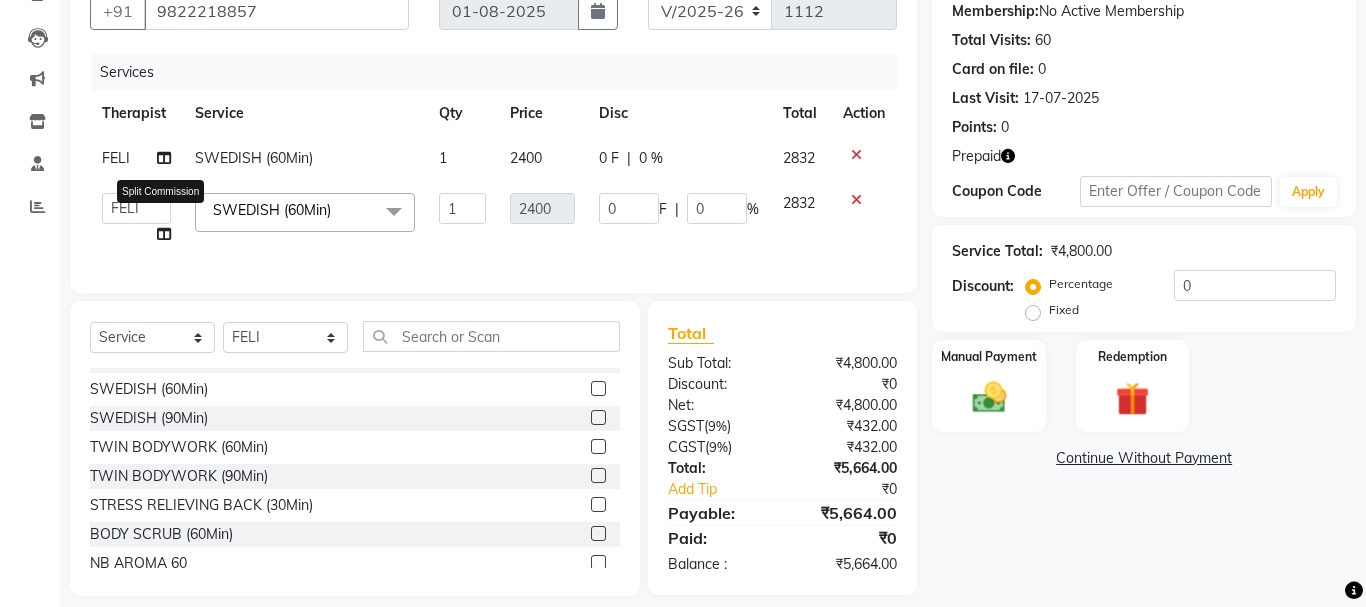 select on "42923" 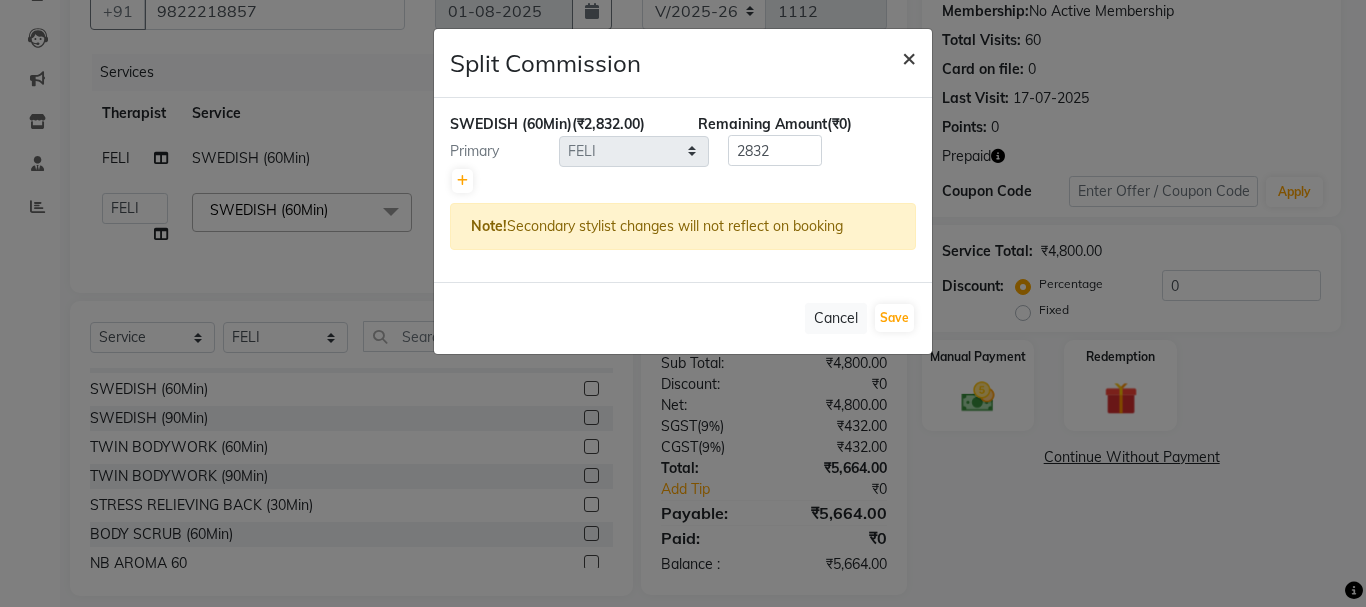 click on "×" 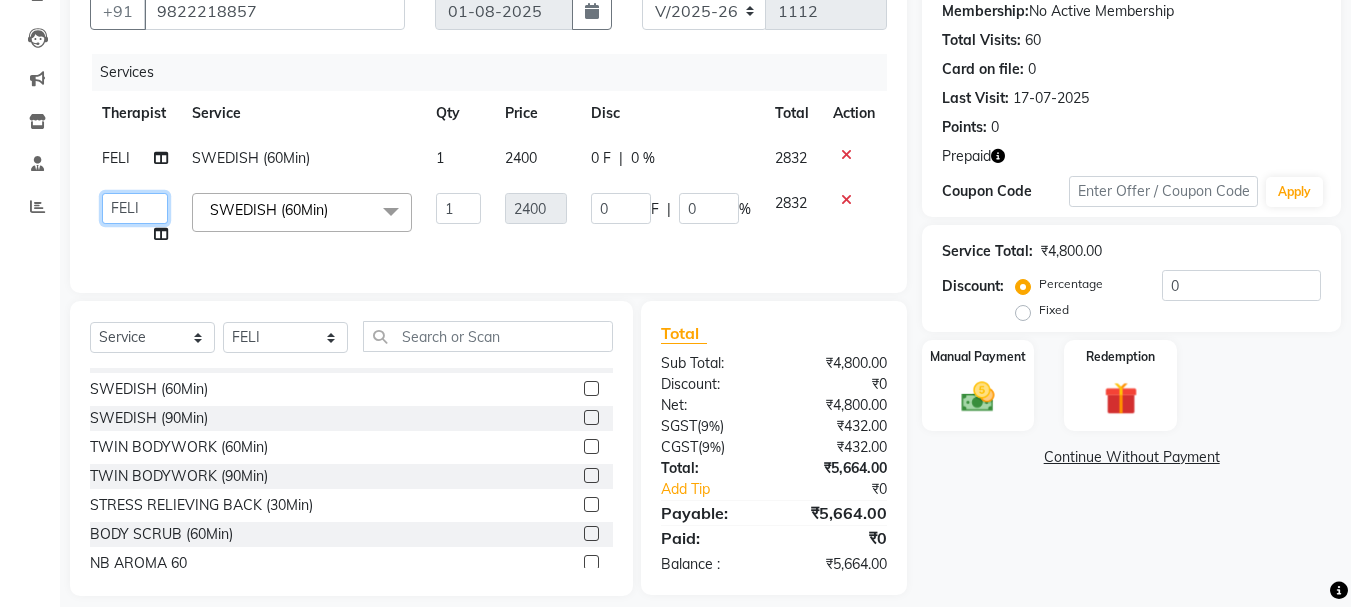 click on "[TITLE] [FIRST]    [TITLE] [FIRST]   MOI   [FIRST]    [FIRST]   [FIRST]" 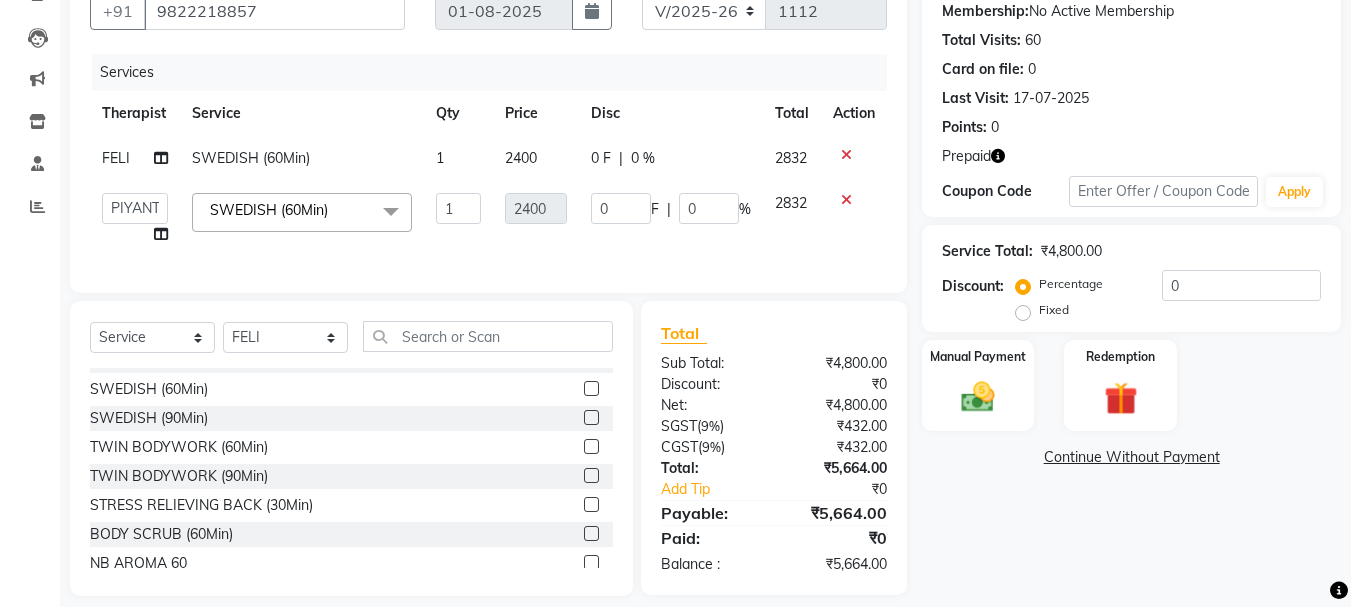 select on "67001" 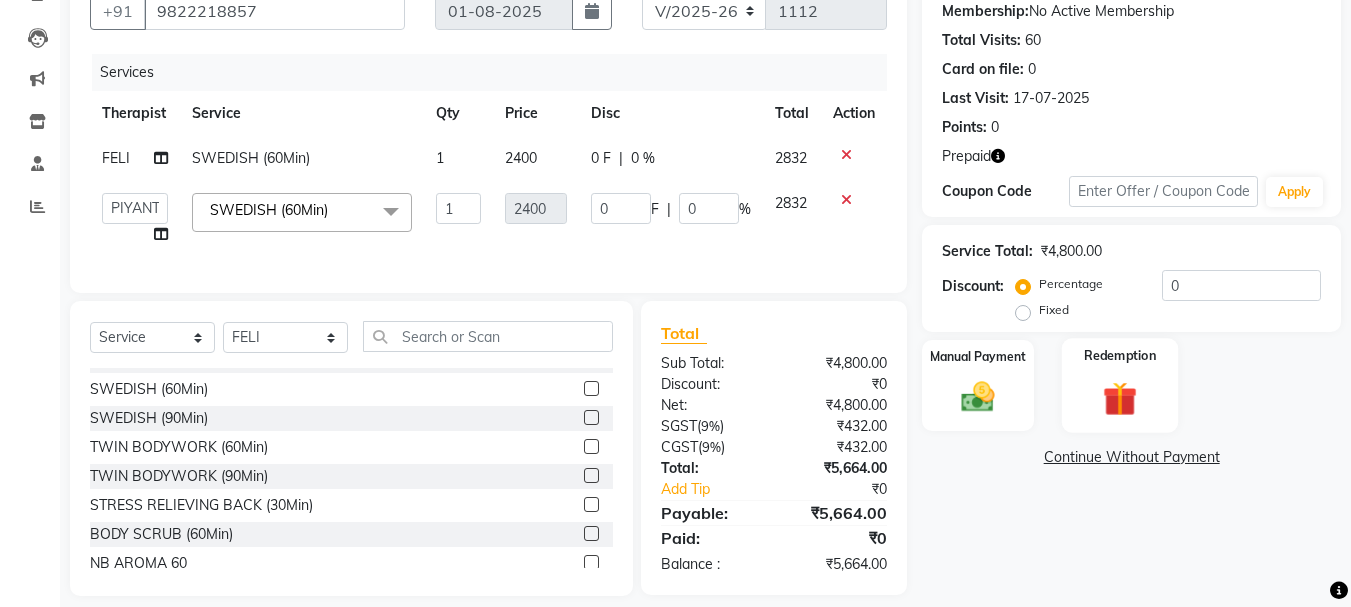 scroll, scrollTop: 228, scrollLeft: 0, axis: vertical 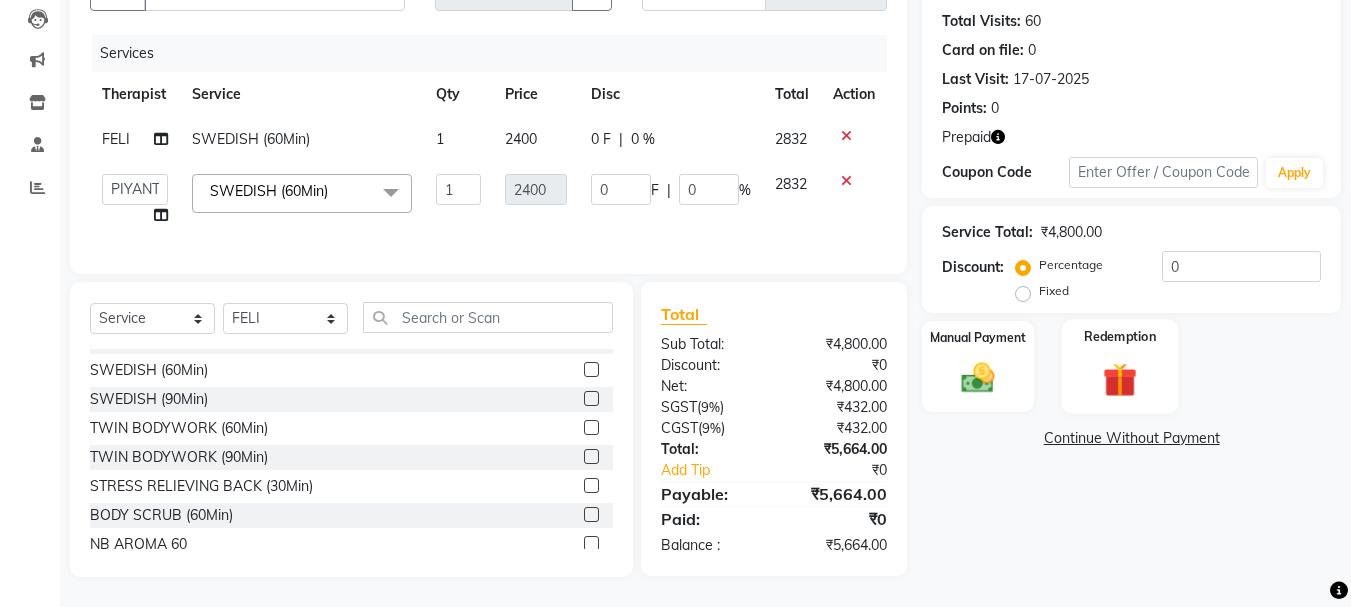 click 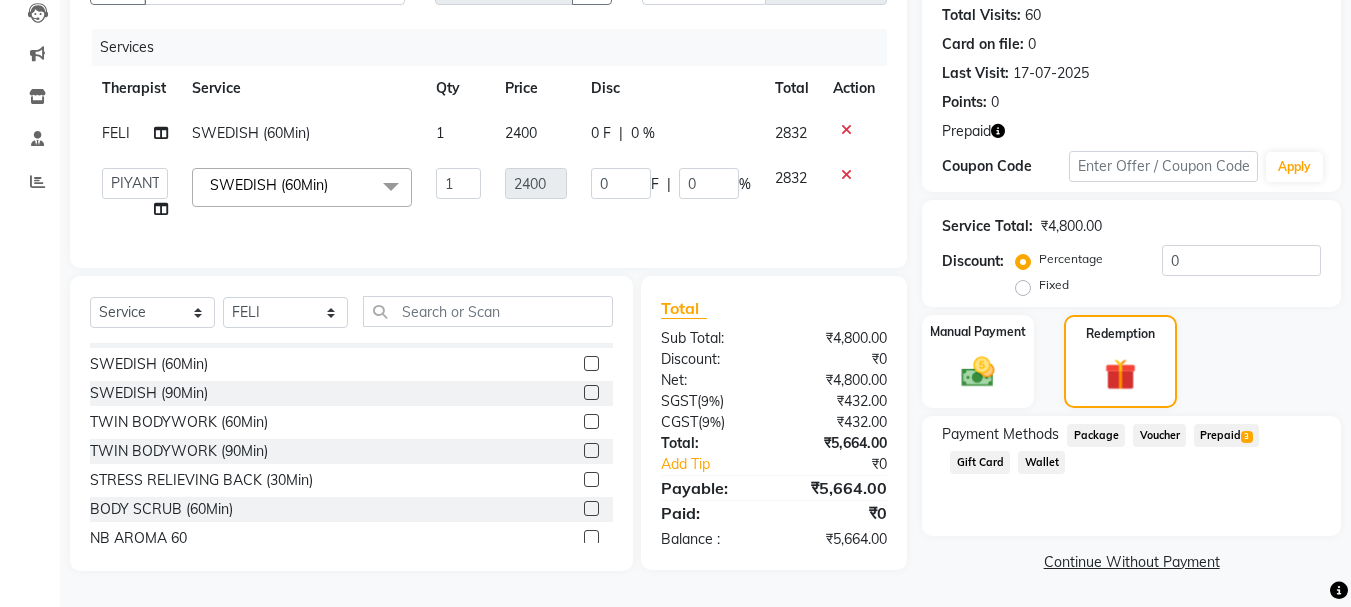 click on "Prepaid  3" 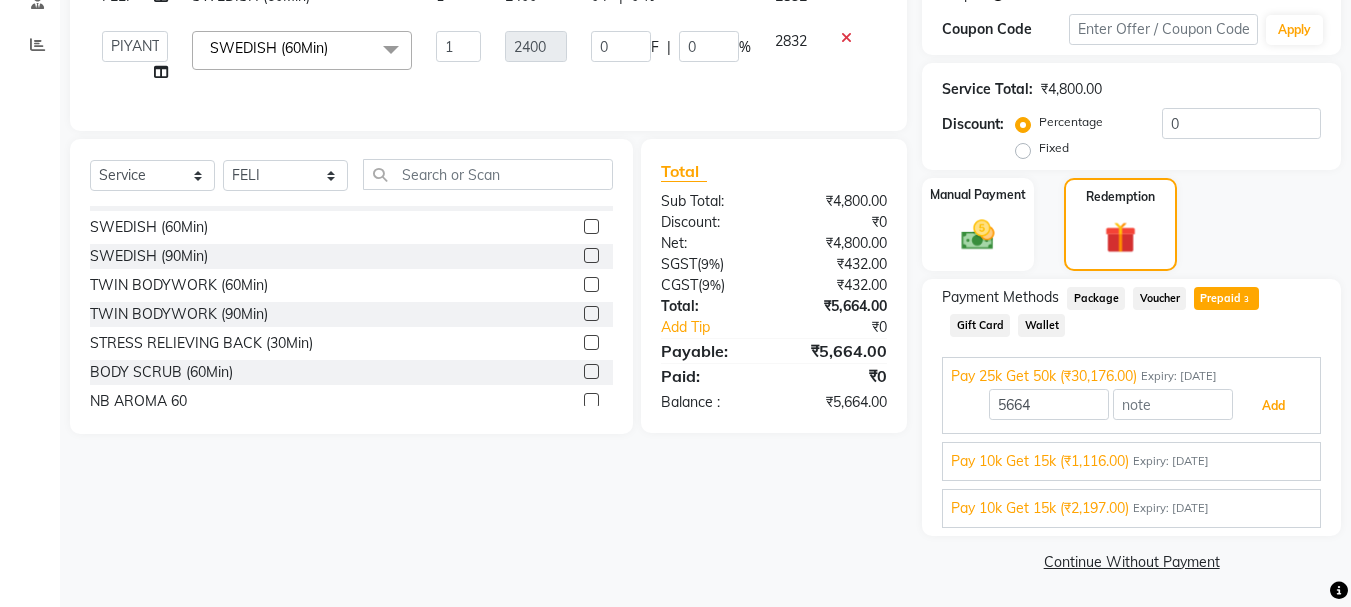 click on "Add" at bounding box center [1273, 406] 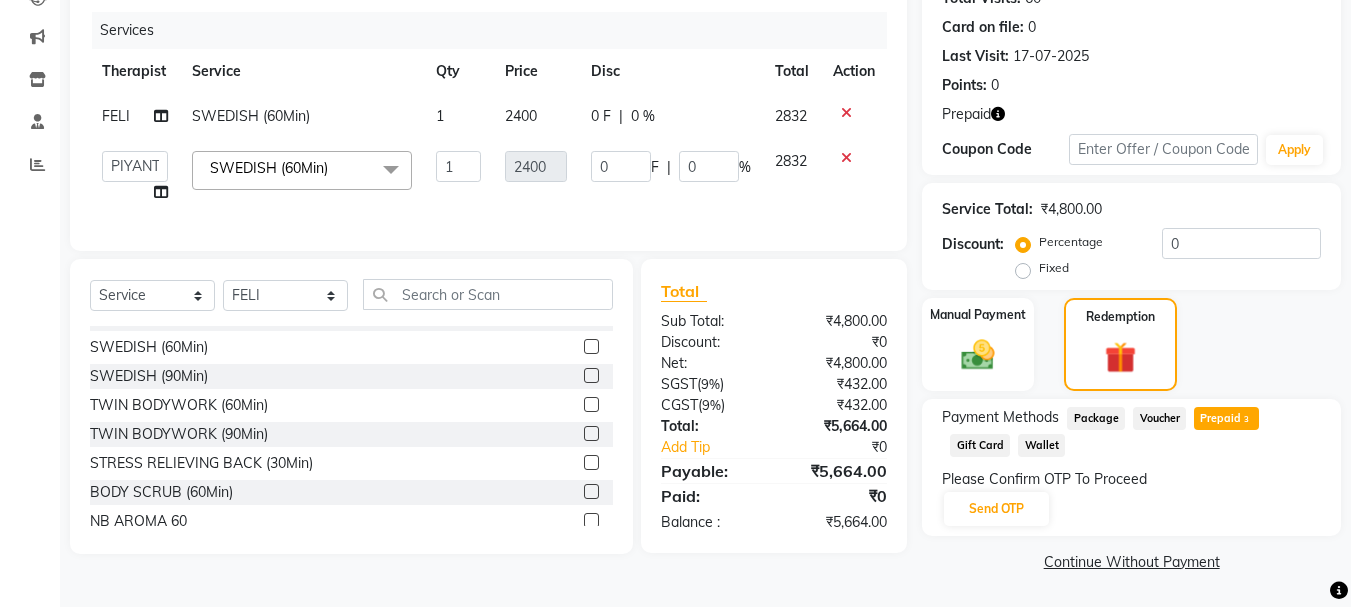 scroll, scrollTop: 236, scrollLeft: 0, axis: vertical 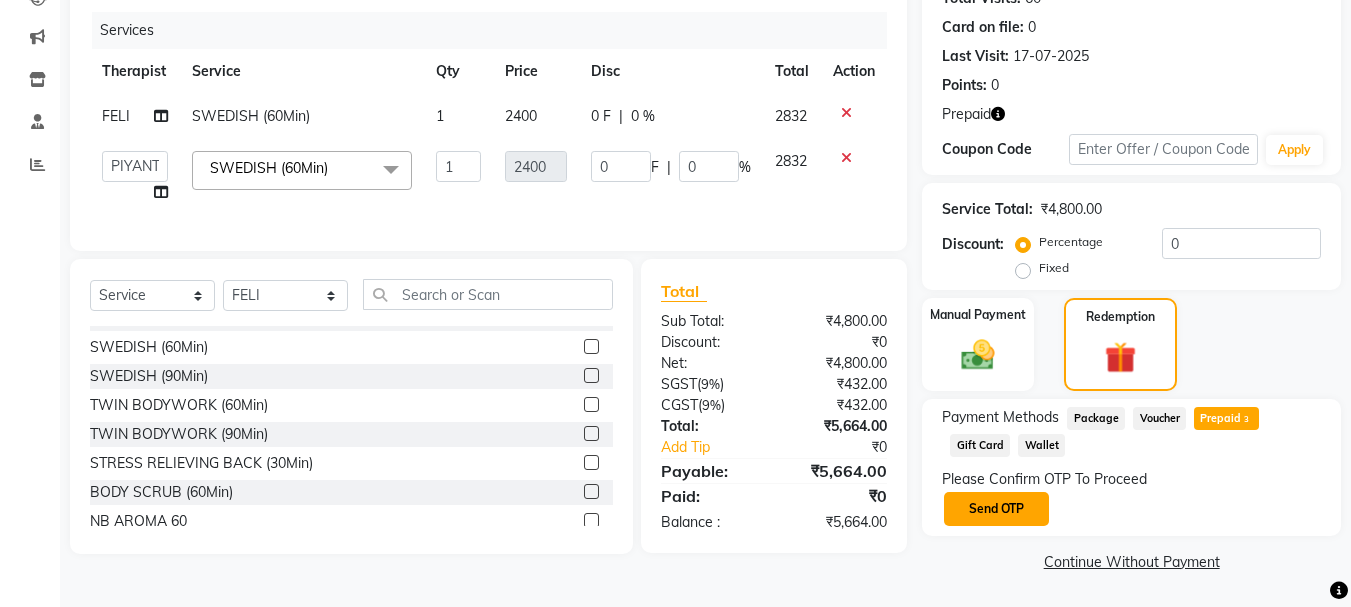 click on "Send OTP" 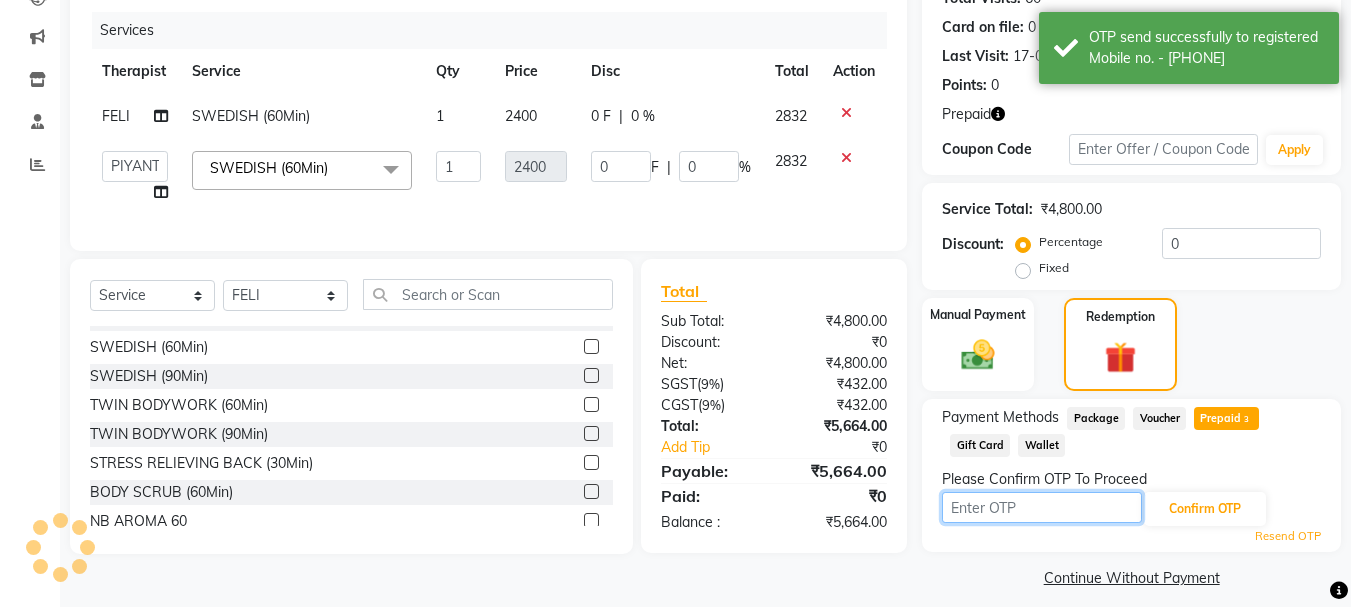 click at bounding box center [1042, 507] 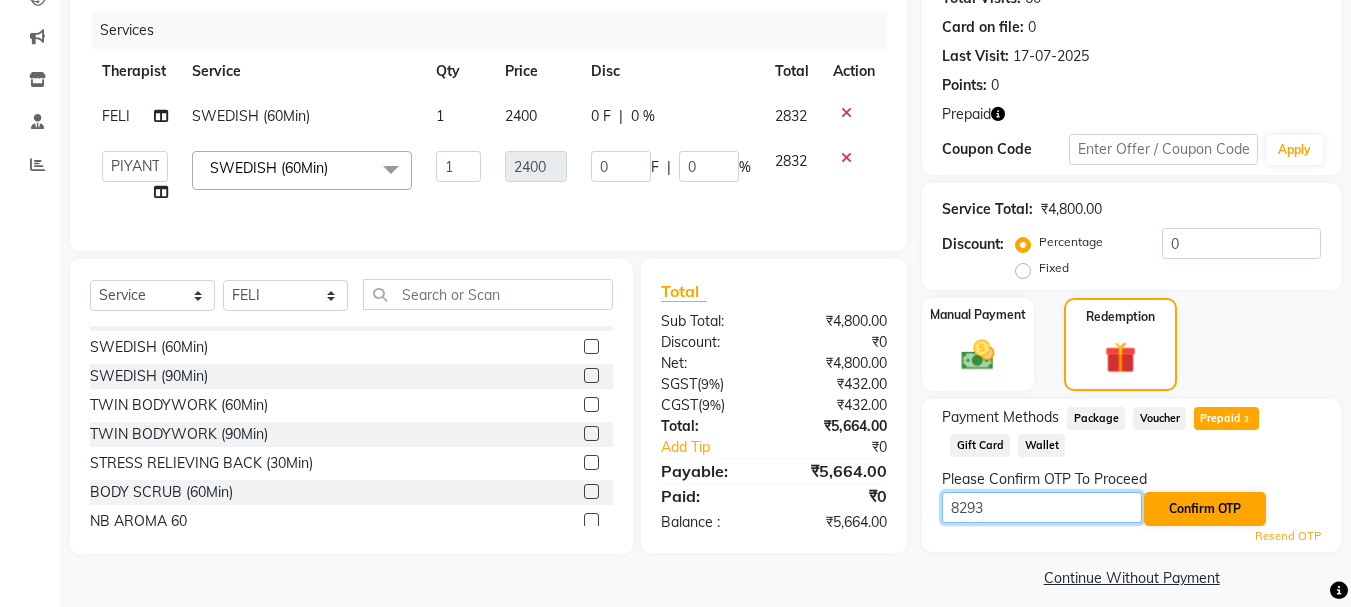 type on "8293" 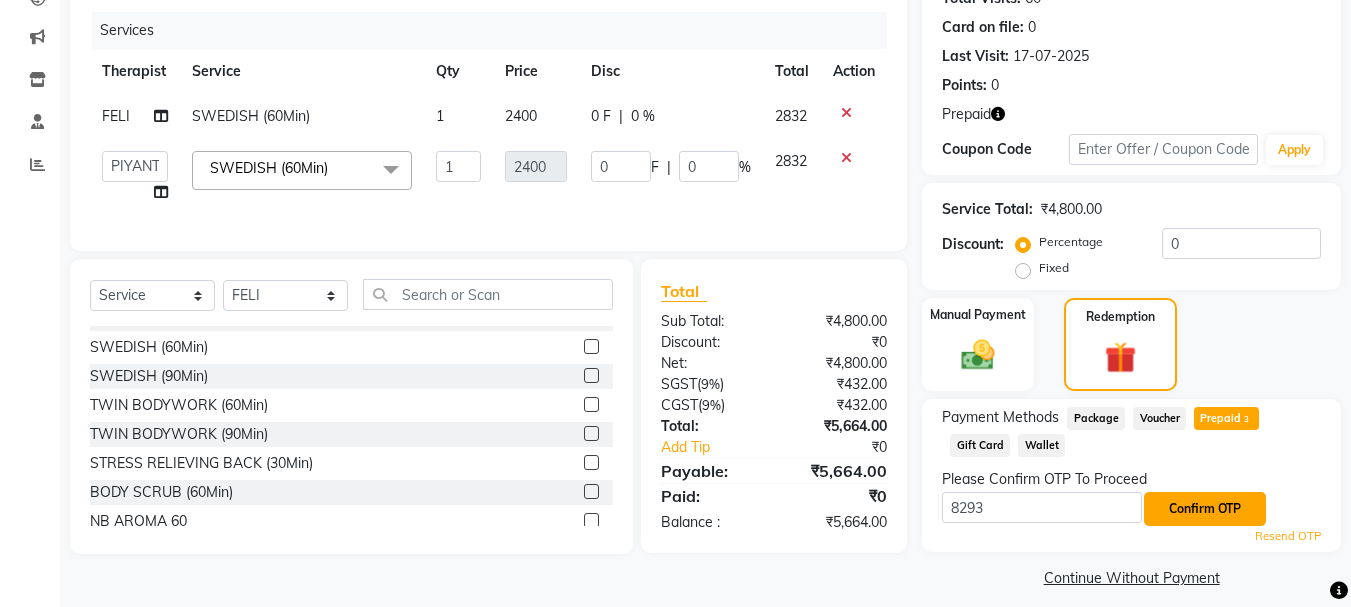 click on "Confirm OTP" 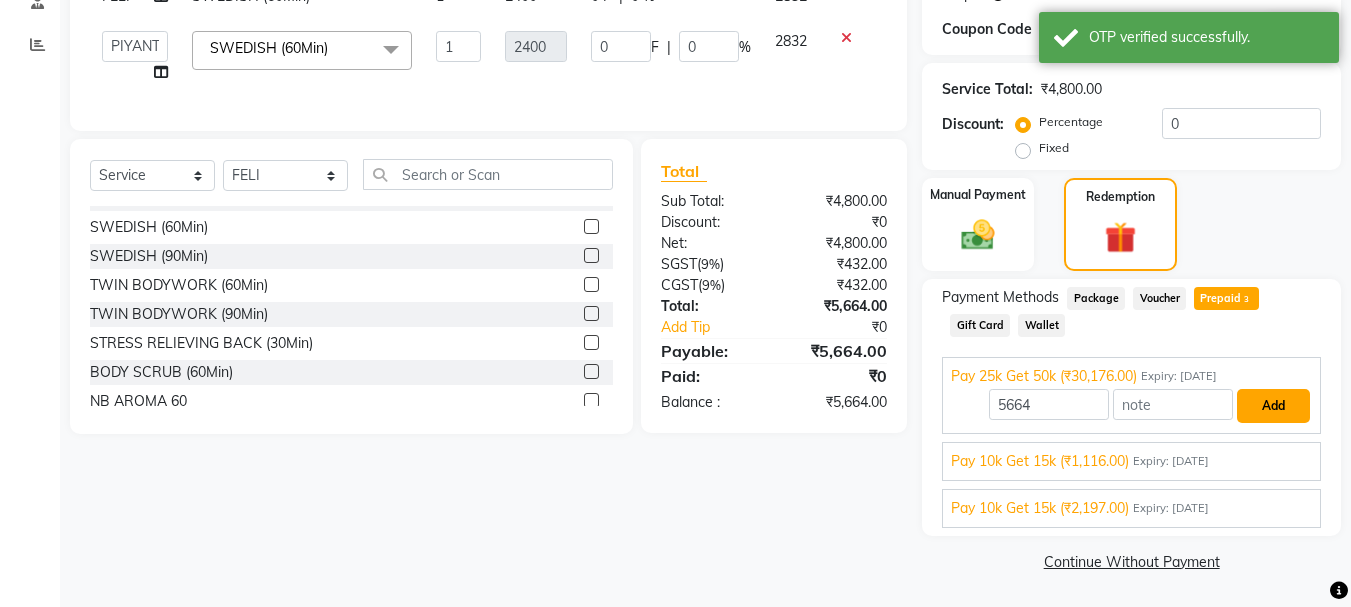 click on "Add" at bounding box center (1273, 406) 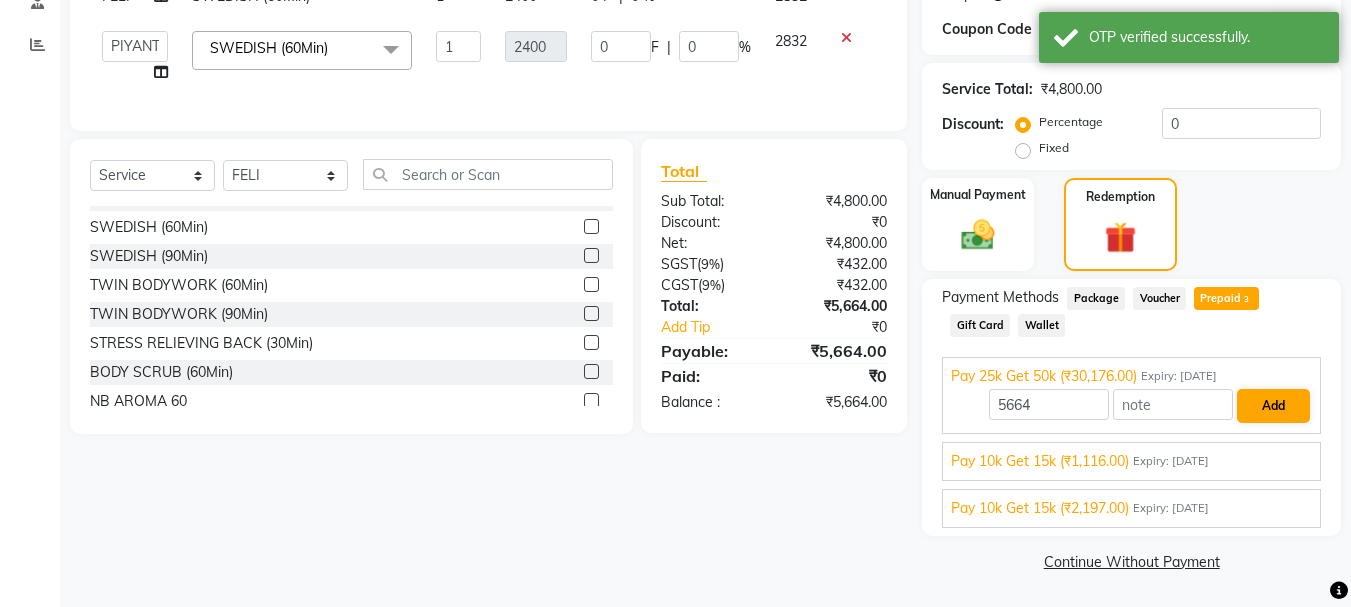 scroll, scrollTop: 332, scrollLeft: 0, axis: vertical 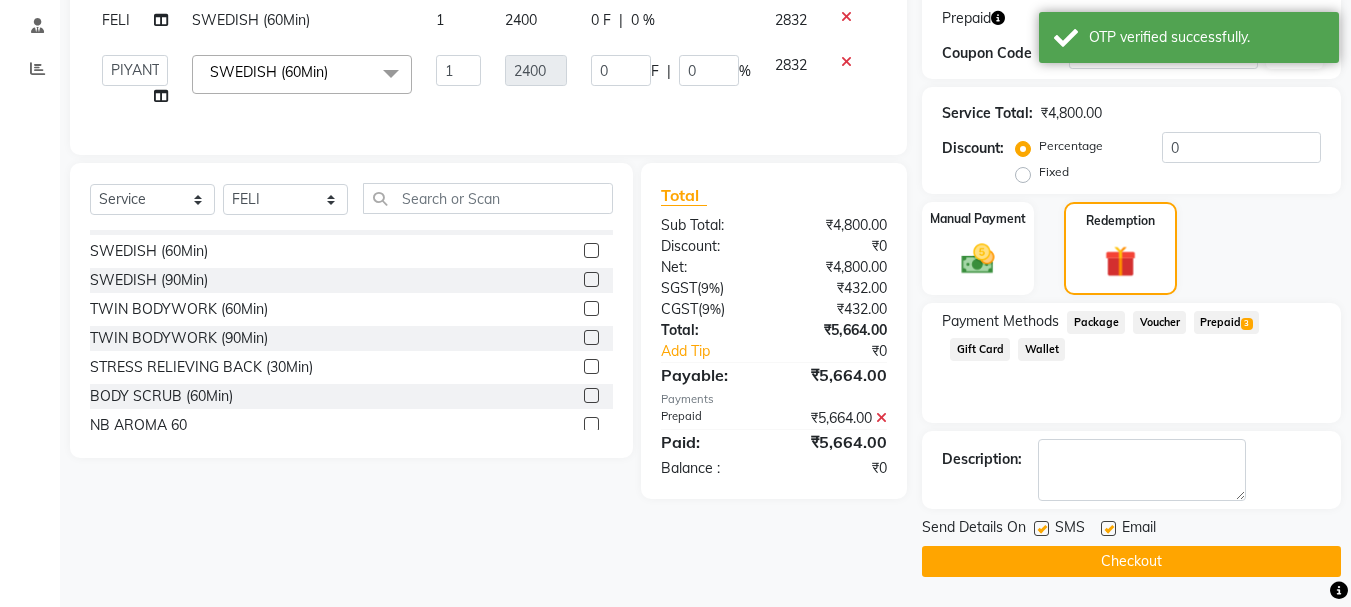 click on "Checkout" 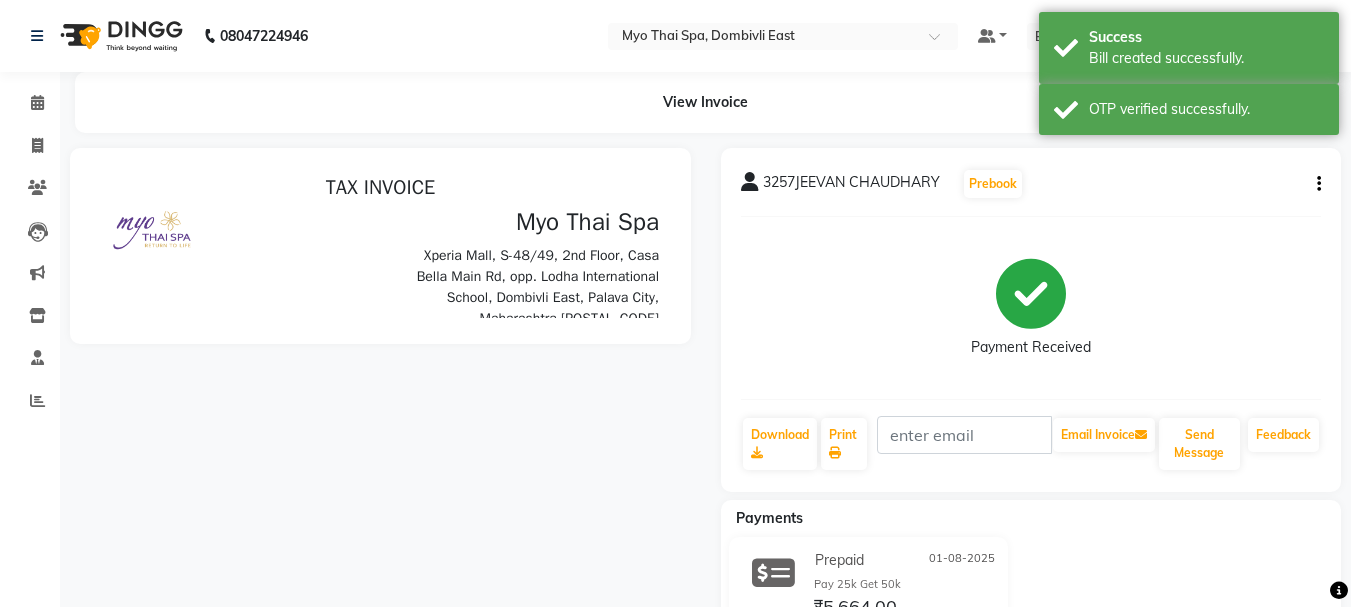 scroll, scrollTop: 0, scrollLeft: 0, axis: both 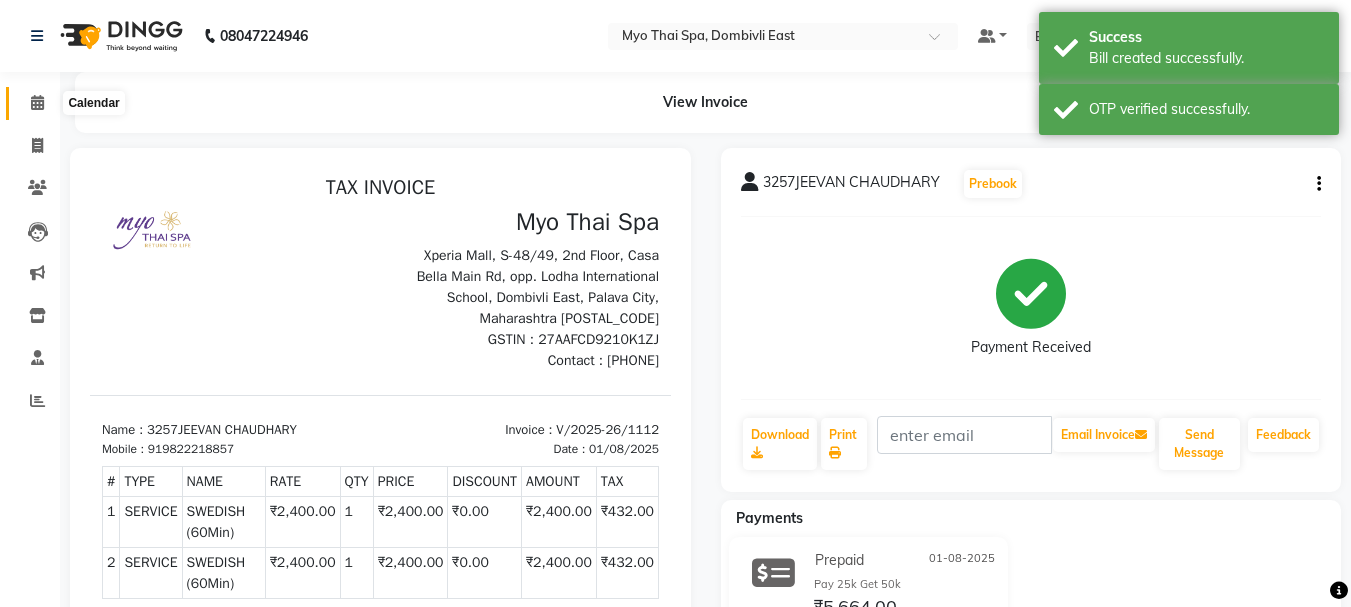 click 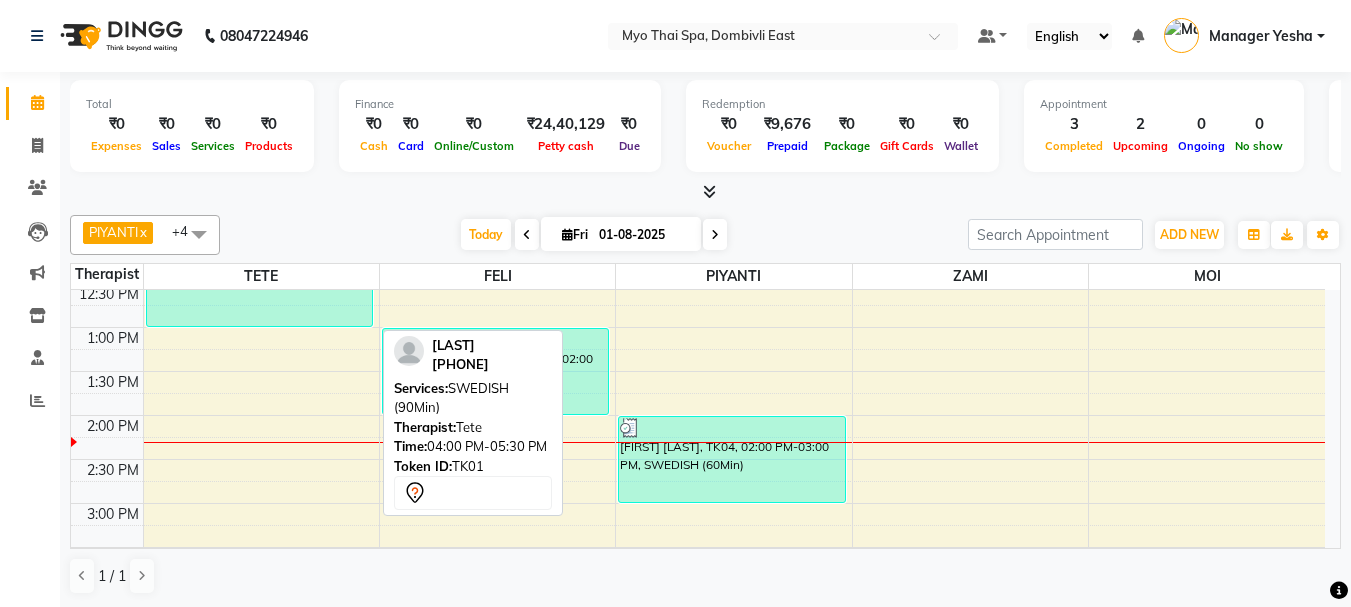 scroll, scrollTop: 300, scrollLeft: 0, axis: vertical 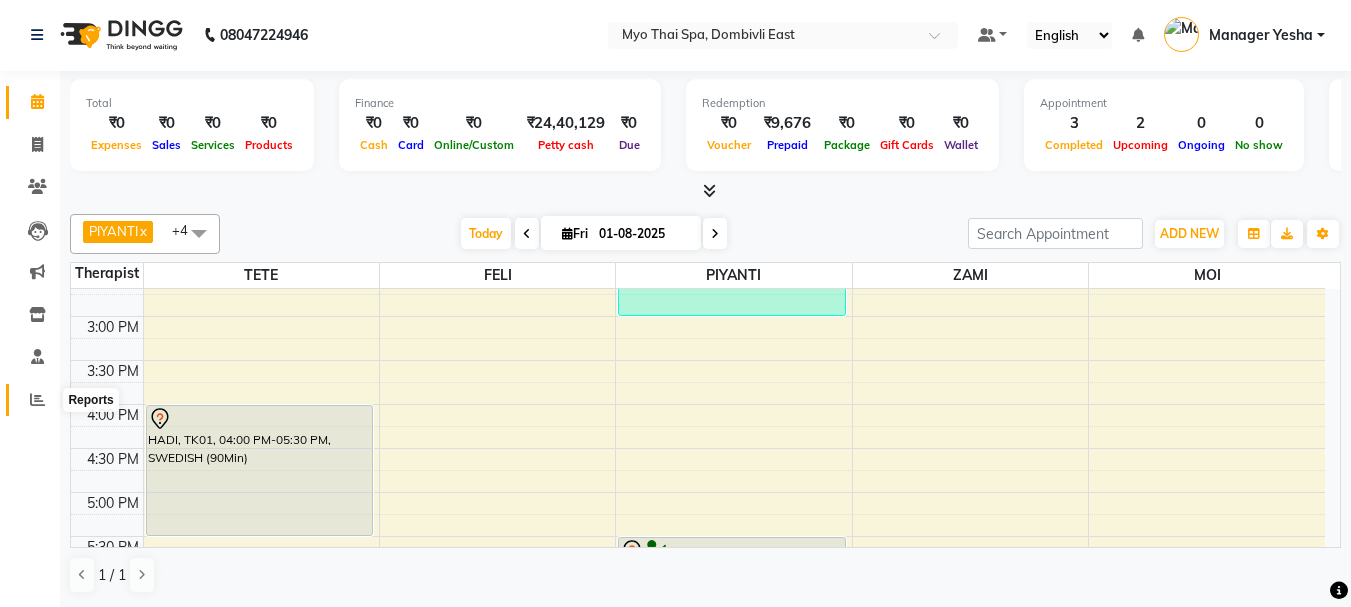 click 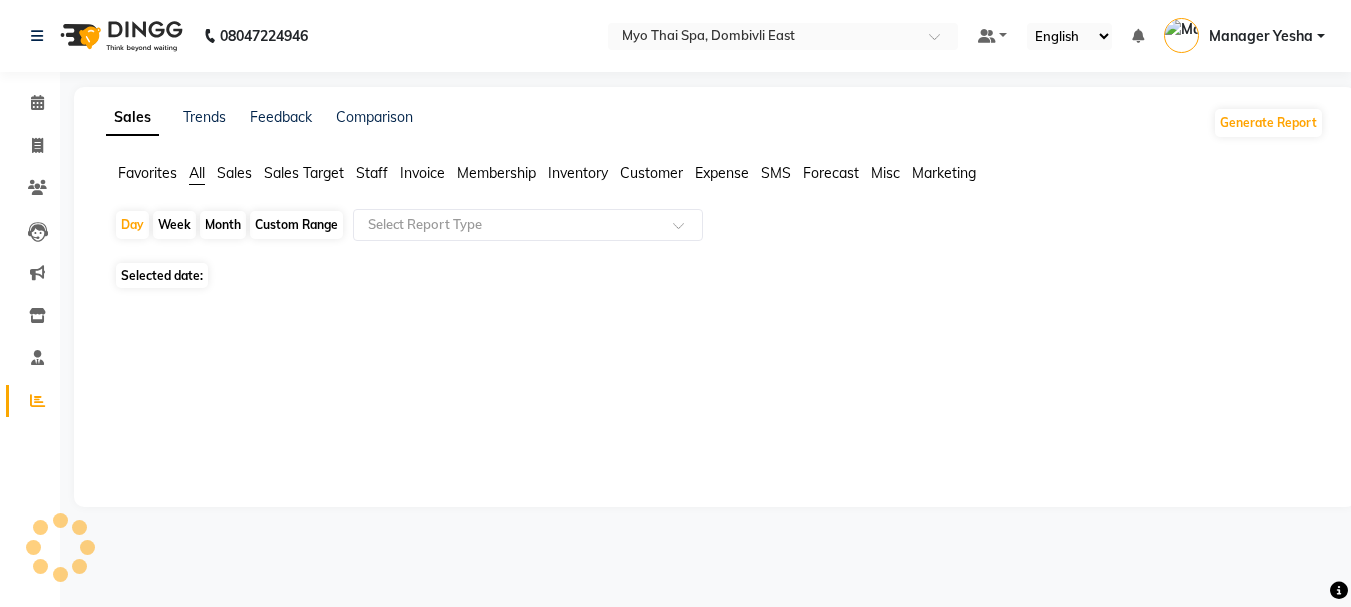 scroll, scrollTop: 0, scrollLeft: 0, axis: both 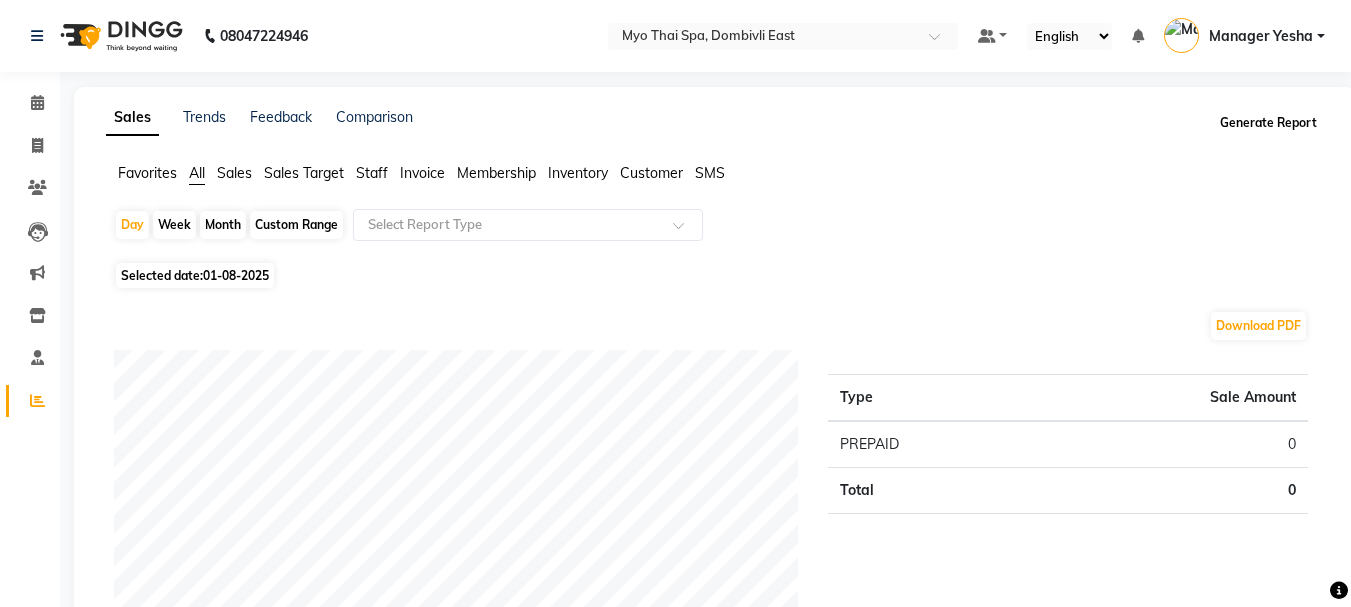 click on "Generate Report" 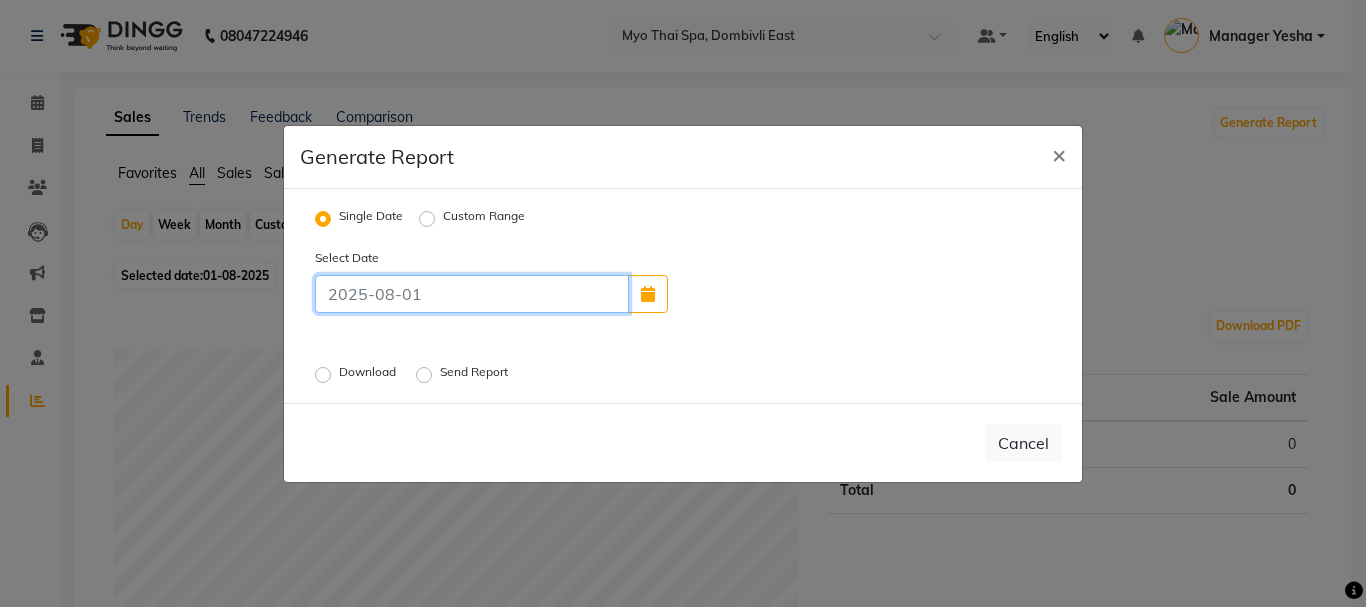 drag, startPoint x: 503, startPoint y: 289, endPoint x: 603, endPoint y: 297, distance: 100.31949 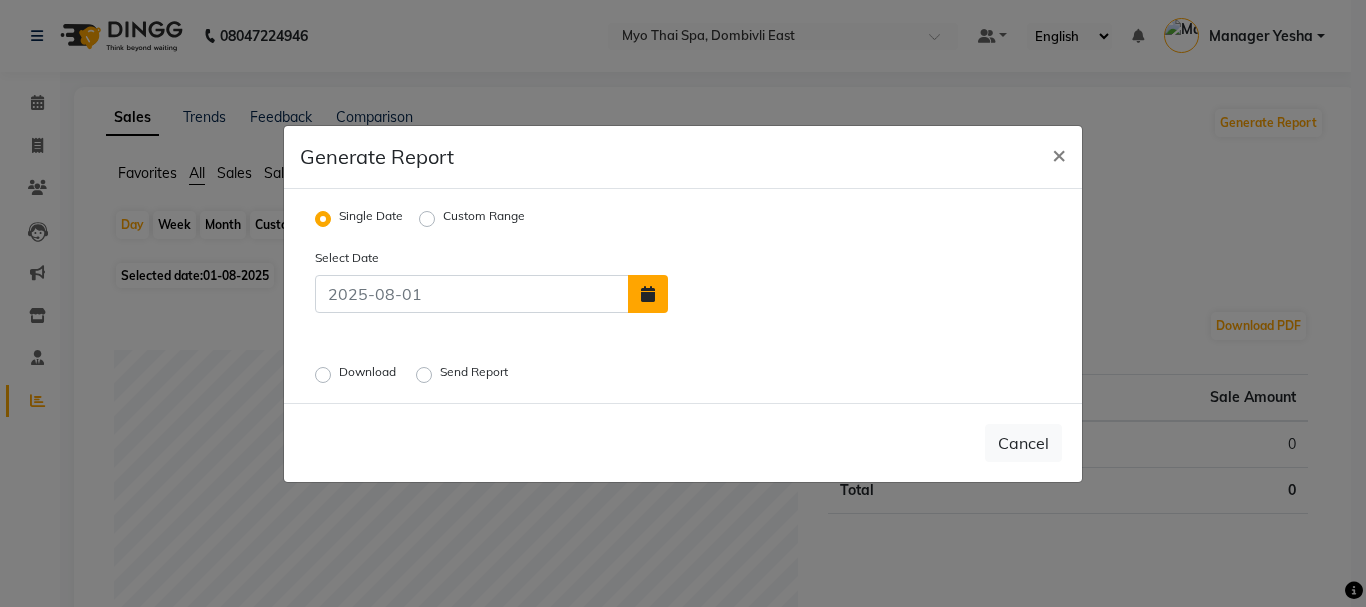 click 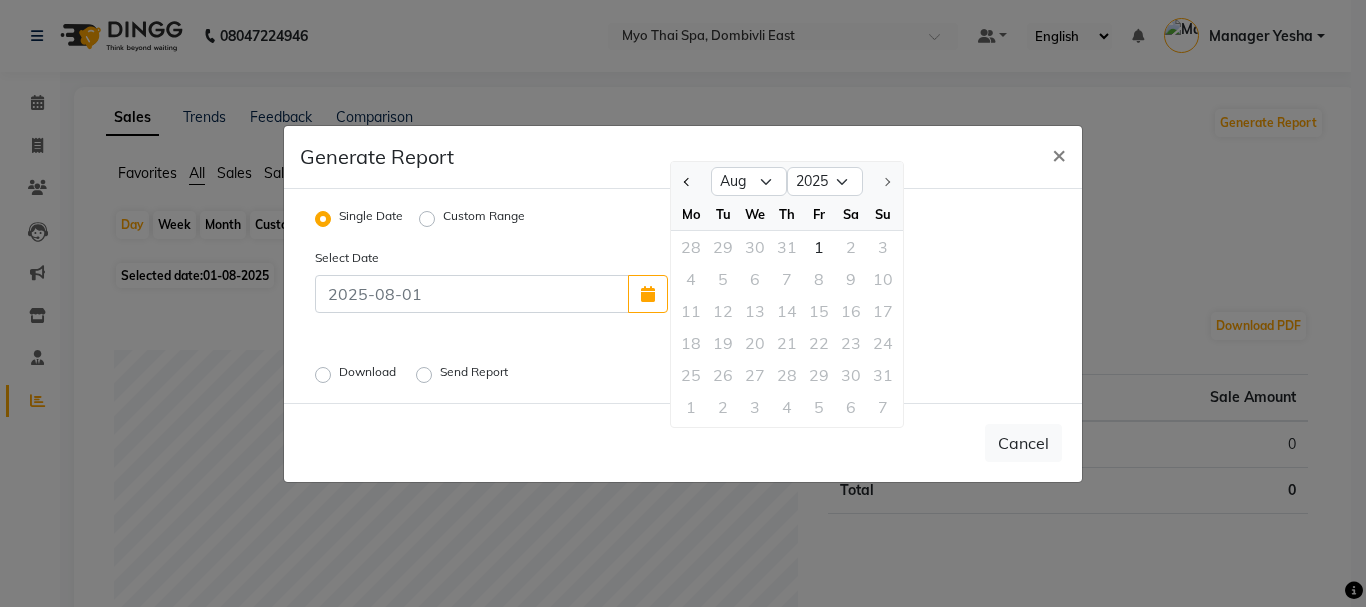 click 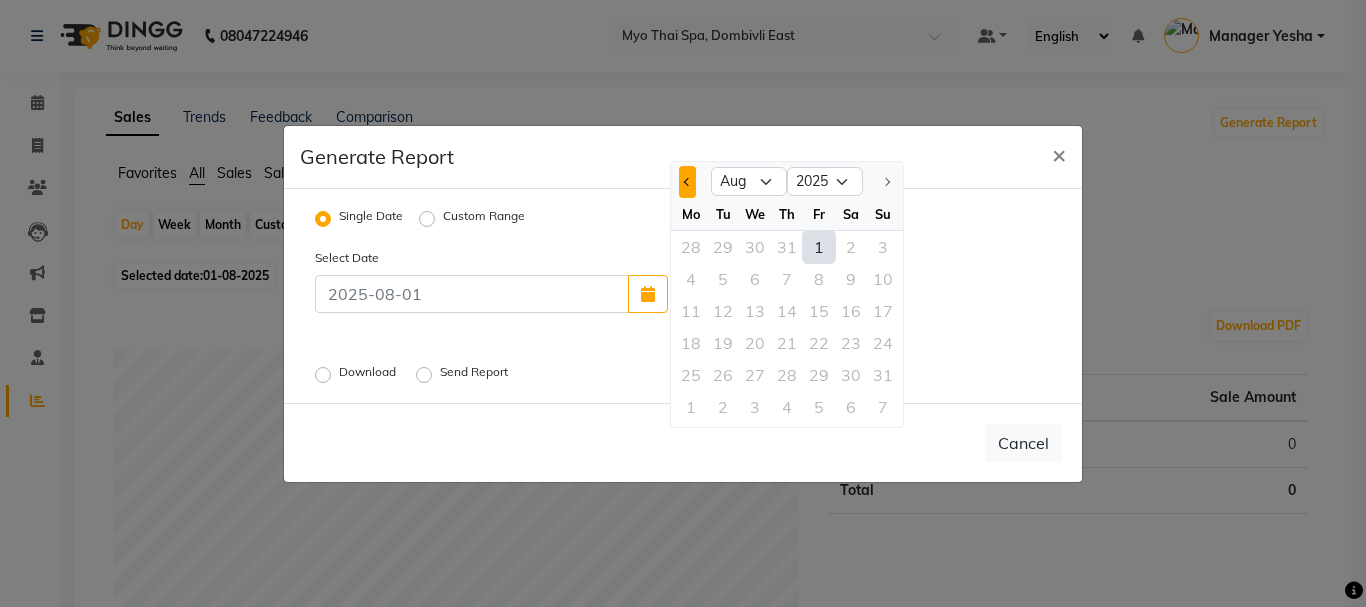 click 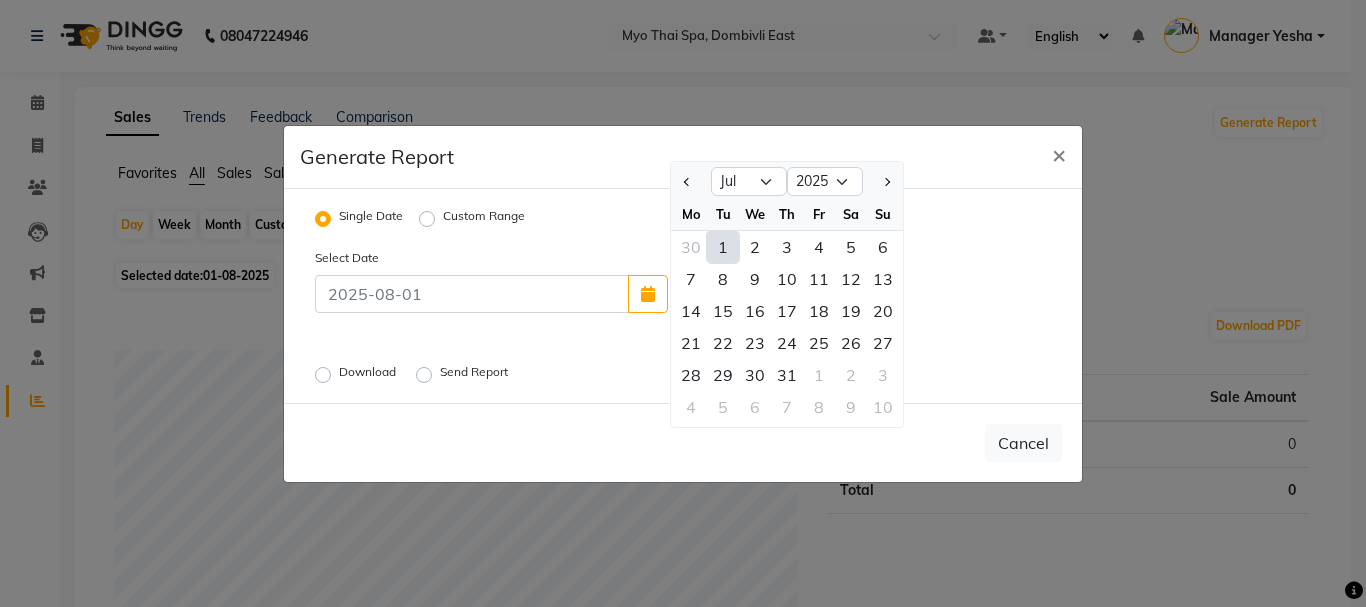 click on "1" 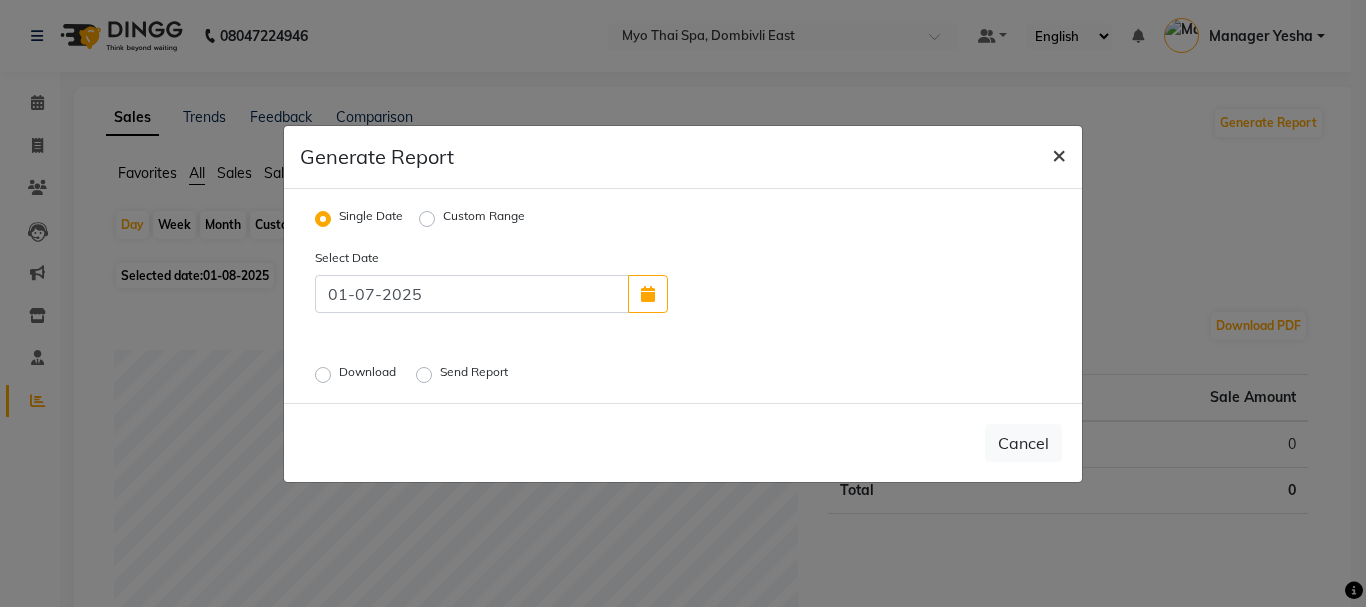 click on "×" 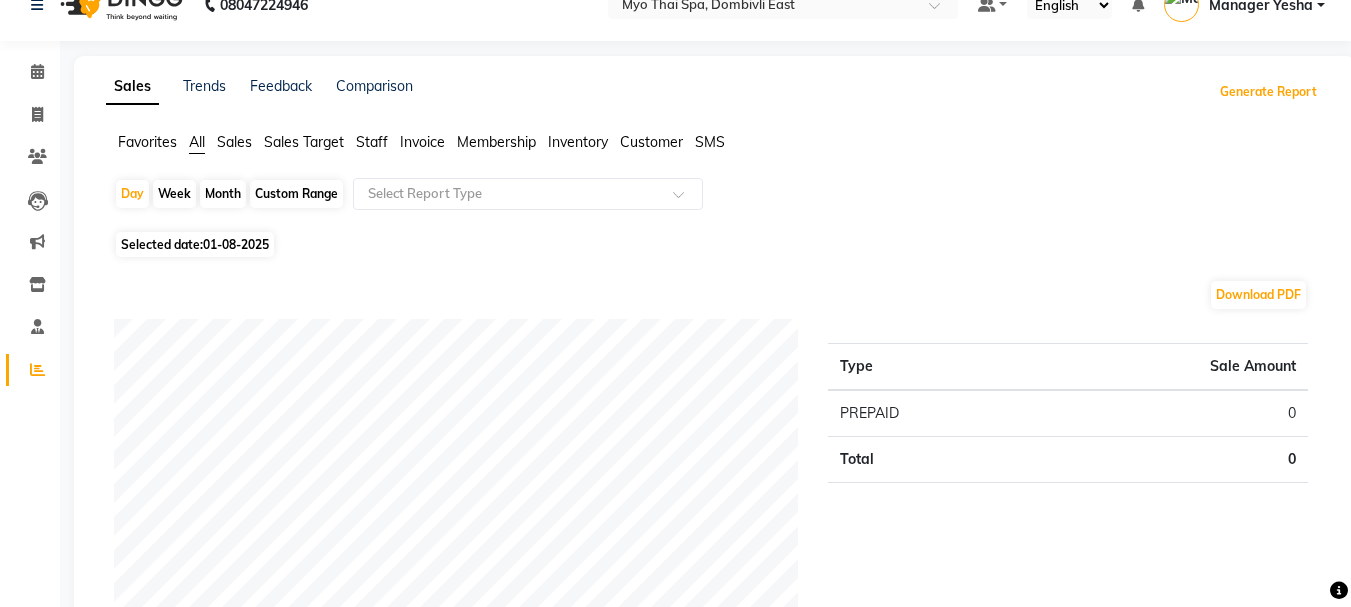 scroll, scrollTop: 0, scrollLeft: 0, axis: both 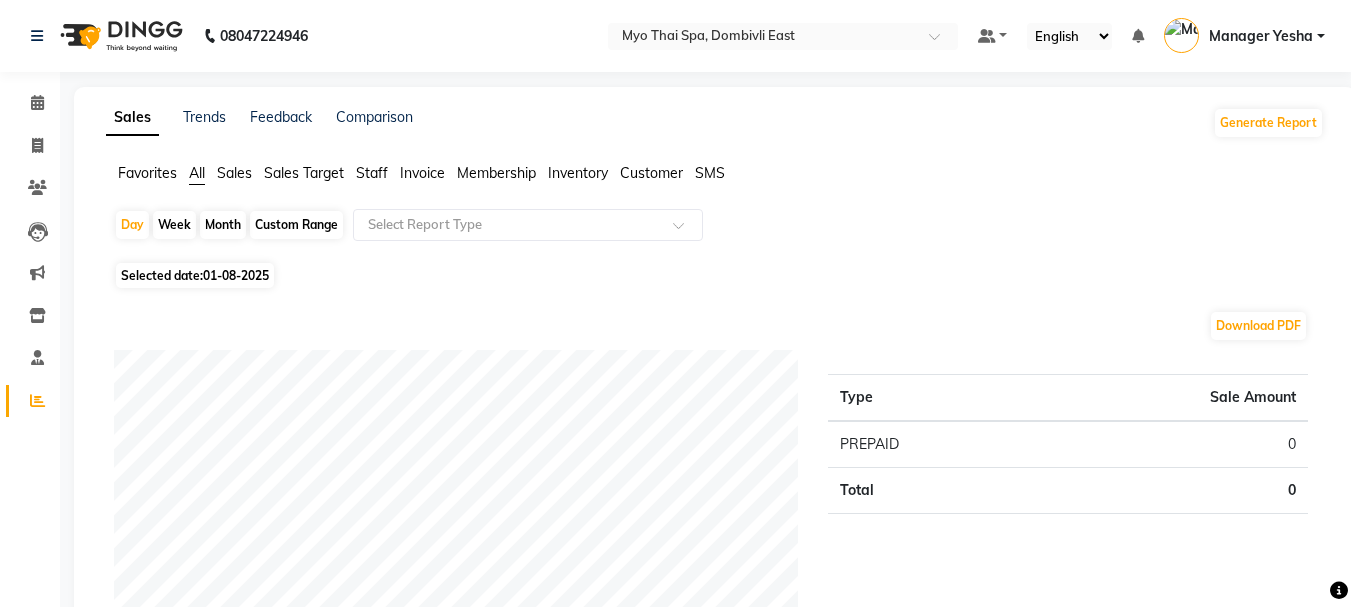 click on "Selected date:  01-08-2025" 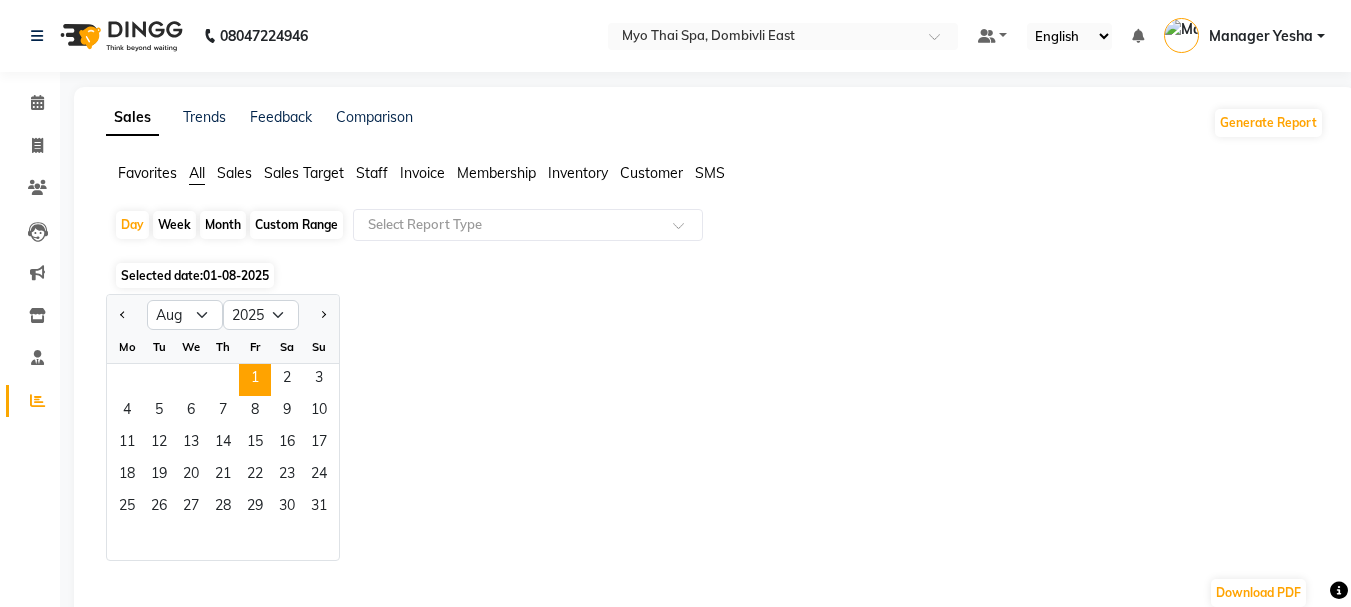 click 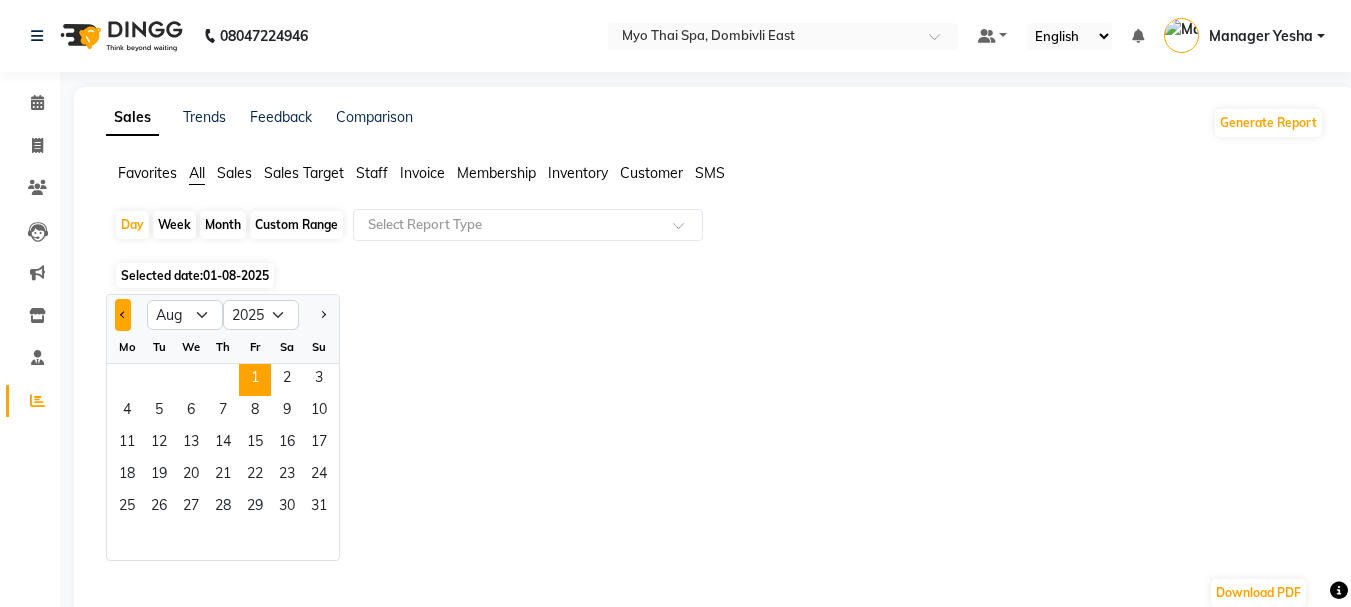 click 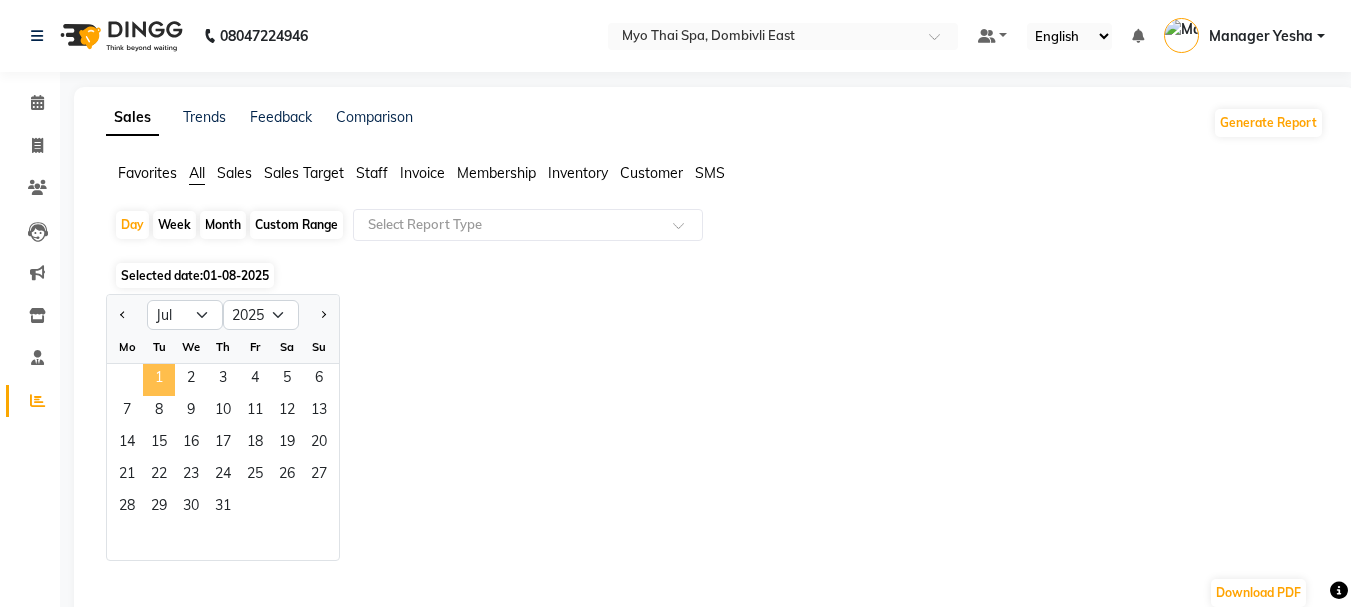 click on "1" 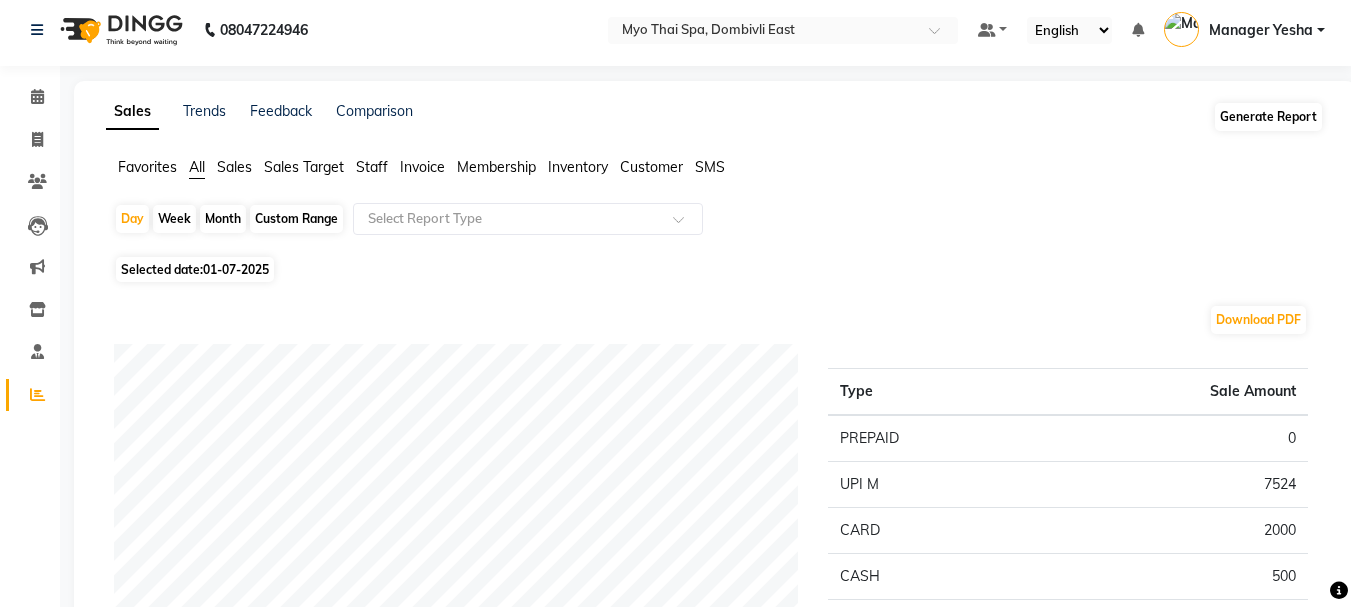 scroll, scrollTop: 0, scrollLeft: 0, axis: both 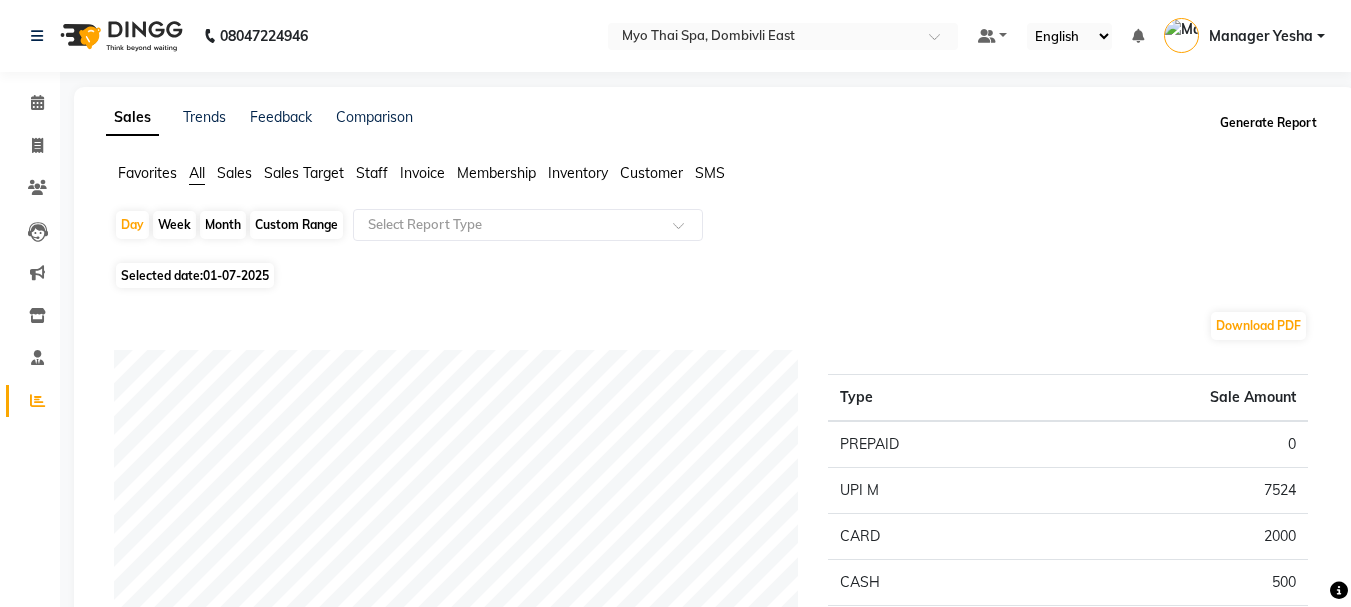 click on "Generate Report" 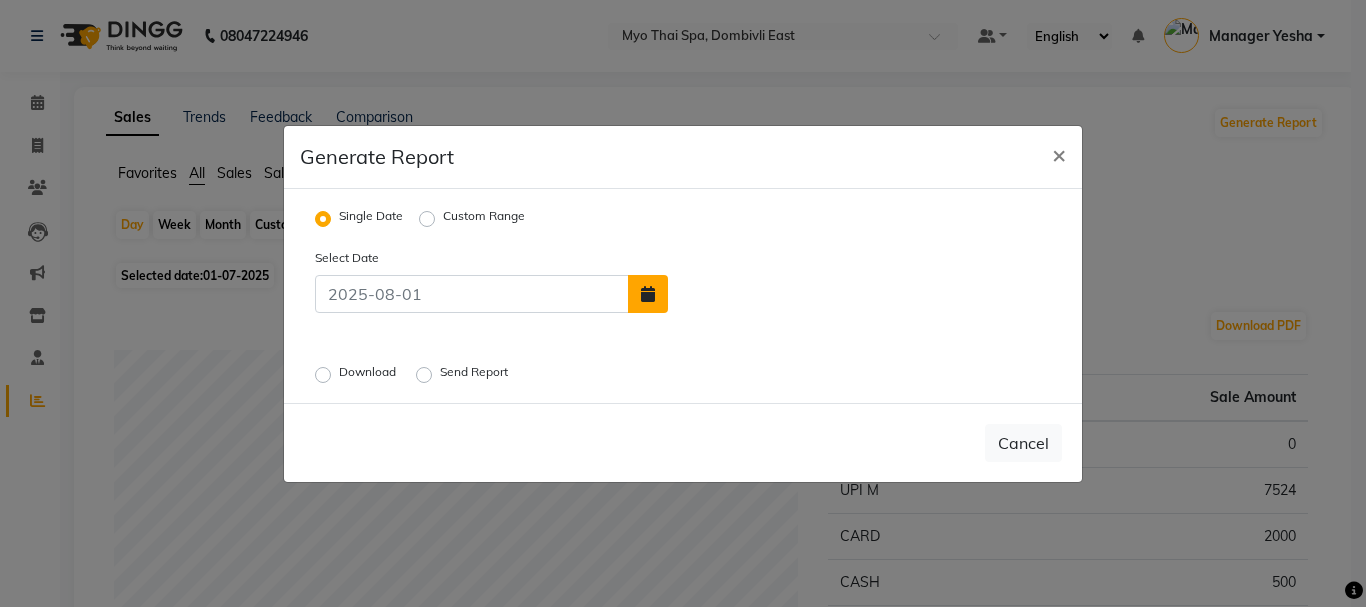 click 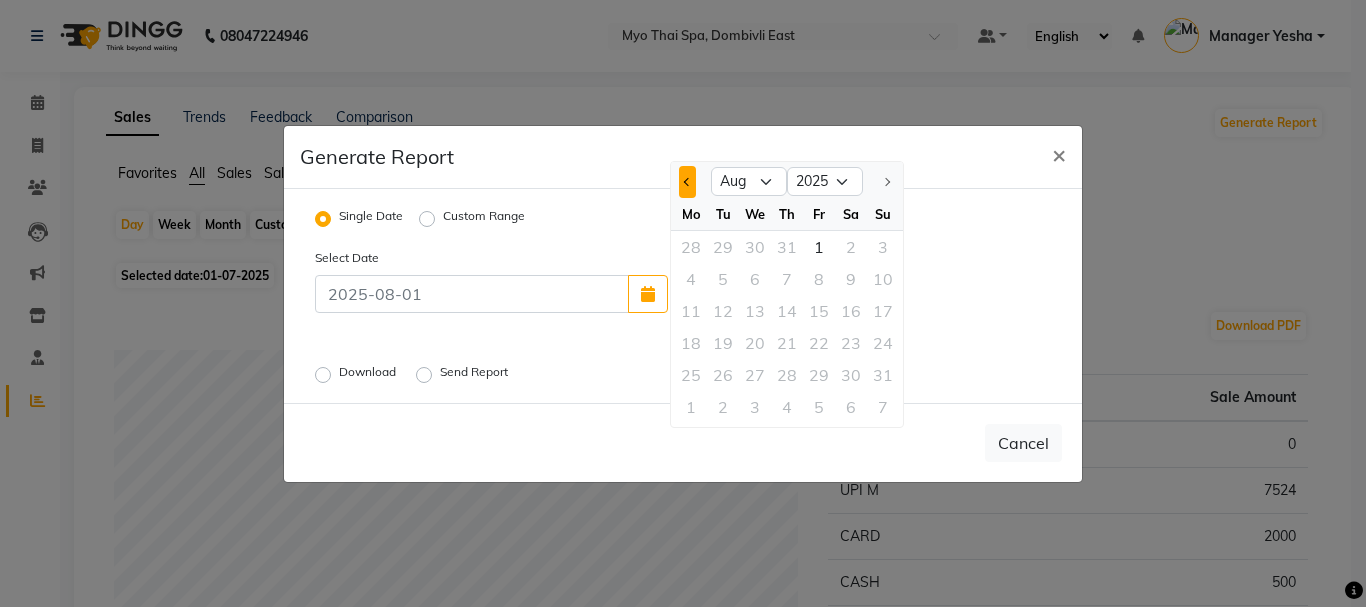 click 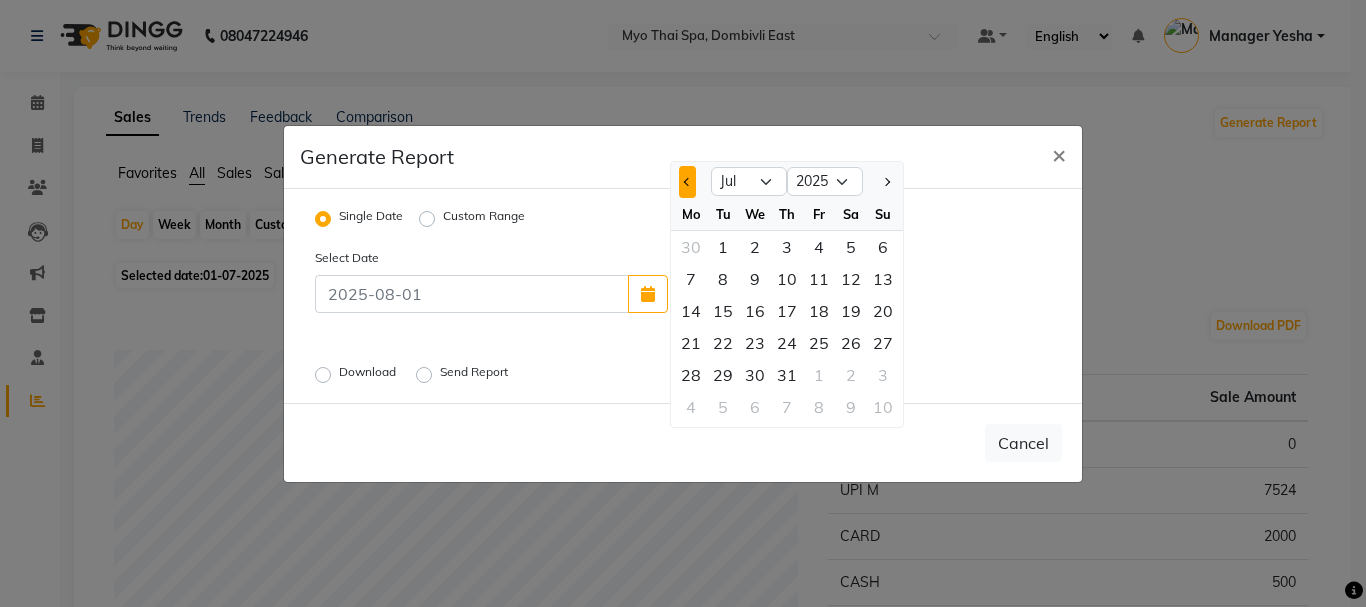 click 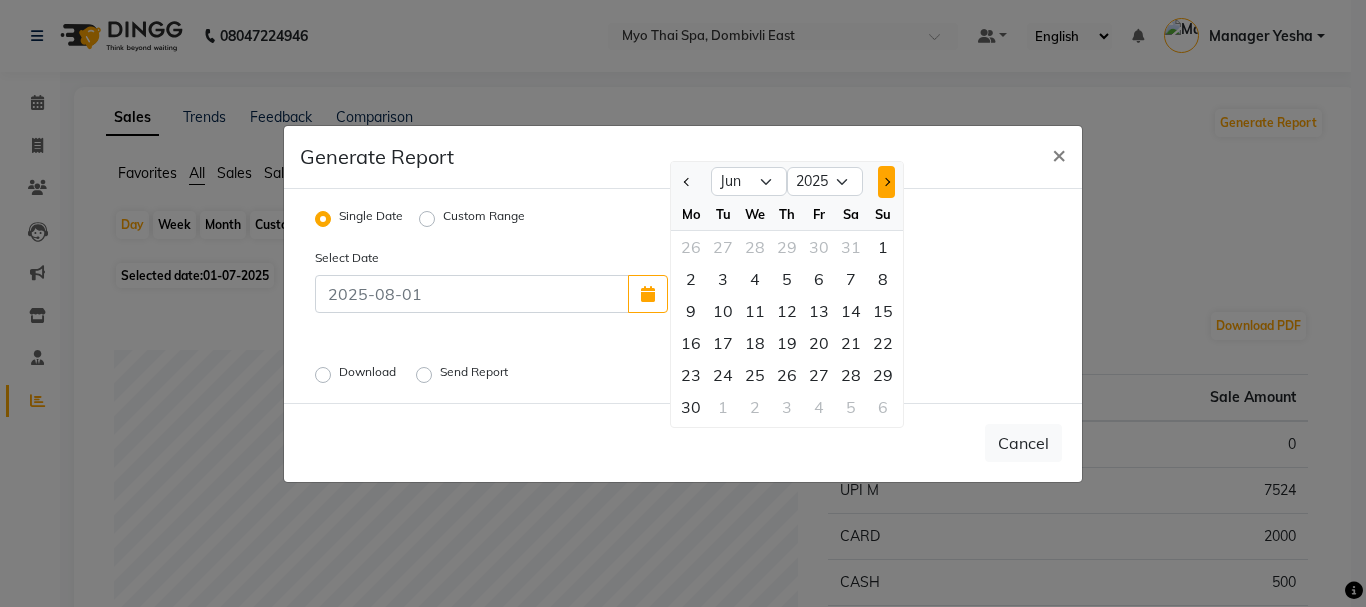 click 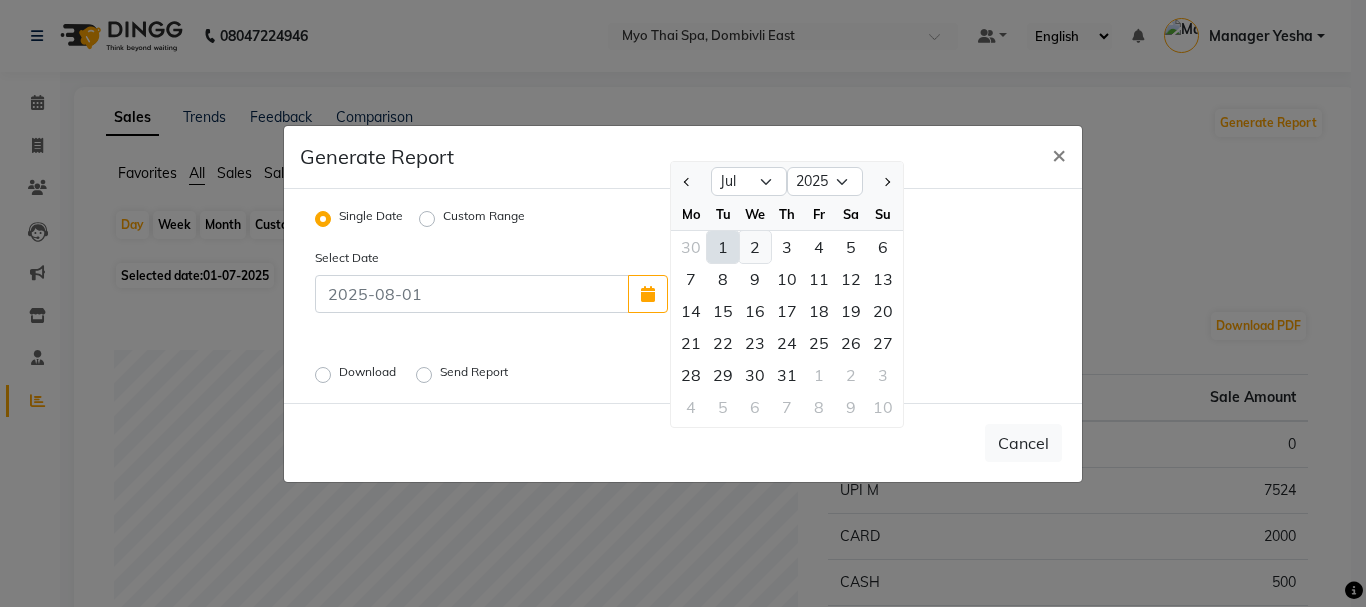 click on "2" 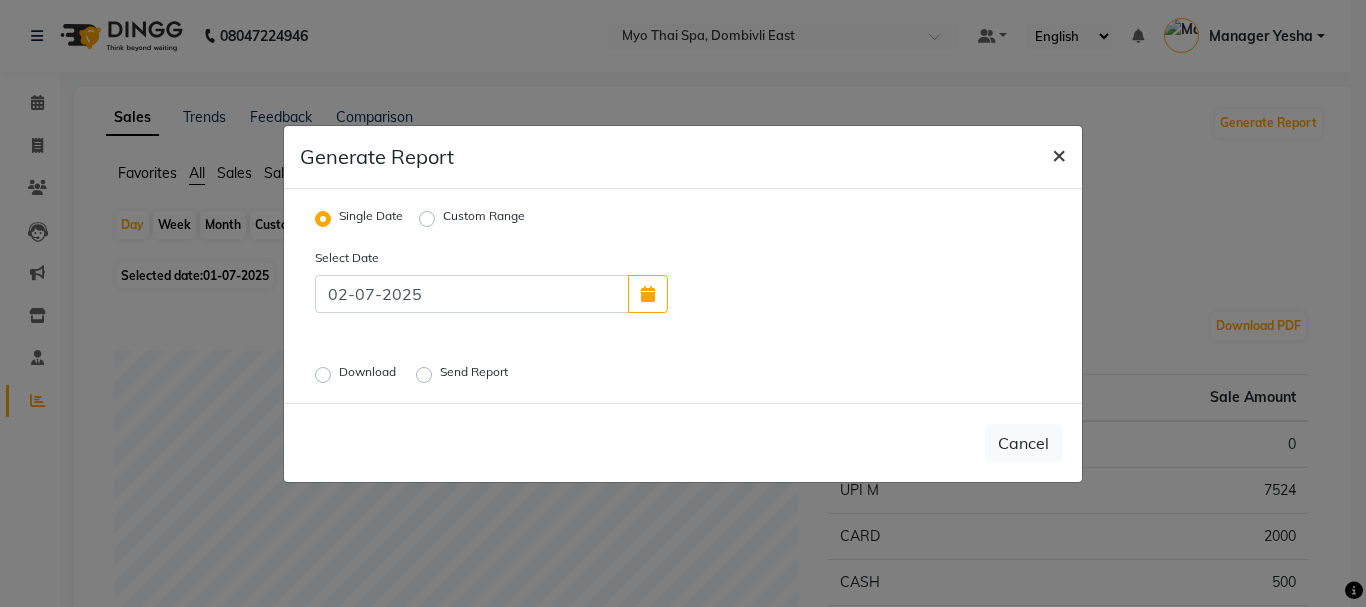 drag, startPoint x: 1058, startPoint y: 162, endPoint x: 1027, endPoint y: 166, distance: 31.257 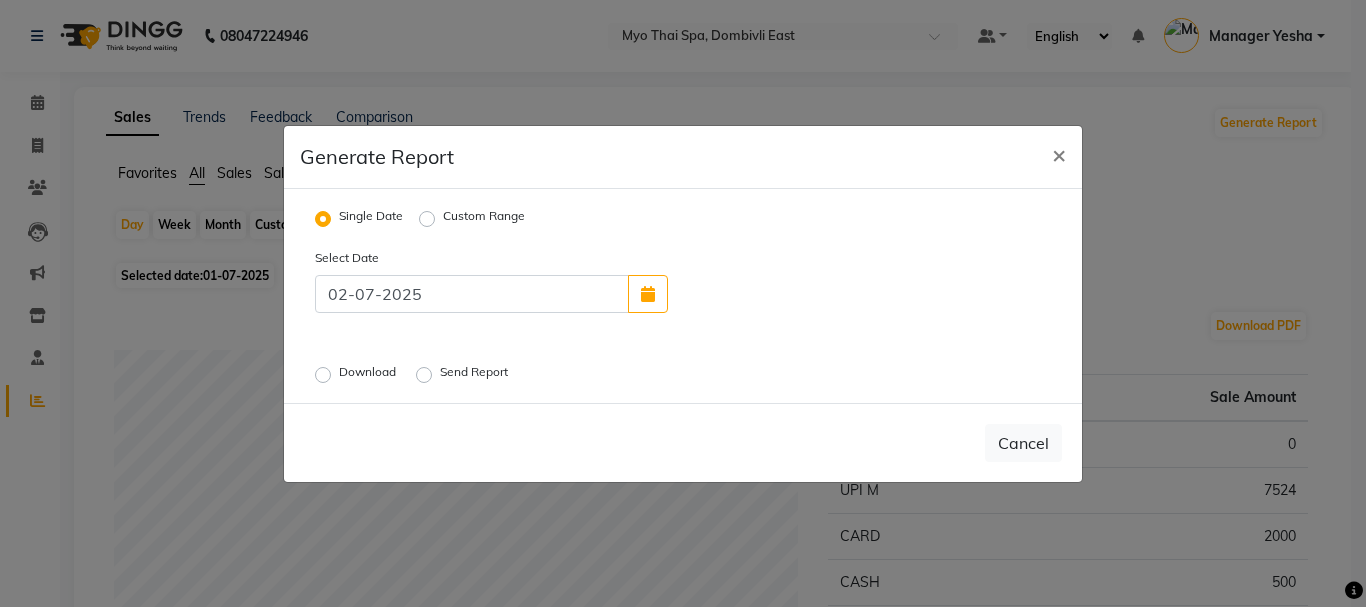 type 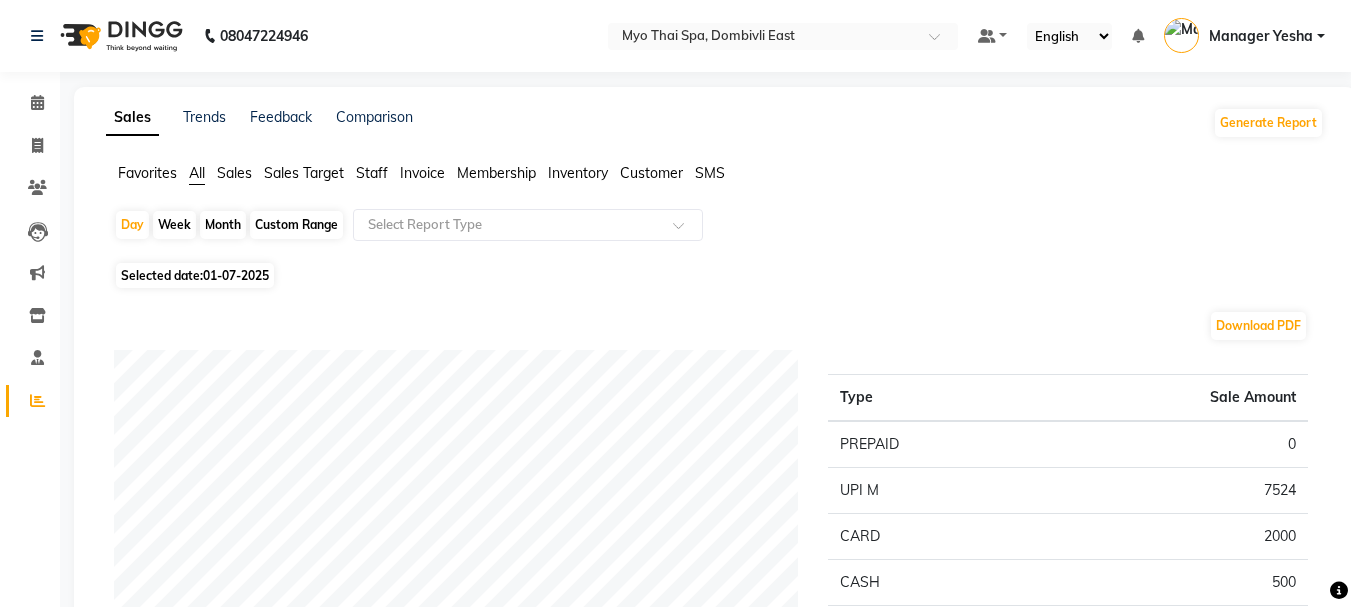 click on "Selected date:  [DATE]" 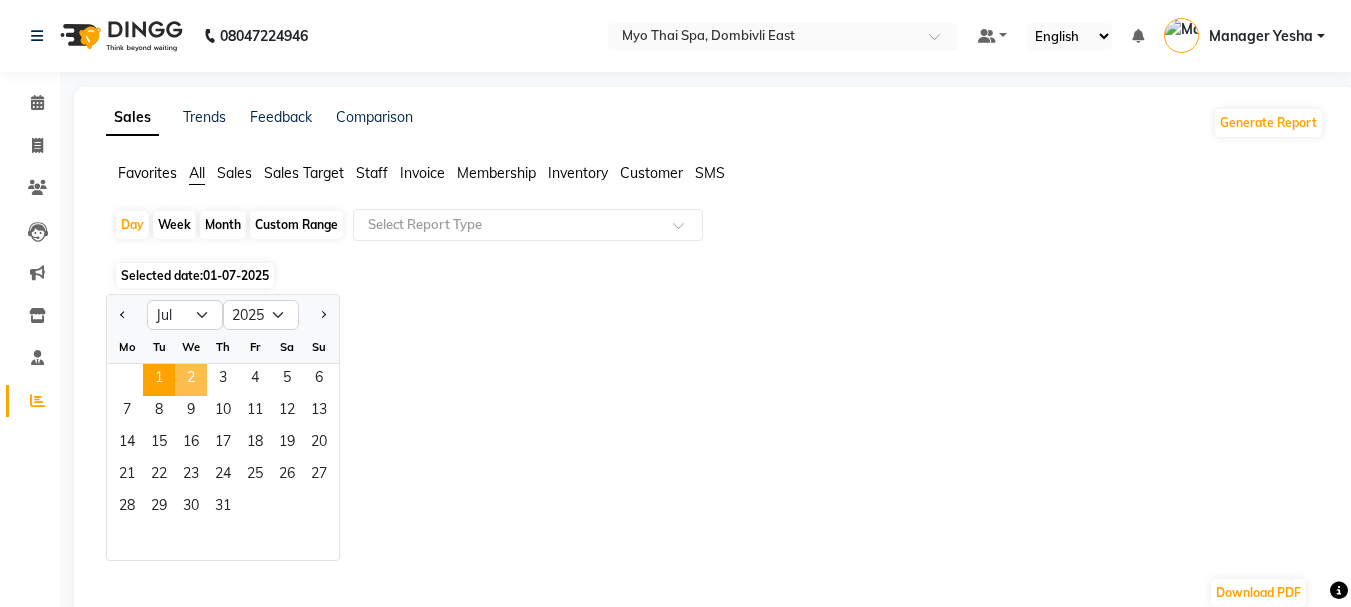 click on "2" 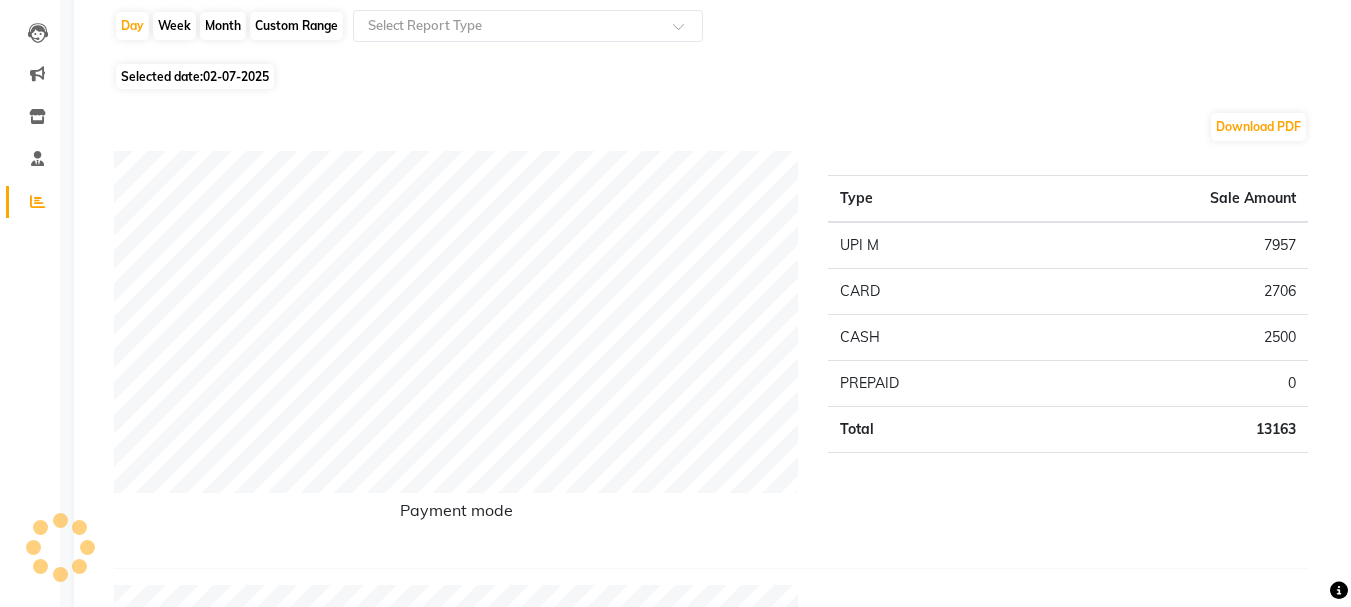 scroll, scrollTop: 200, scrollLeft: 0, axis: vertical 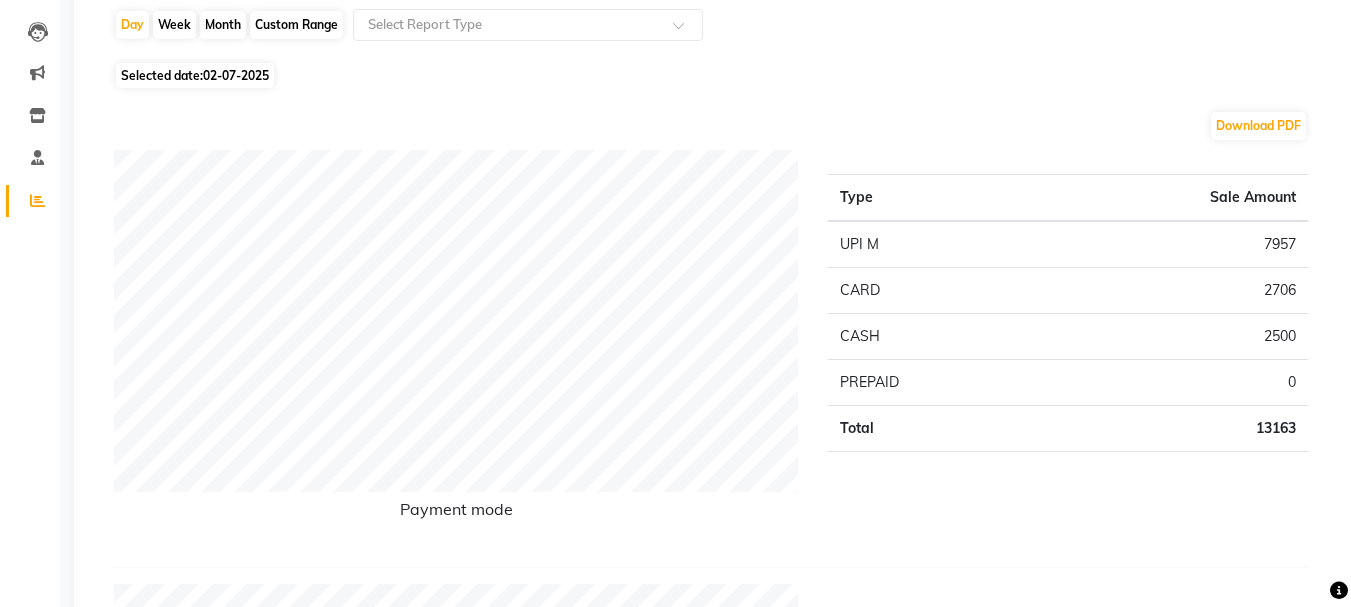 click on "02-07-2025" 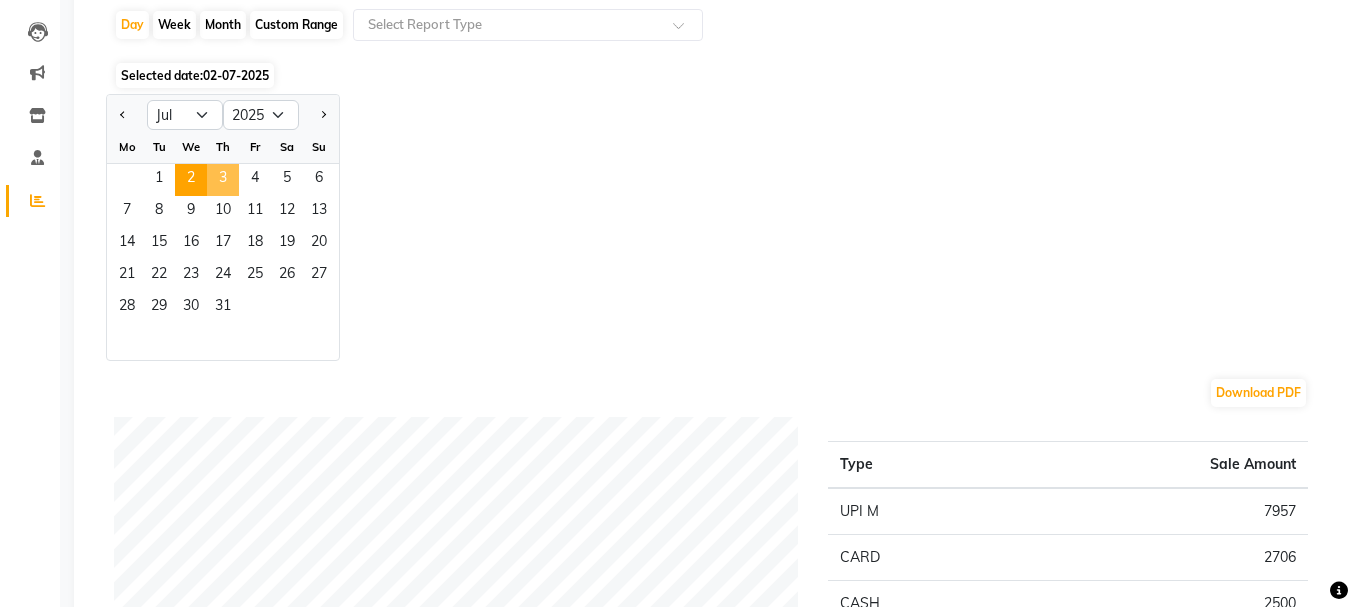 click on "3" 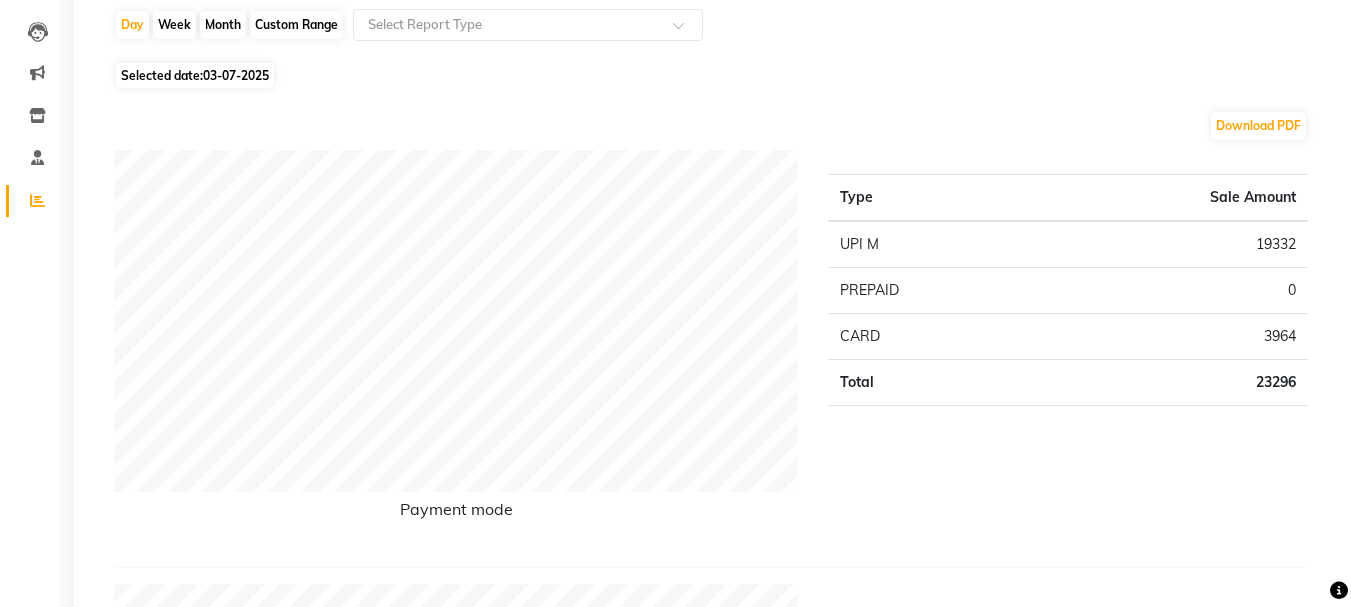 click on "Selected date:  [DATE]" 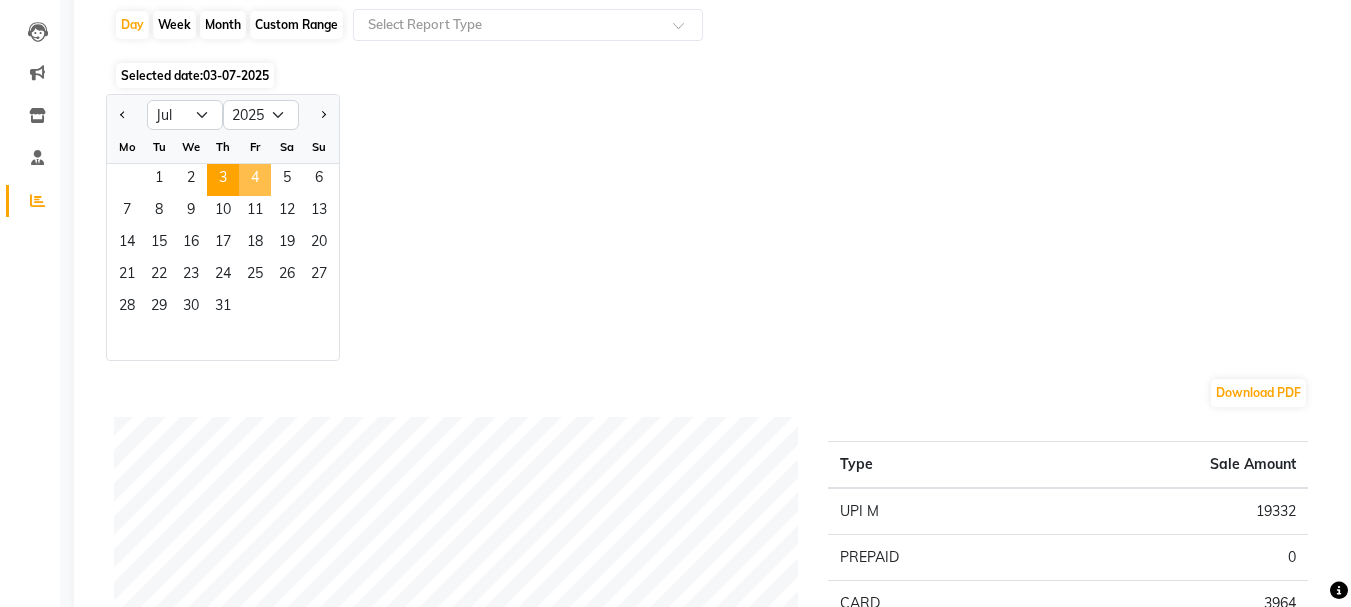 click on "4" 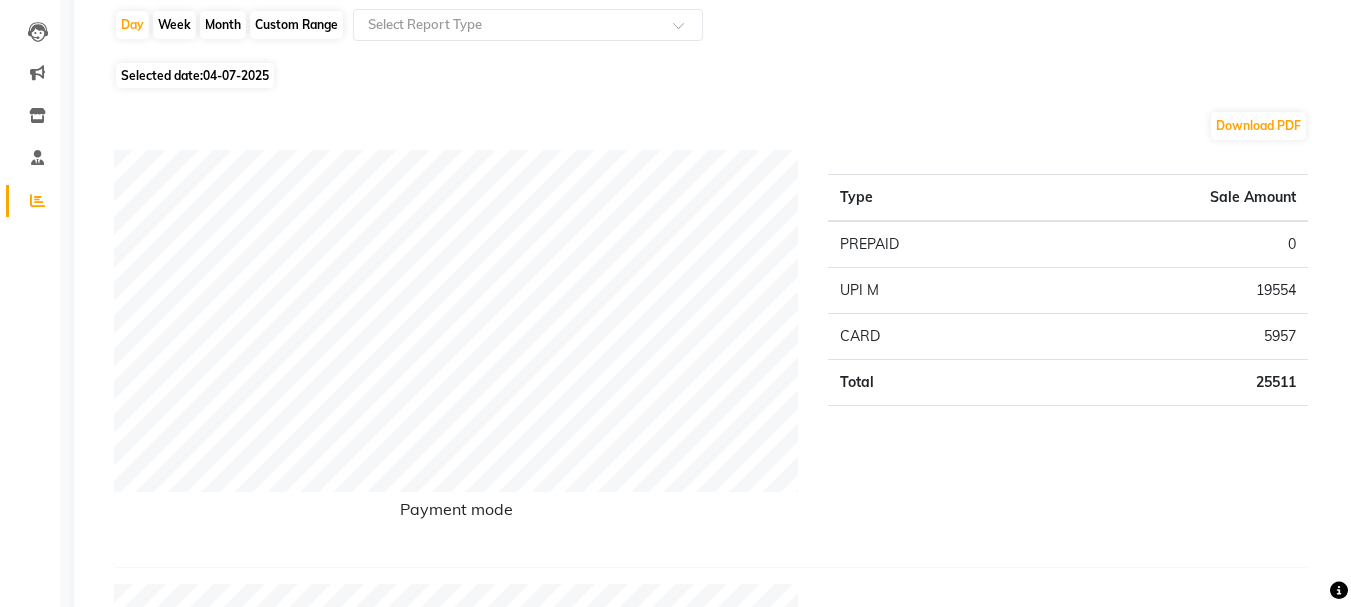click on "04-07-2025" 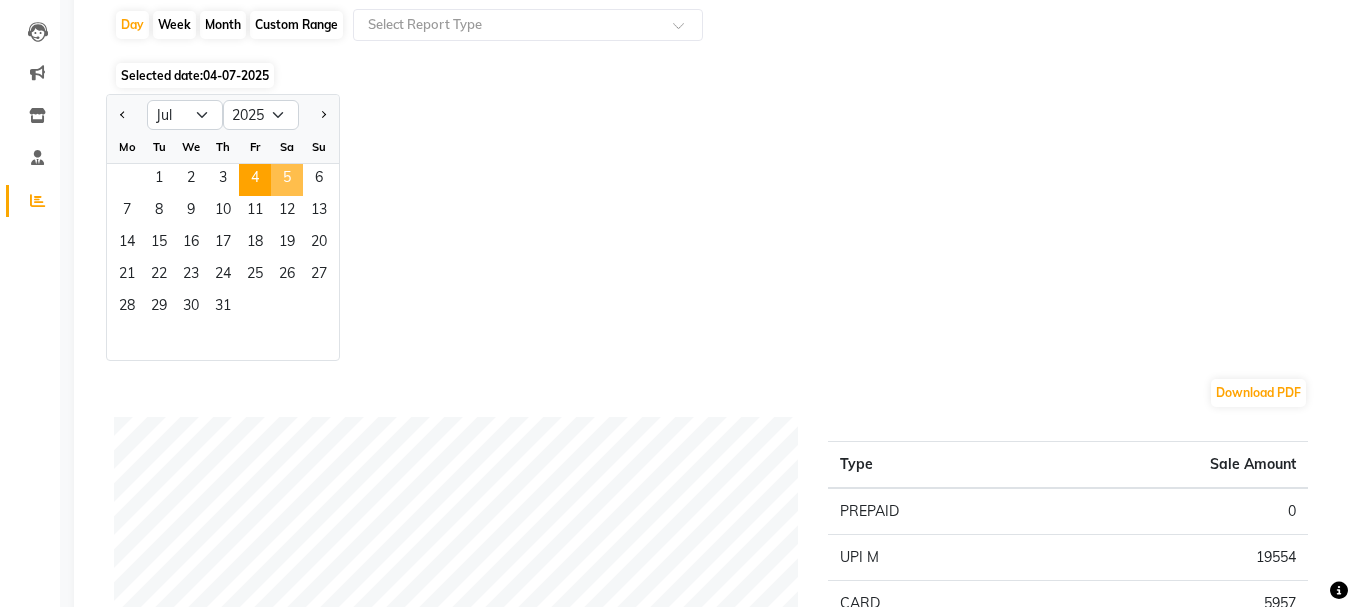 click on "5" 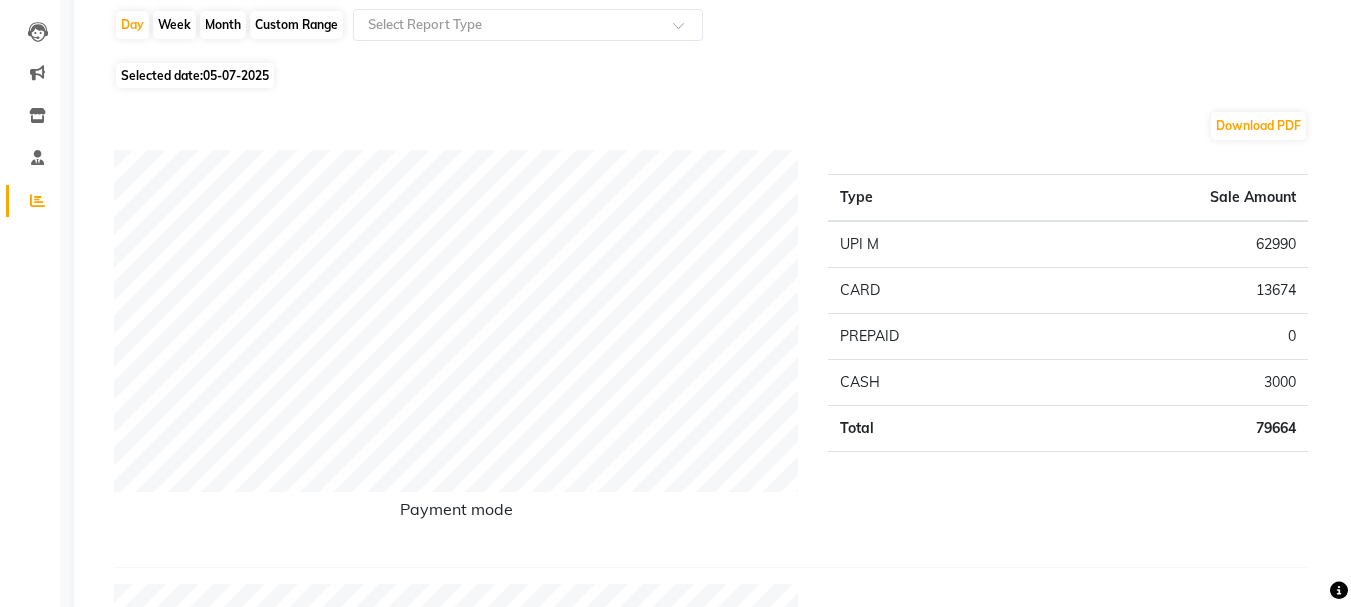click on "05-07-2025" 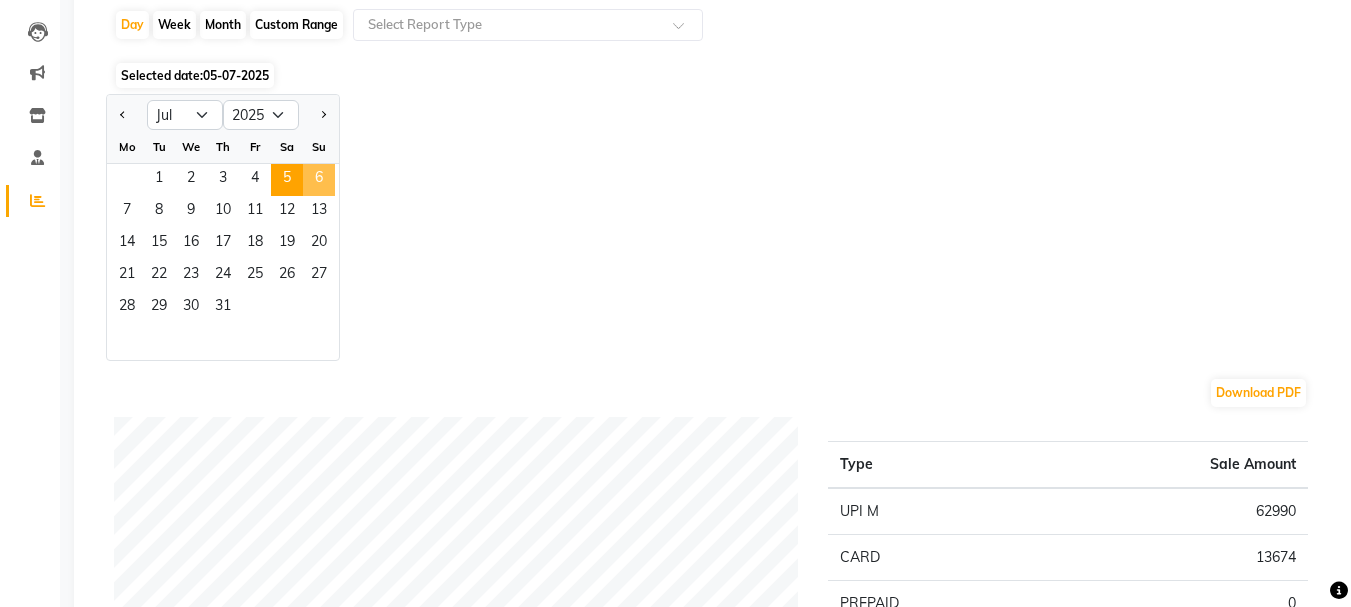 click on "6" 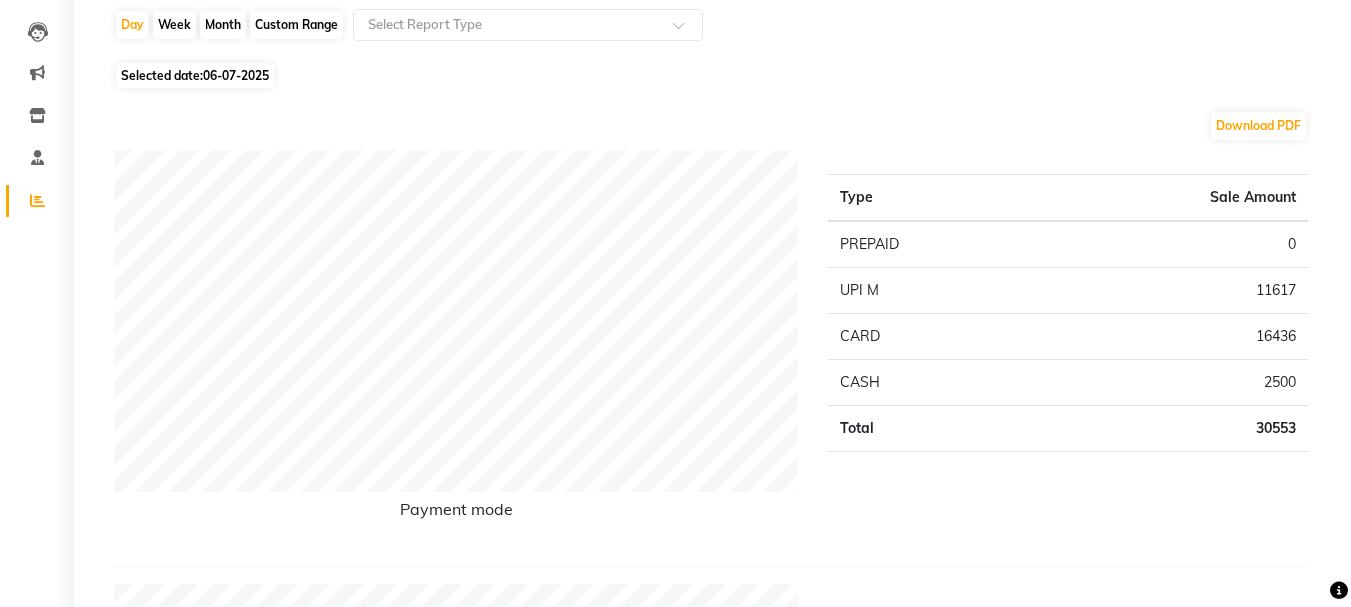 click on "Selected date:  06-07-2025" 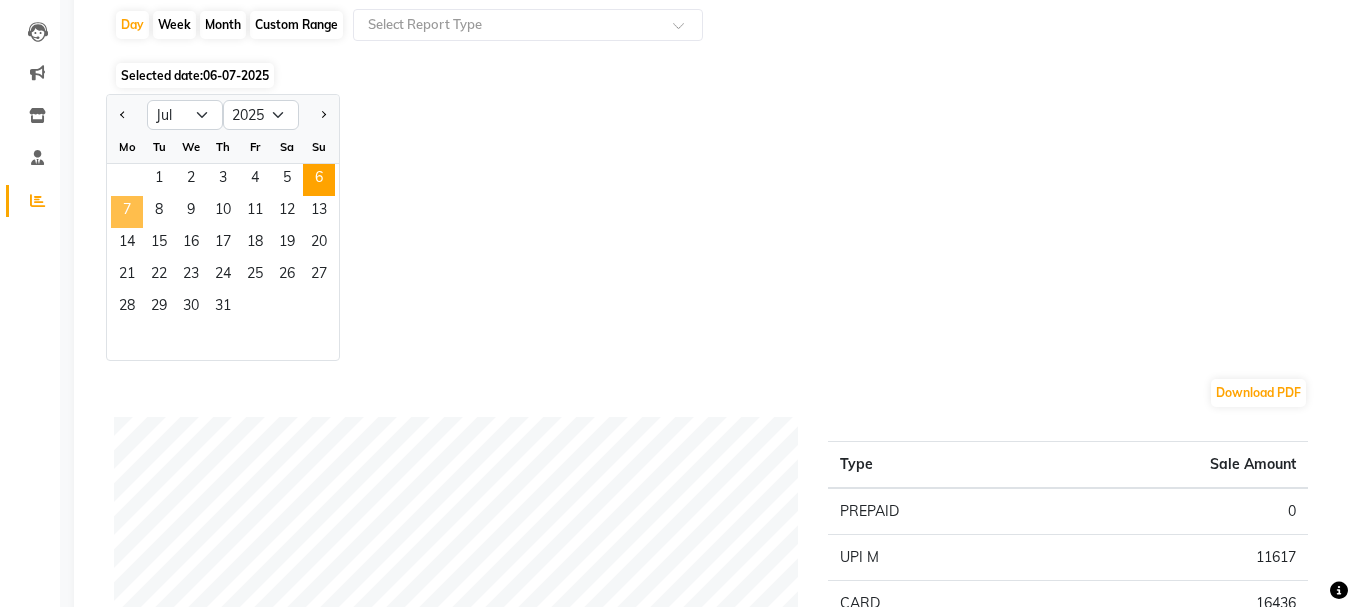 click on "7" 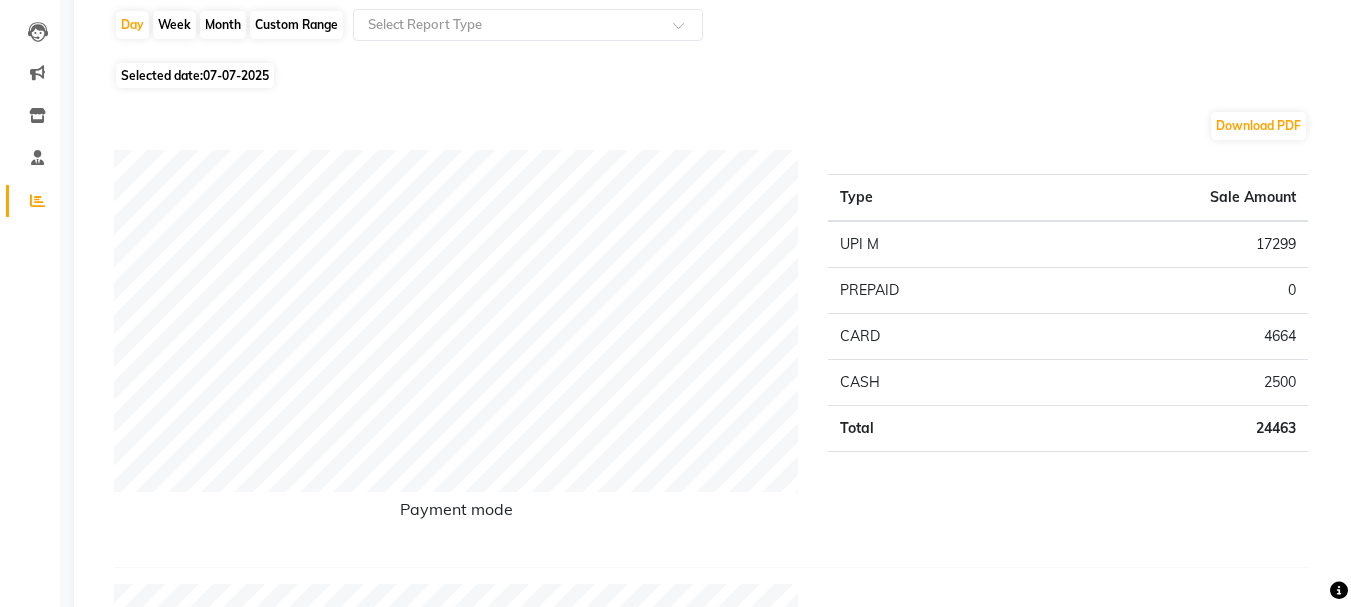 click on "07-07-2025" 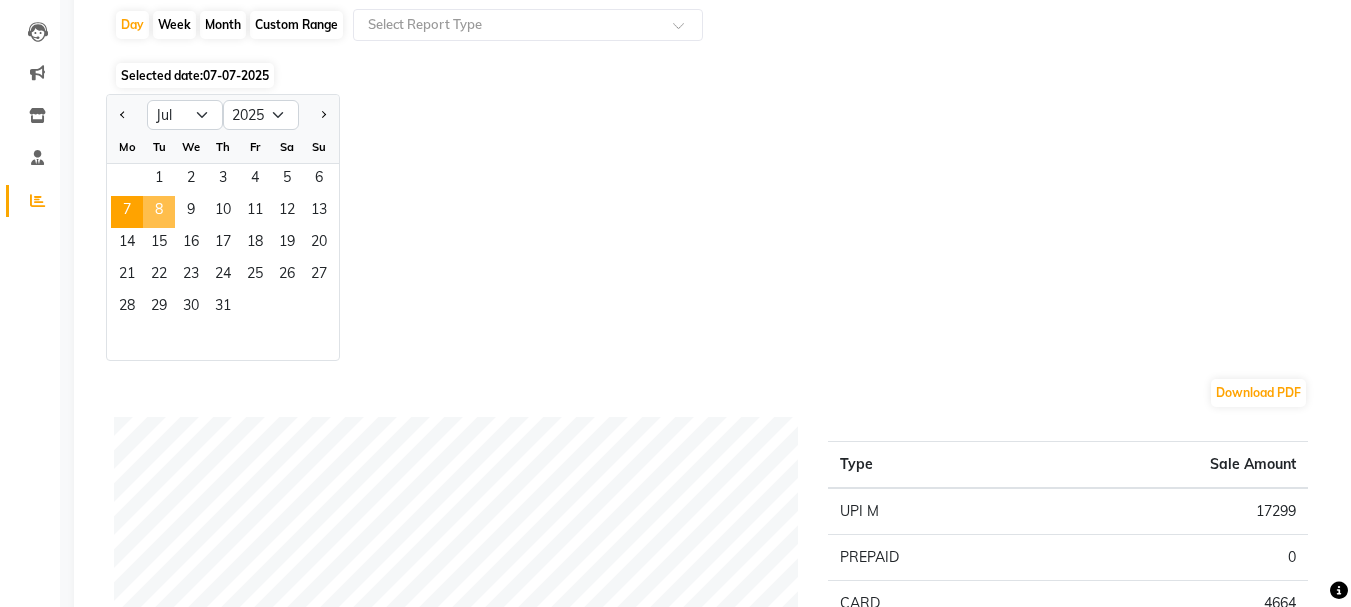 click on "8" 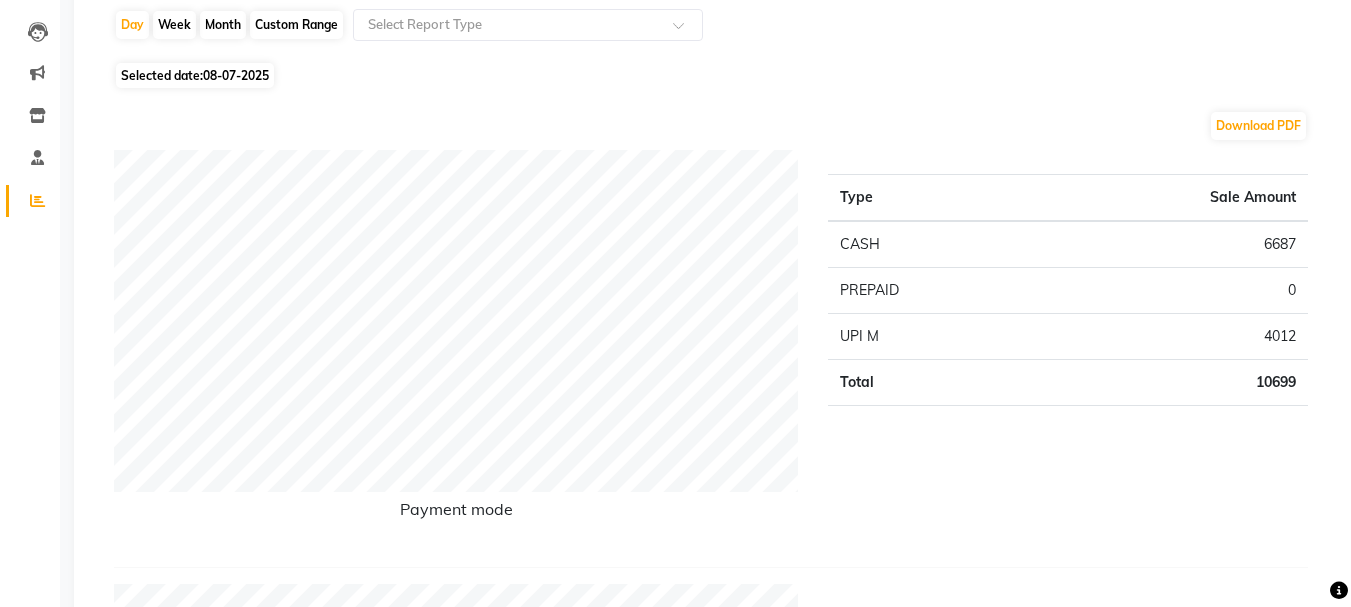 click on "08-07-2025" 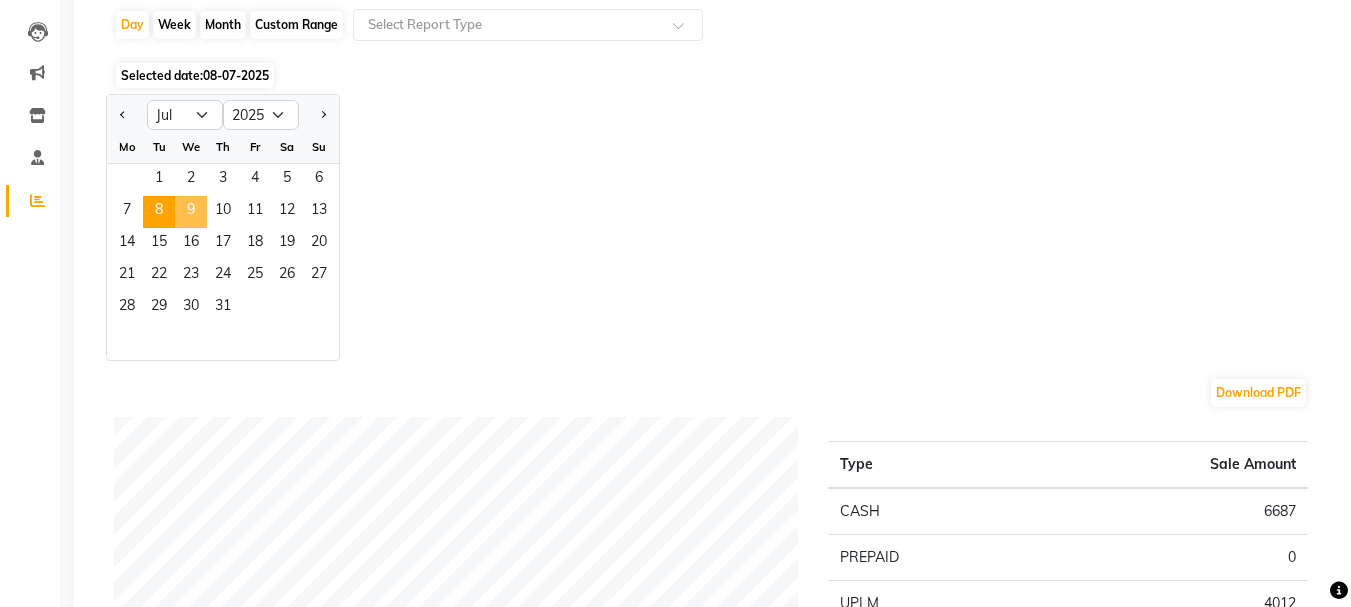 click on "9" 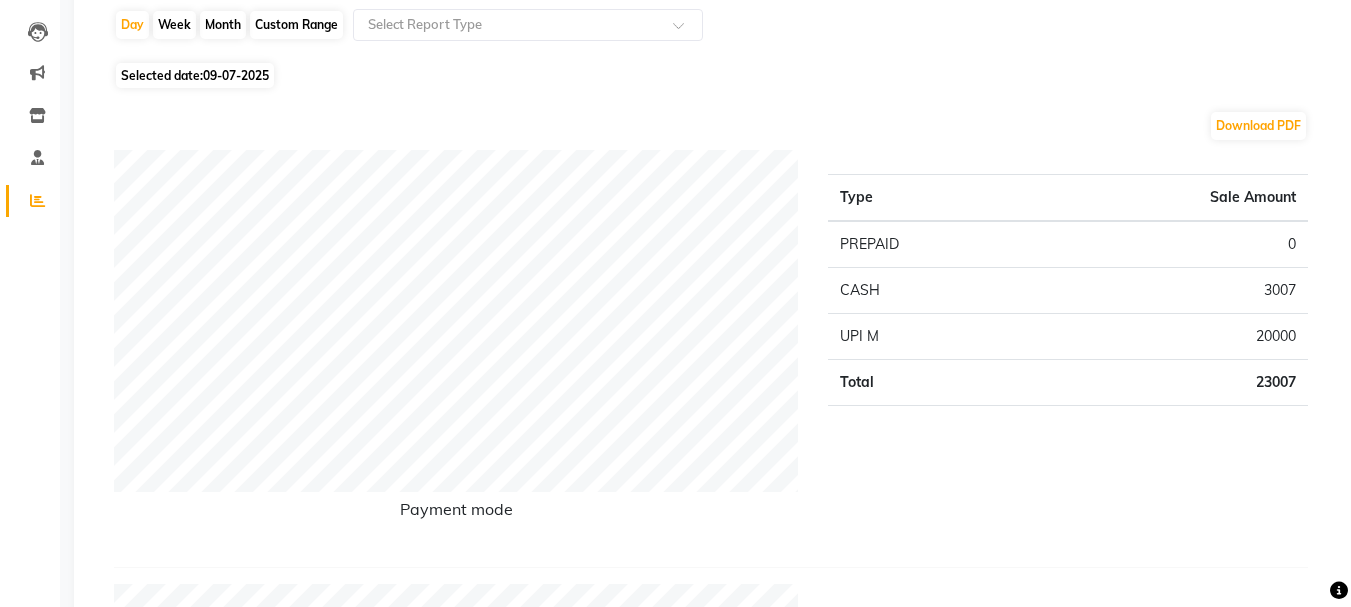 click on "09-07-2025" 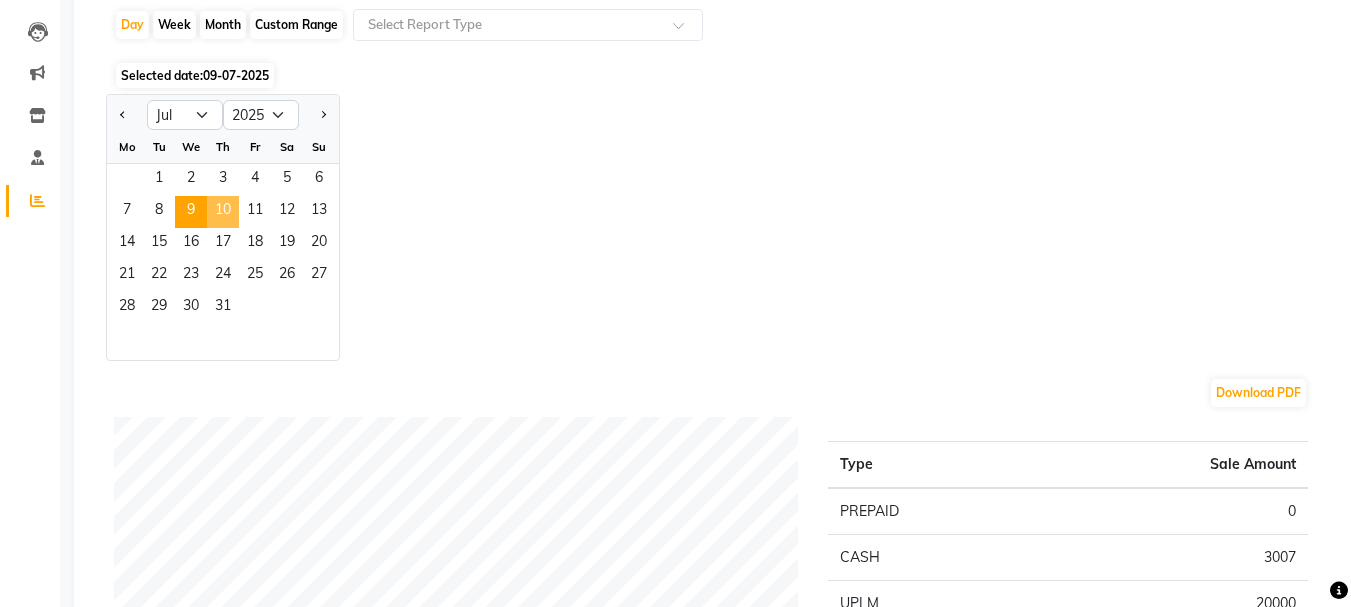 click on "10" 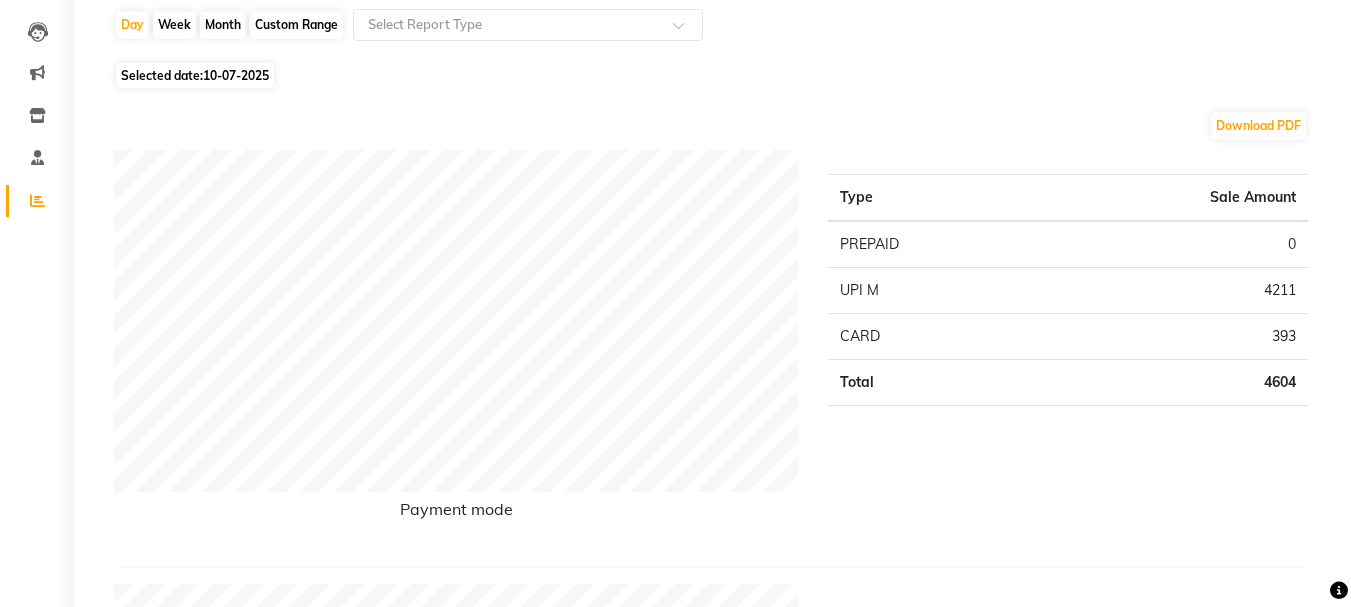 click on "10-07-2025" 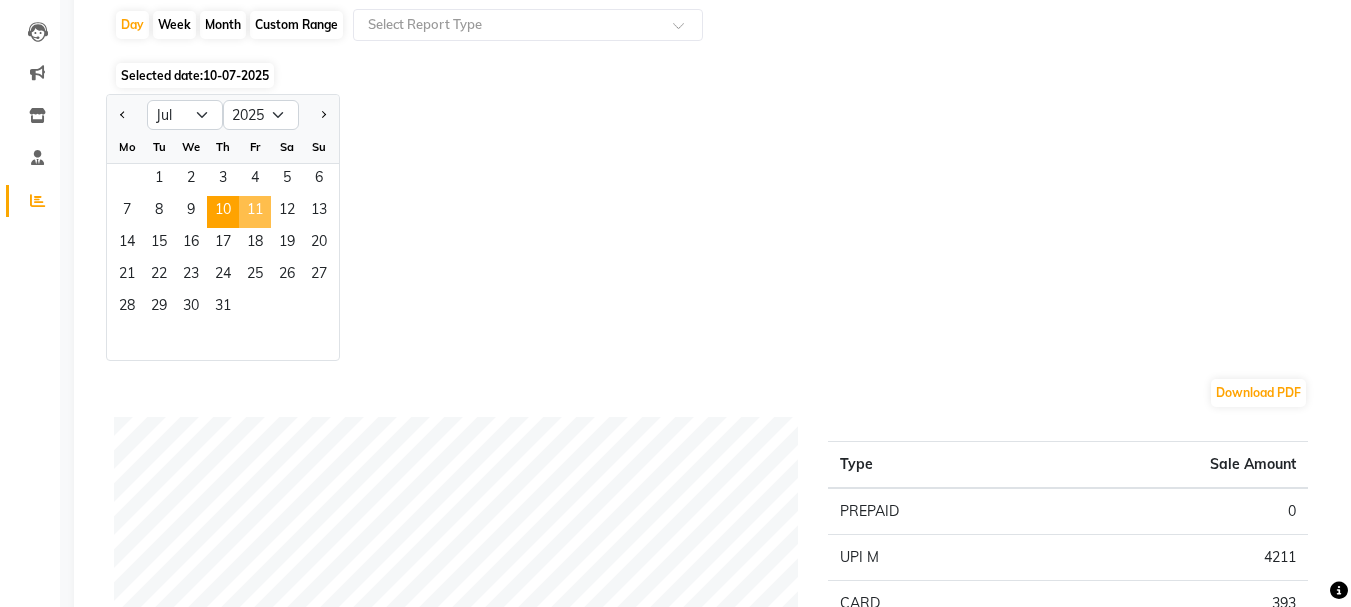 click on "11" 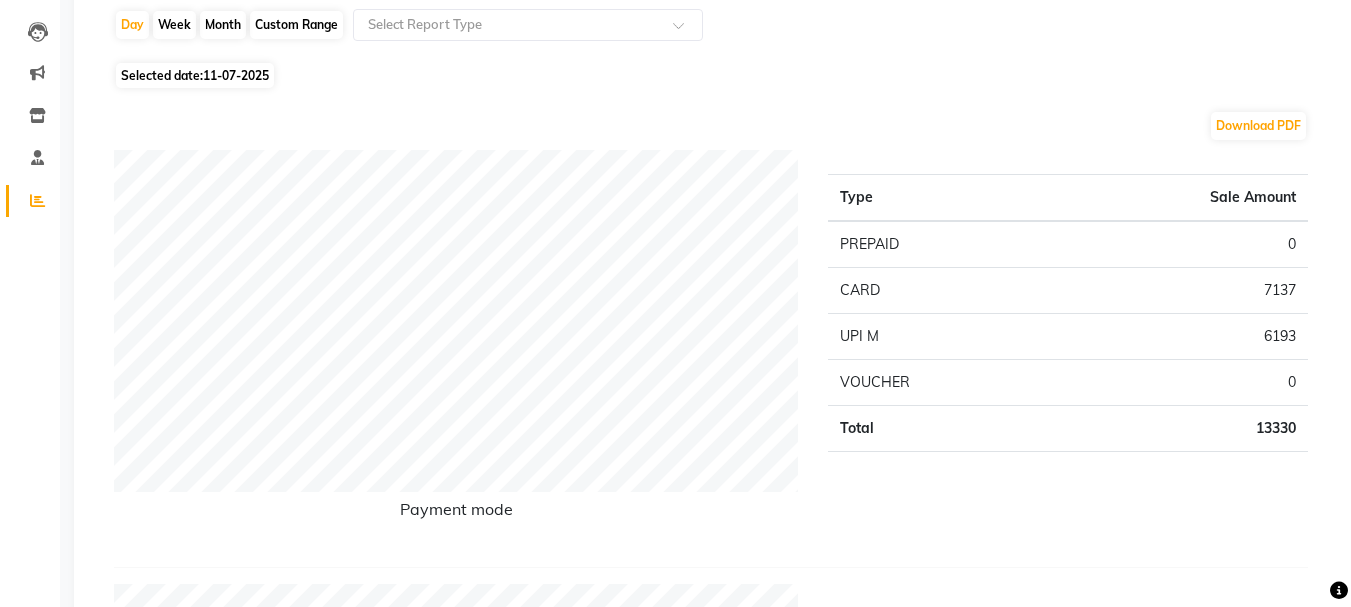 click on "Selected date:  [DATE]" 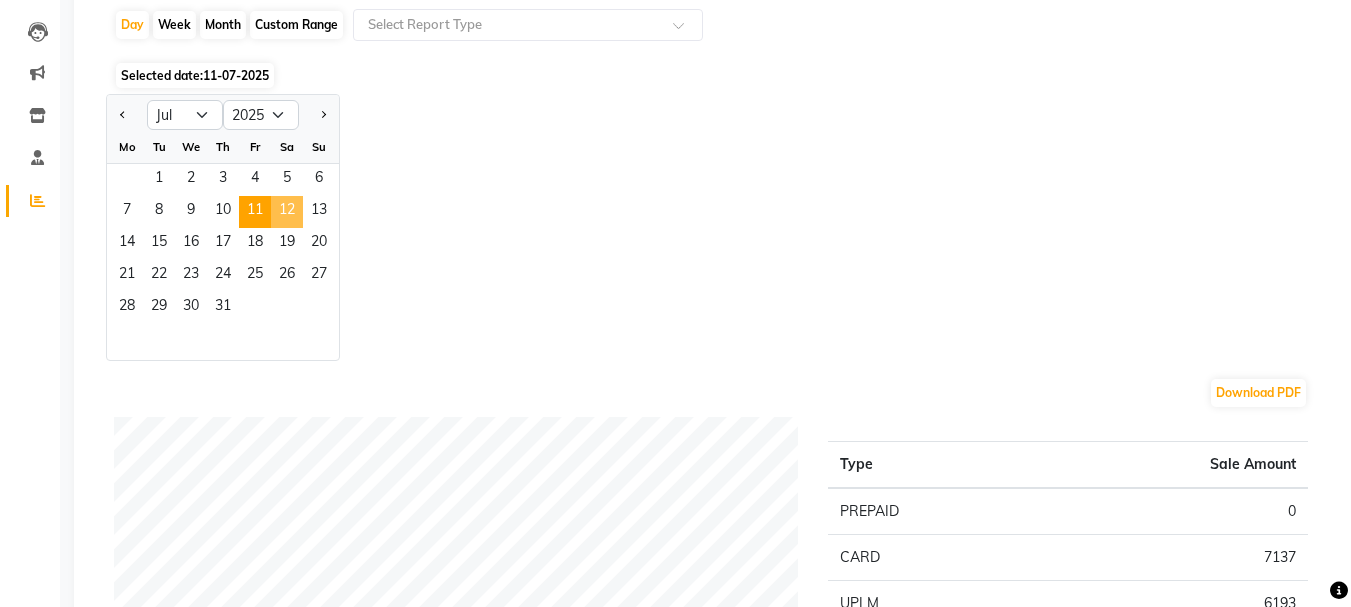 click on "12" 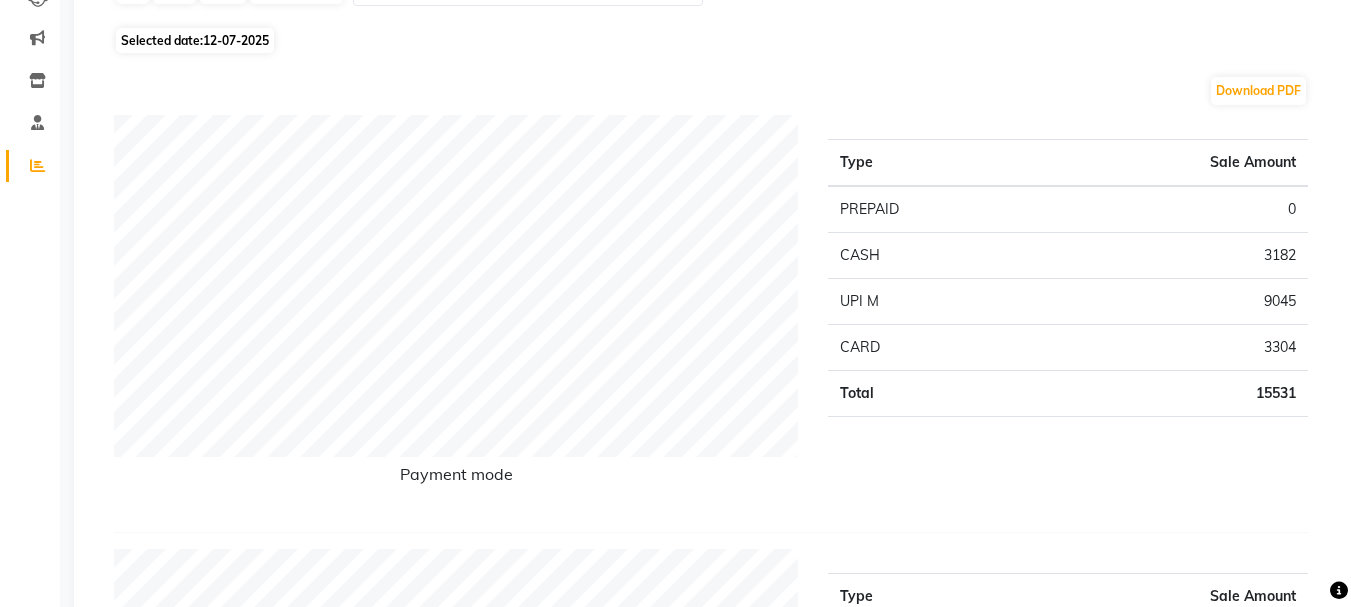 scroll, scrollTop: 200, scrollLeft: 0, axis: vertical 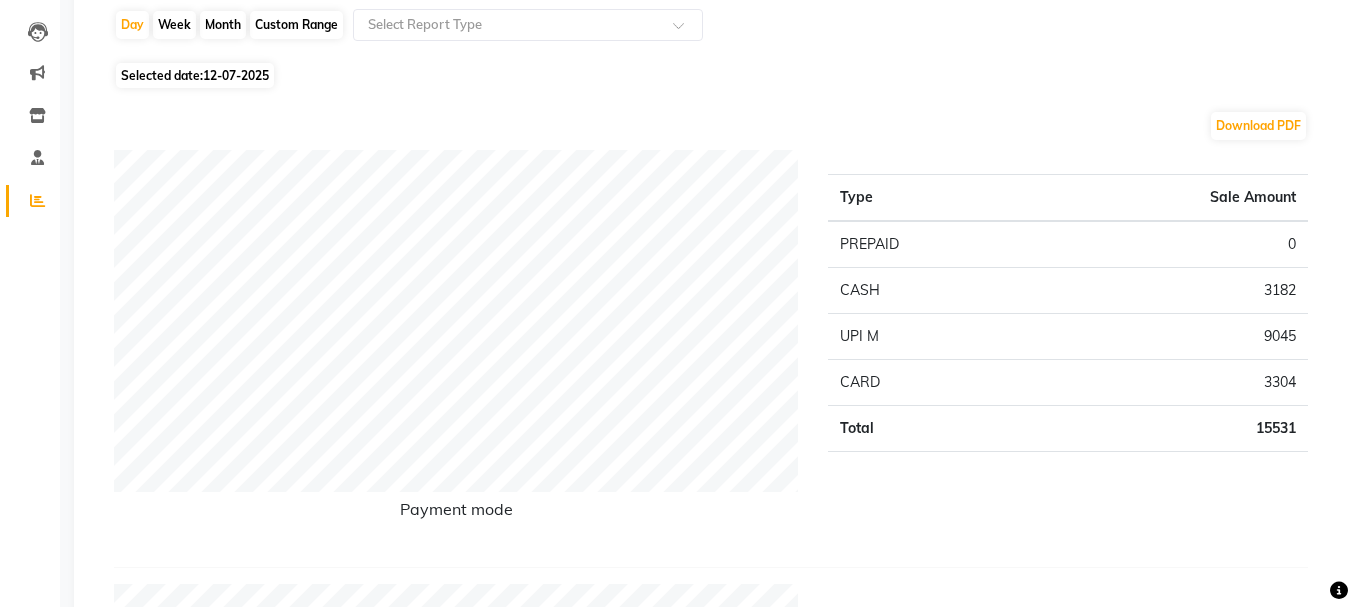 click on "12-07-2025" 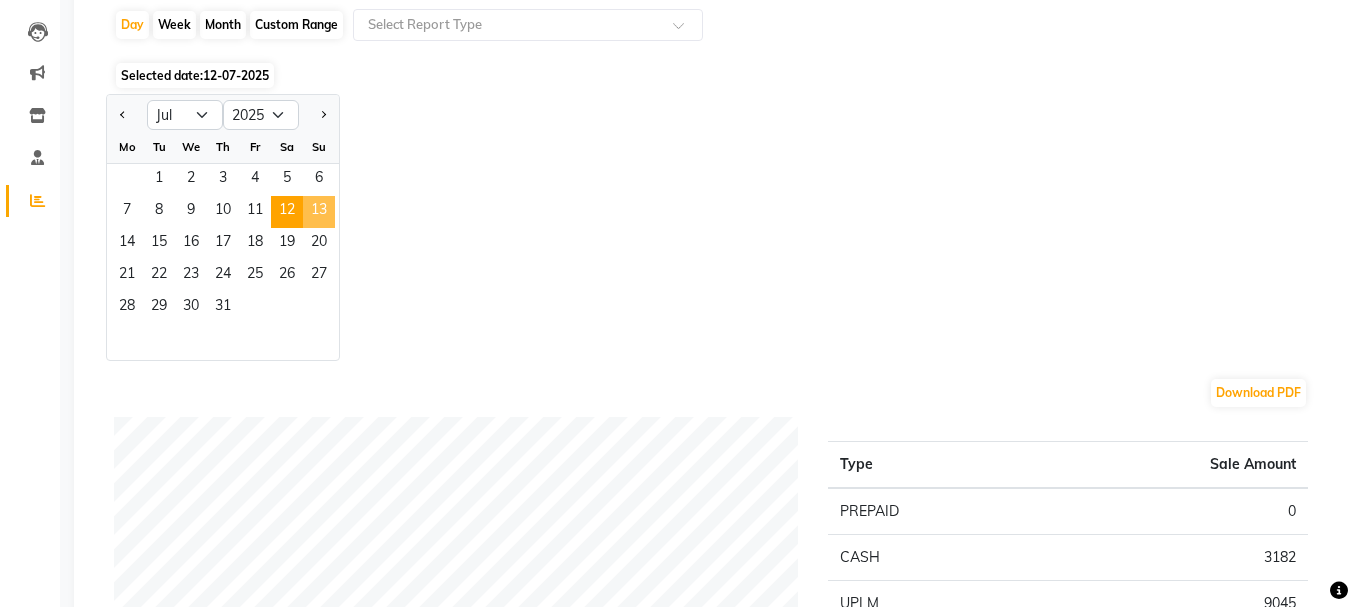 click on "13" 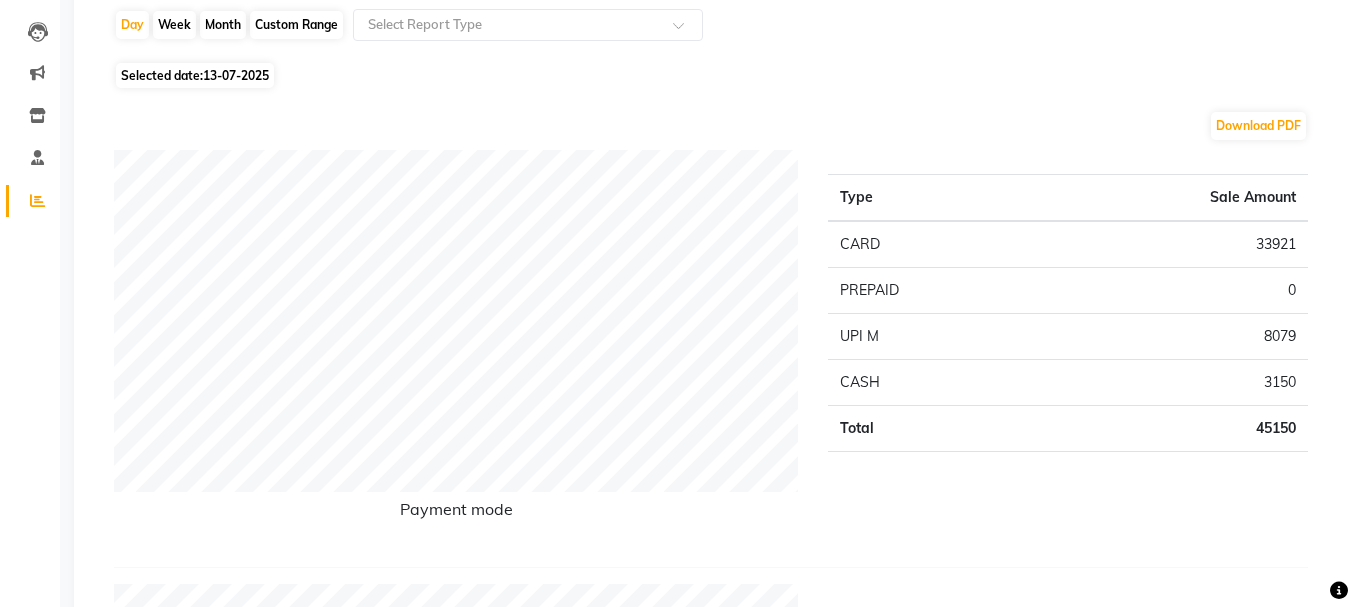 click on "13-07-2025" 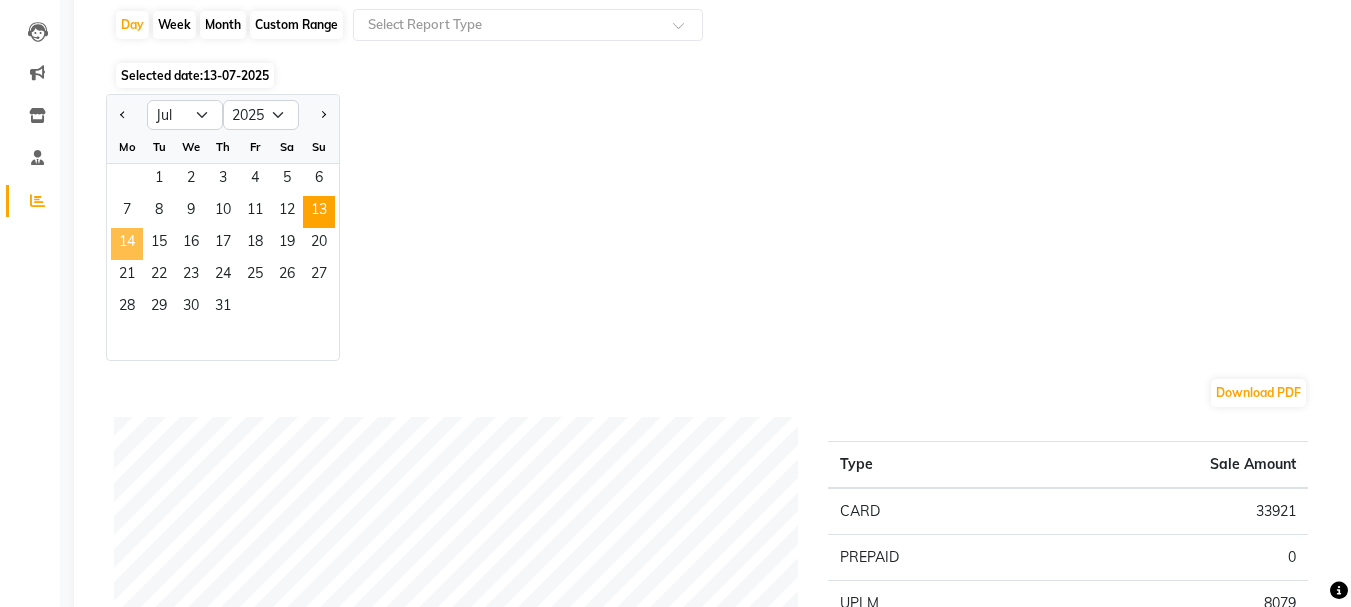 click on "14" 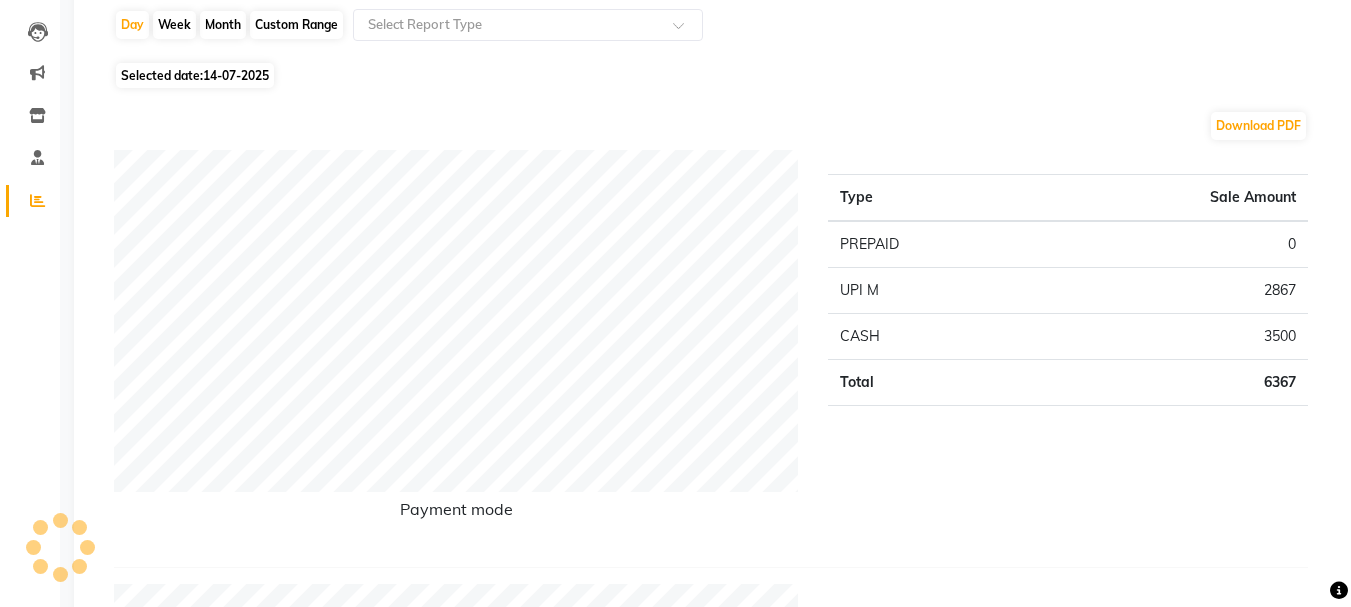click on "14-07-2025" 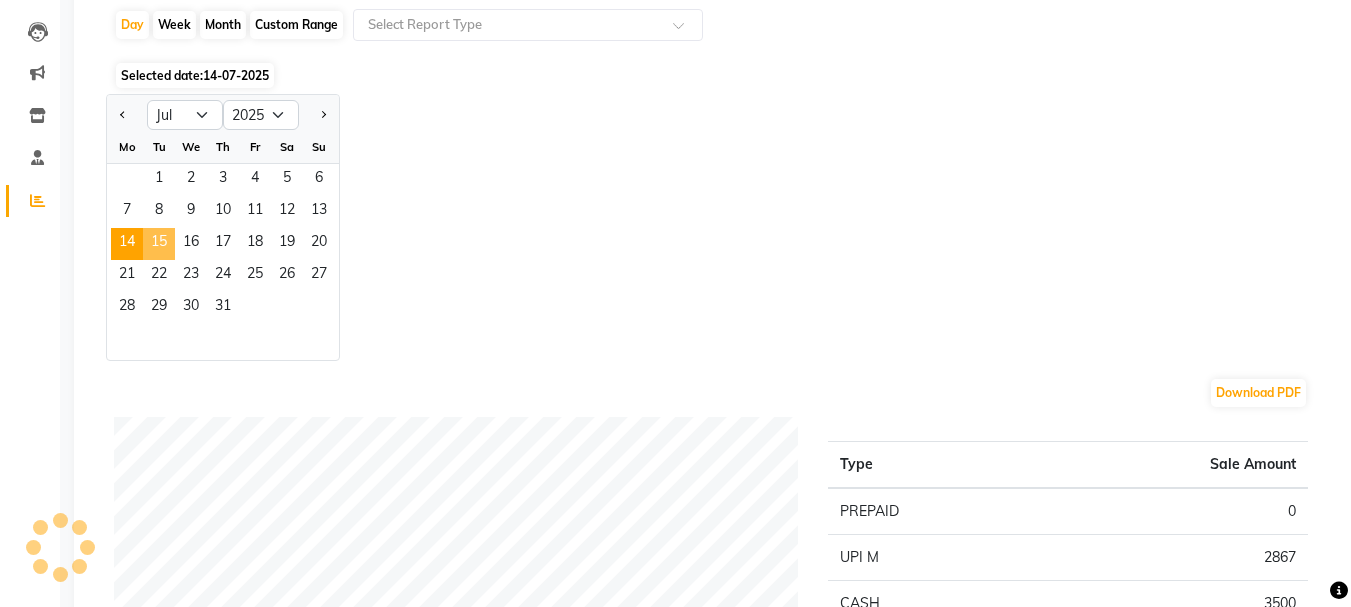 click on "15" 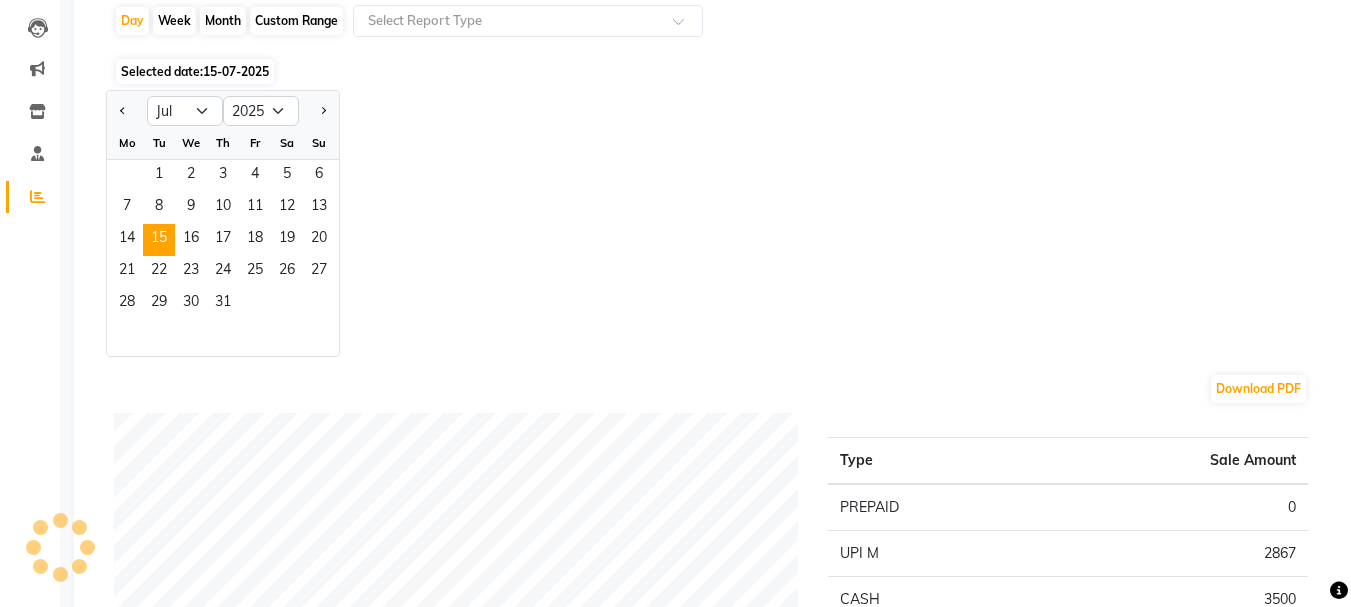 scroll, scrollTop: 200, scrollLeft: 0, axis: vertical 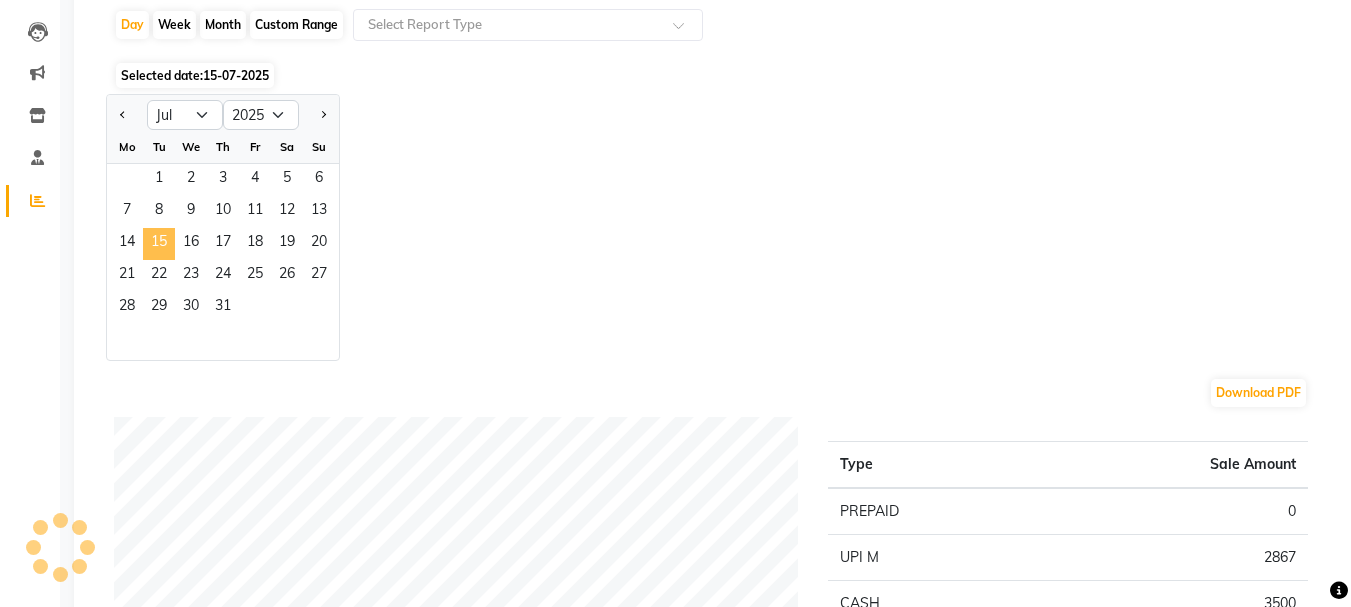 click on "15" 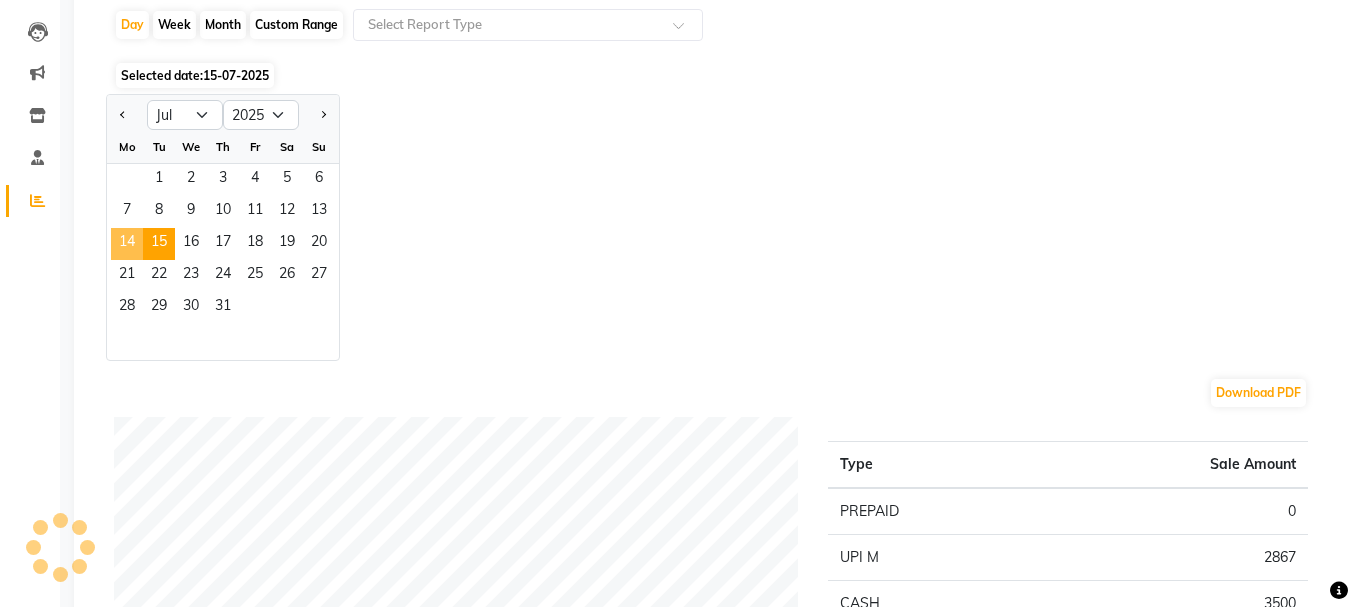click on "14" 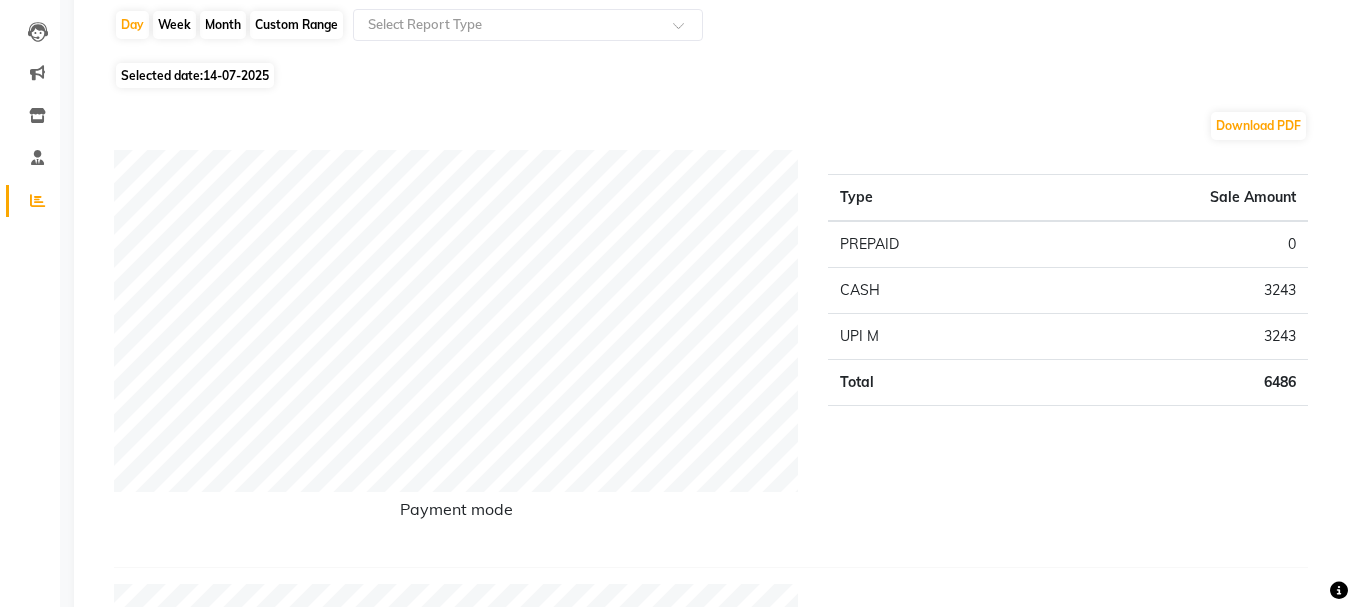 click on "Day   Week   Month   Custom Range  Select Report Type Selected date:  [DATE]  Download PDF Payment mode Type Sale Amount PREPAID 0 CASH 3243 UPI M 3243 Total 6486 Staff summary Type Sale Amount Piyanti  9492 Zami  5838 Total 15330 Sales summary Type Sale Amount Vouchers 0 Gift card 0 Prepaid 0 Memberships 0 Products 0 Packages 0 Tips 0 Services 15331 Fee 0 Total 15331 Service by category Type Sale Amount Service 15331 Total 15331 Service sales Type Sale Amount BALINESE (60Min) 3006 DEEP TISSUE (60Min) 2594 SWEDISH (60Min) 2500 Foot Spa (60Min) + Hotstone 15 mins 2180 STRESS RELIEVING BACK (30Min) 1272 HEAD CHAMPI 15 mins 472 Total 12024 ★ Mark as Favorite  Choose how you'd like to save "" report to favorites  Save to Personal Favorites:   Only you can see this report in your favorites tab. Share with Organization:   Everyone in your organization can see this report in their favorites tab.  Save to Favorites" 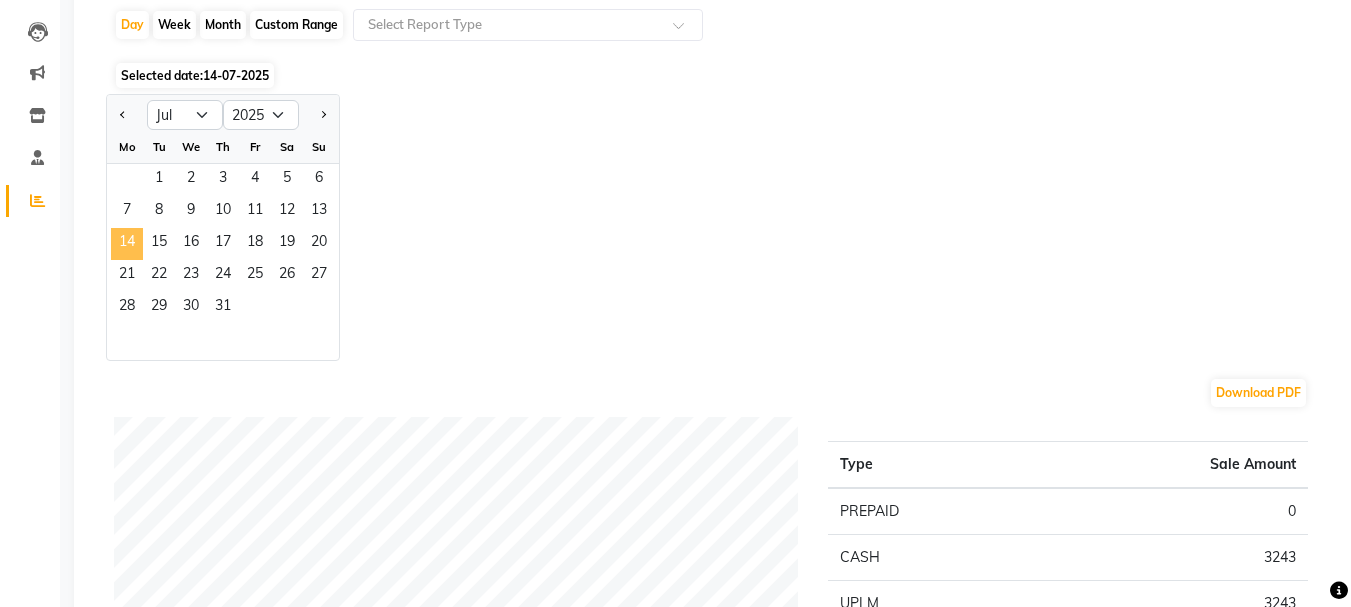 click on "14" 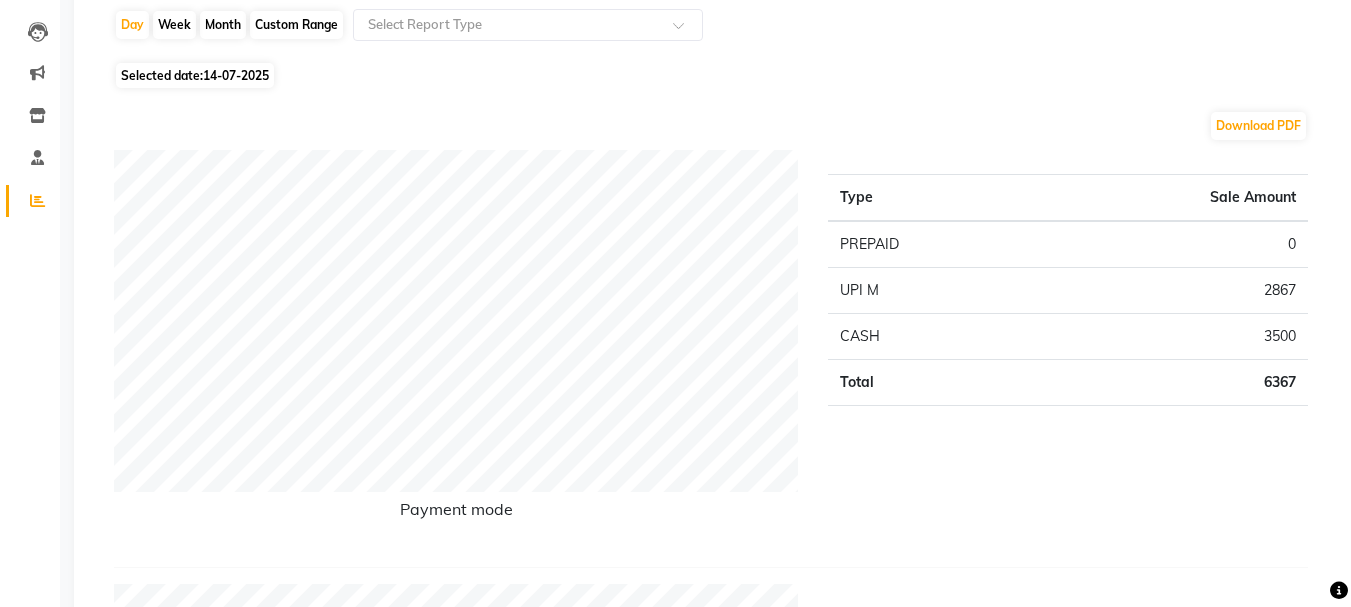 click on "14-07-2025" 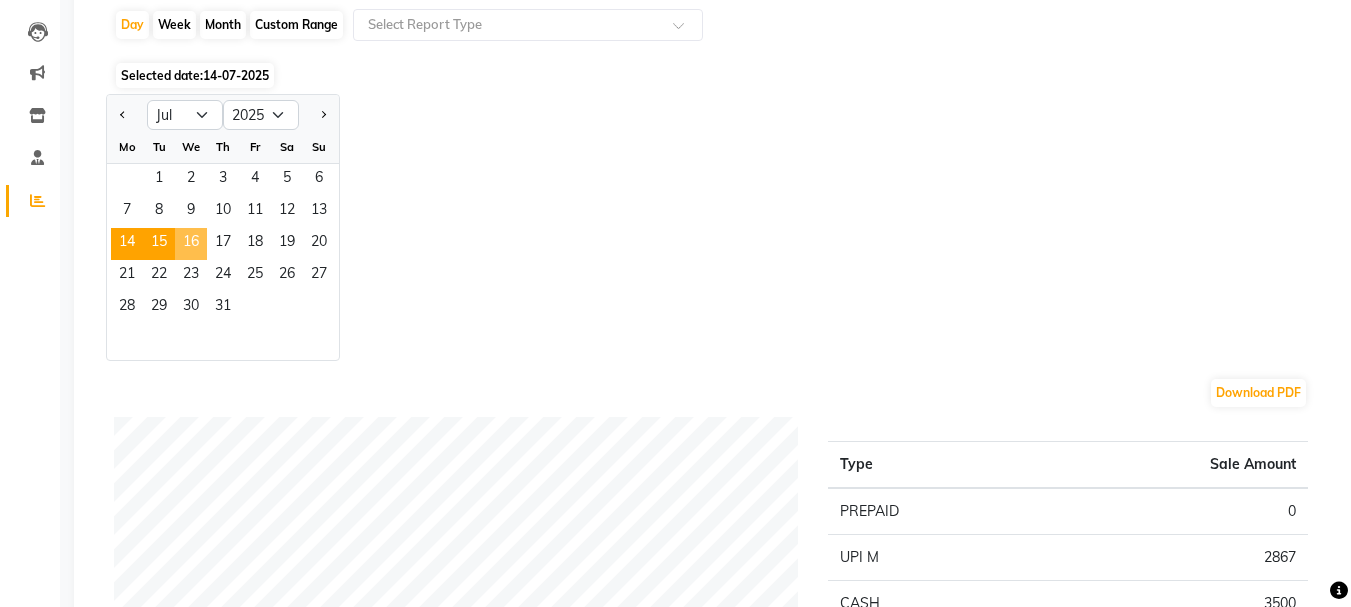 click on "15" 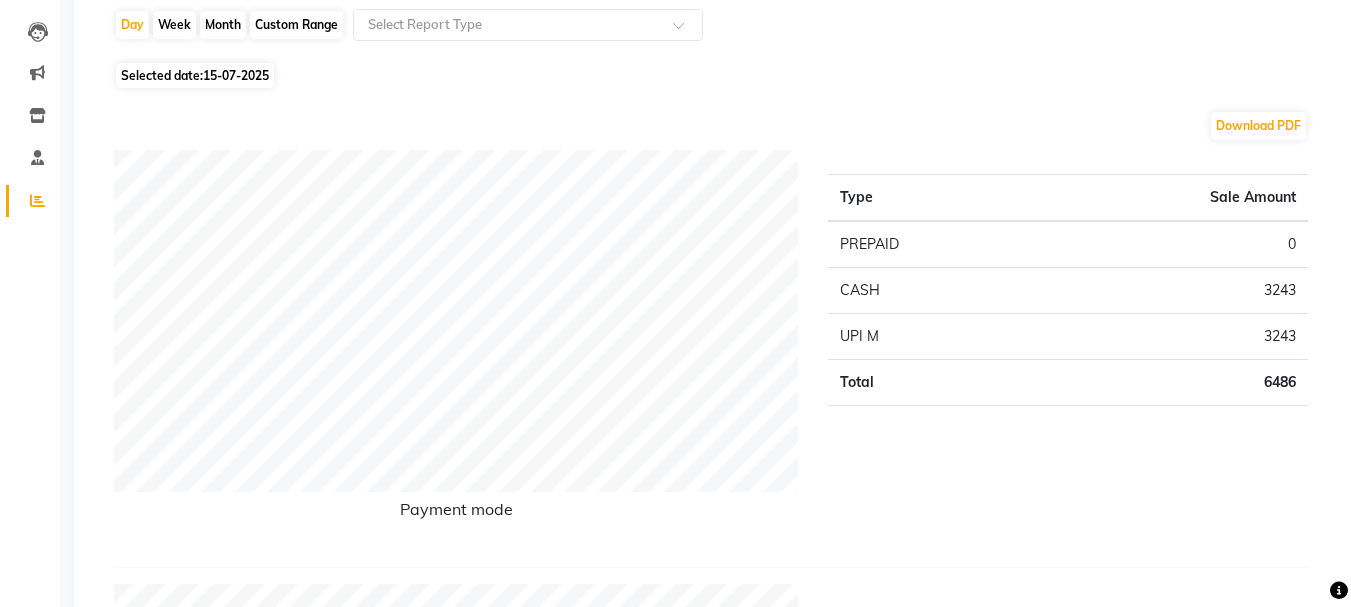 click on "15-07-2025" 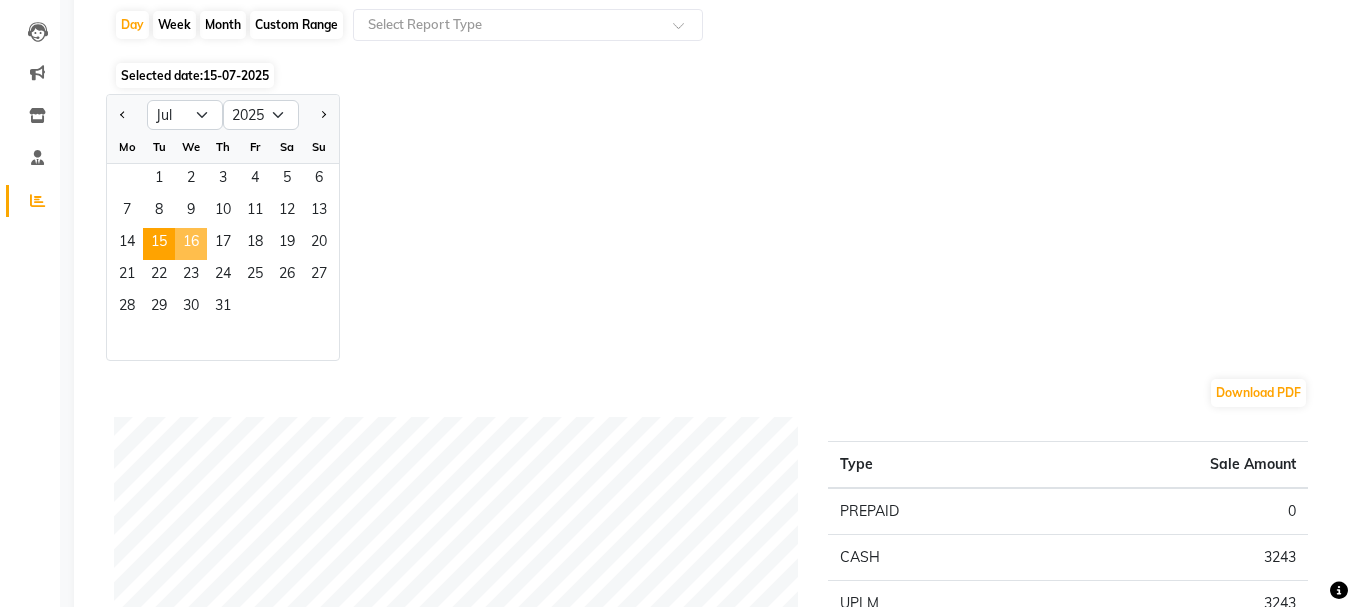 click on "16" 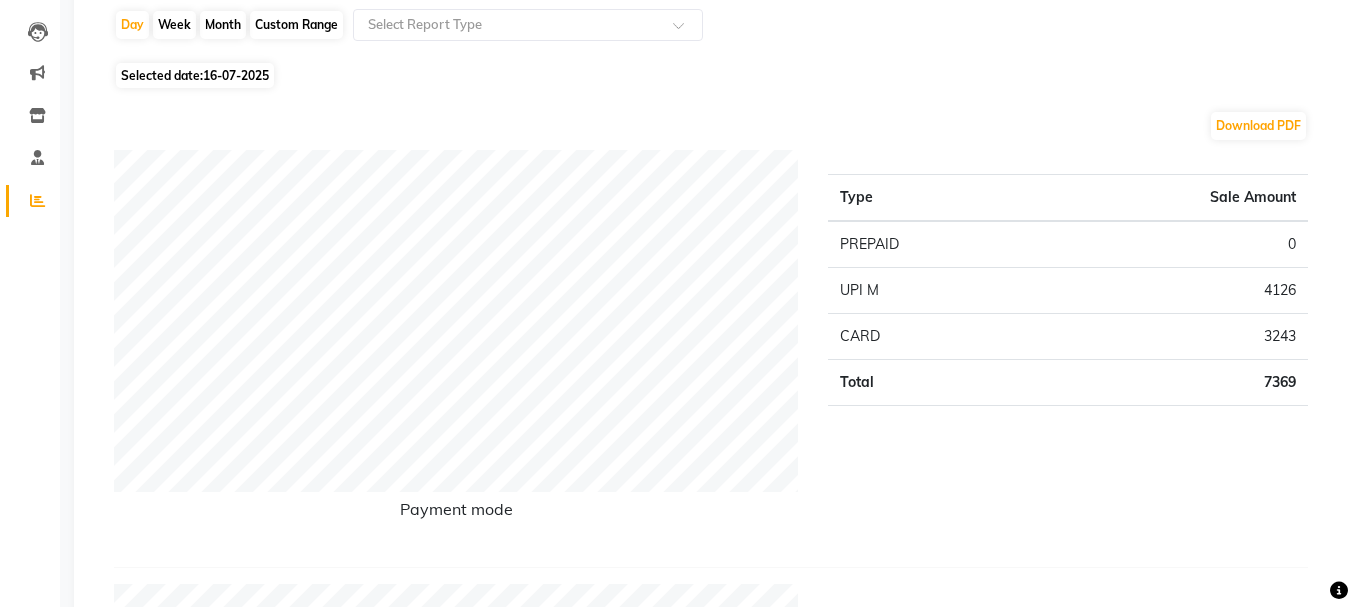 click on "16-07-2025" 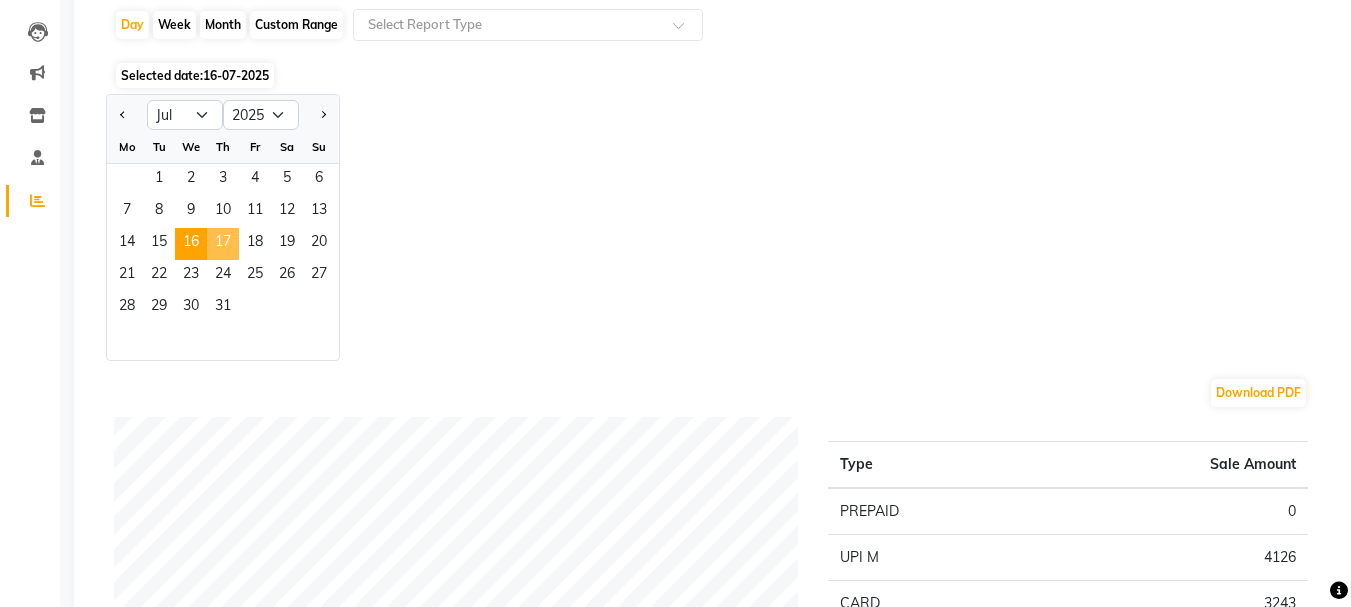 click on "17" 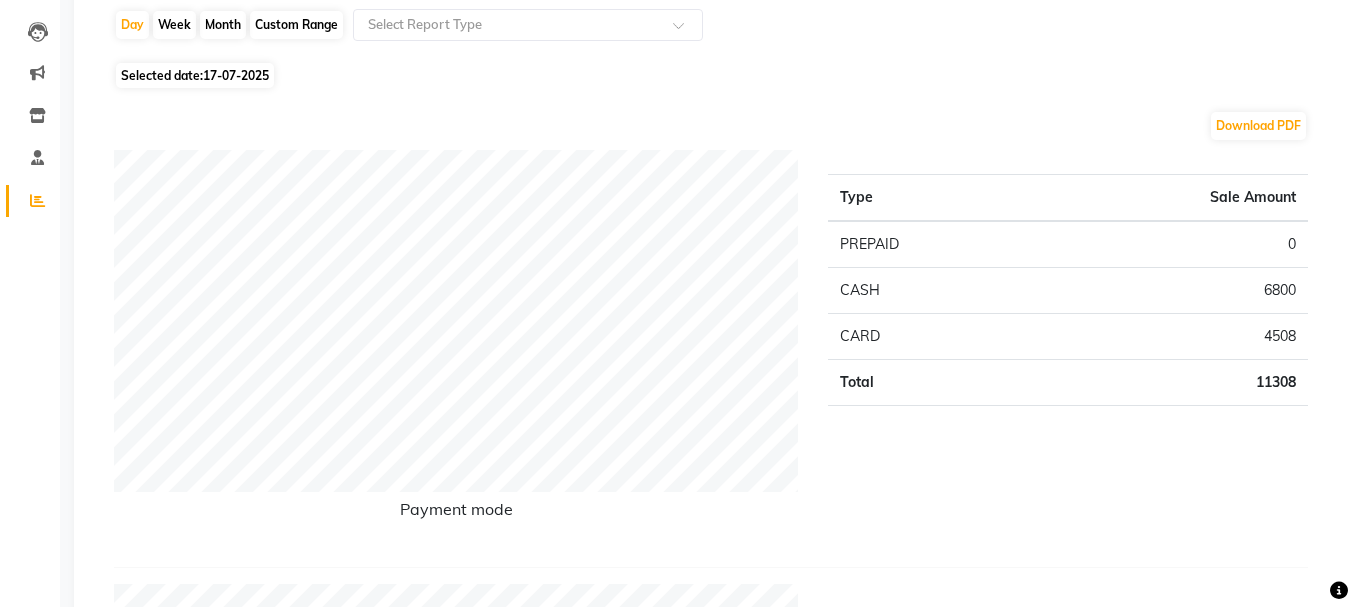click on "17-07-2025" 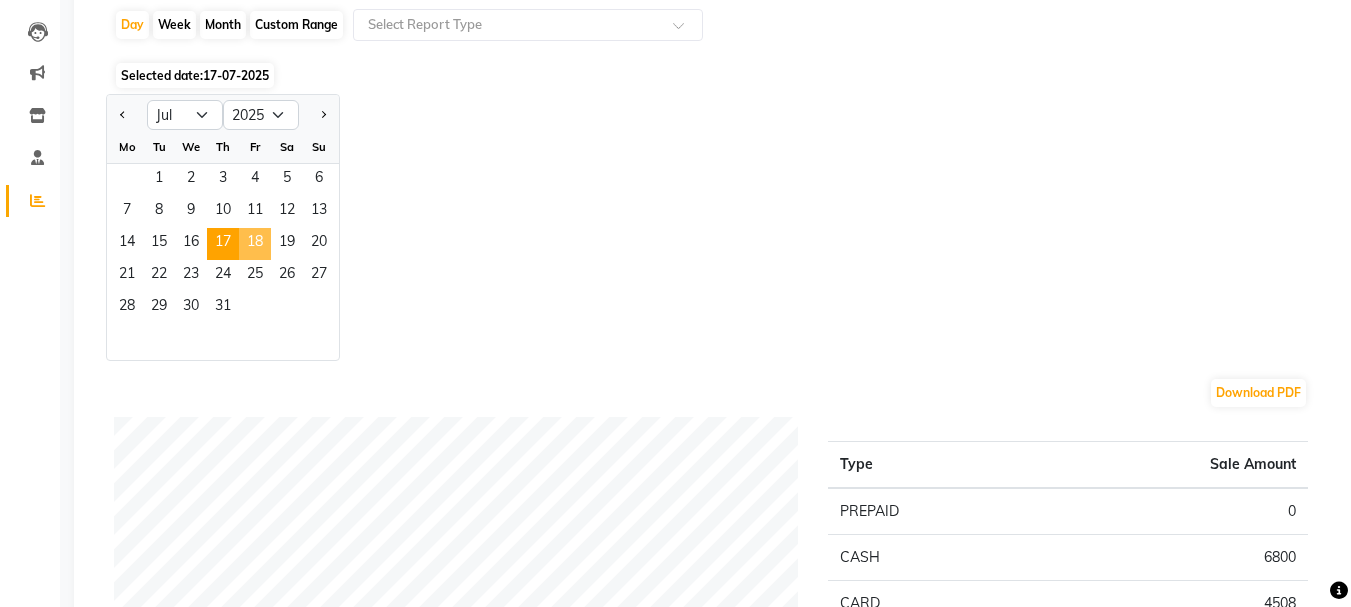 click on "18" 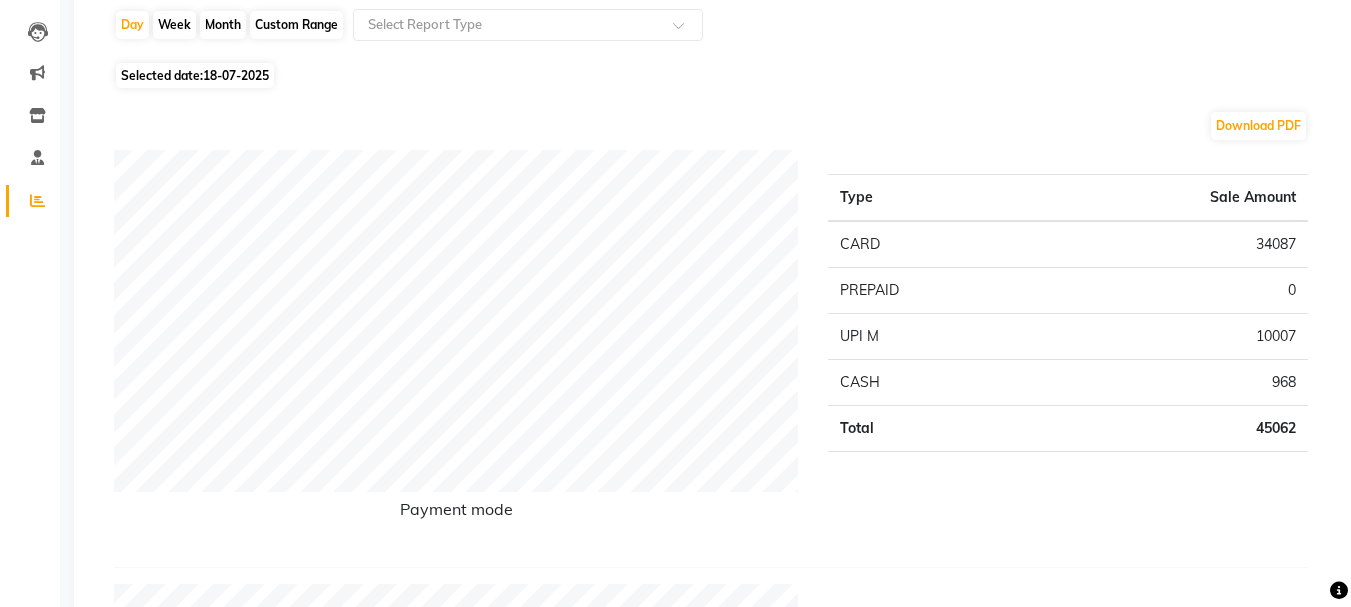 click on "18-07-2025" 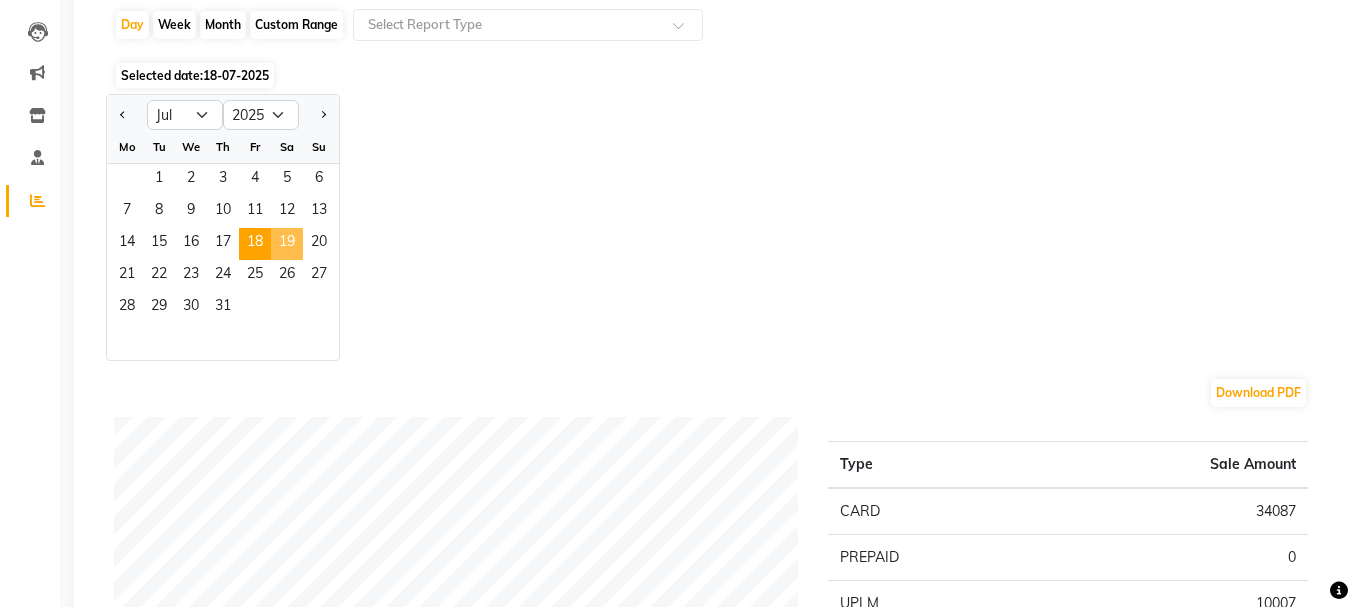 click on "19" 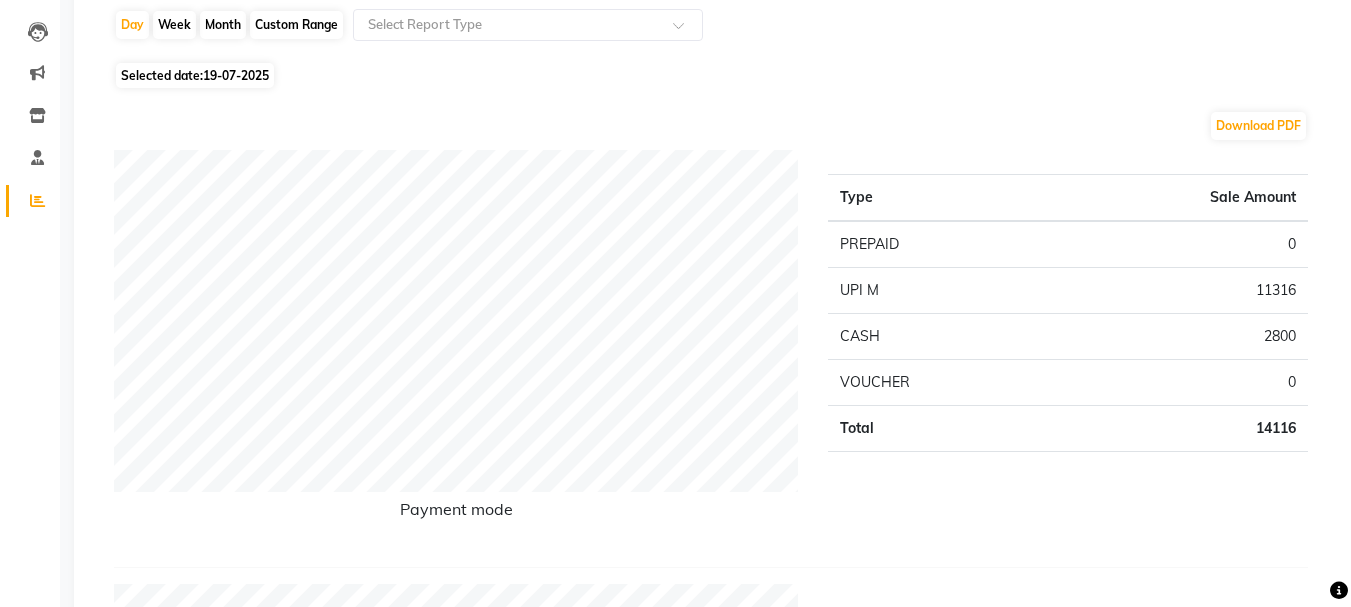 click on "Selected date:  [DATE]" 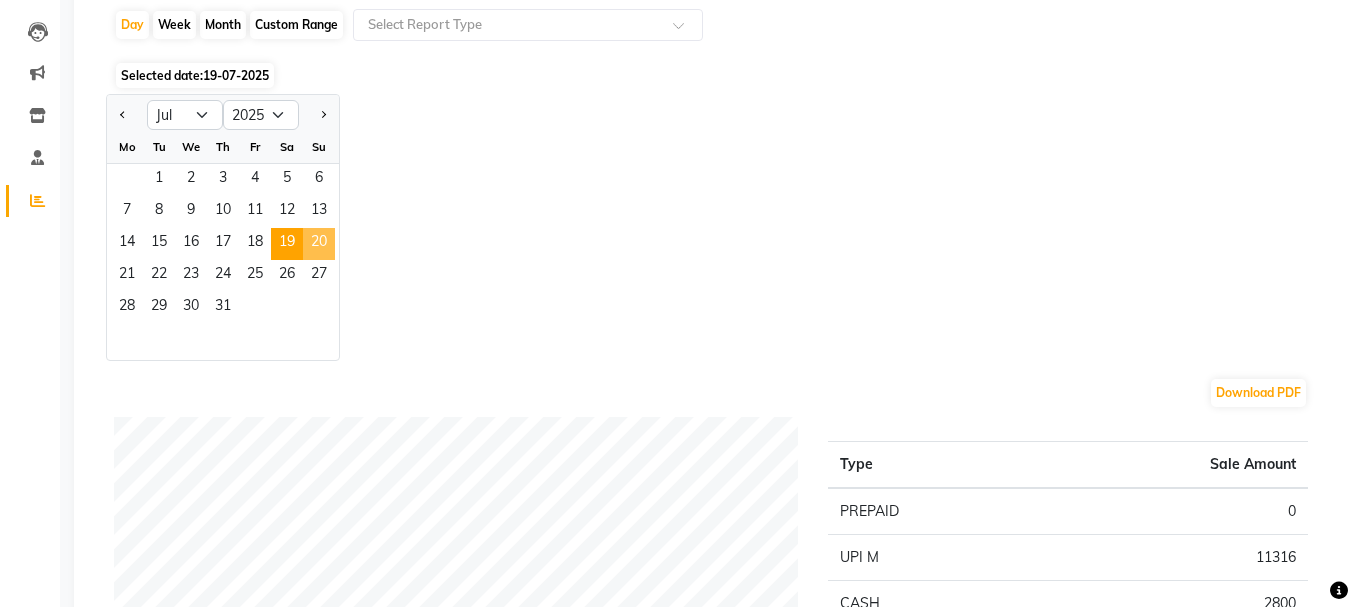 click on "20" 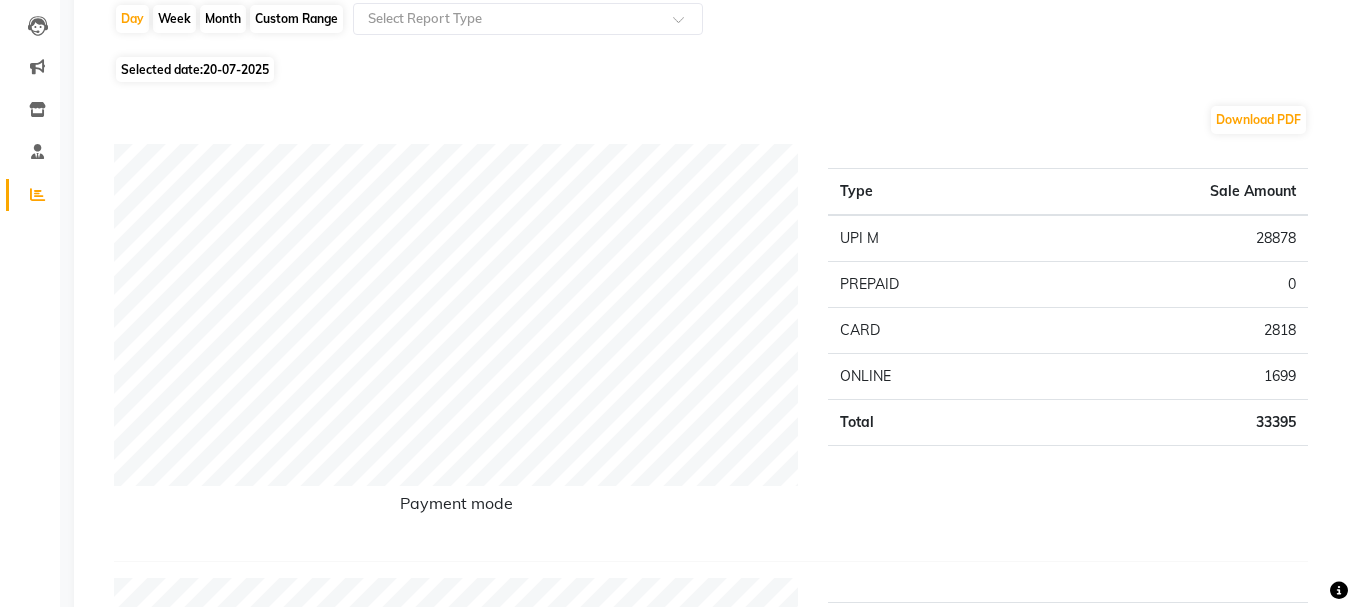 scroll, scrollTop: 100, scrollLeft: 0, axis: vertical 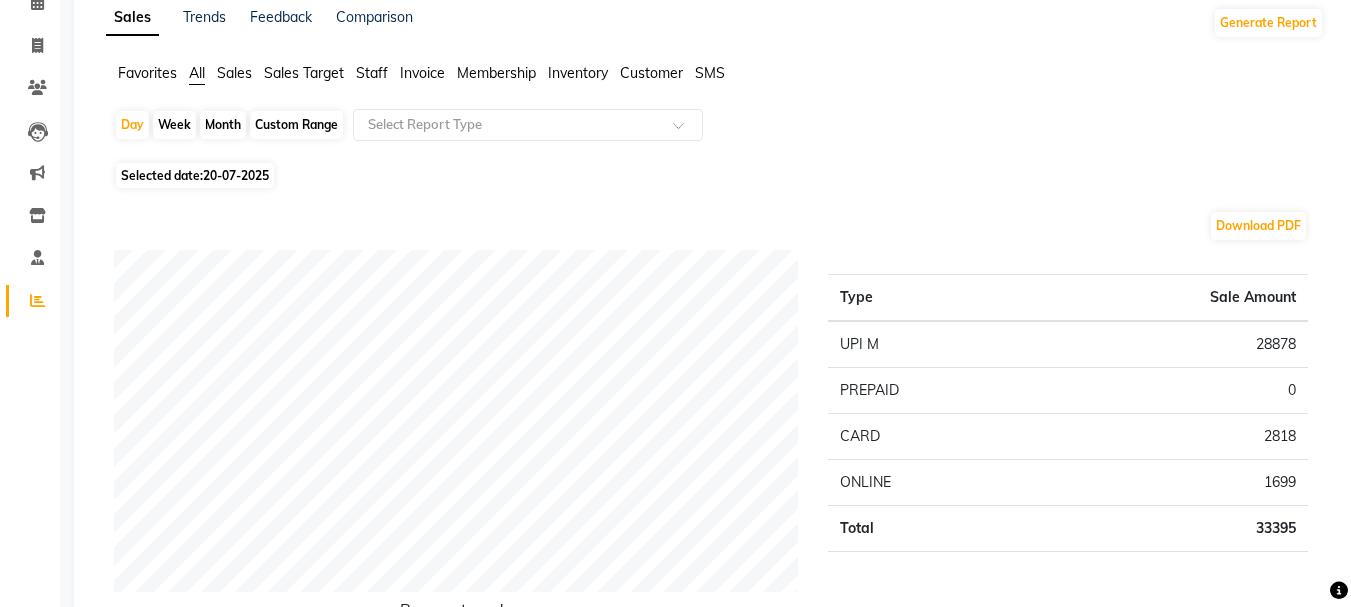 click on "Selected date:  20-07-2025" 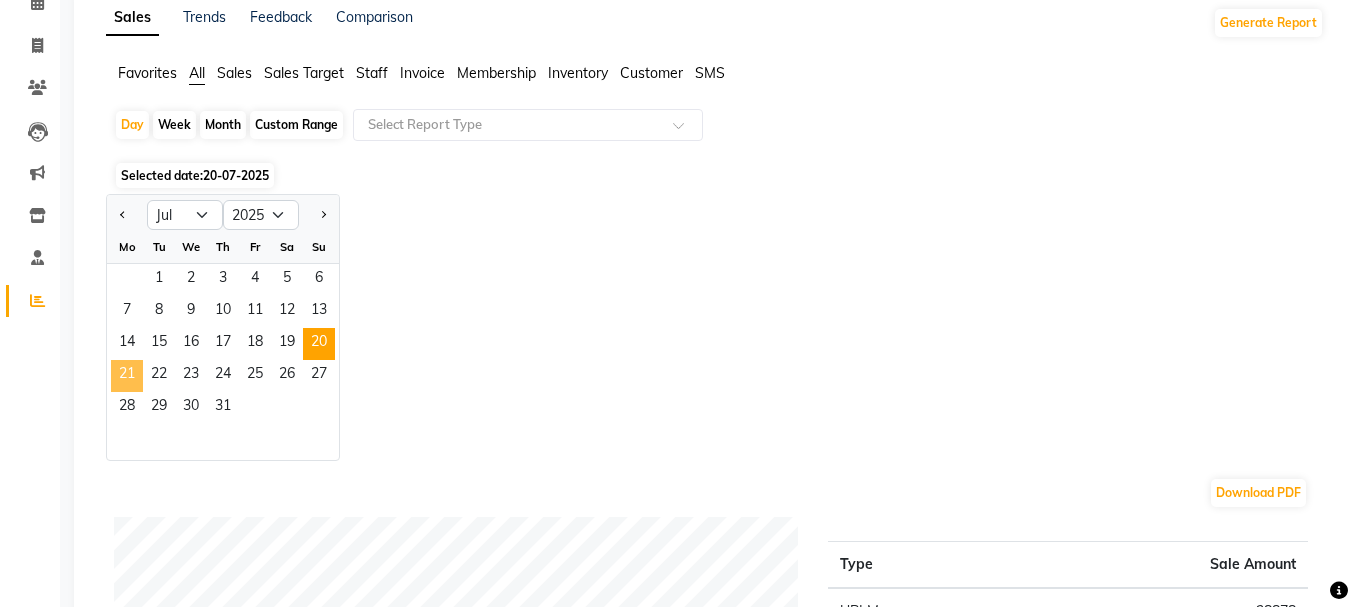 click on "21" 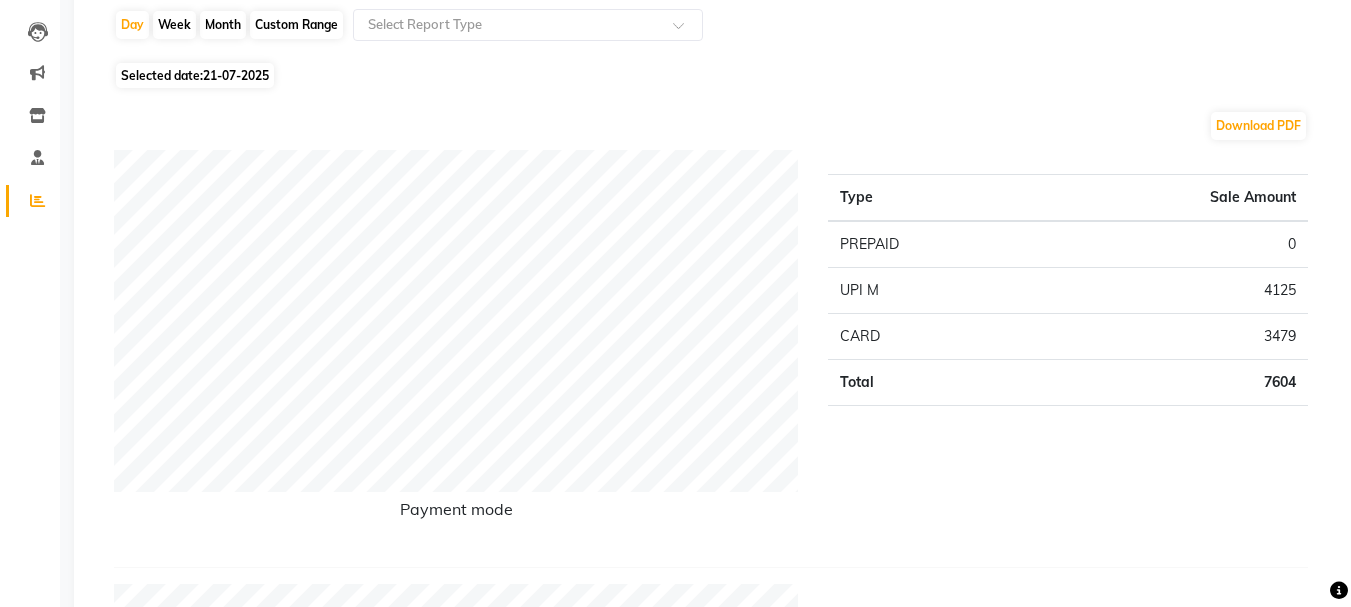scroll, scrollTop: 0, scrollLeft: 0, axis: both 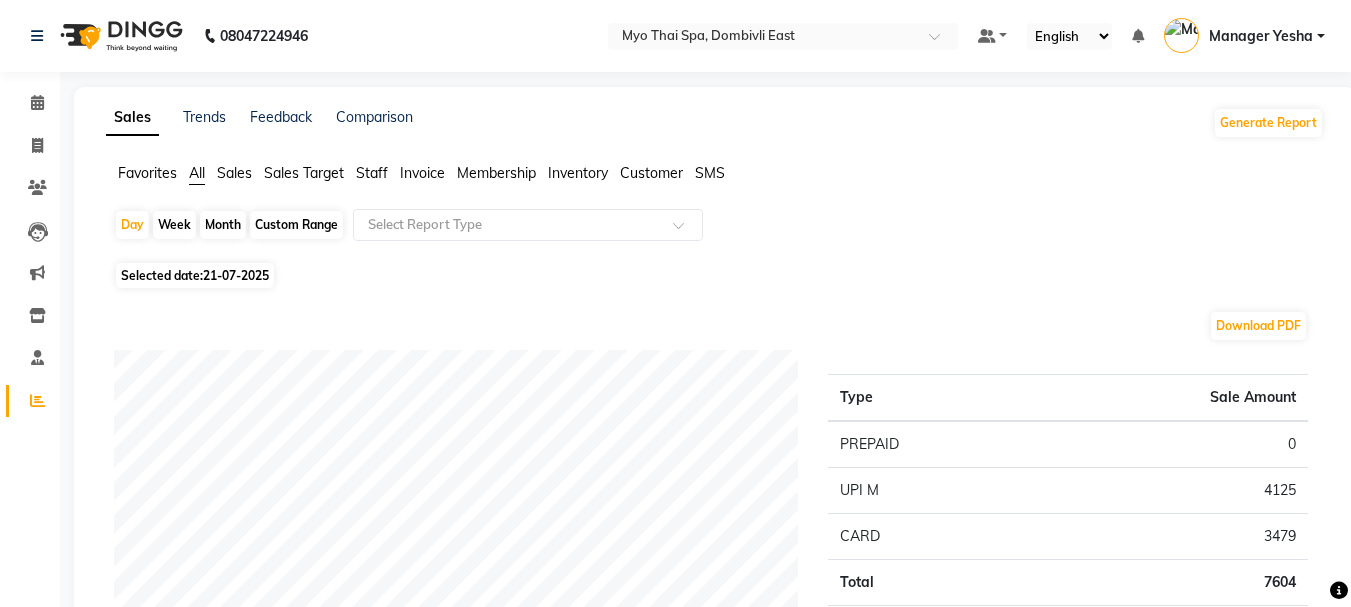 click on "Selected date:  [DATE]" 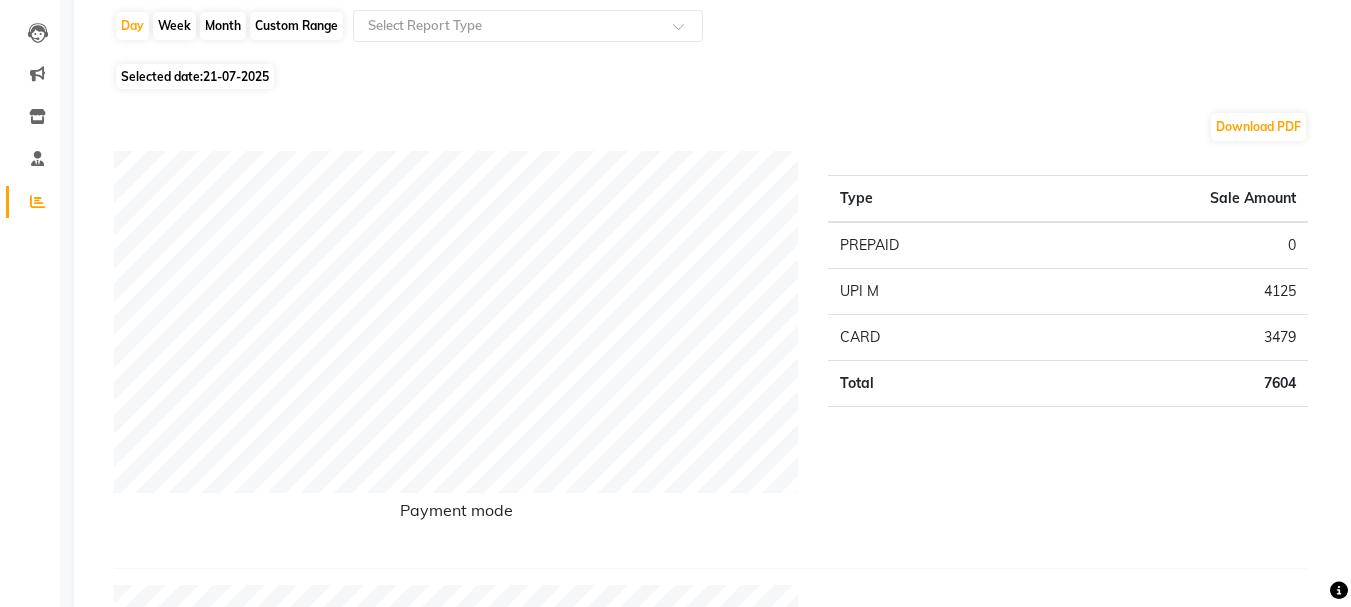 scroll, scrollTop: 200, scrollLeft: 0, axis: vertical 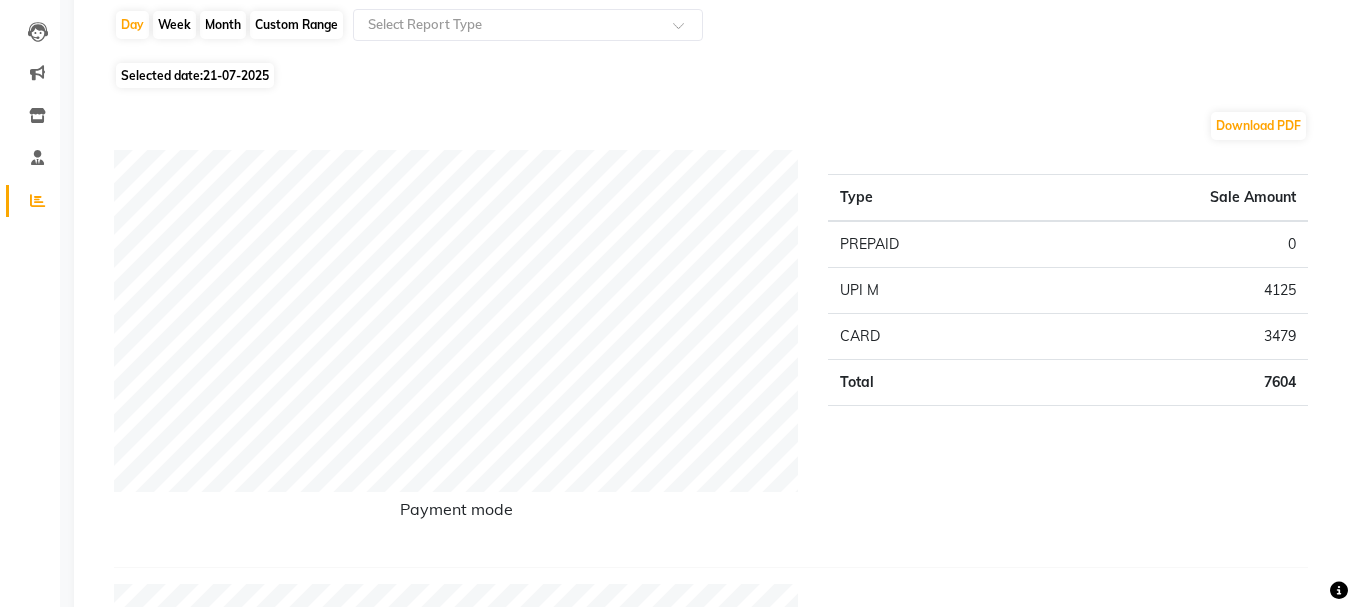 click on "21-07-2025" 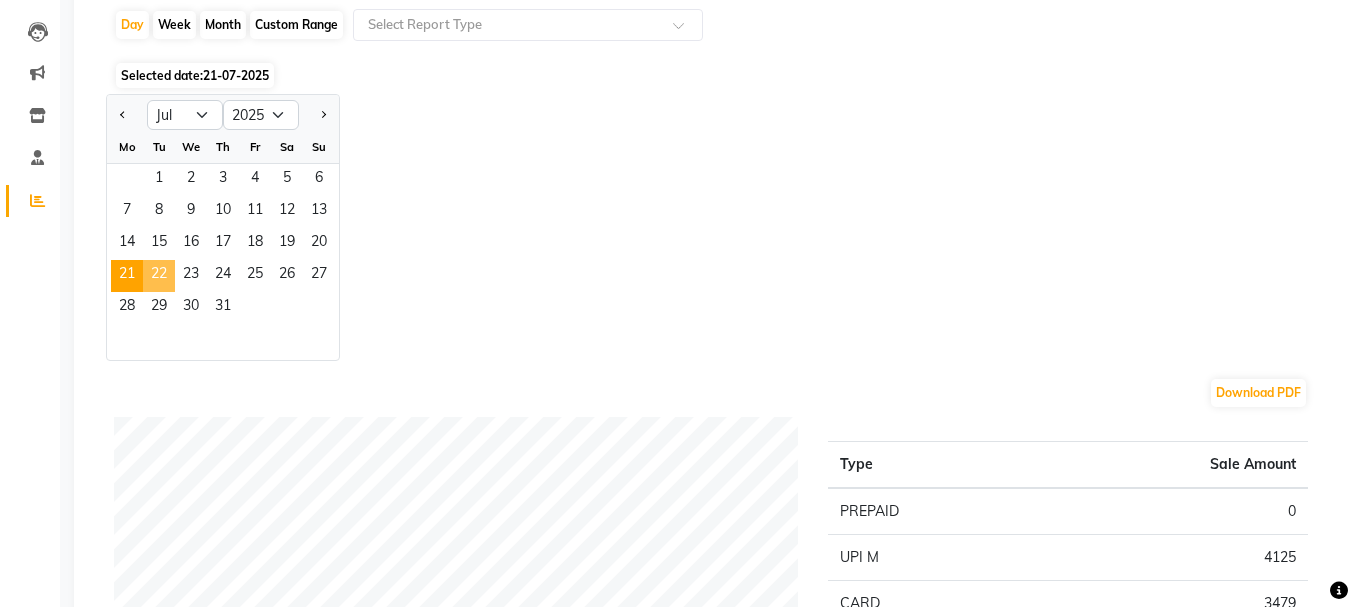 click on "22" 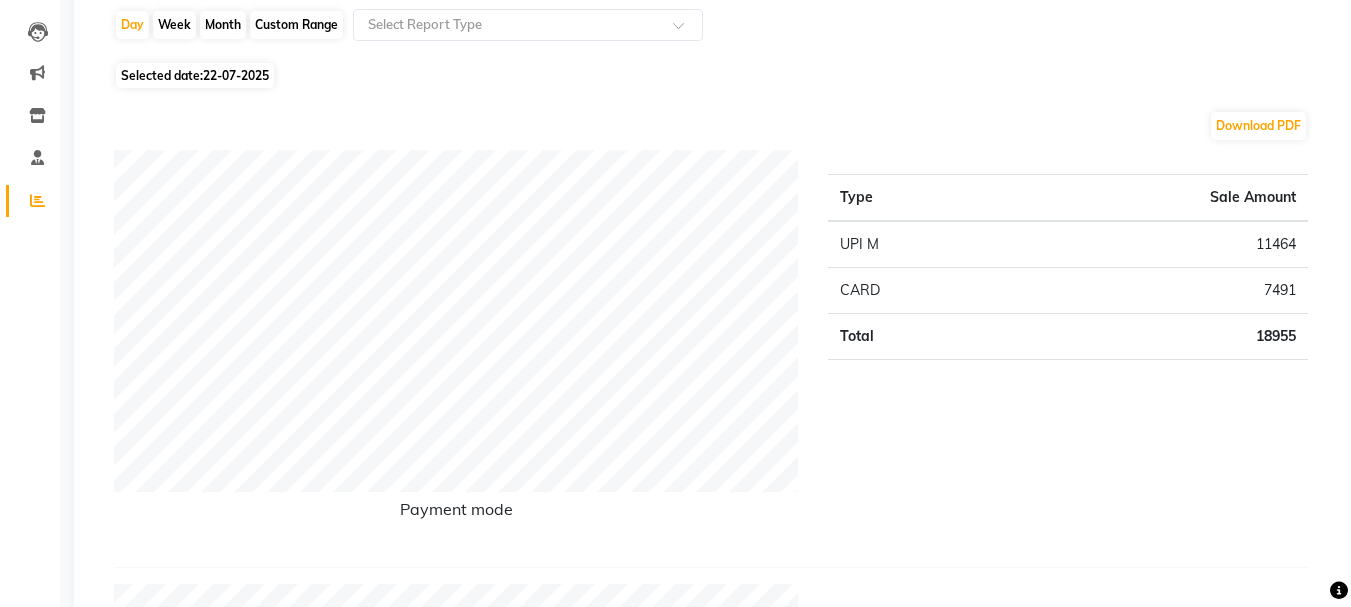 click on "22-07-2025" 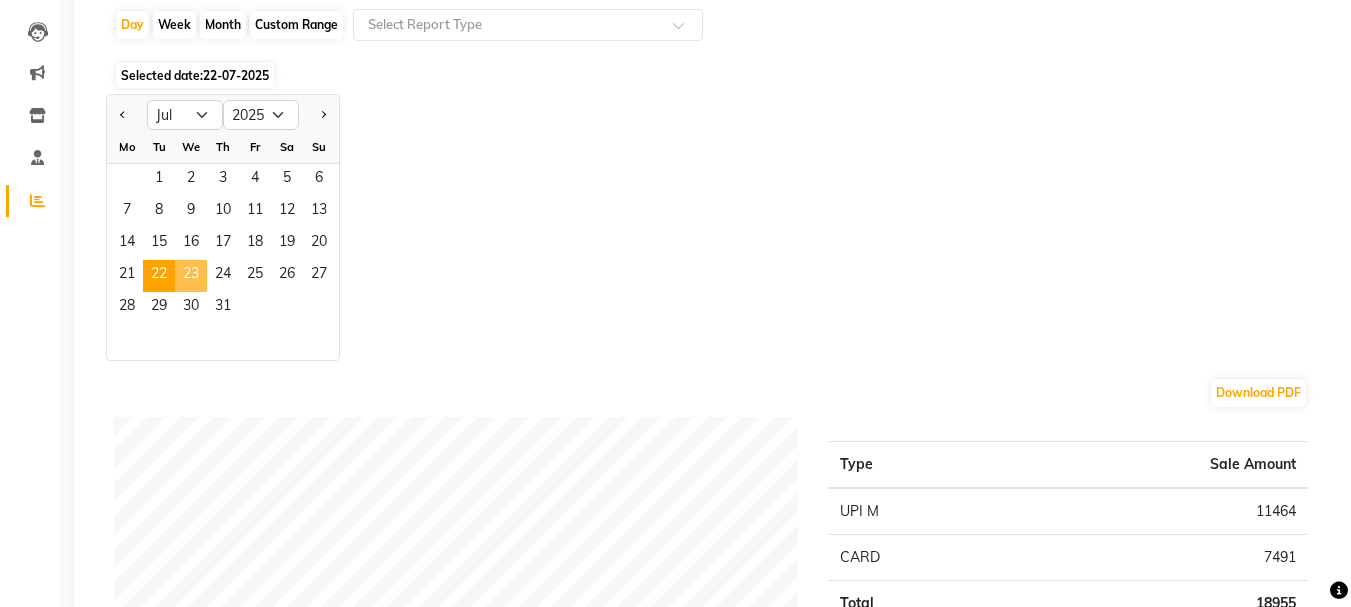 click on "23" 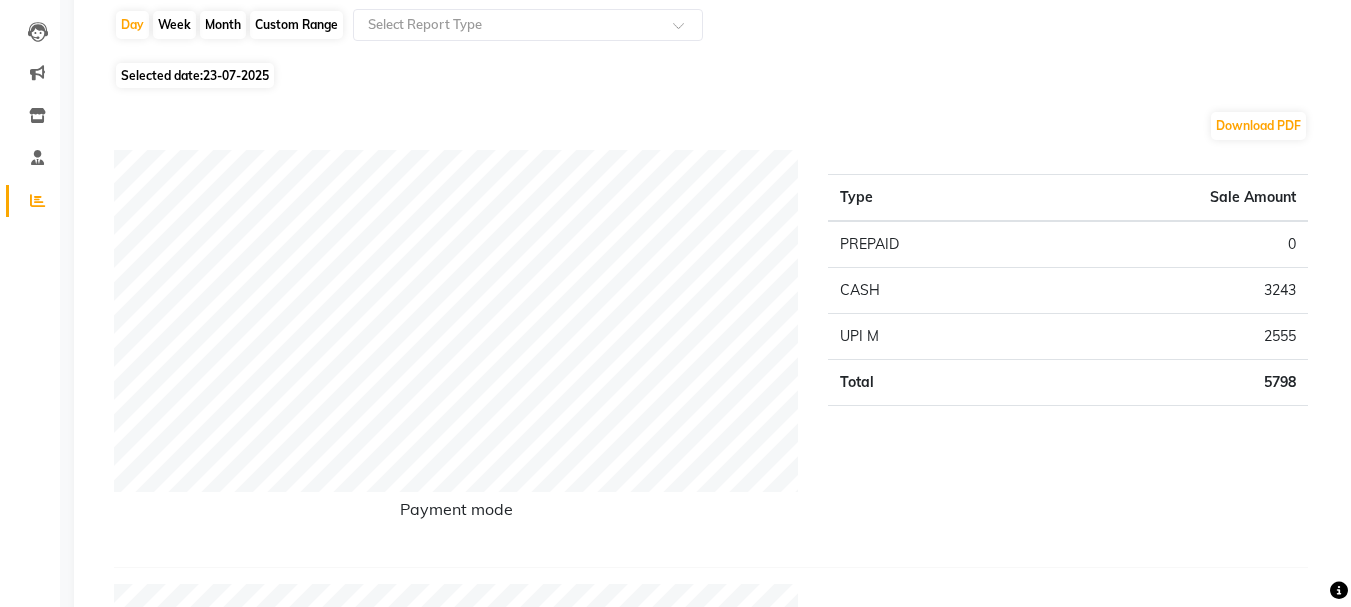 click on "23-07-2025" 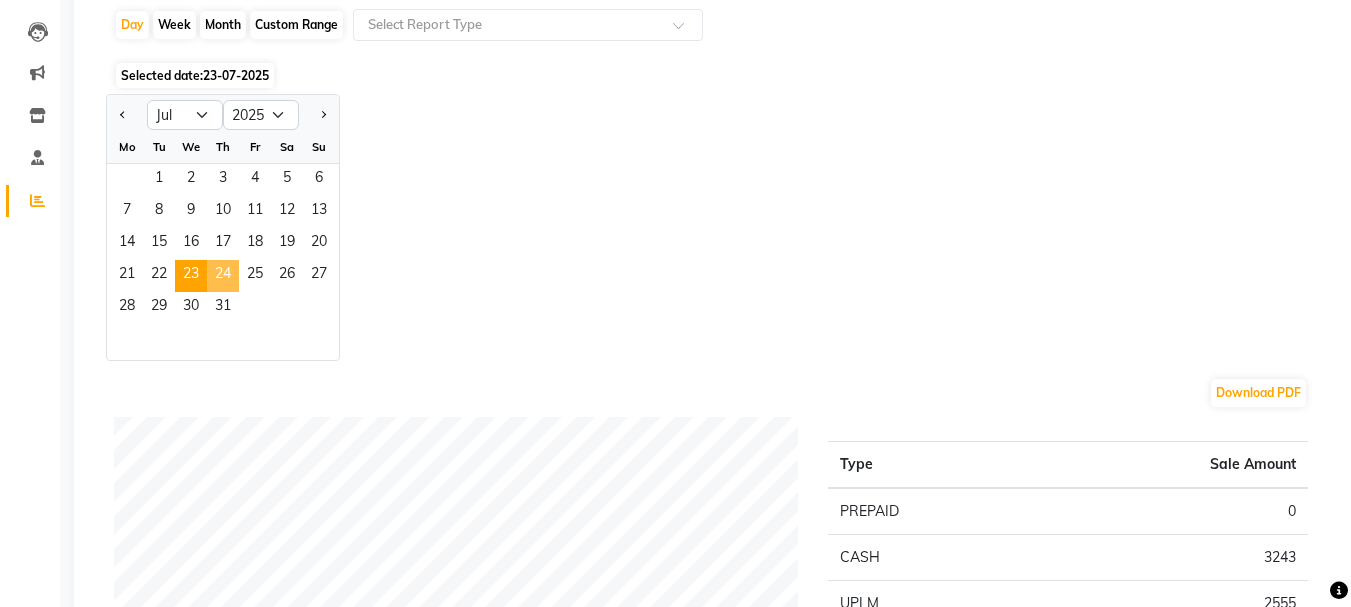 click on "24" 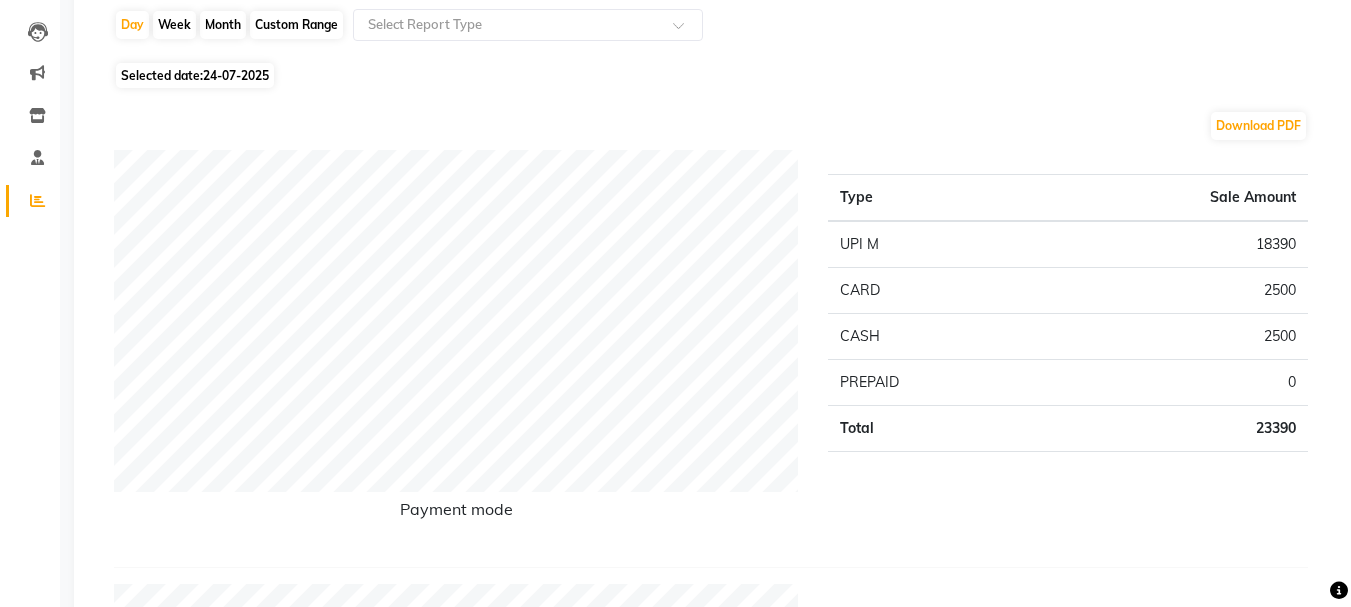 click on "24-07-2025" 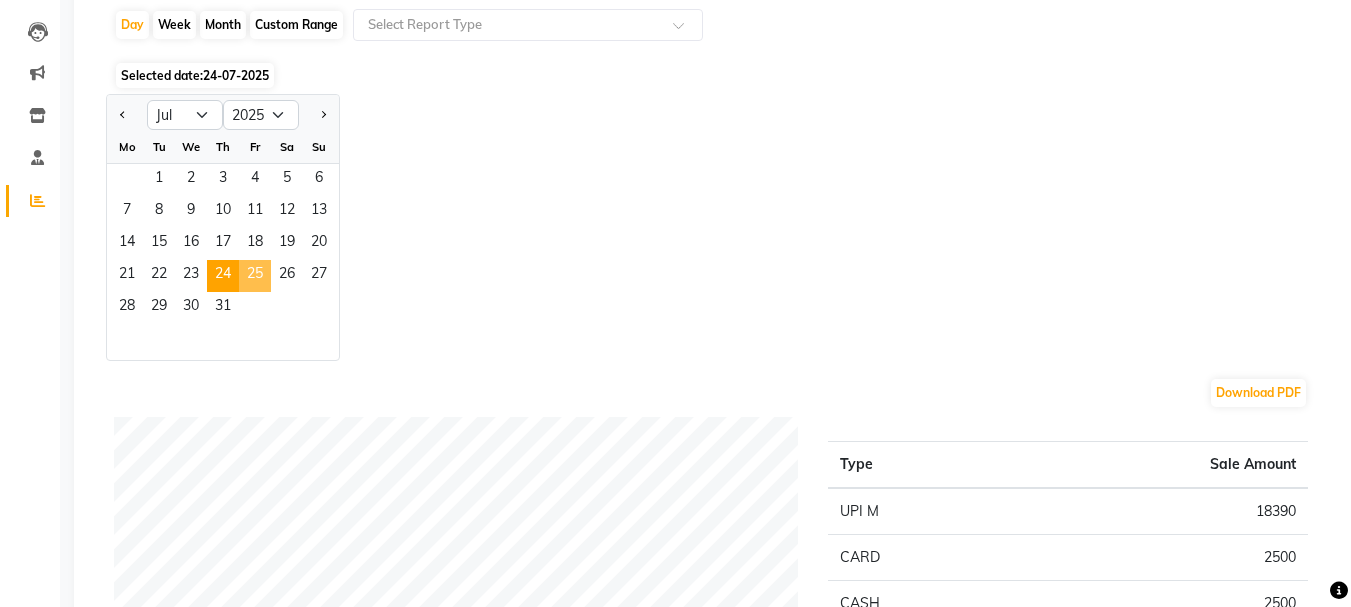click on "25" 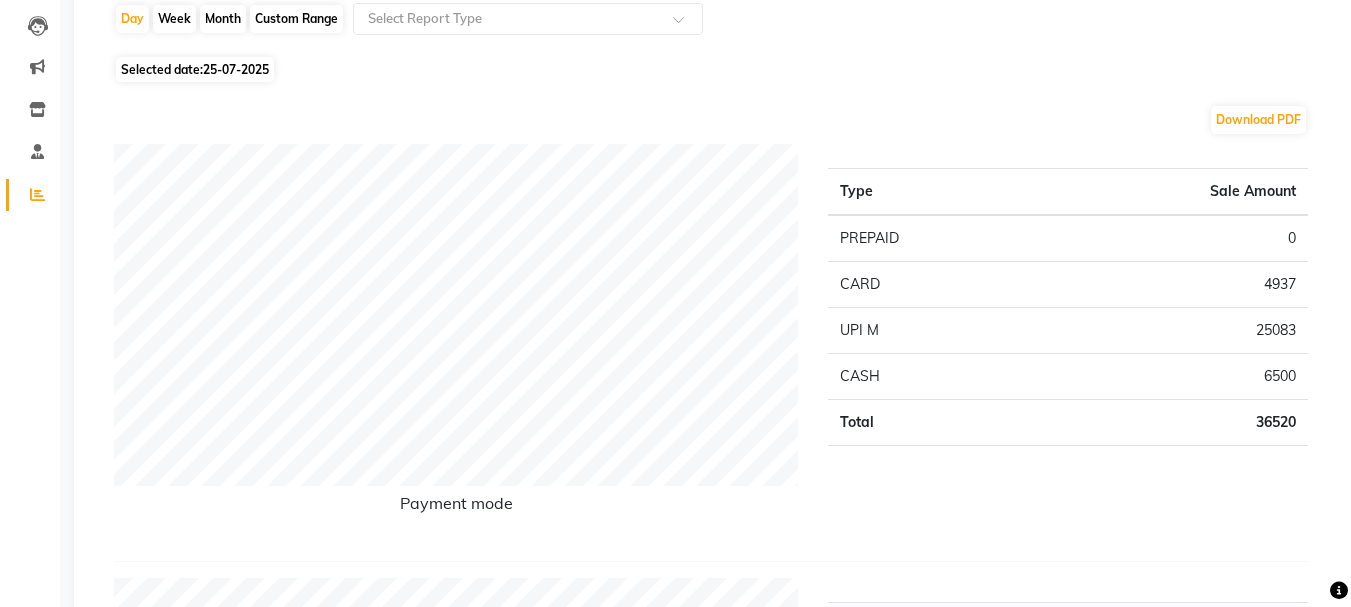 scroll, scrollTop: 200, scrollLeft: 0, axis: vertical 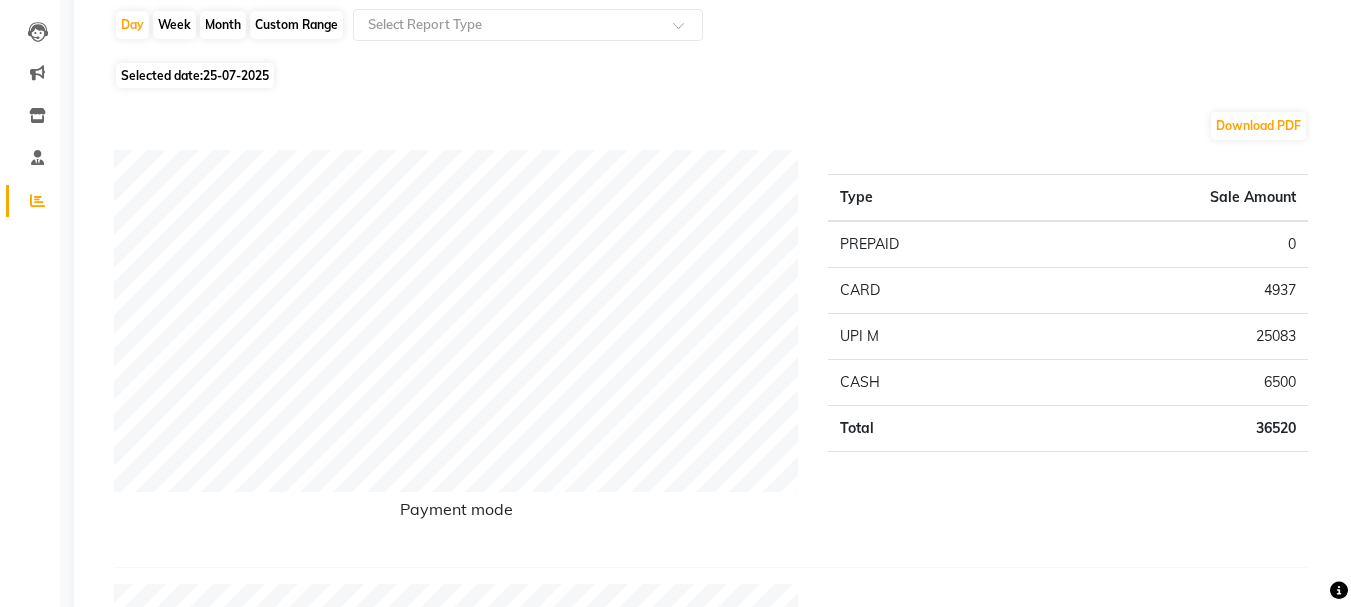 click on "25-07-2025" 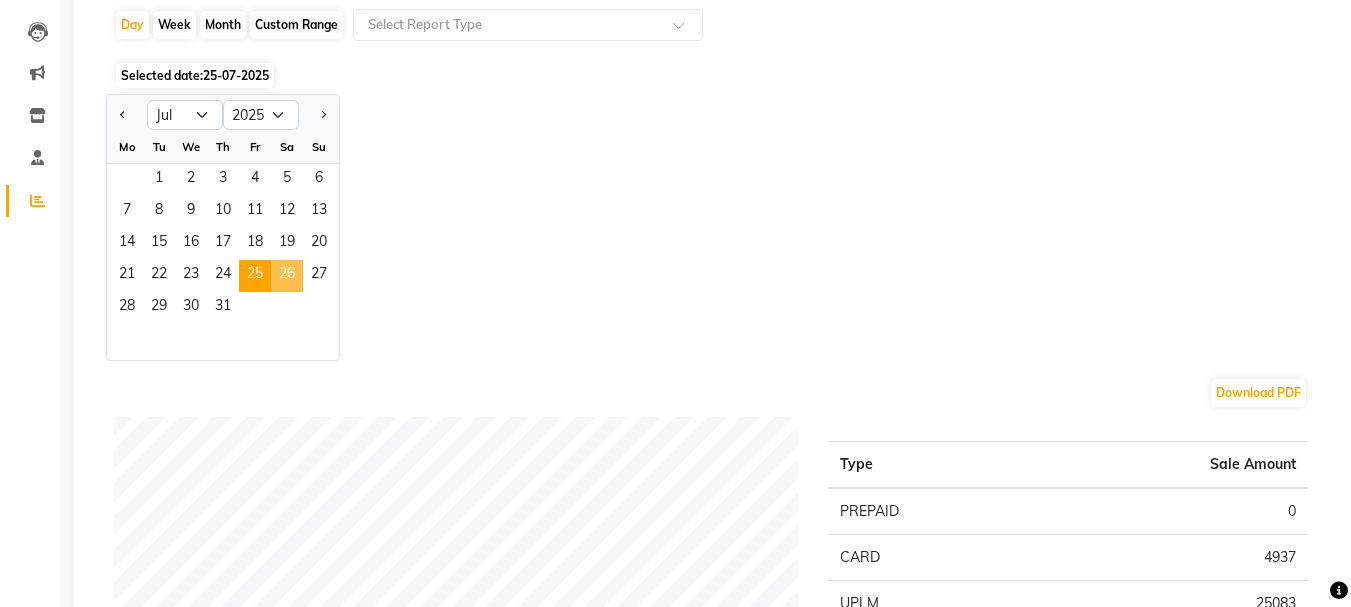 click on "26" 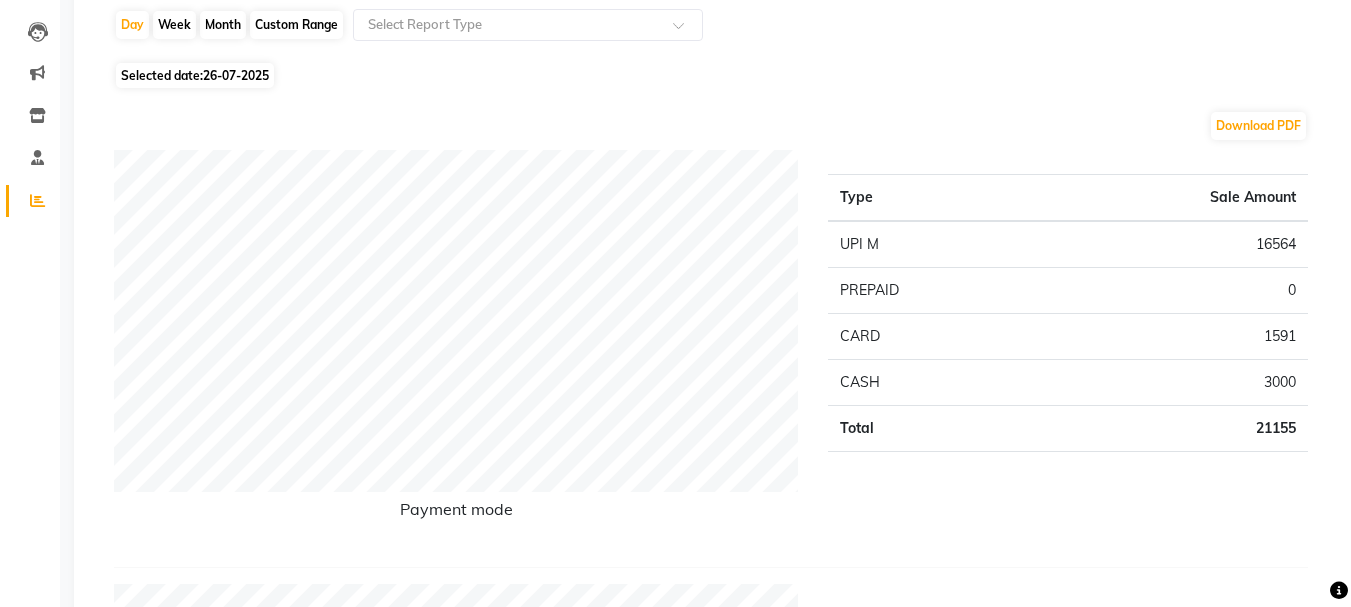 click on "26-07-2025" 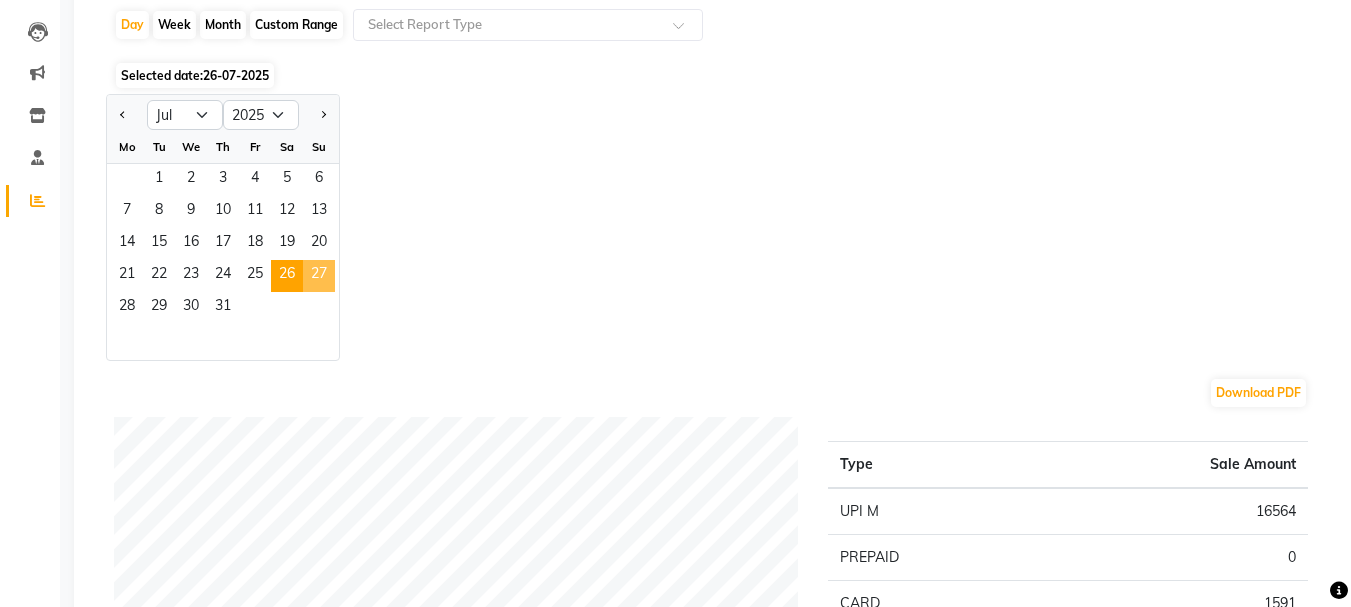 click on "27" 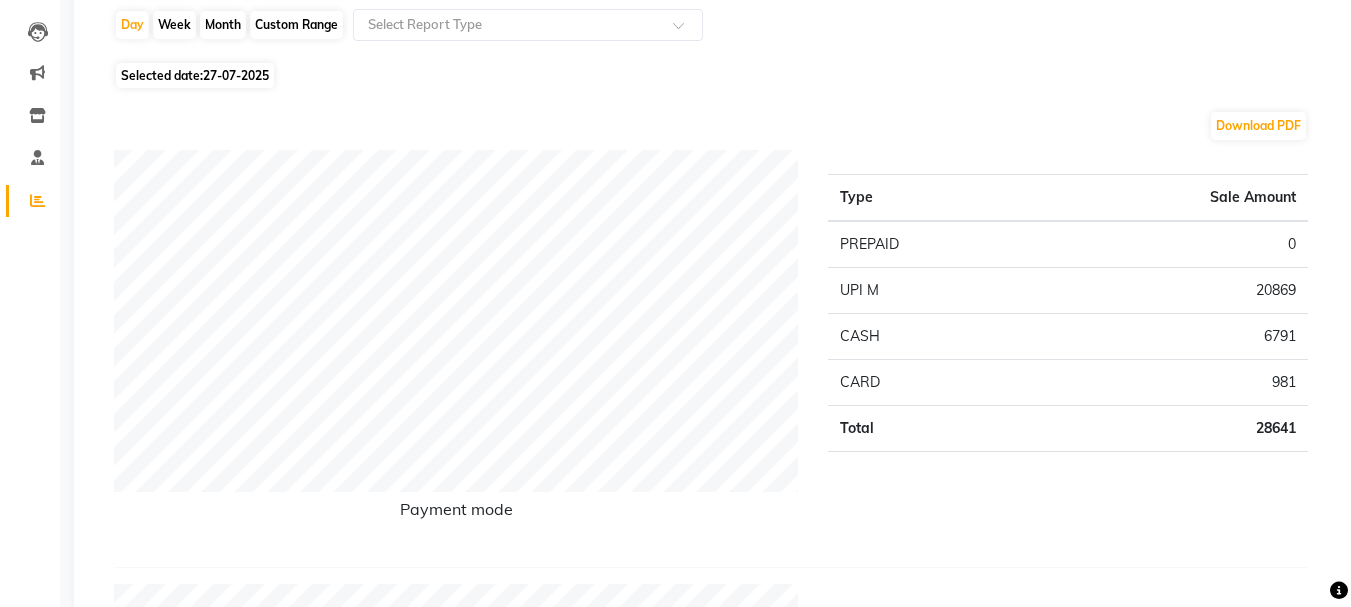 click on "27-07-2025" 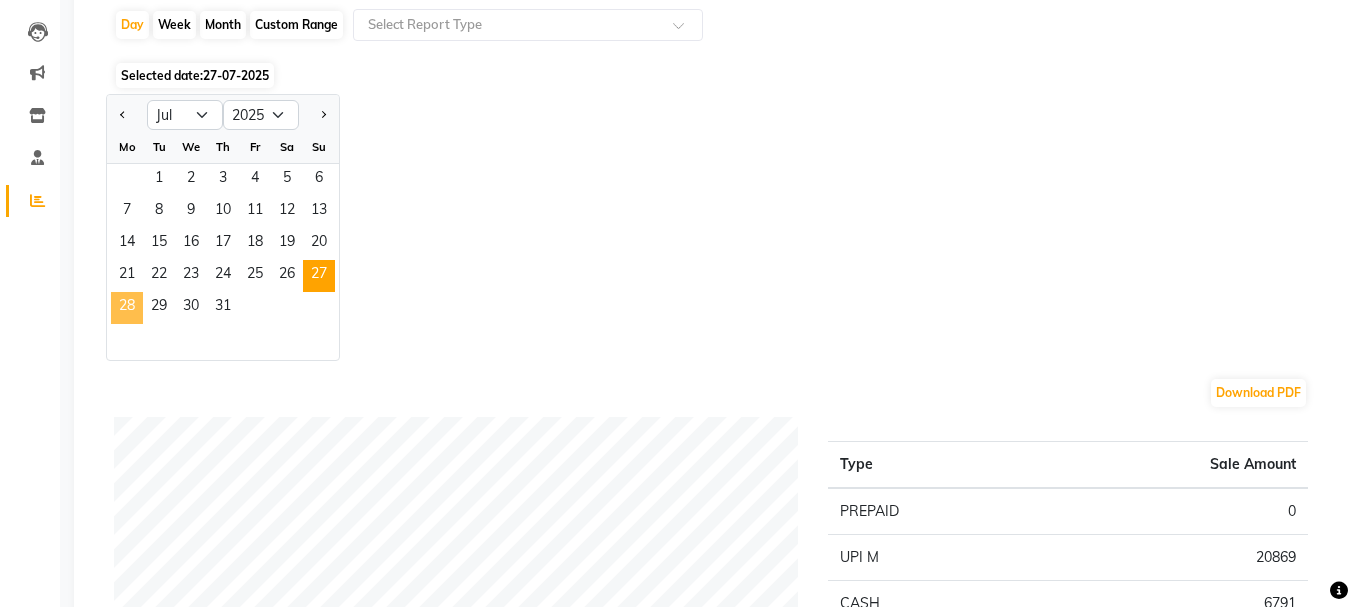 click on "28" 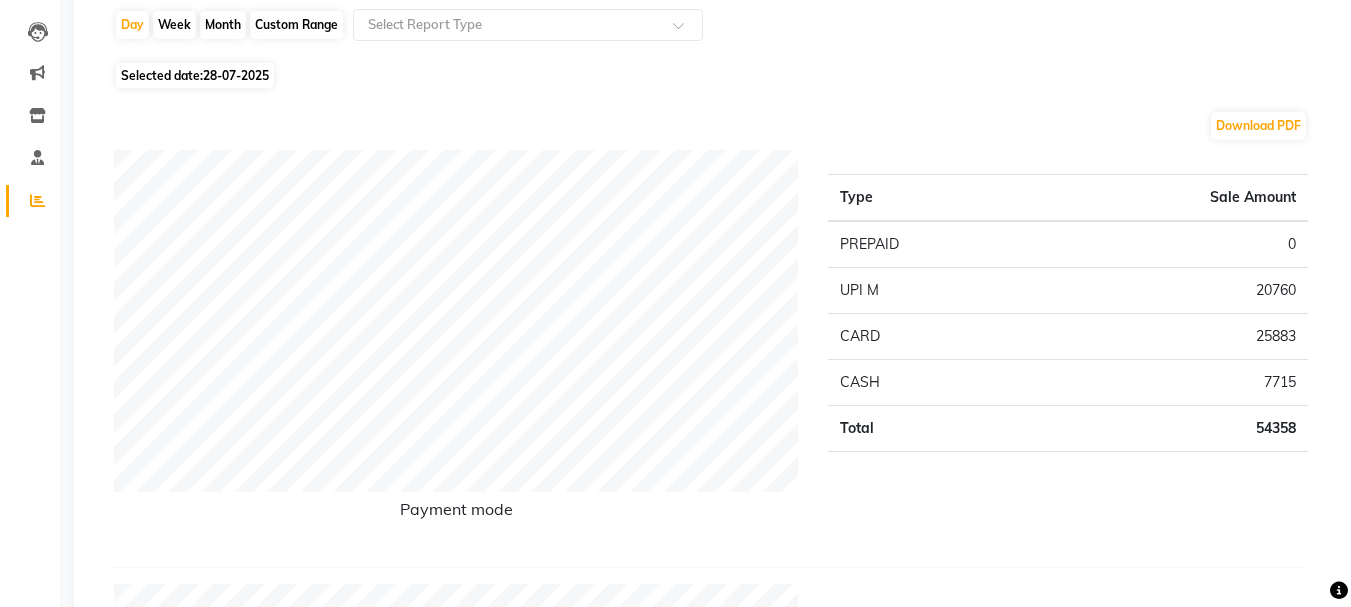 click on "Selected date:  28-07-2025" 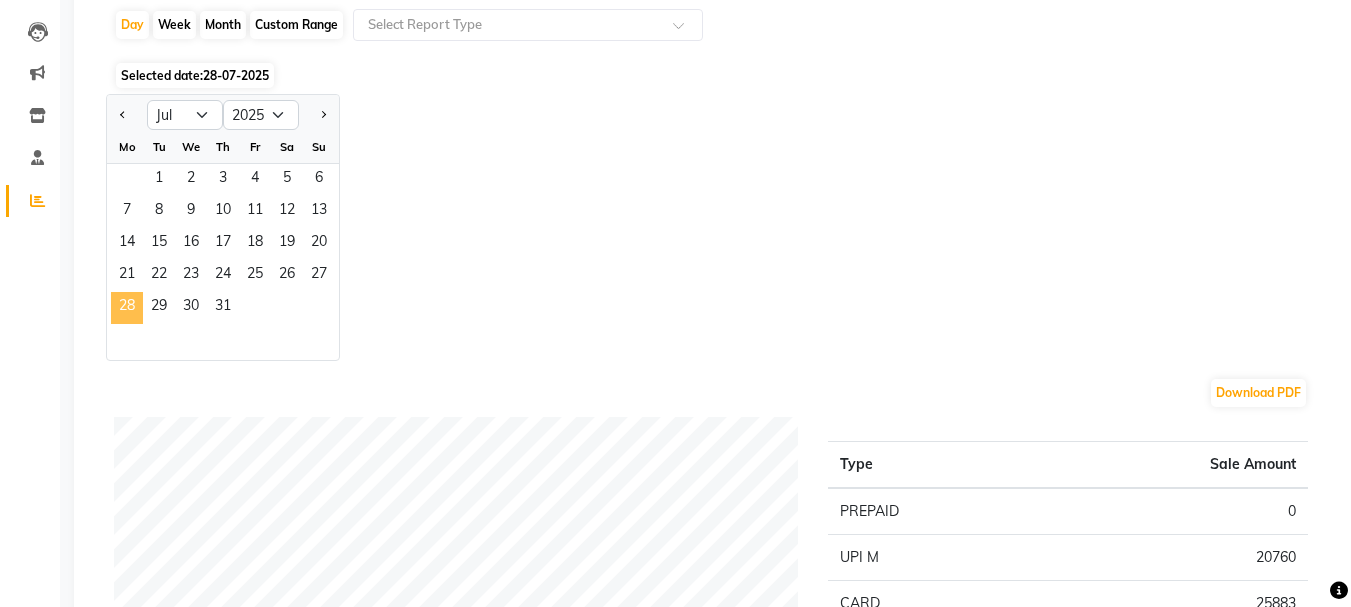 click on "28" 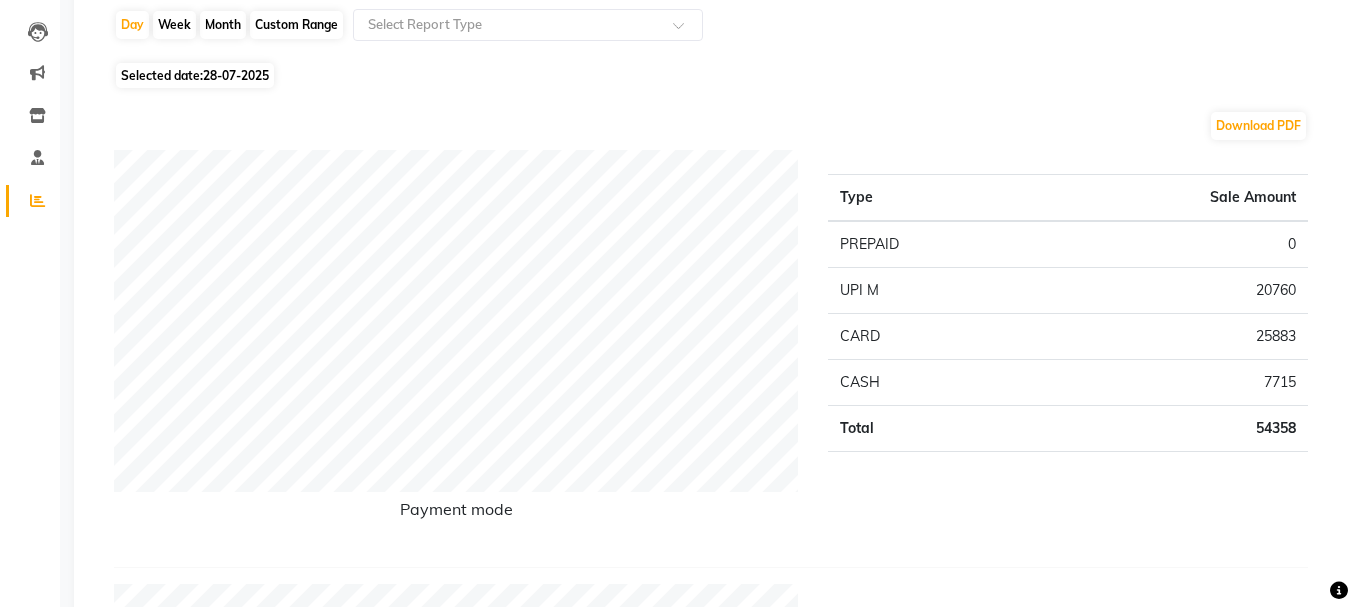 click on "28-07-2025" 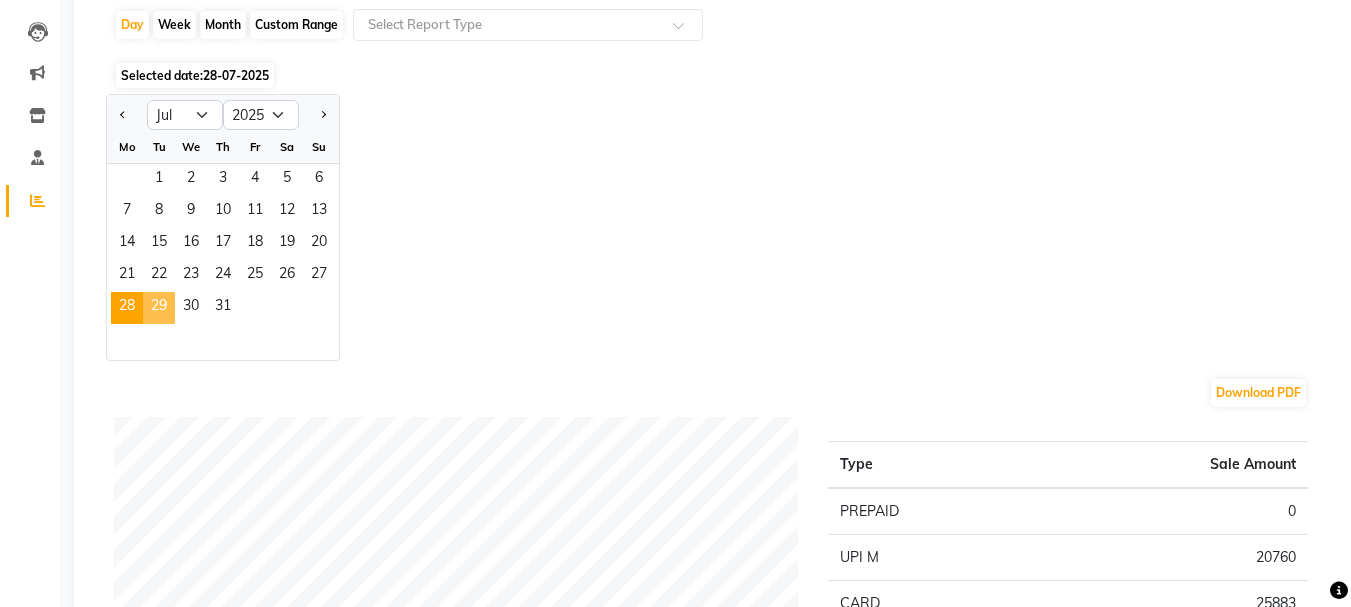 click on "29" 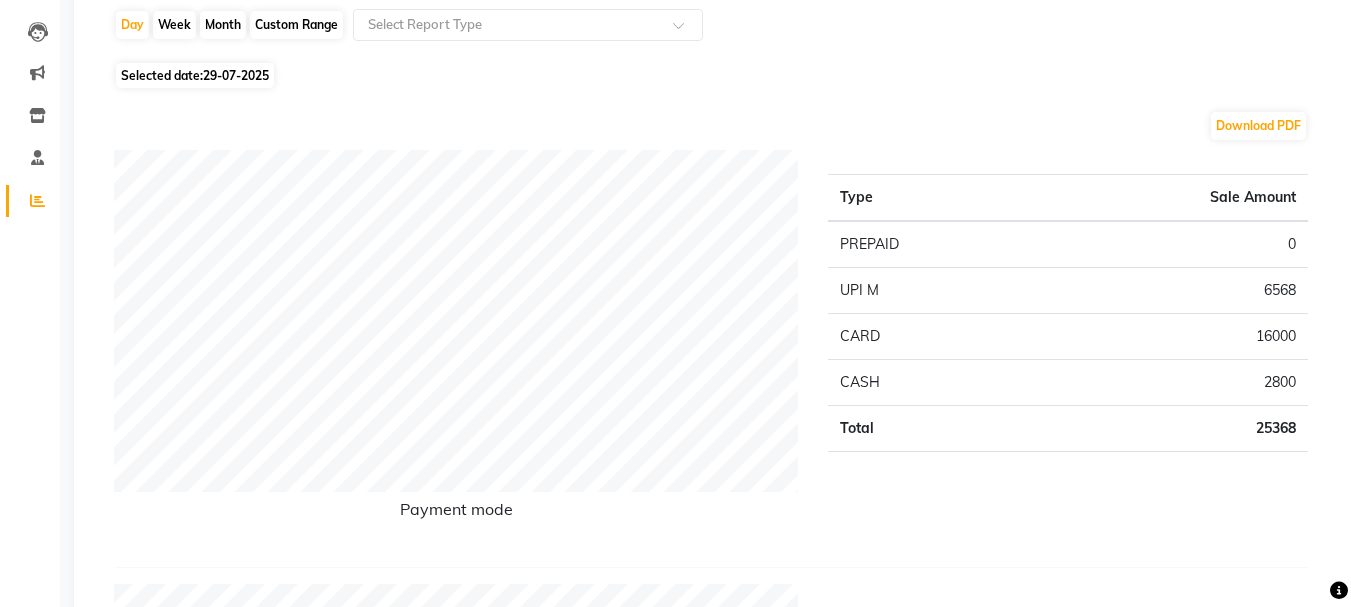 click on "Selected date:  29-07-2025" 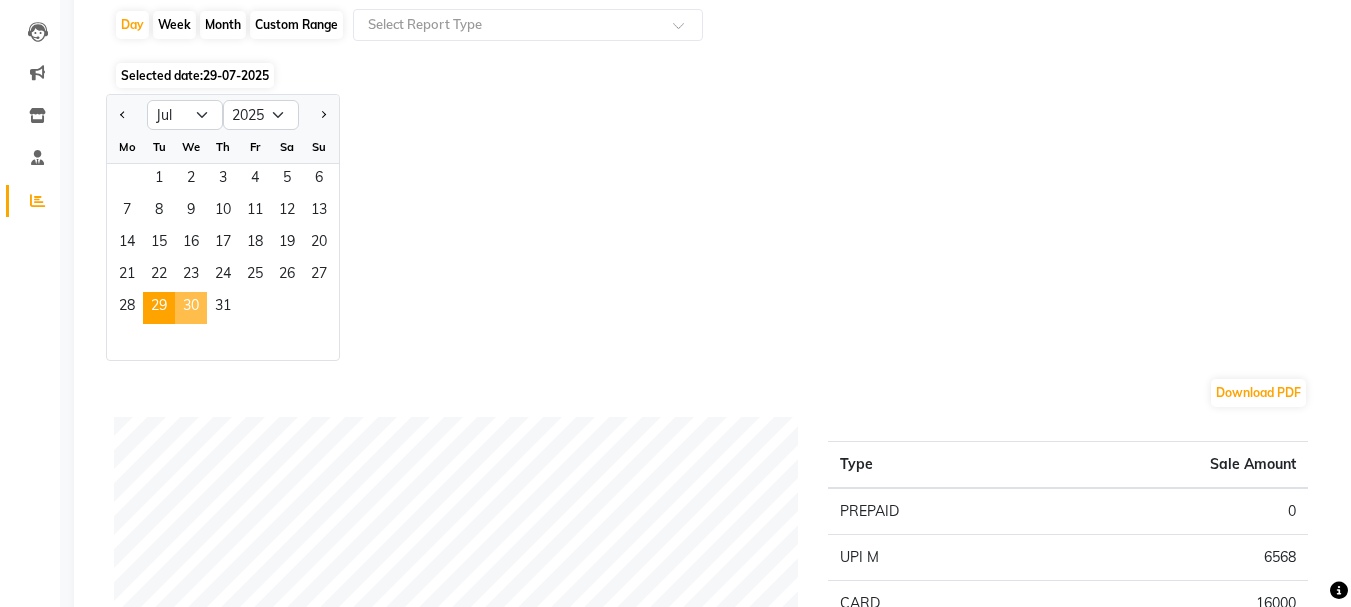 click on "30" 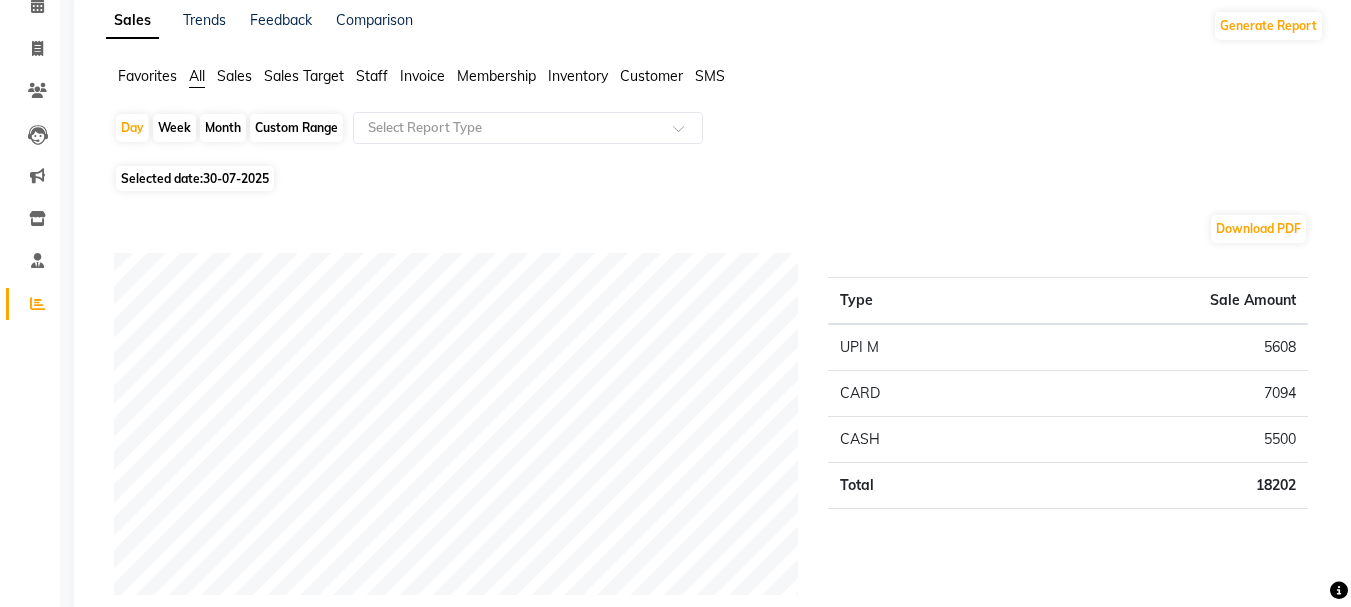 scroll, scrollTop: 0, scrollLeft: 0, axis: both 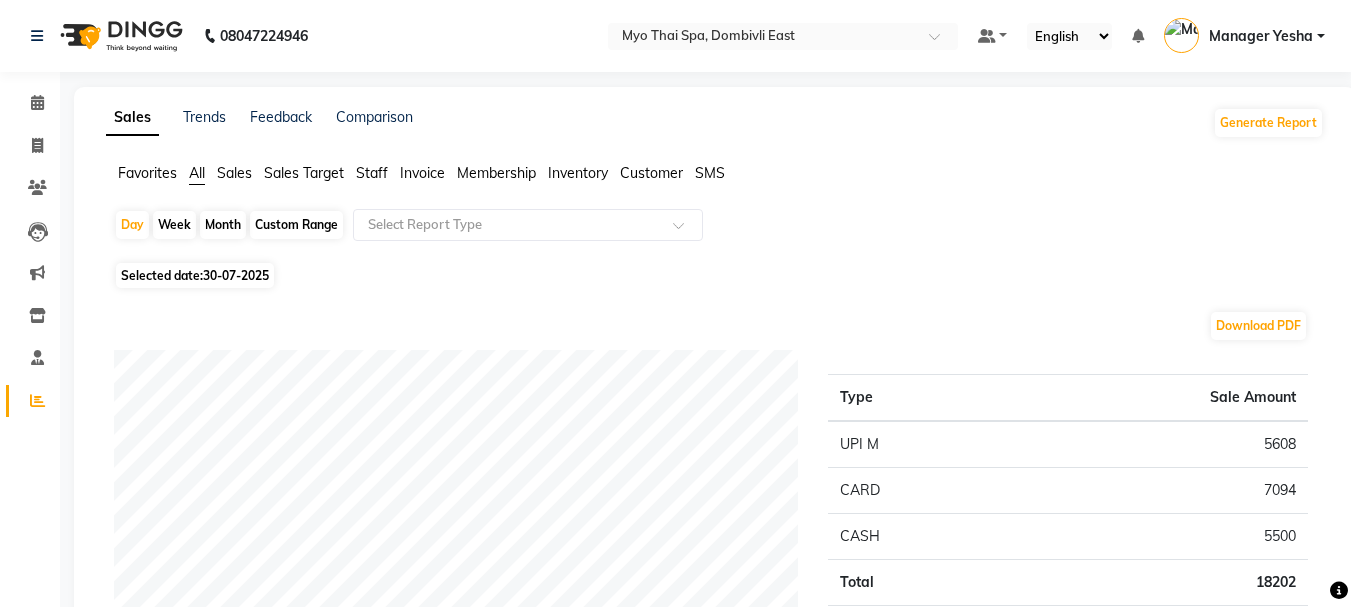 click on "Selected date:  30-07-2025" 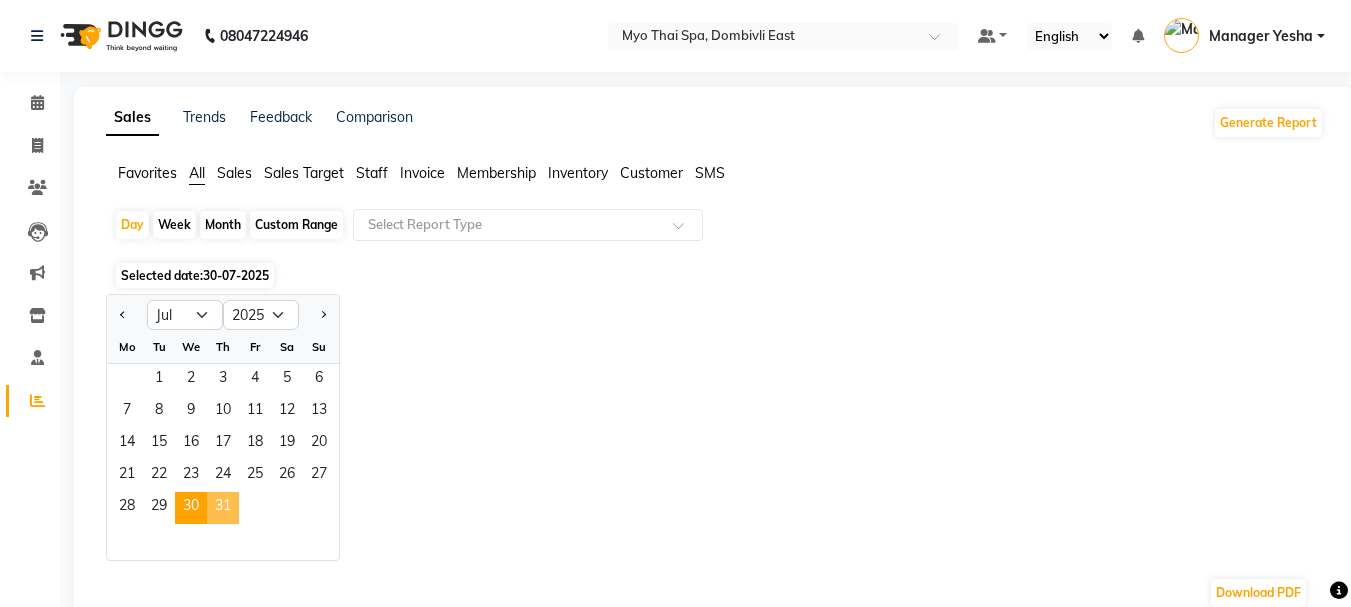 click on "31" 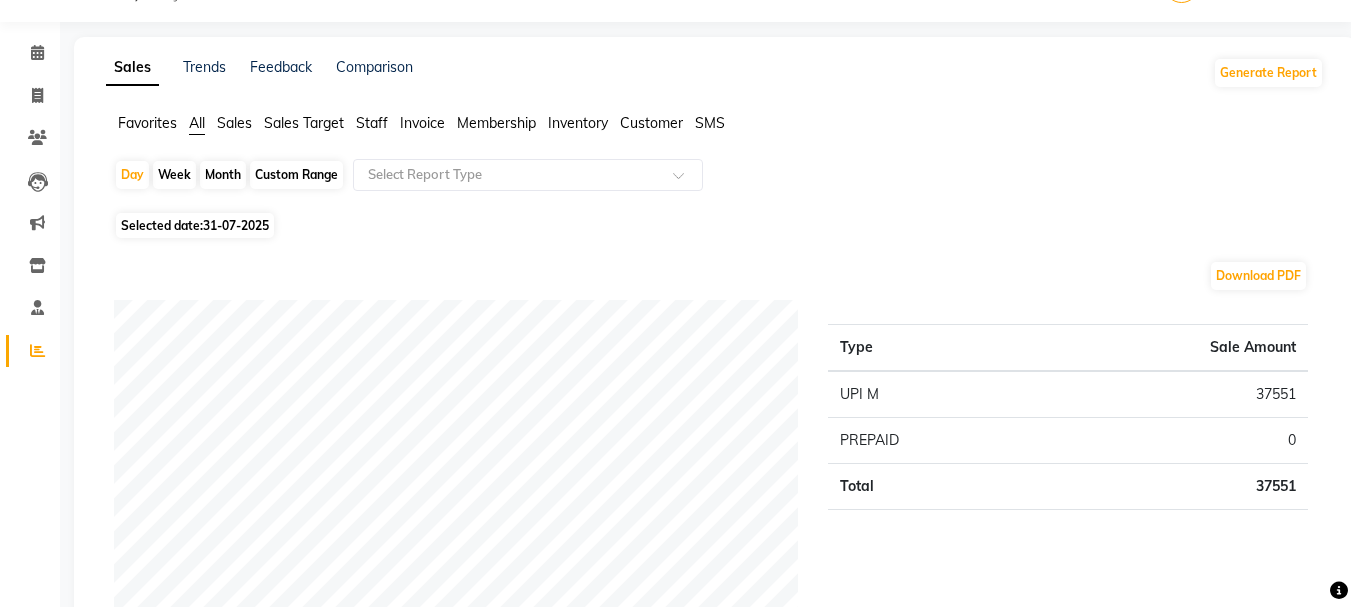 scroll, scrollTop: 0, scrollLeft: 0, axis: both 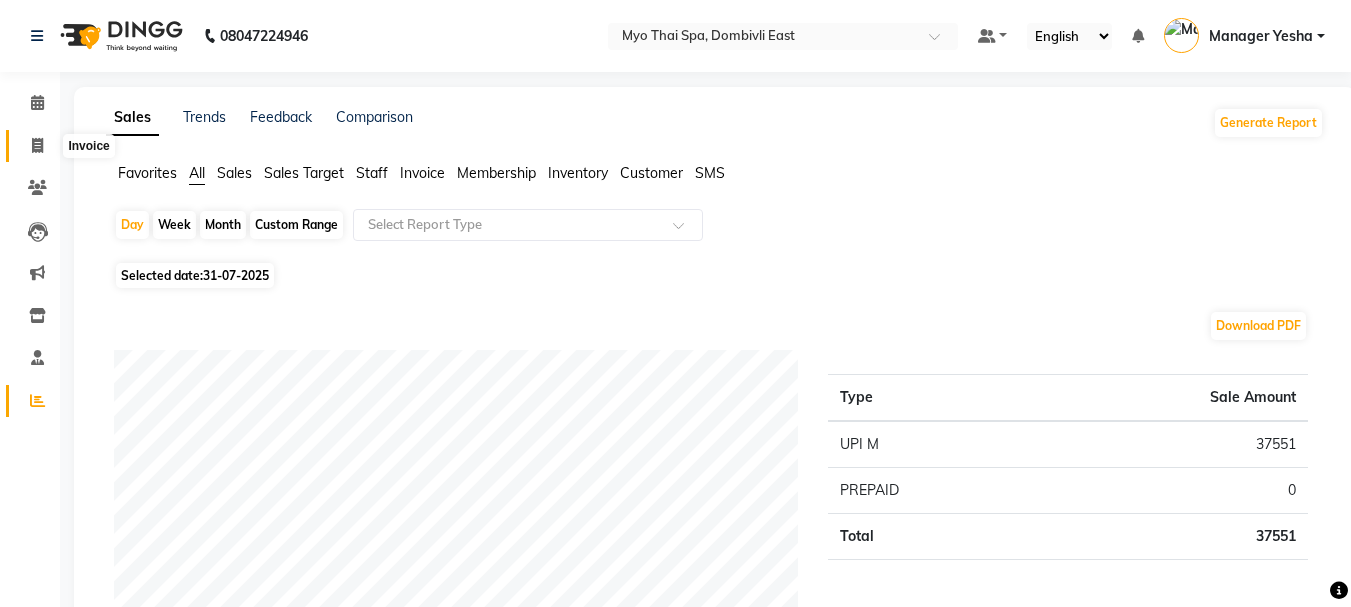 click 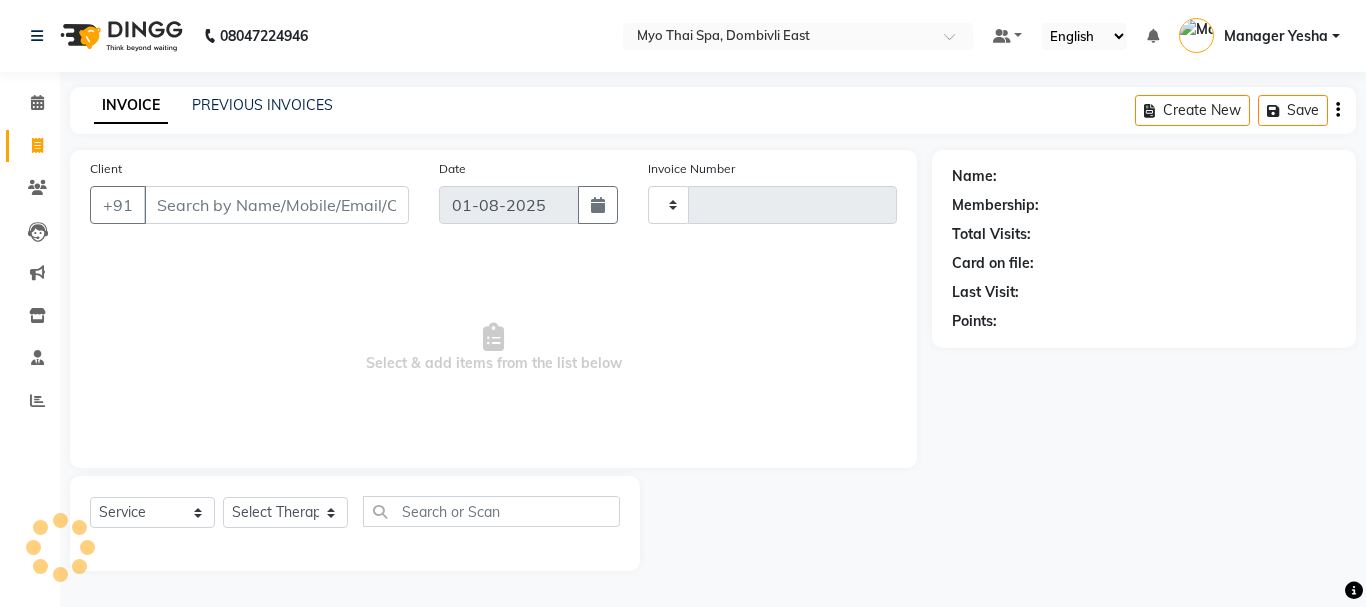 type on "1113" 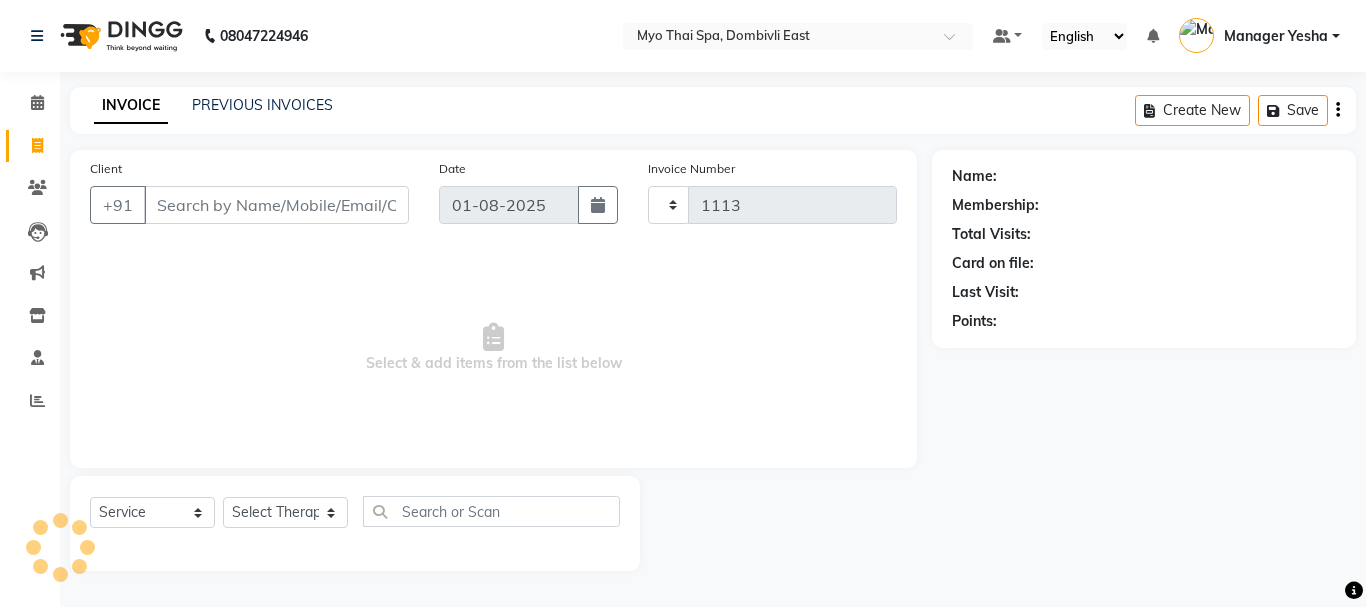 select on "5086" 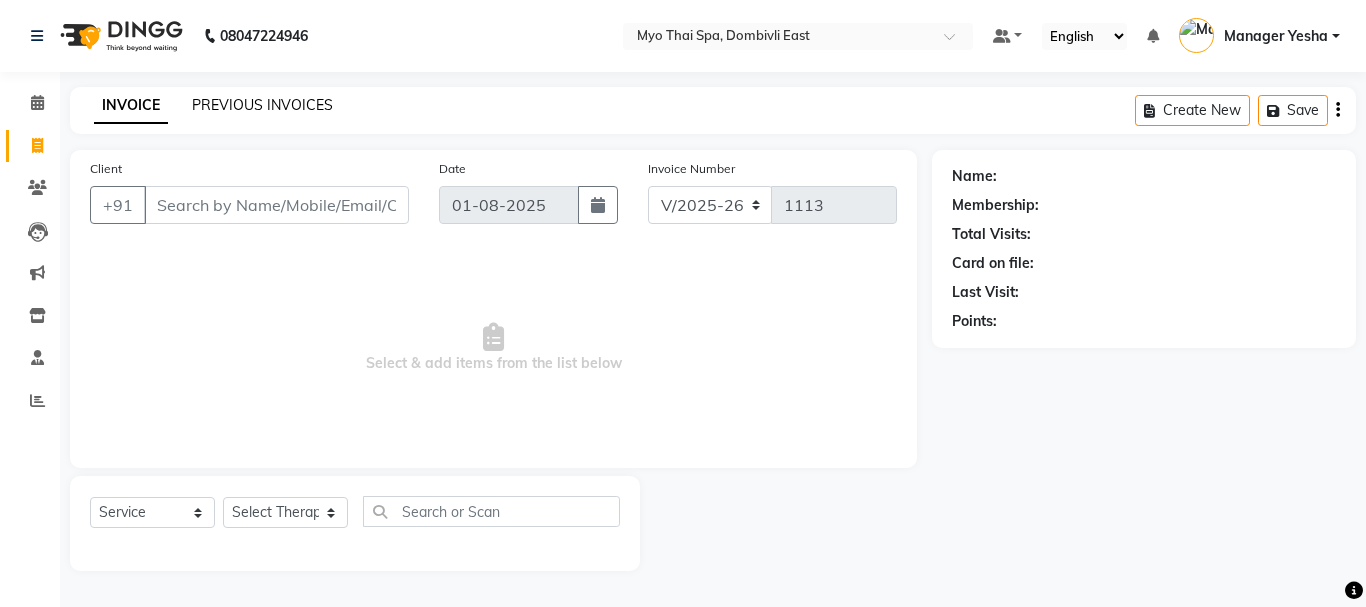 click on "PREVIOUS INVOICES" 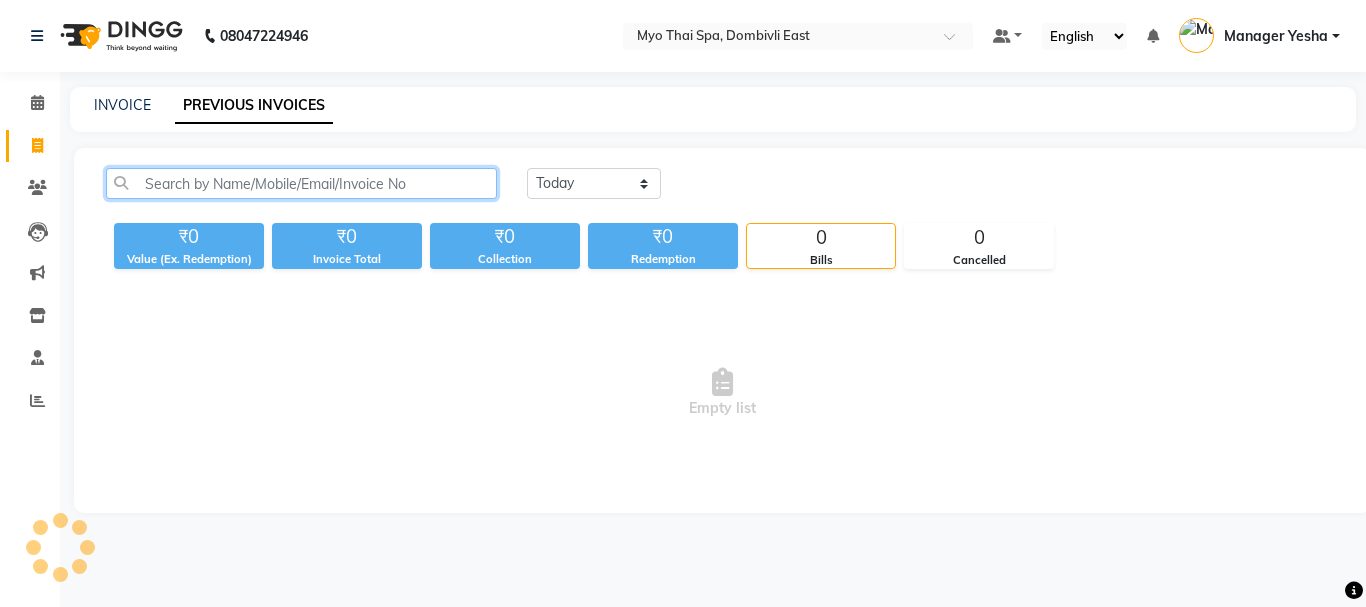 click 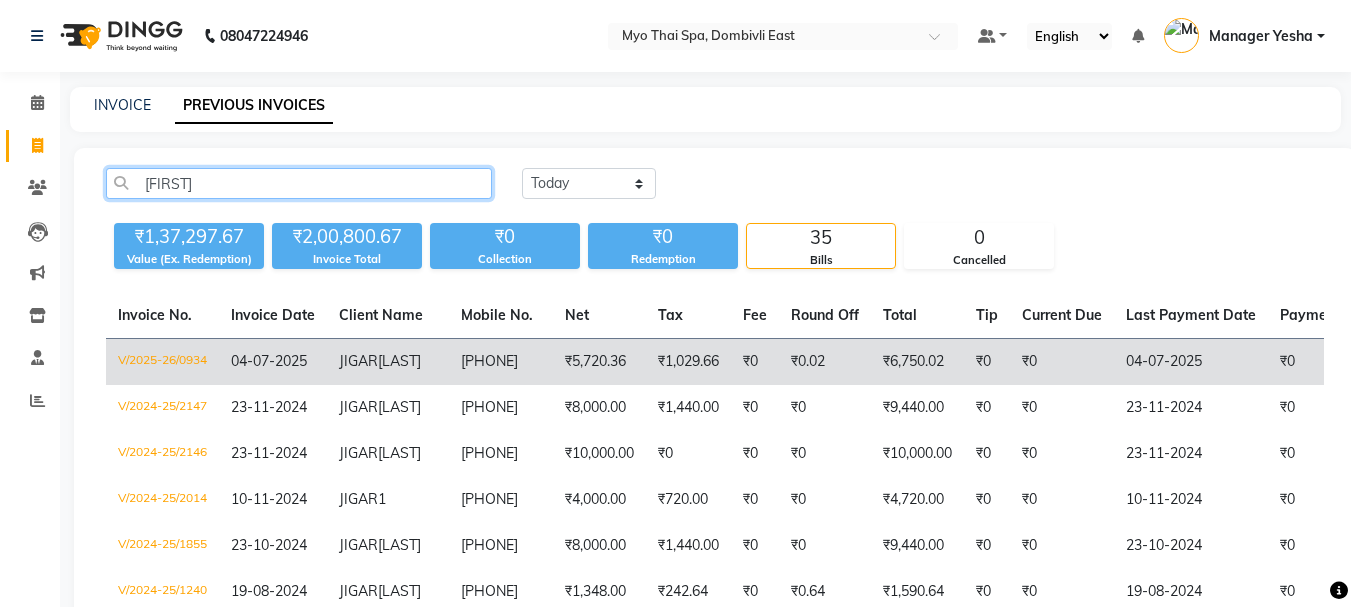 type on "[FIRST]" 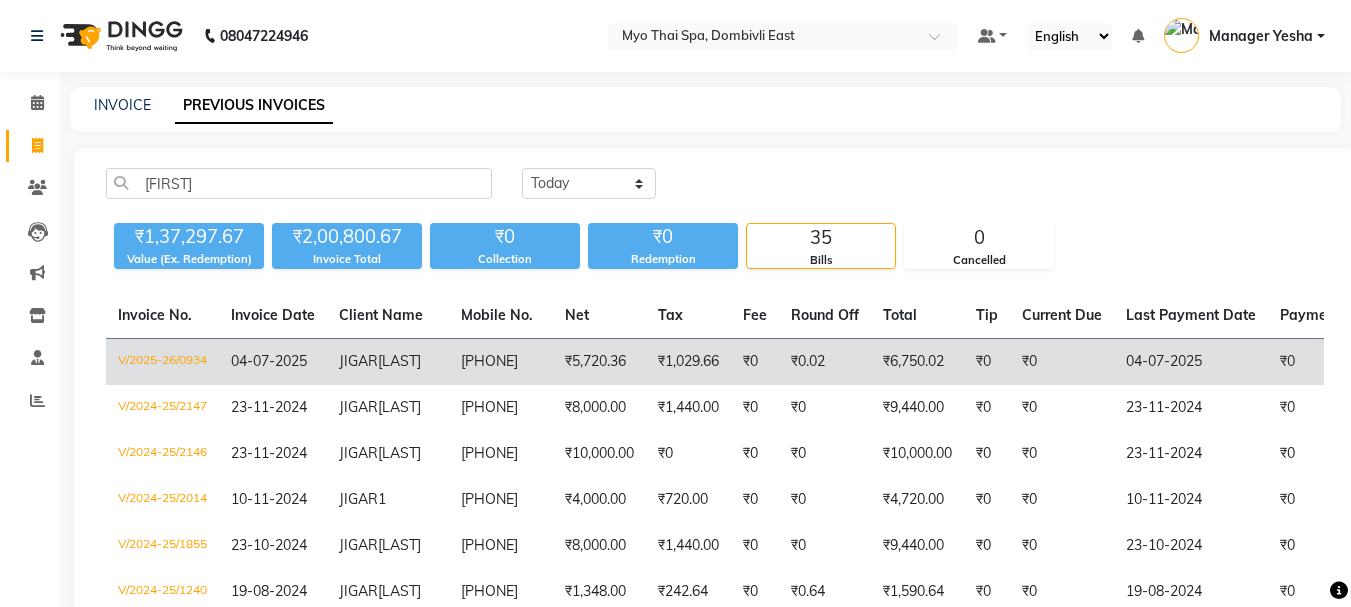 click on "[FIRST] [LAST]" 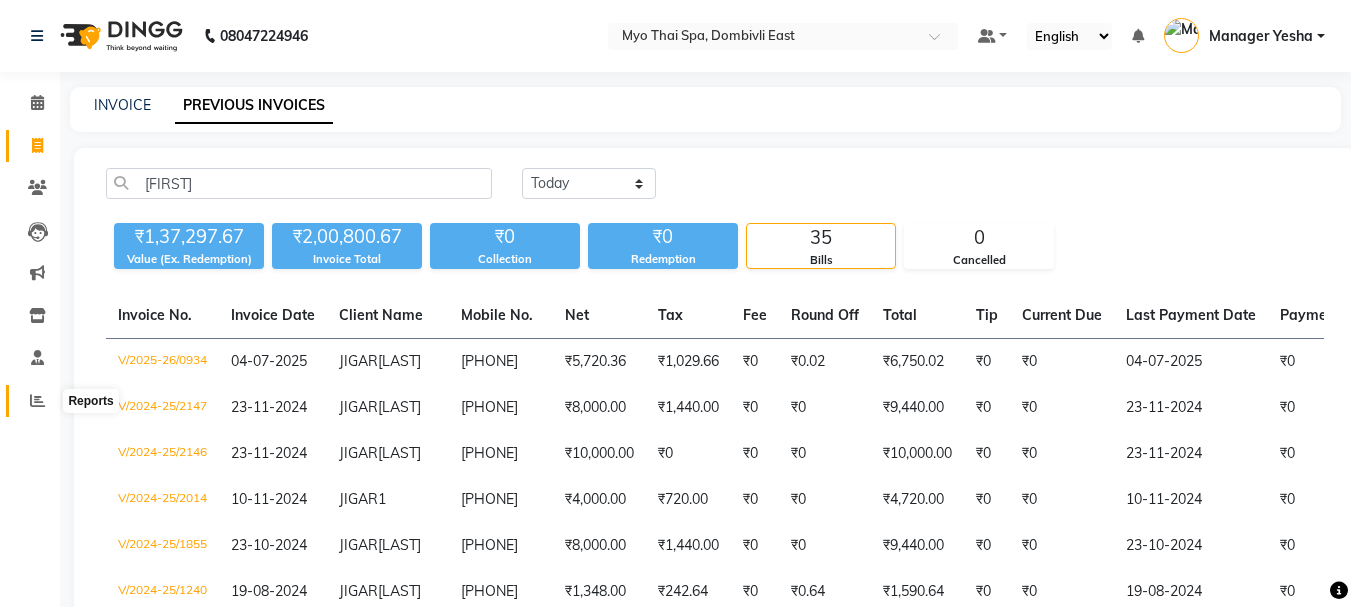 click 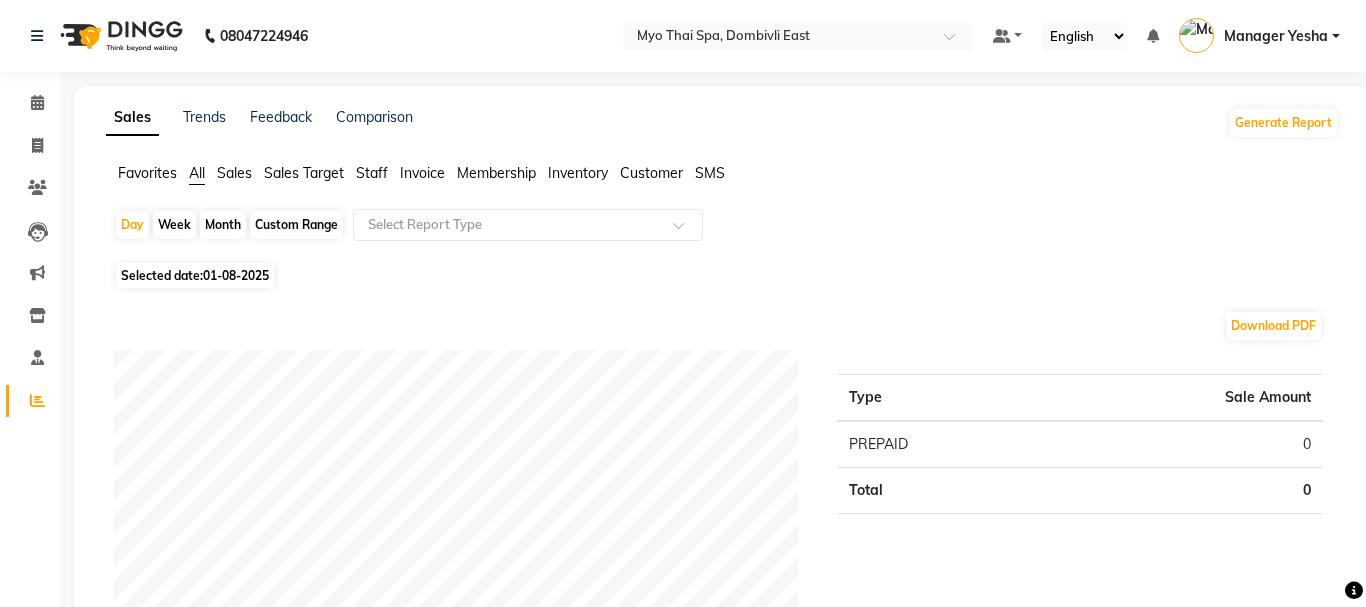 click on "Selected date:  01-08-2025" 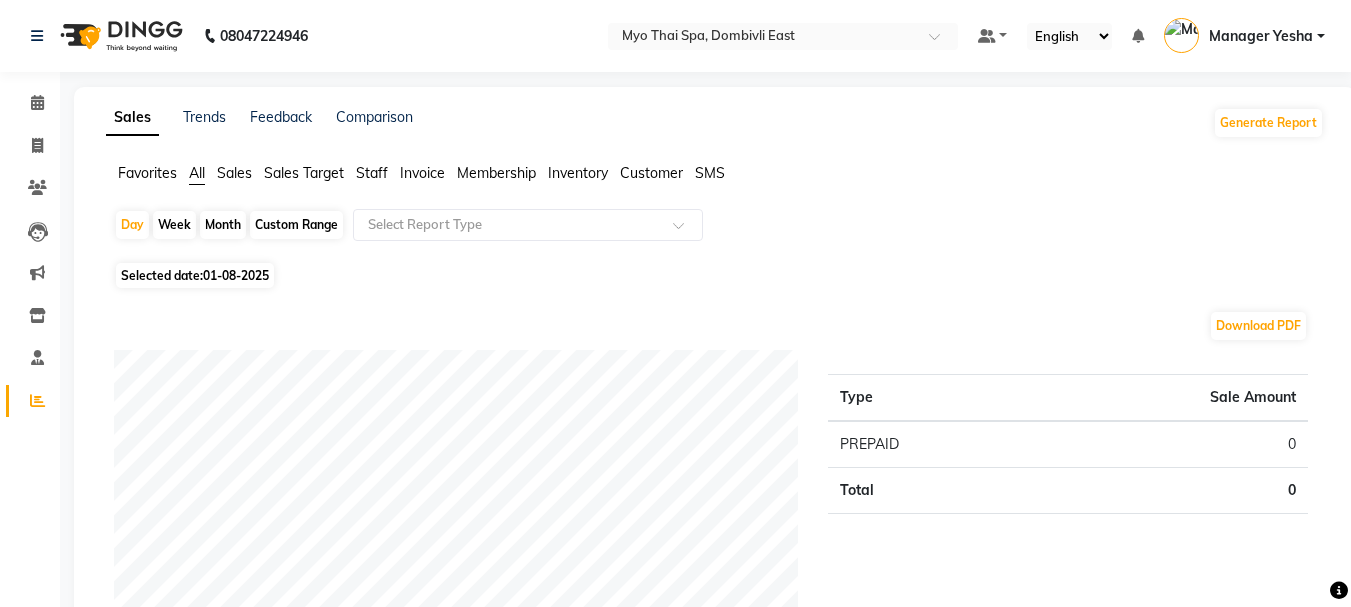 select on "8" 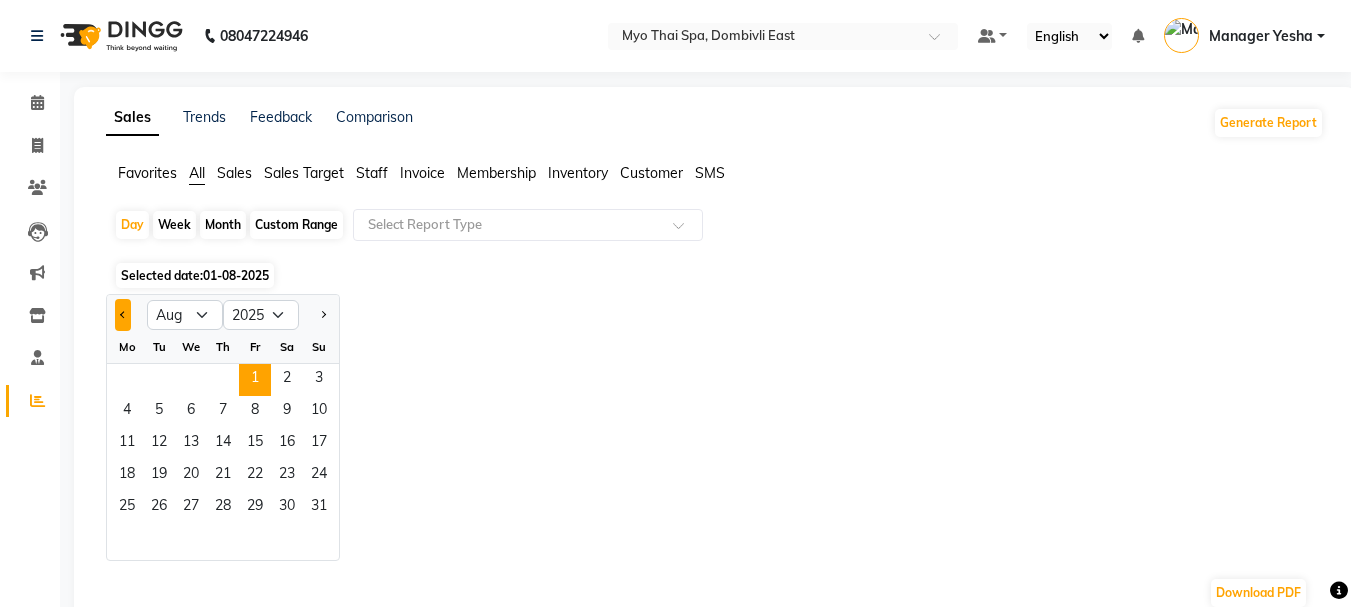 click 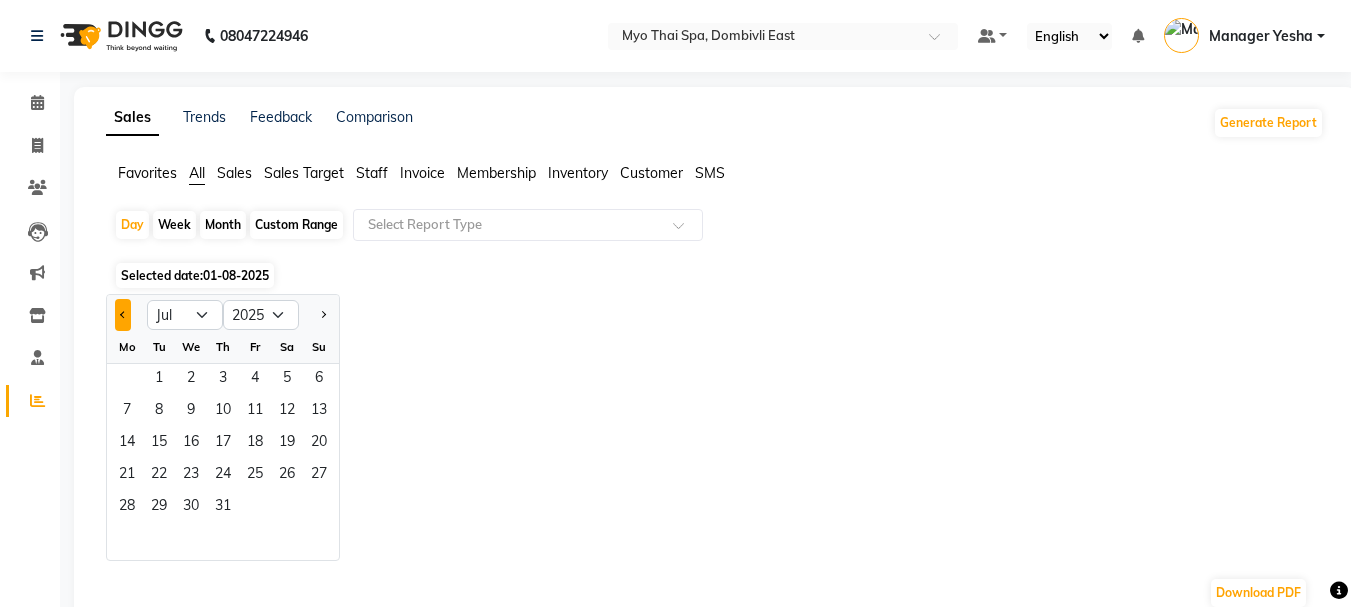 click 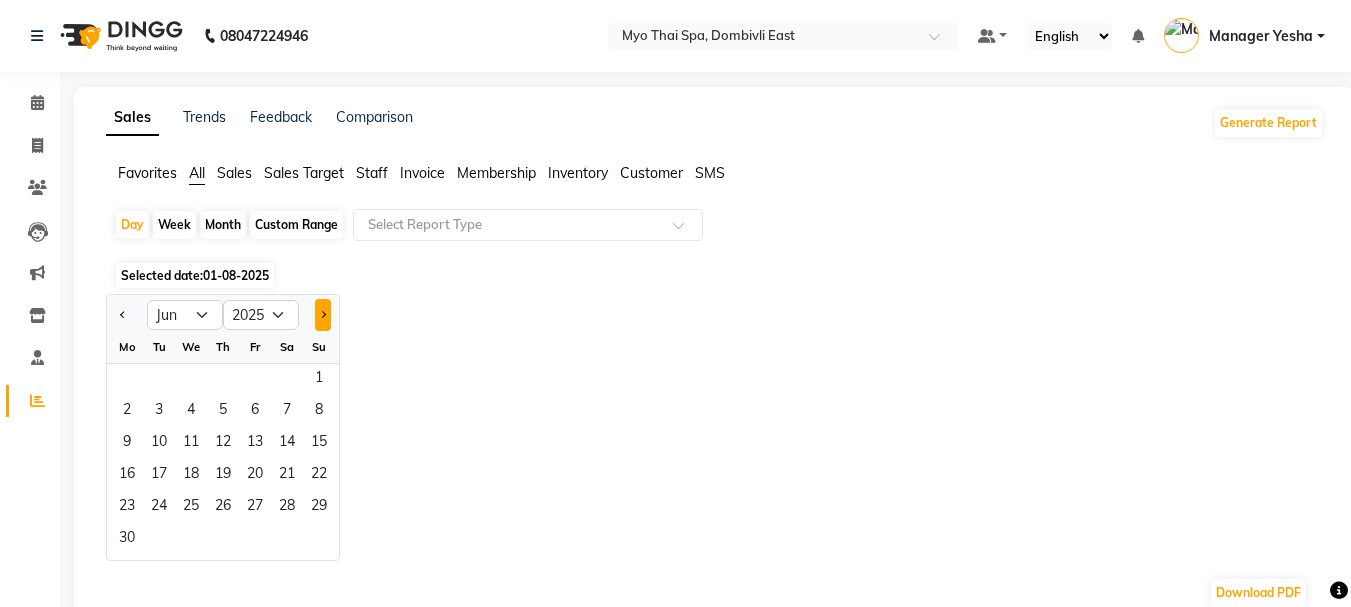 click 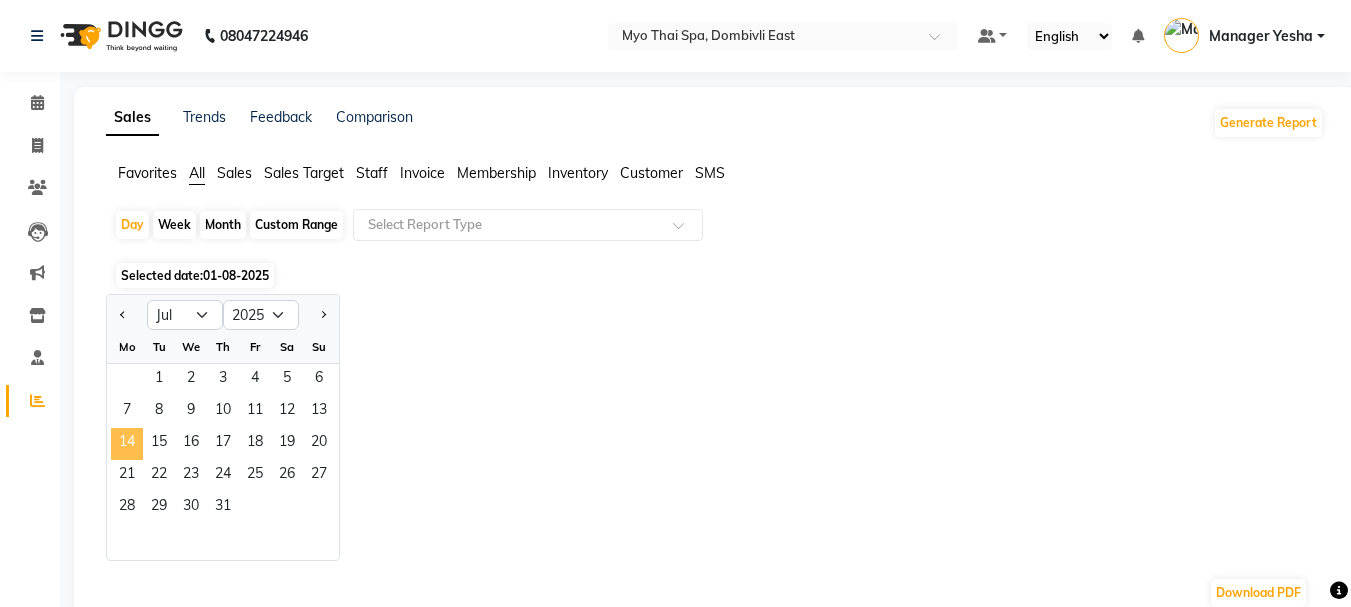 click on "14" 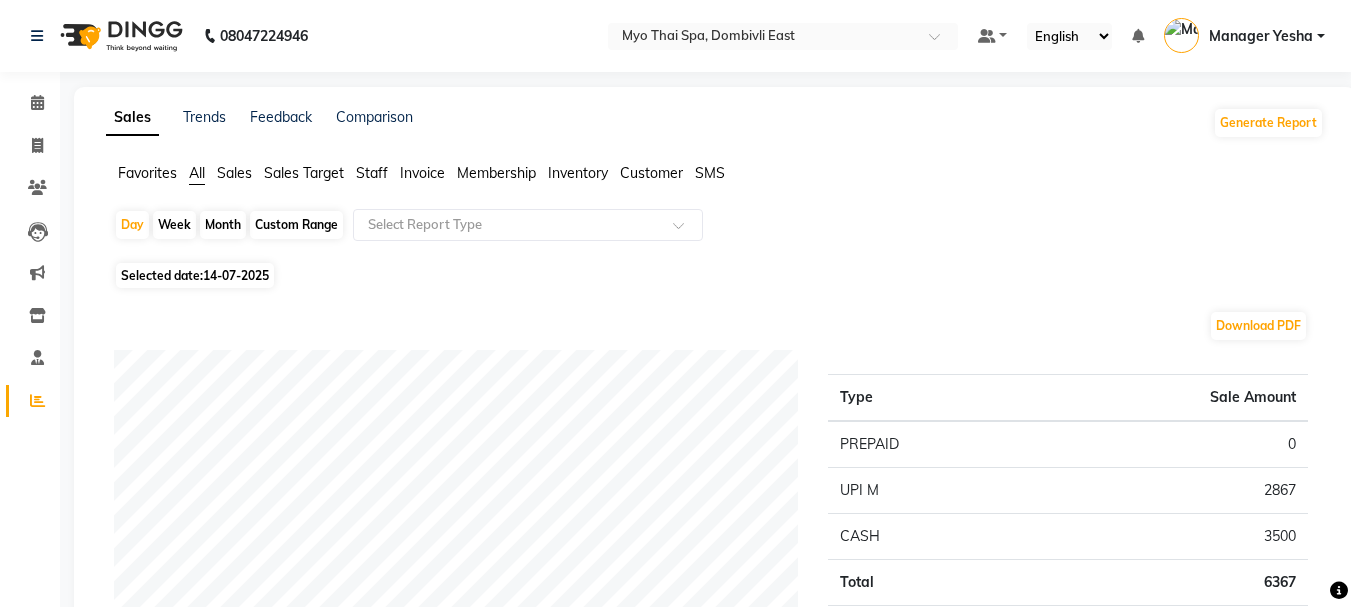 scroll, scrollTop: 100, scrollLeft: 0, axis: vertical 